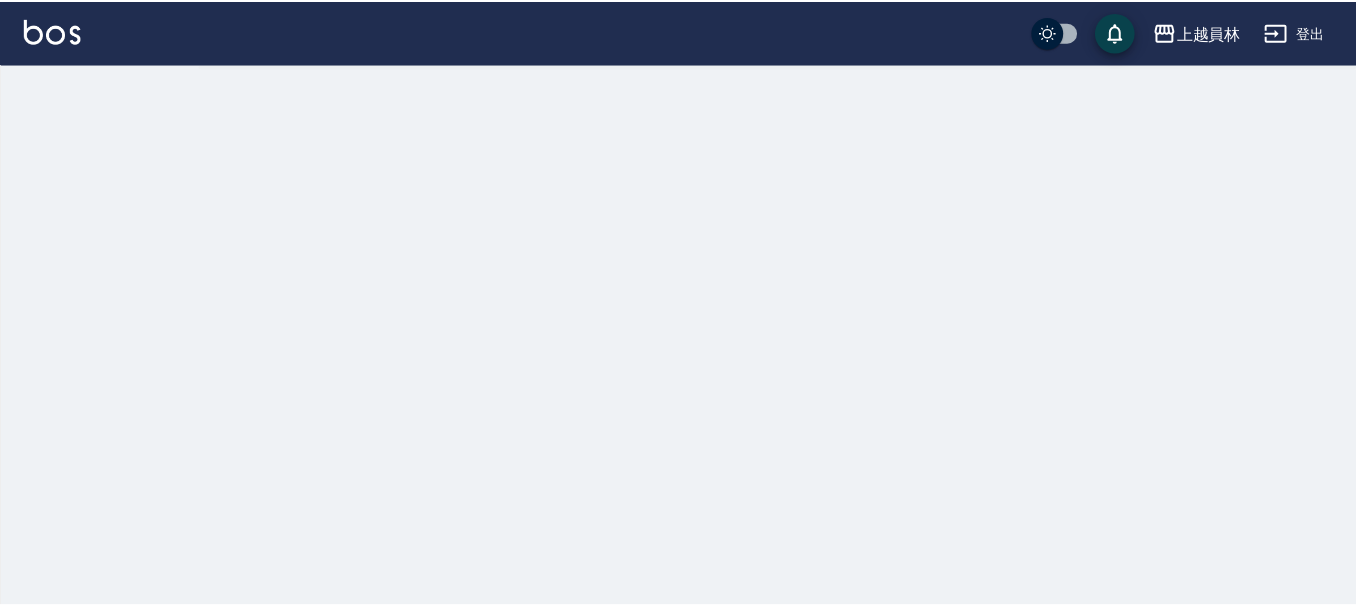 scroll, scrollTop: 0, scrollLeft: 0, axis: both 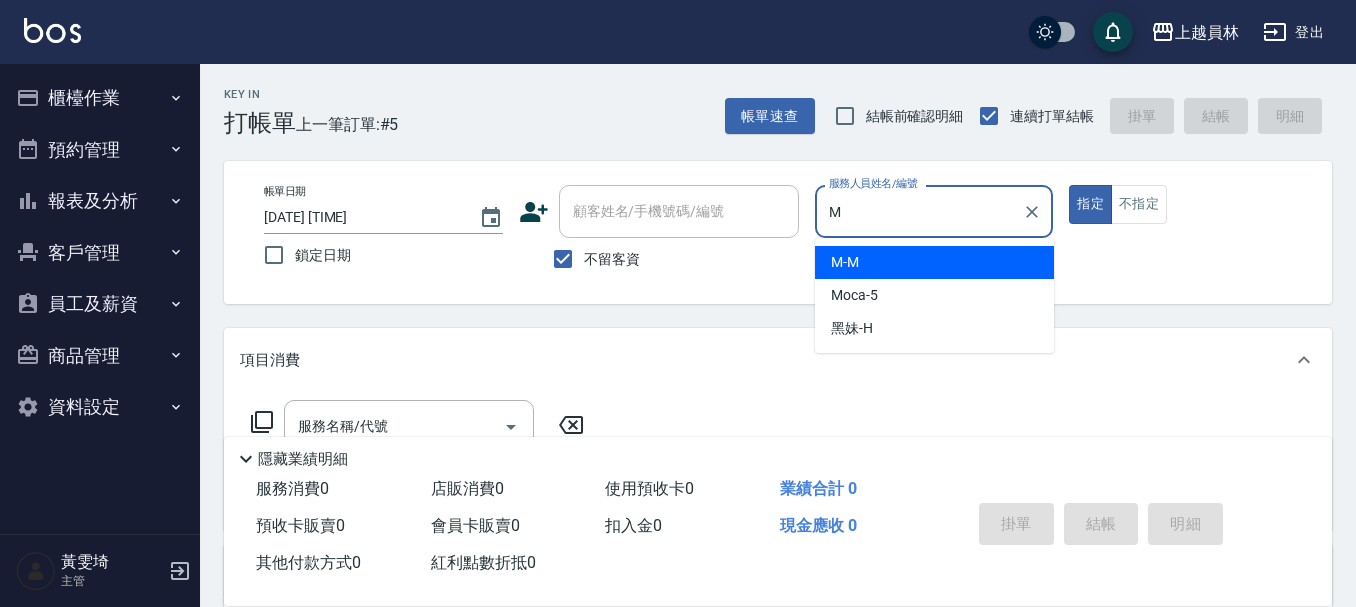 type on "M-M" 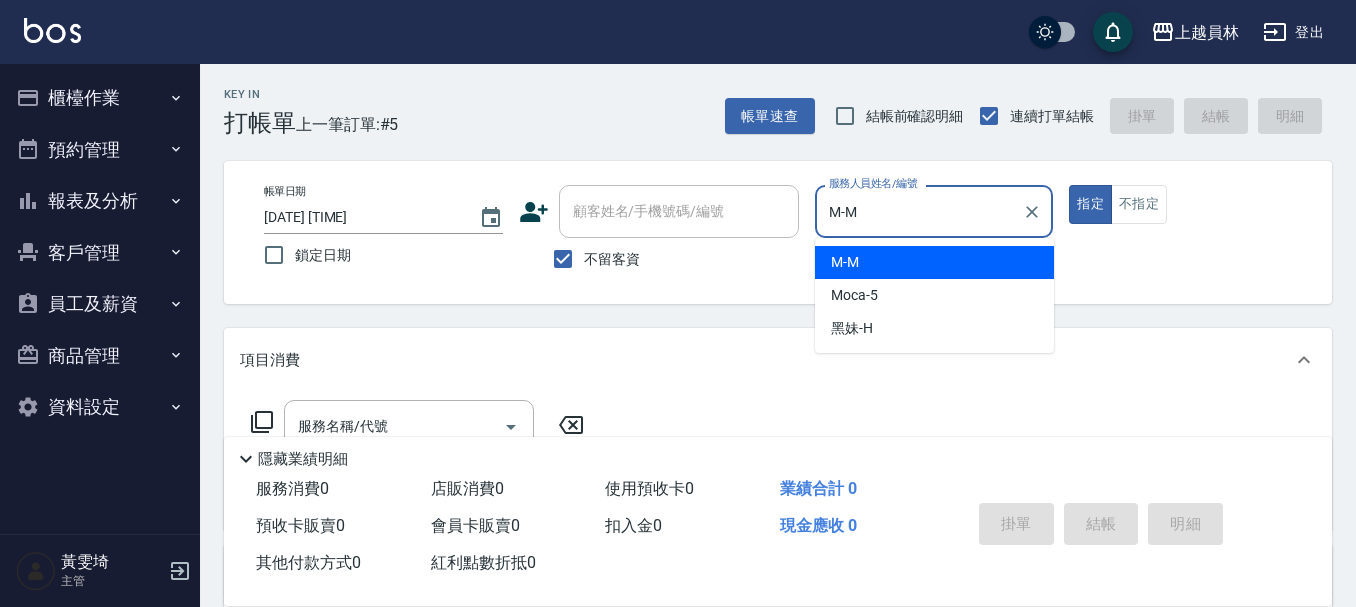 type on "true" 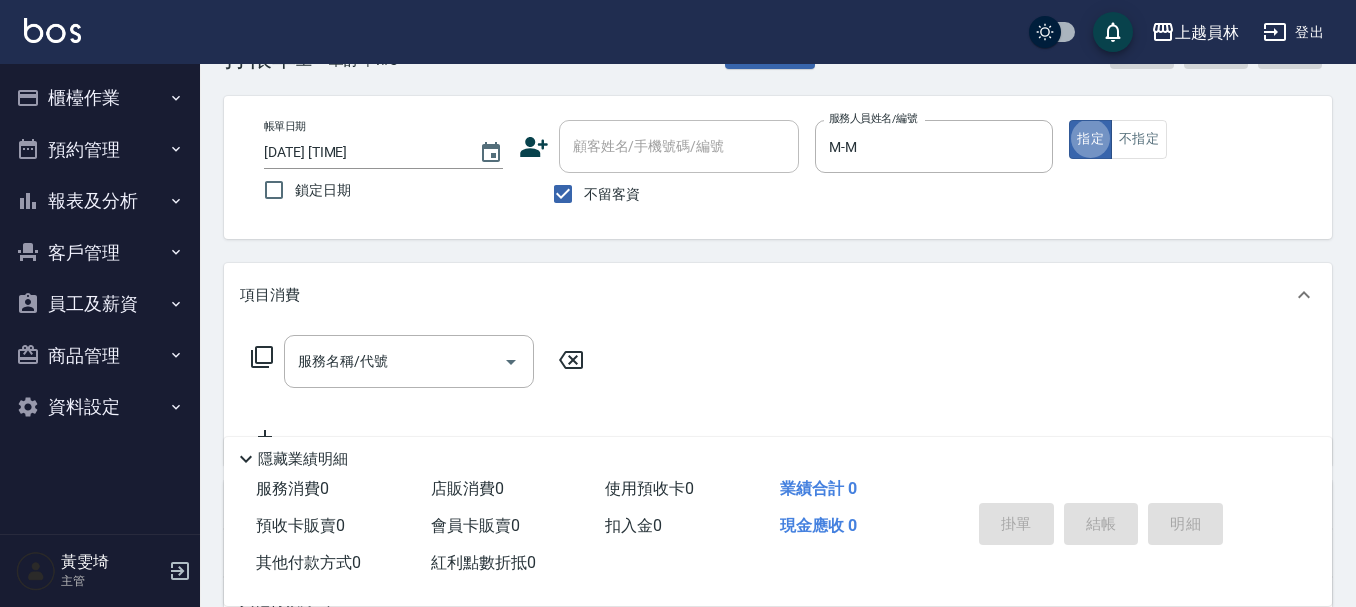 scroll, scrollTop: 100, scrollLeft: 0, axis: vertical 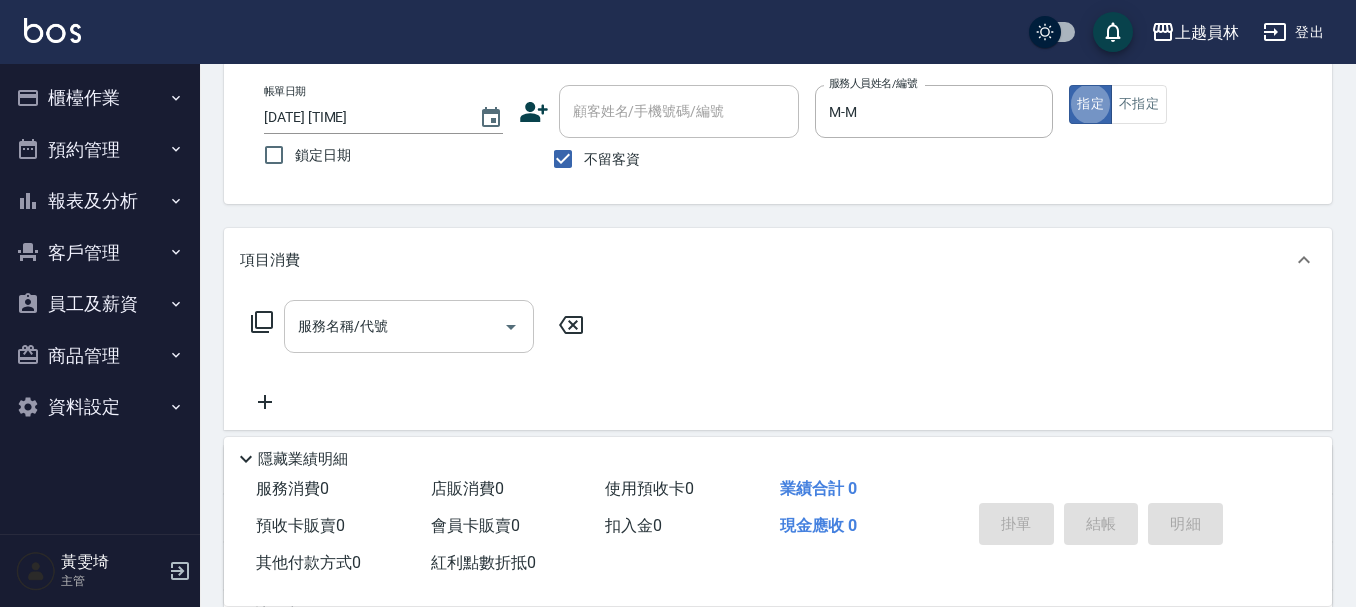click on "服務名稱/代號" at bounding box center [394, 326] 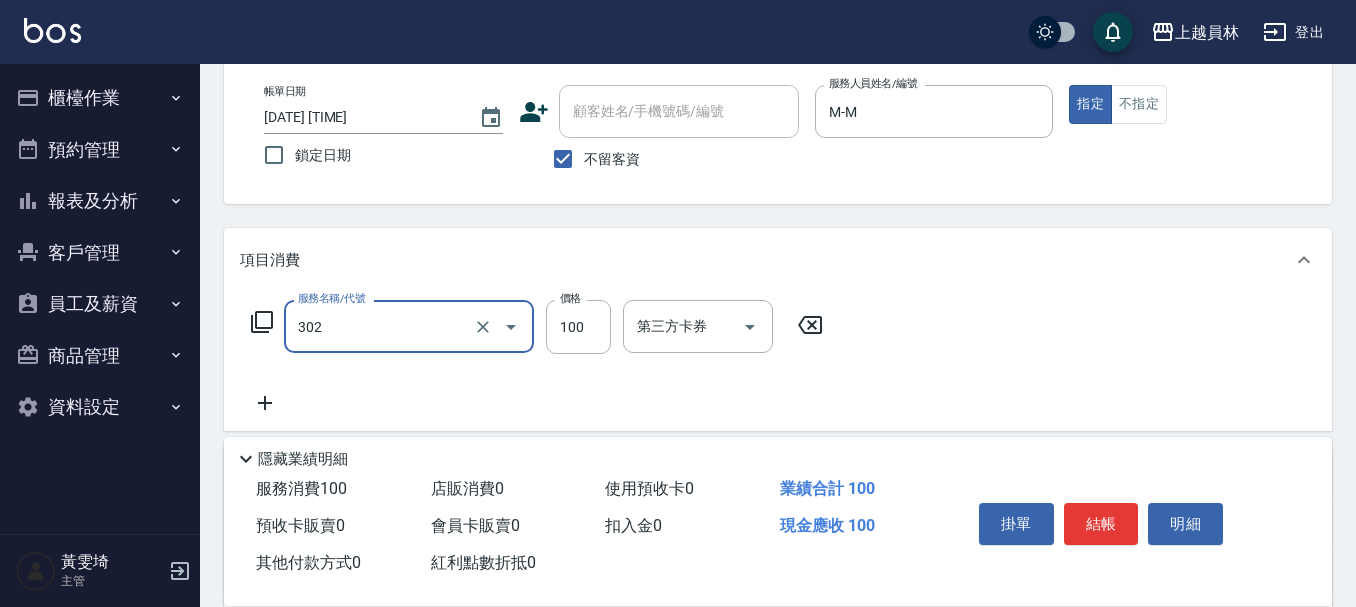 type on "剪髮(302)" 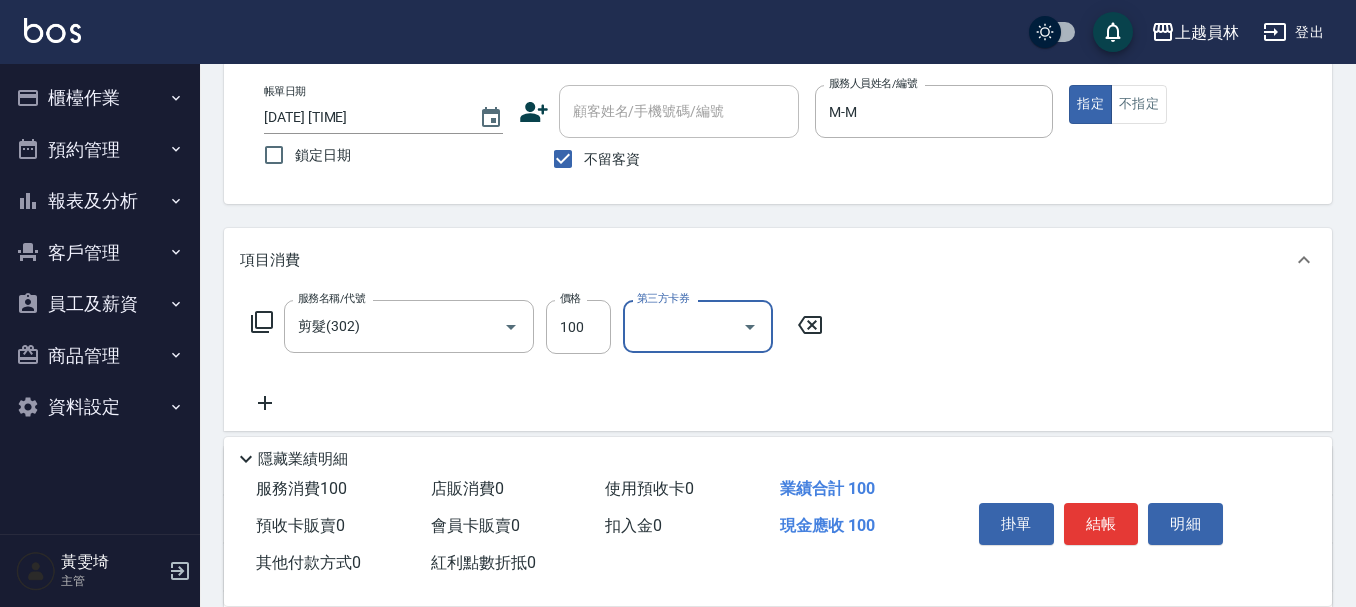 click on "第三方卡券" at bounding box center [683, 326] 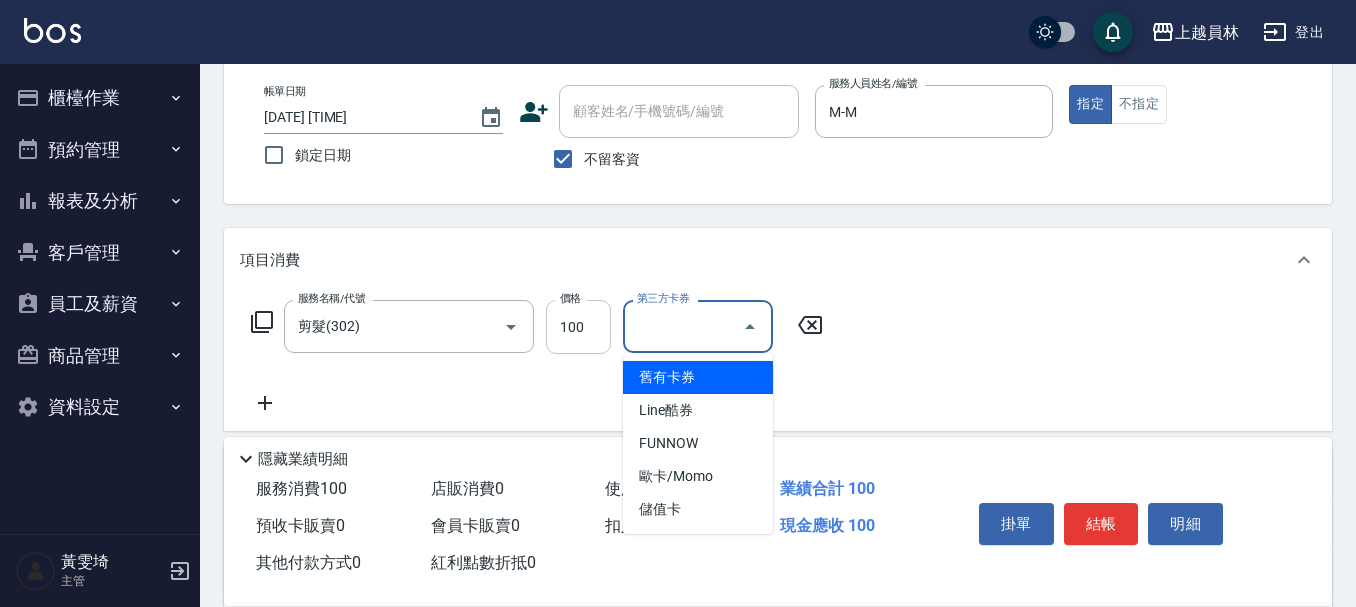 click on "100" at bounding box center [578, 327] 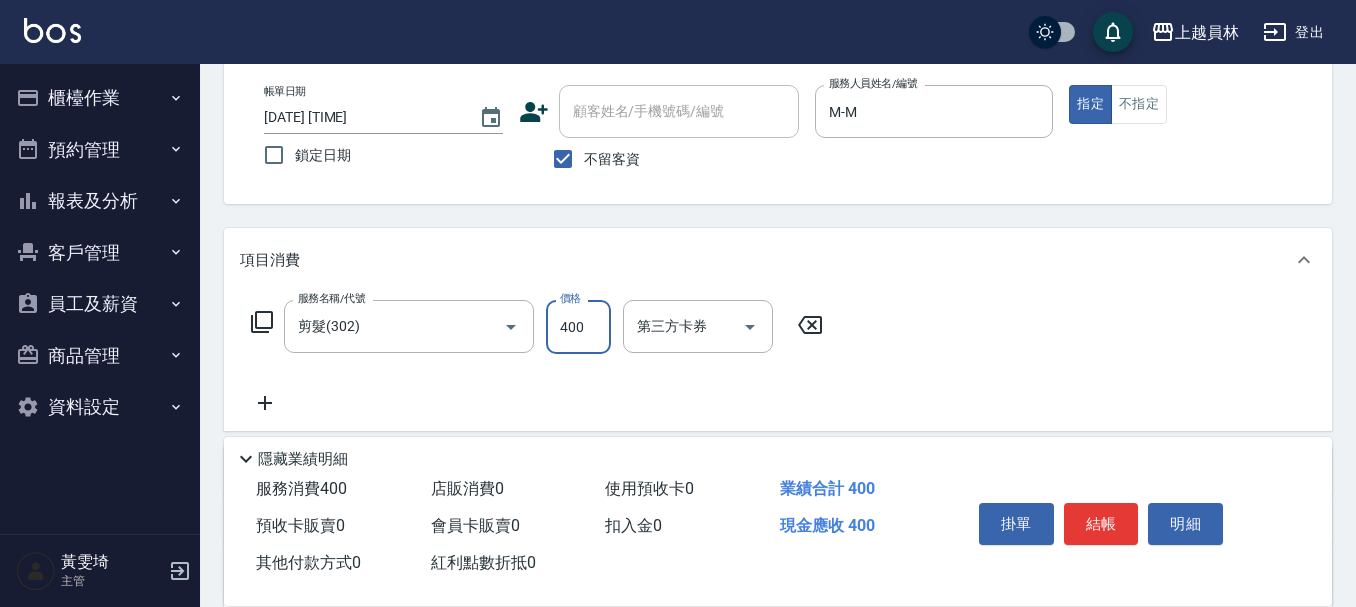 type on "400" 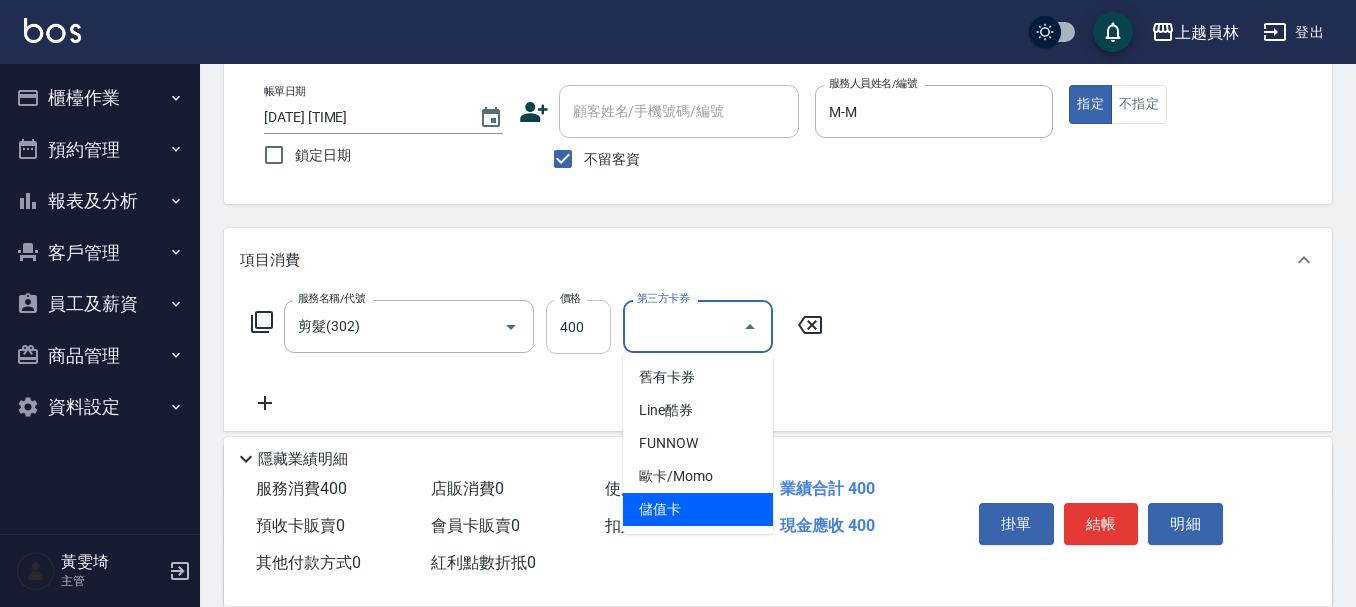 type on "儲值卡" 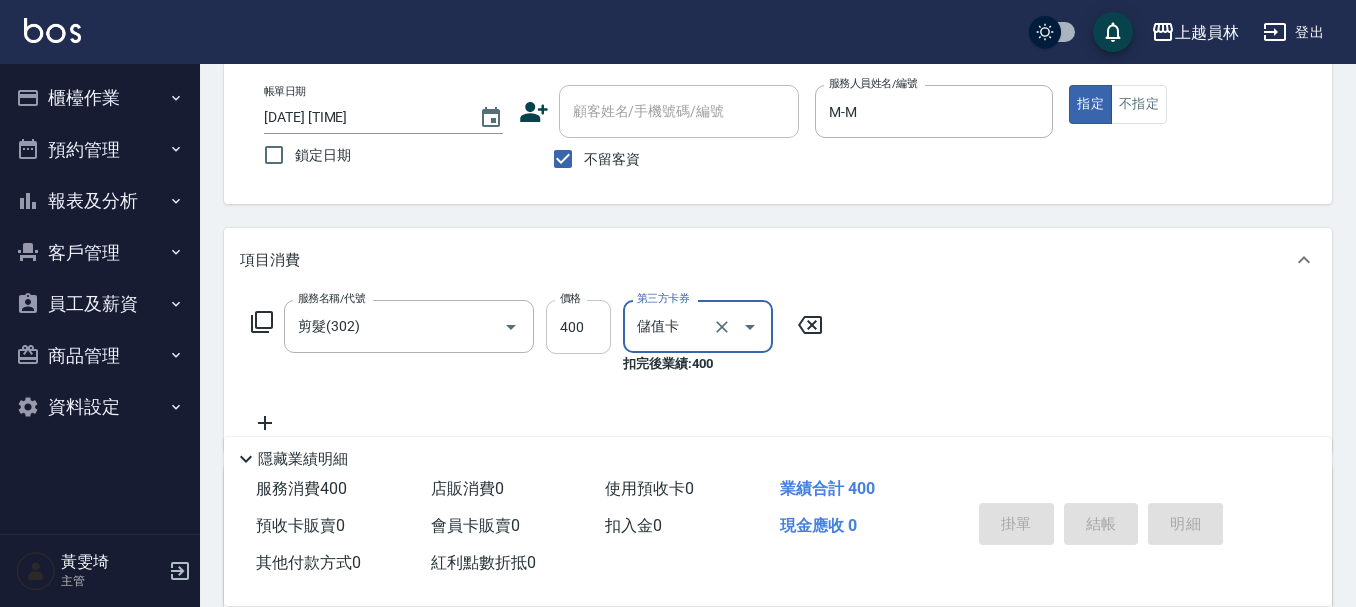 type on "[DATE] [TIME]" 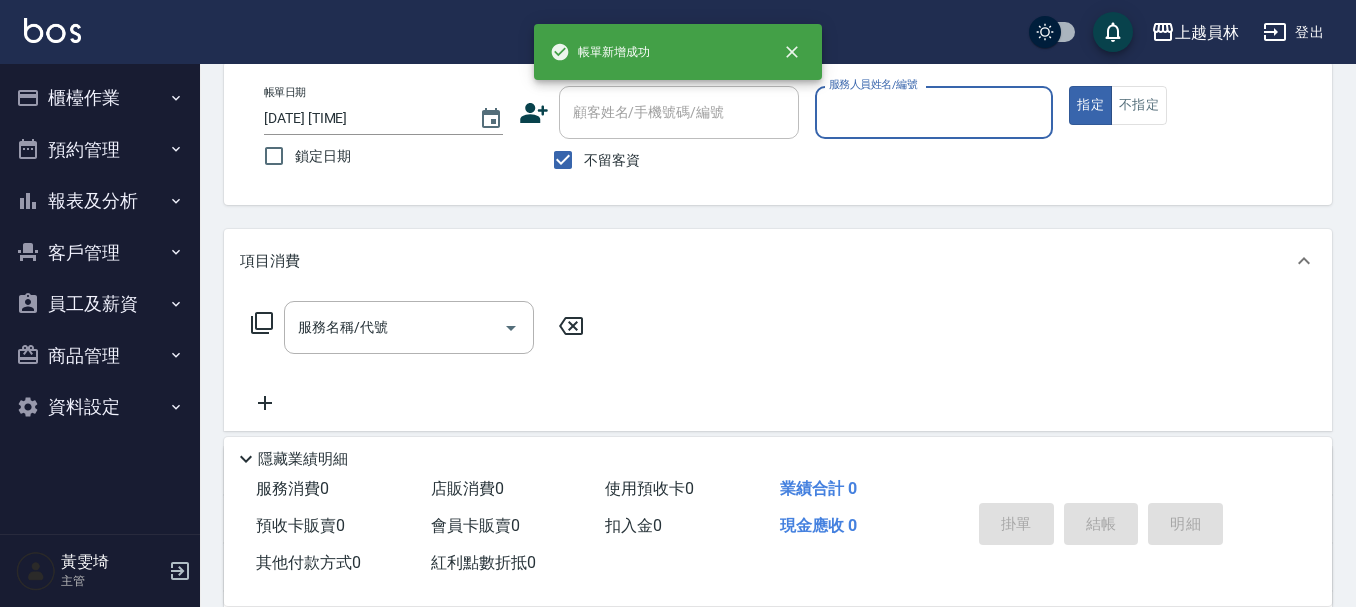 scroll, scrollTop: 0, scrollLeft: 0, axis: both 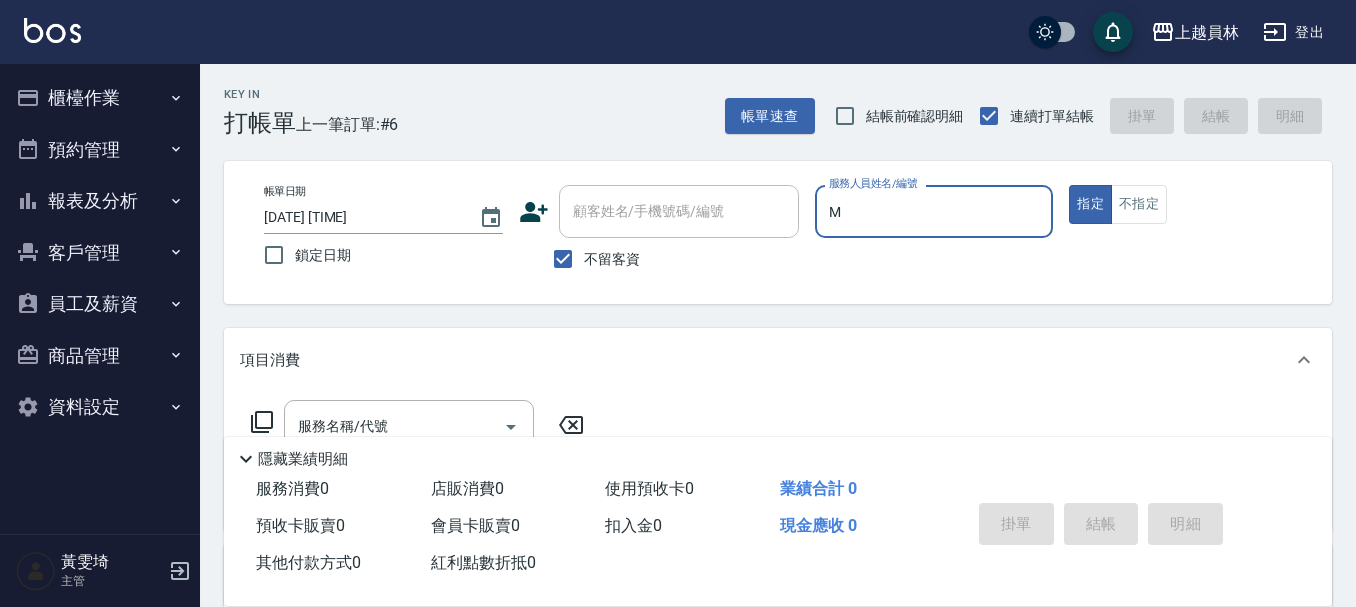 type on "M-M" 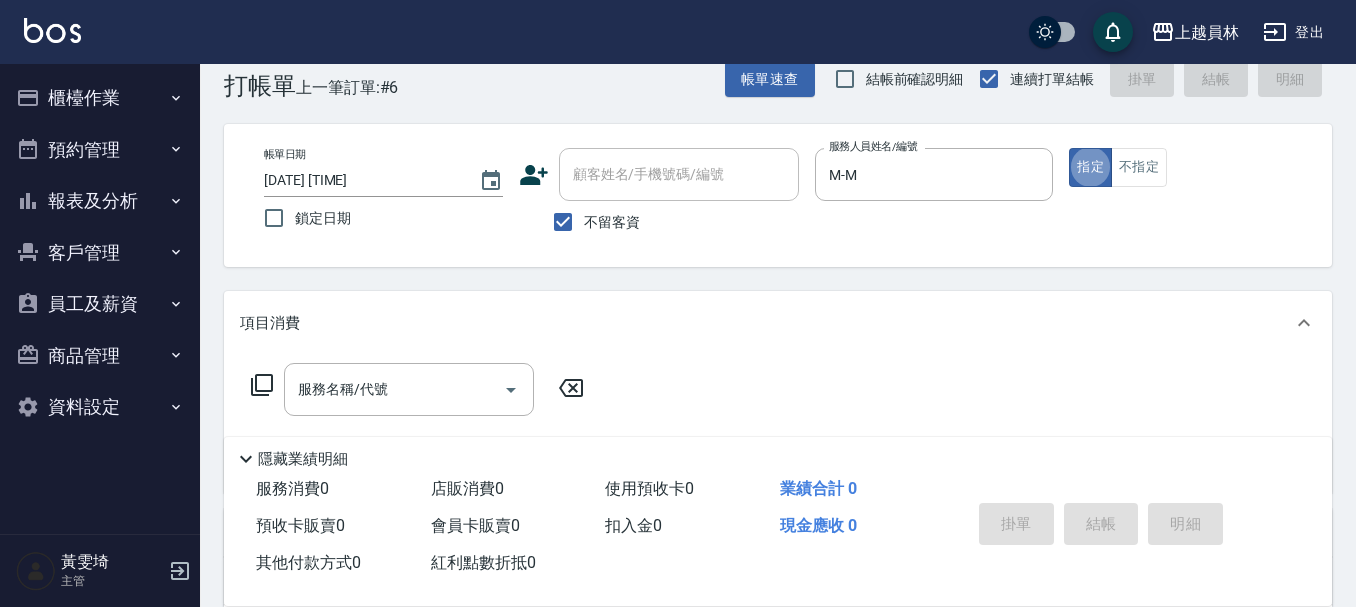 scroll, scrollTop: 100, scrollLeft: 0, axis: vertical 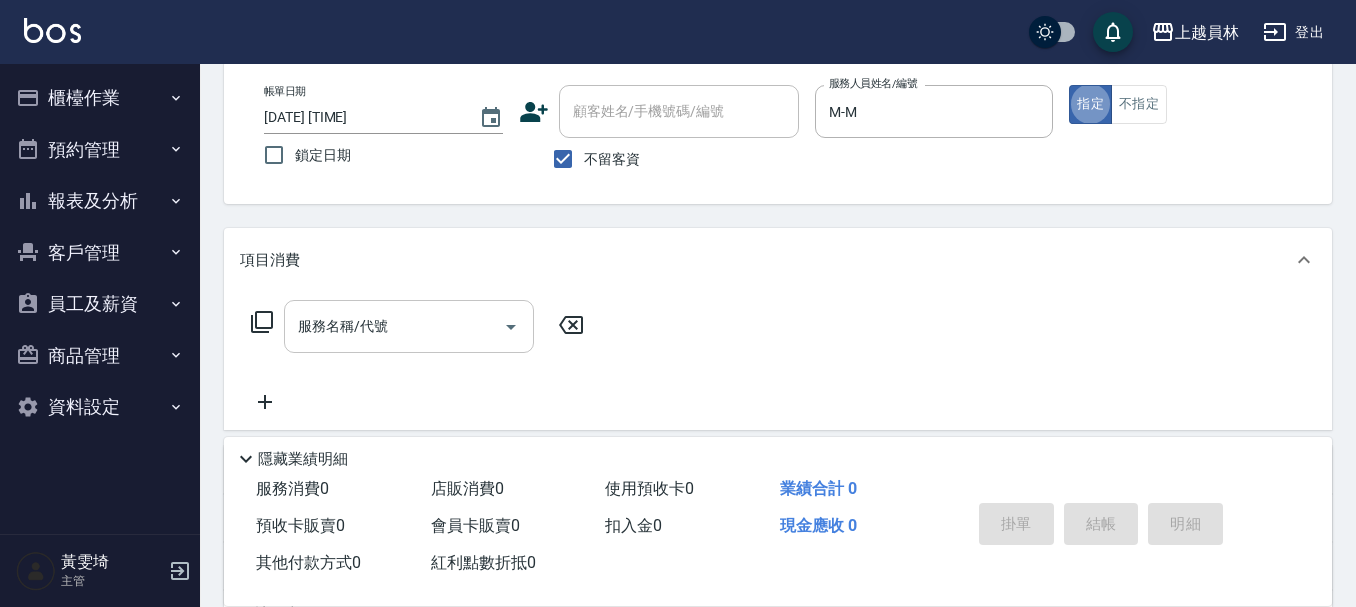 click on "服務名稱/代號" at bounding box center (394, 326) 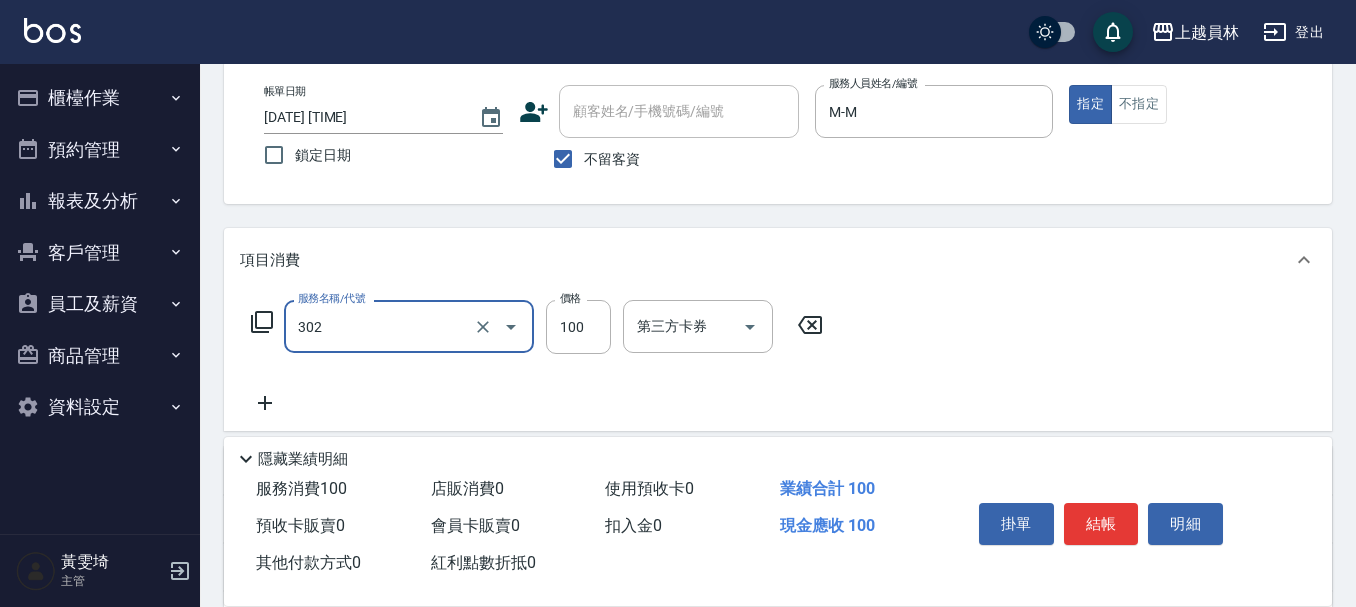 type on "剪髮(302)" 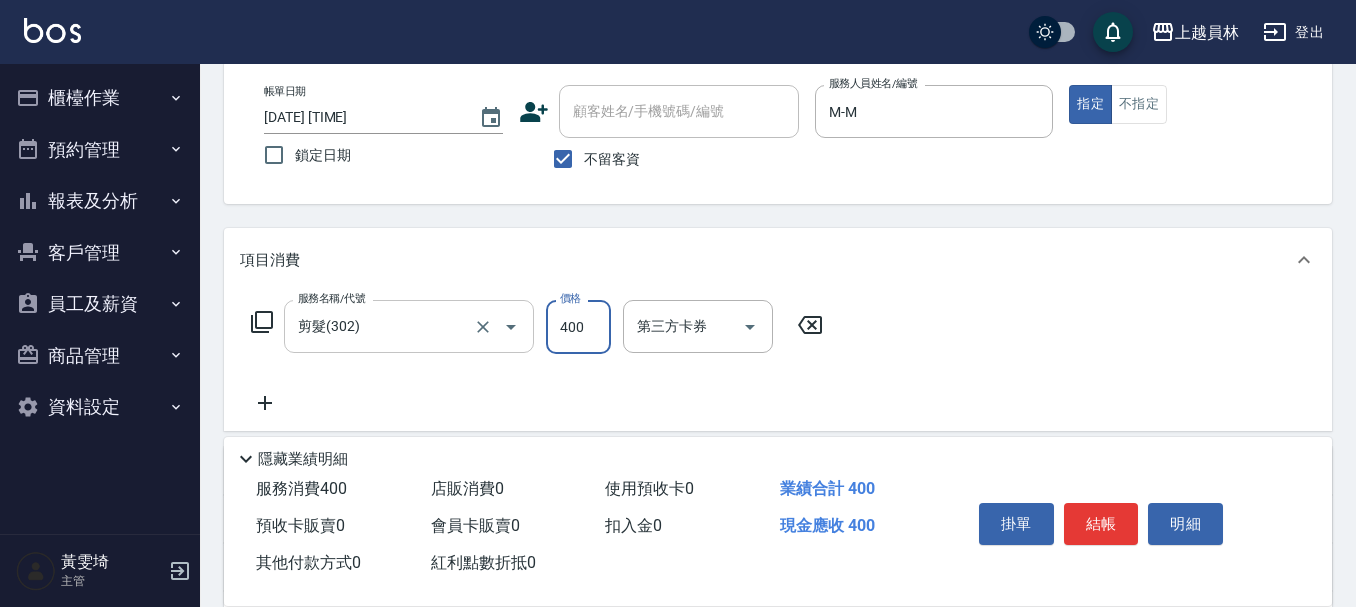 type on "400" 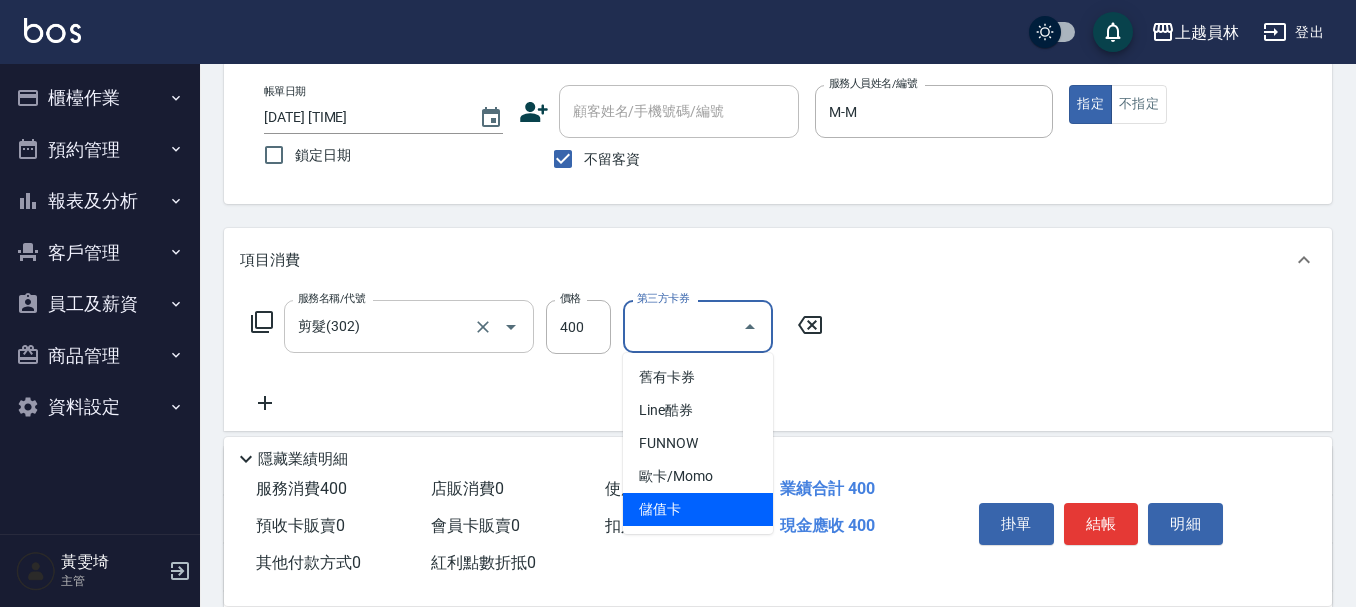 type on "儲值卡" 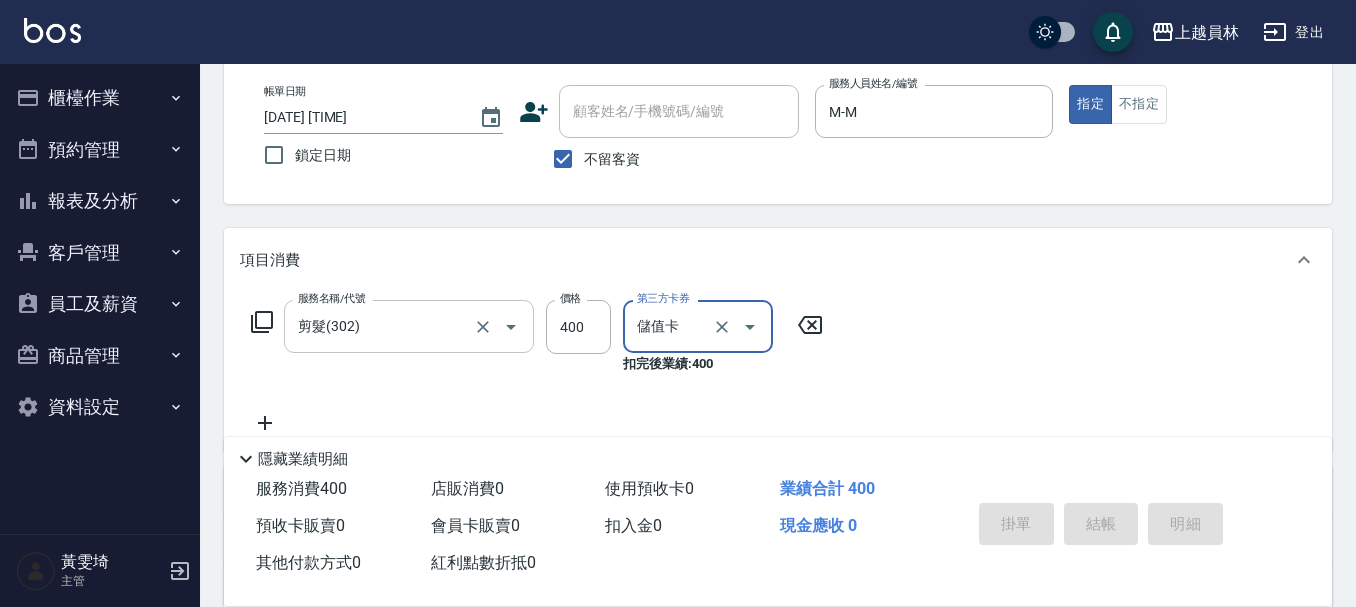 type 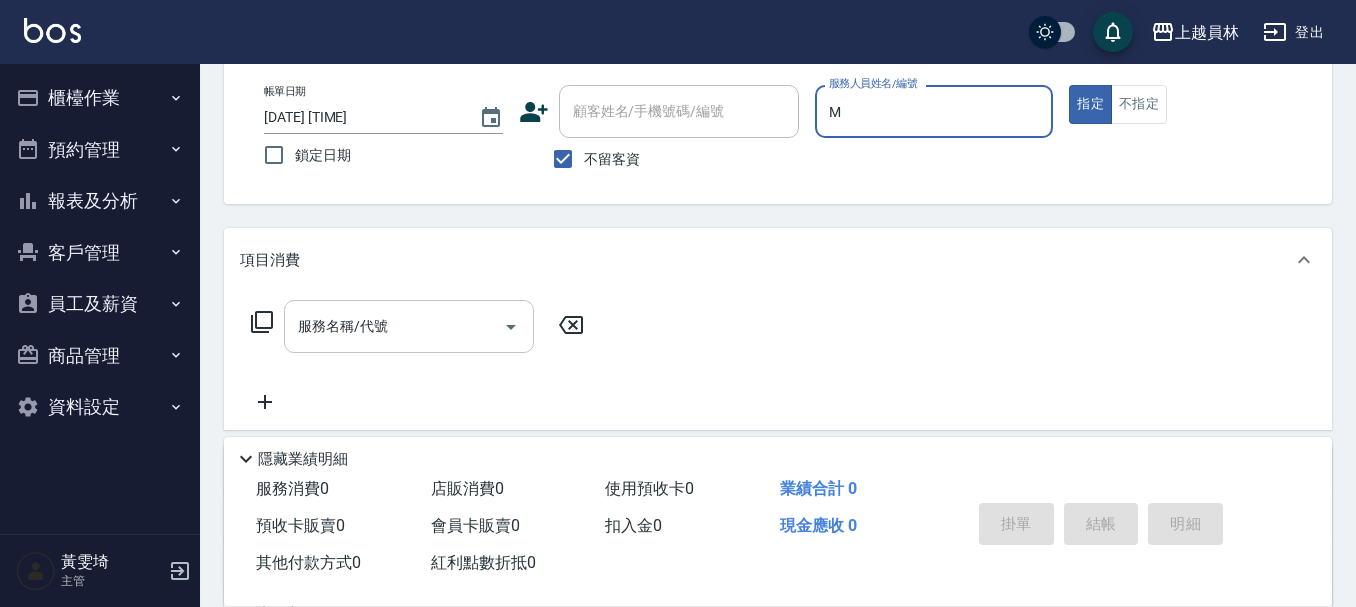 type on "M-M" 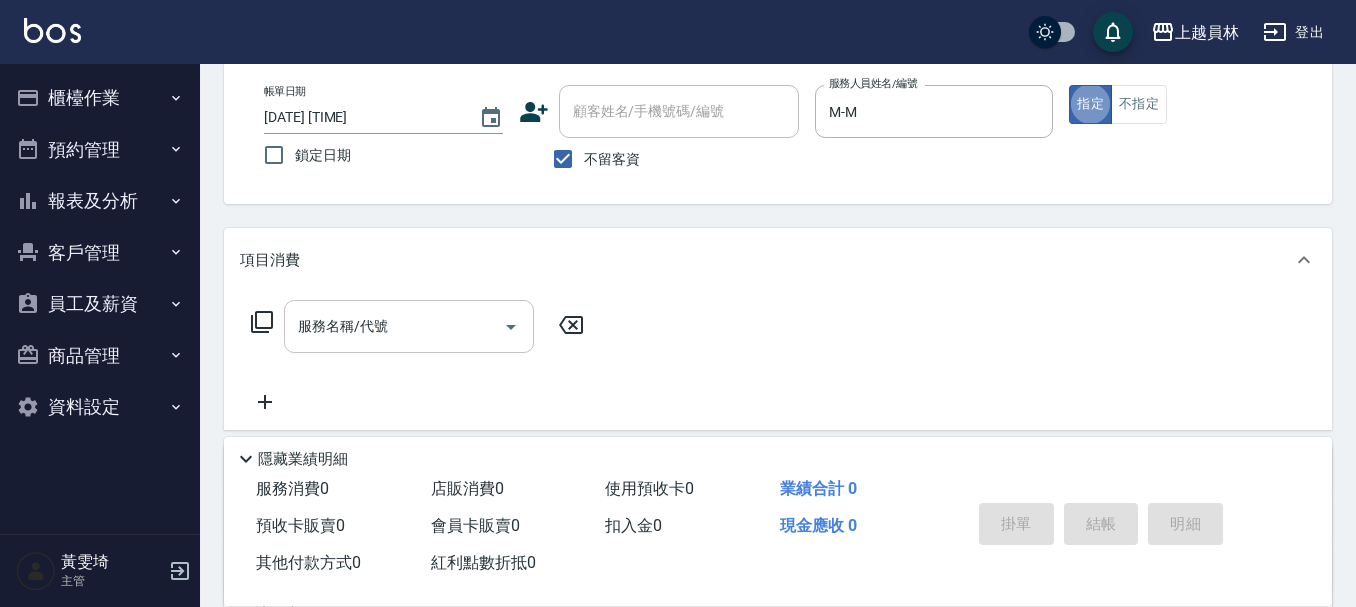 click on "服務名稱/代號" at bounding box center (394, 326) 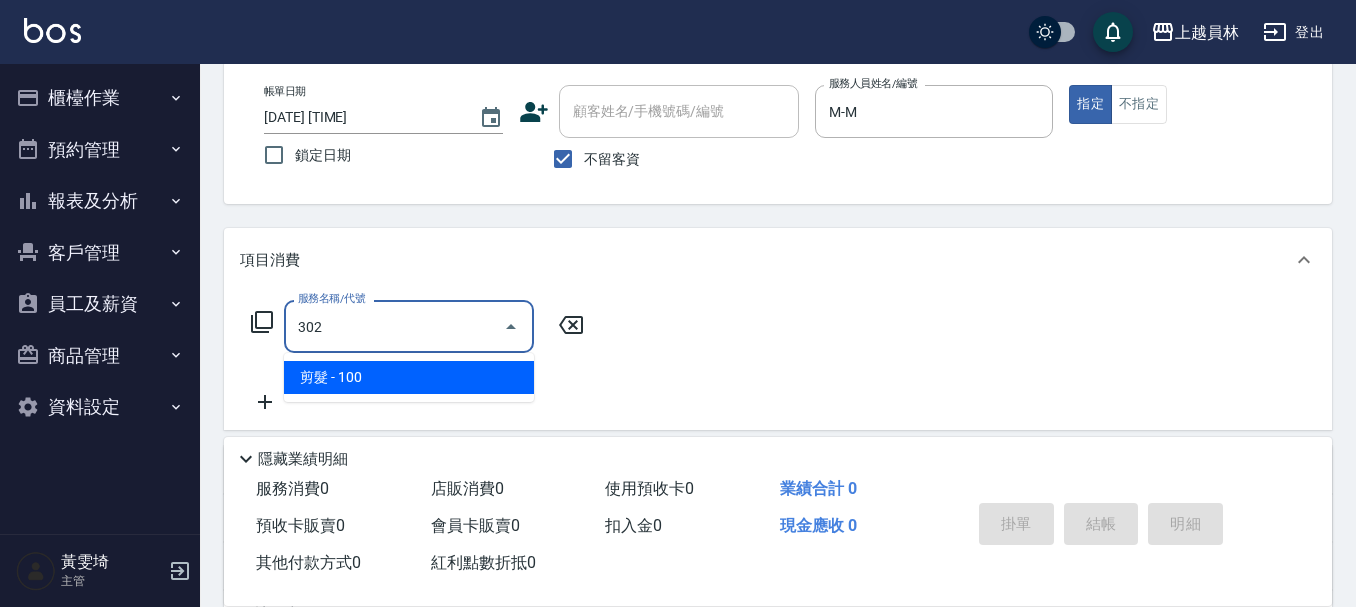 type on "剪髮(302)" 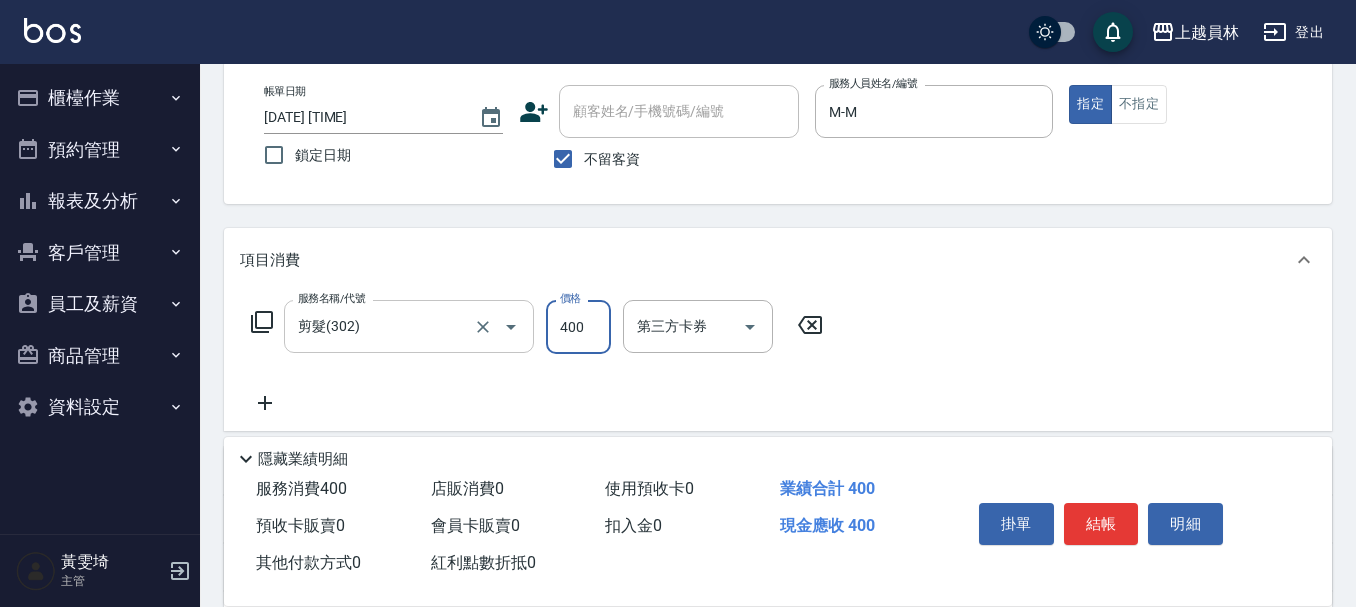 type on "400" 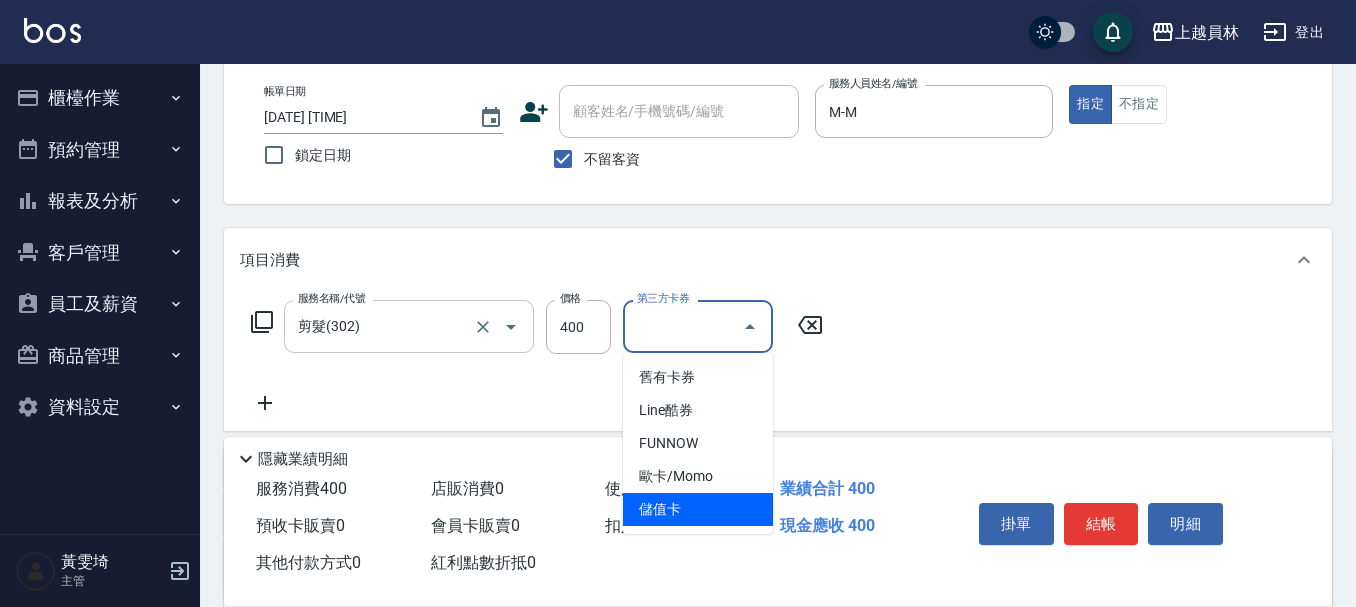 type on "儲值卡" 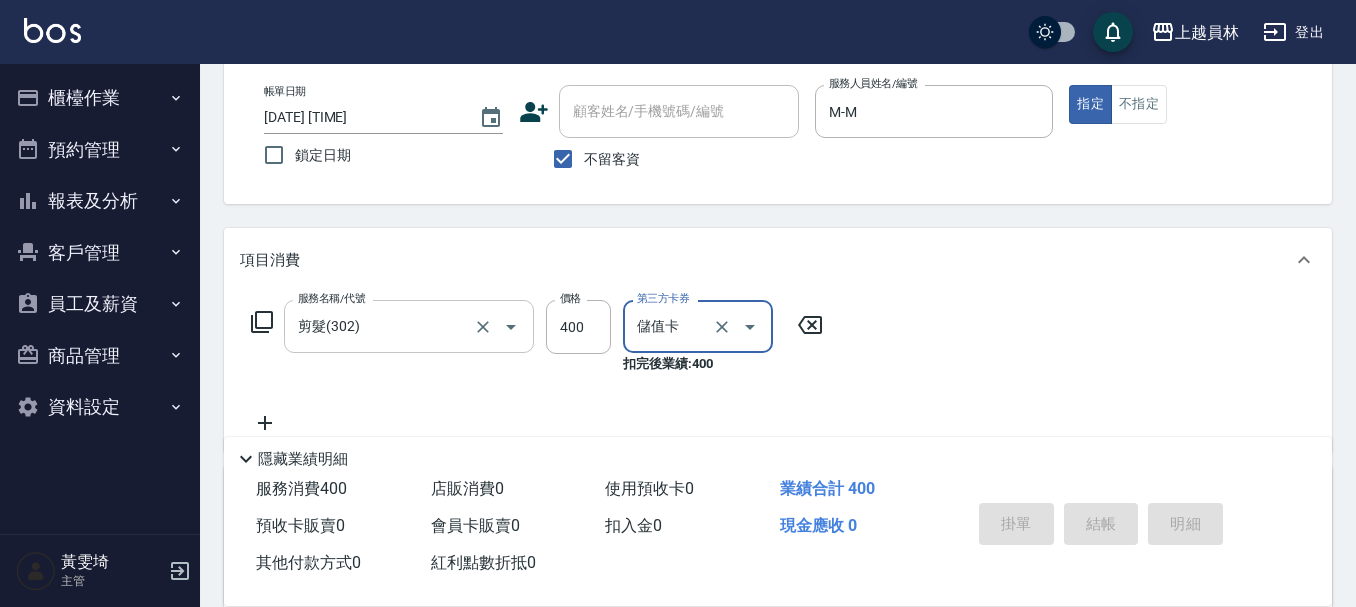 type 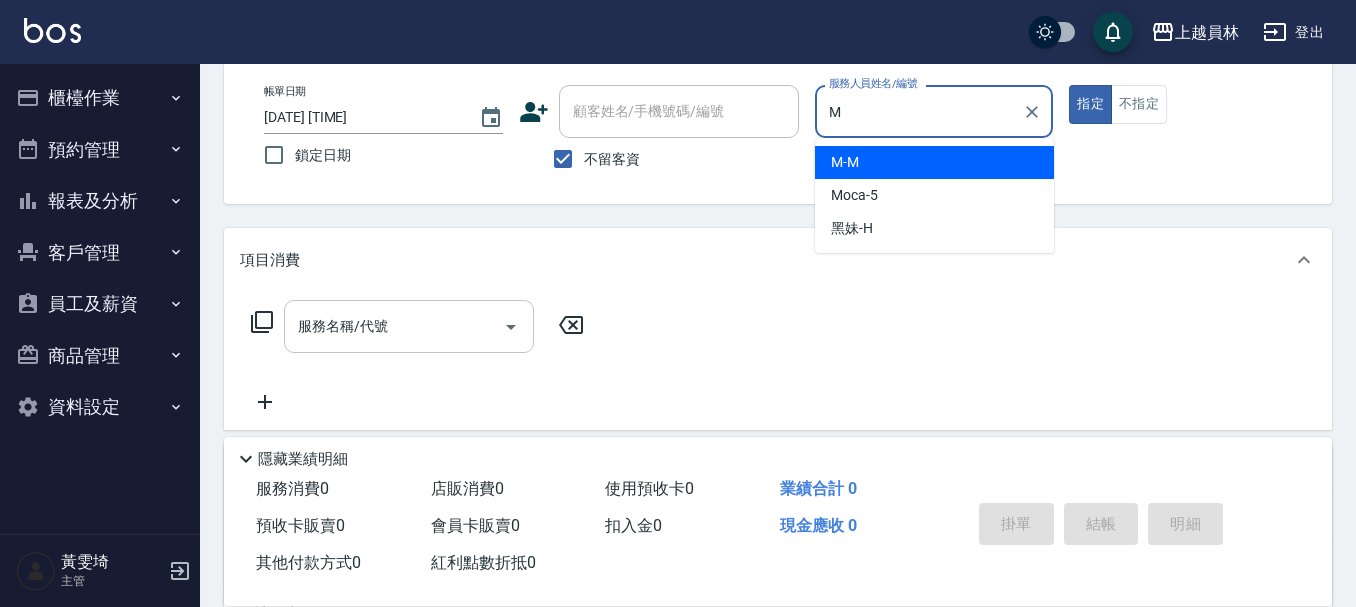 type on "M-M" 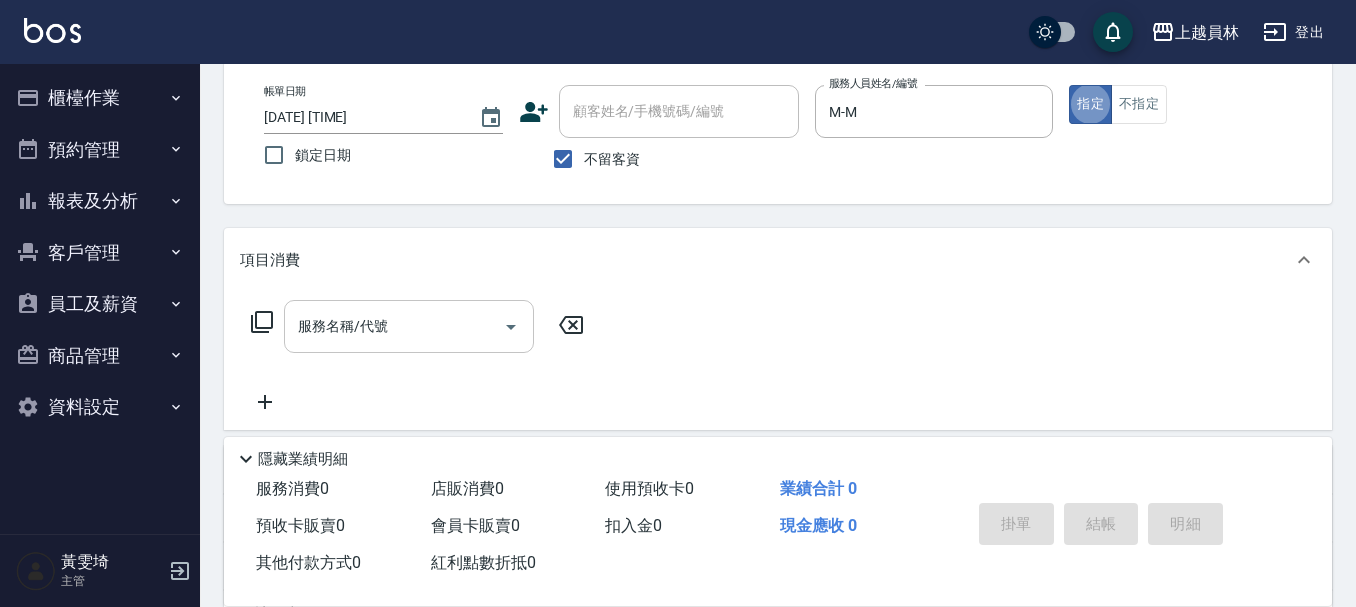 click on "服務名稱/代號" at bounding box center (394, 326) 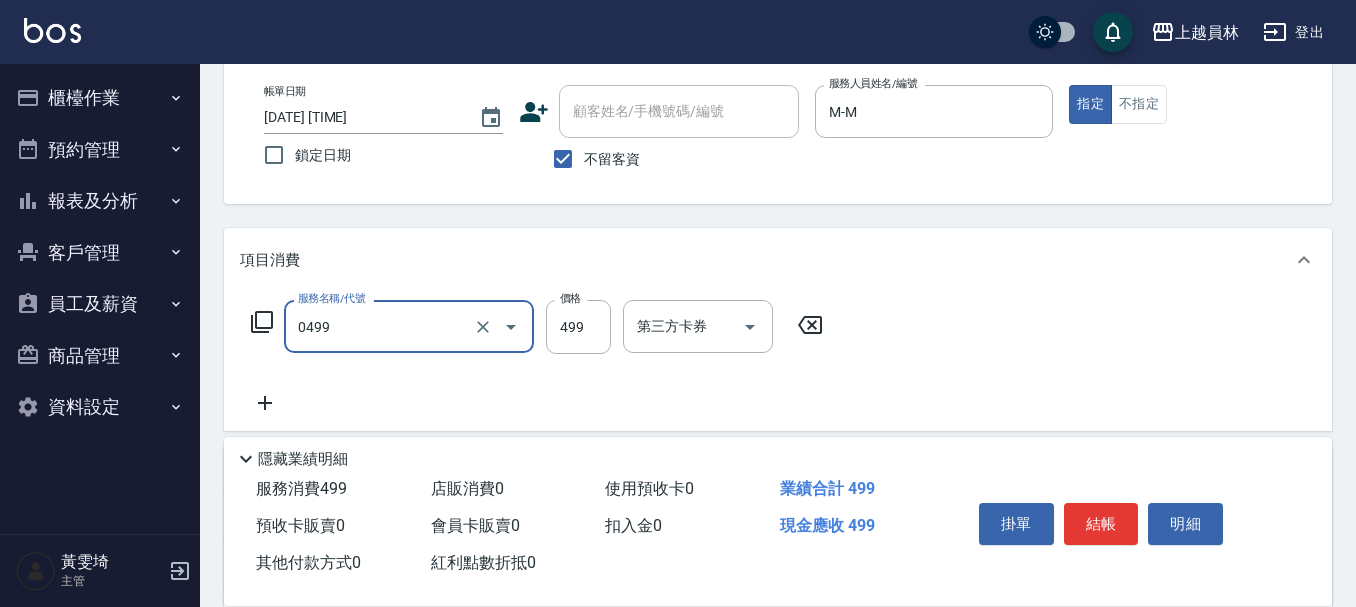 type on "去角質洗髮(0499)" 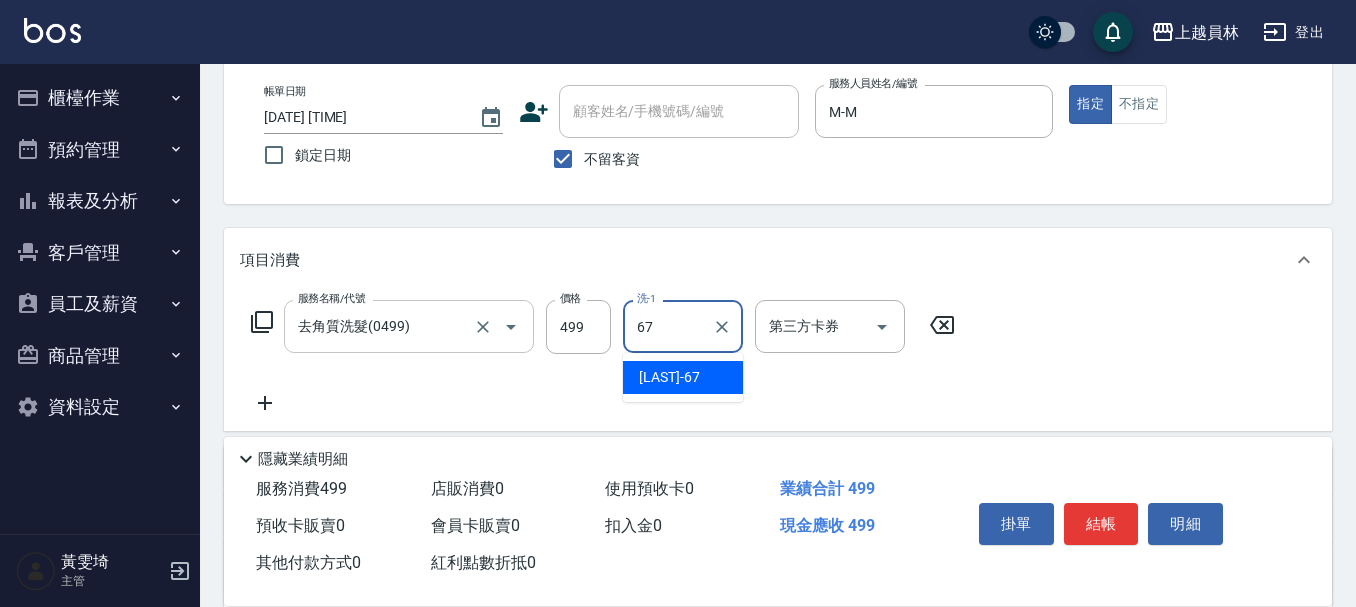 type on "[LAST]-[NUMBER]" 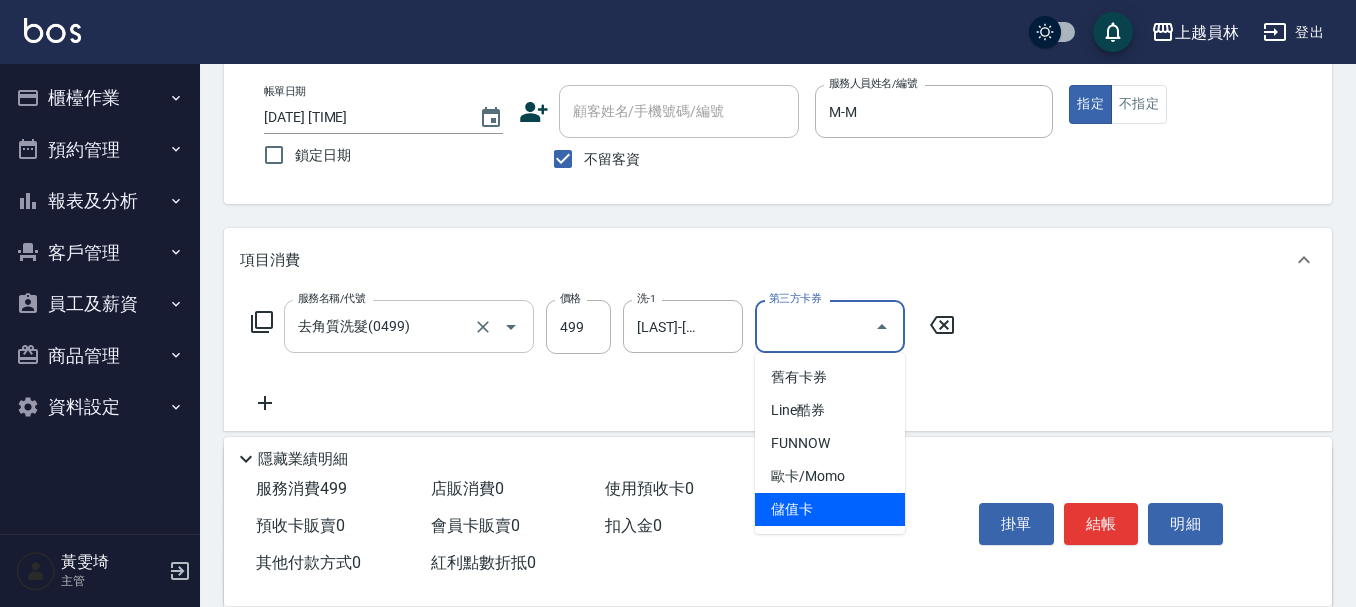 type on "儲值卡" 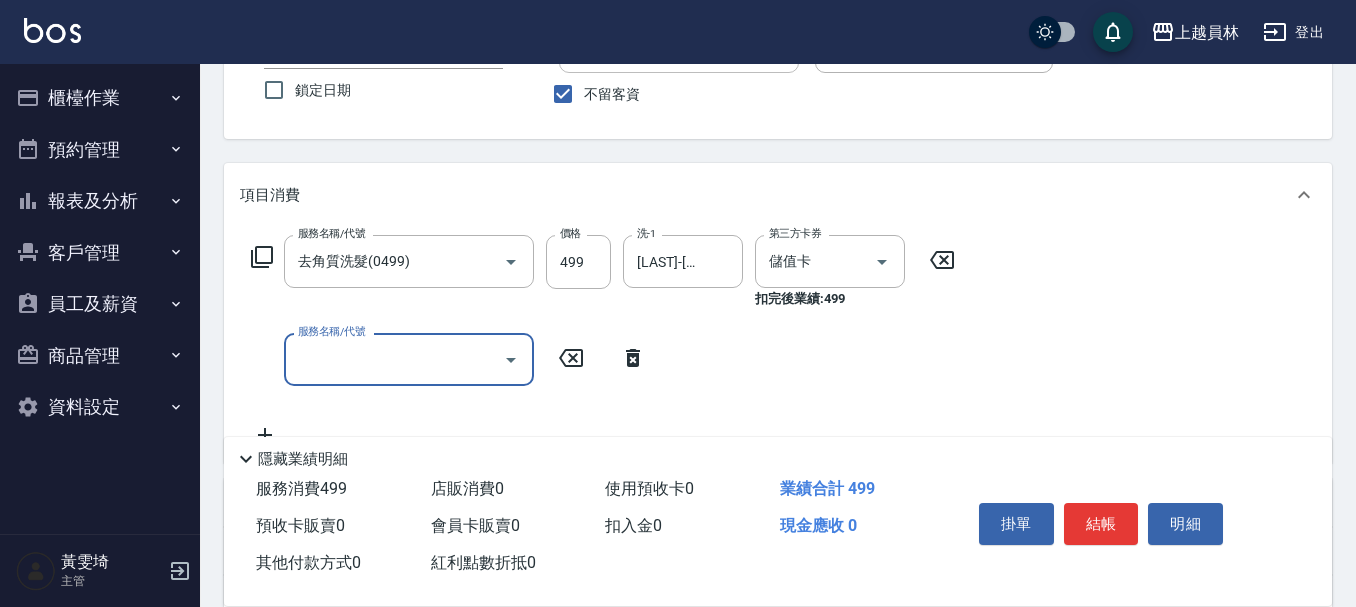 scroll, scrollTop: 200, scrollLeft: 0, axis: vertical 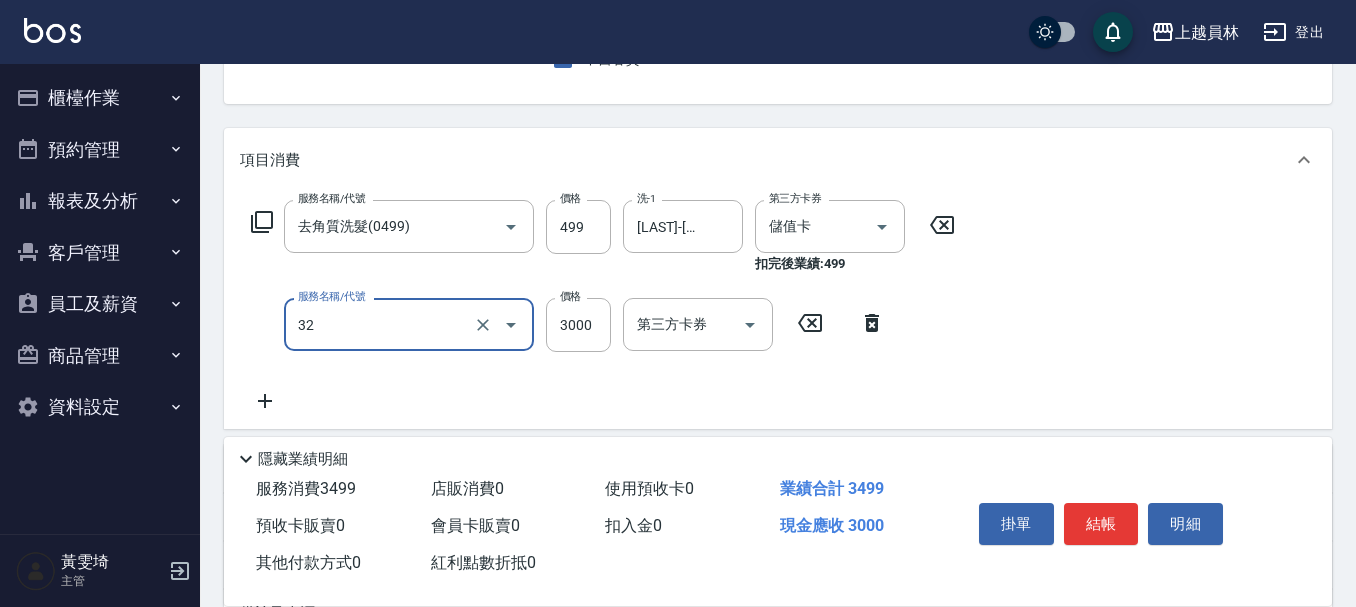 type on "染髮A餐(32)" 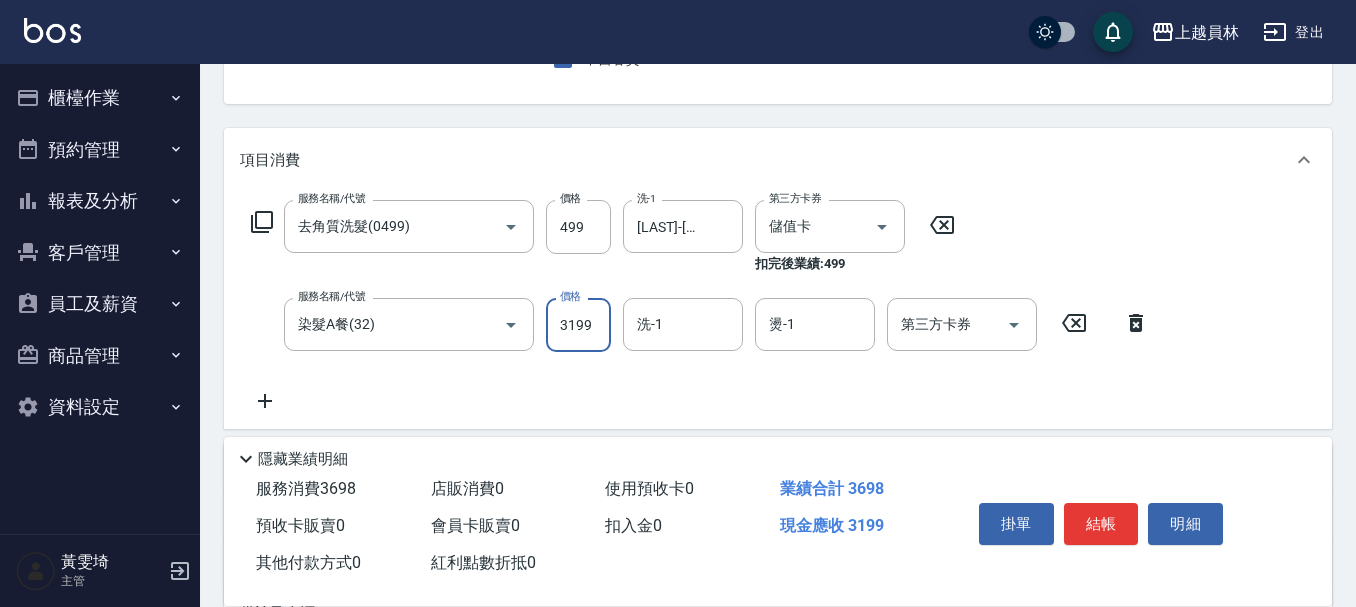 type on "3199" 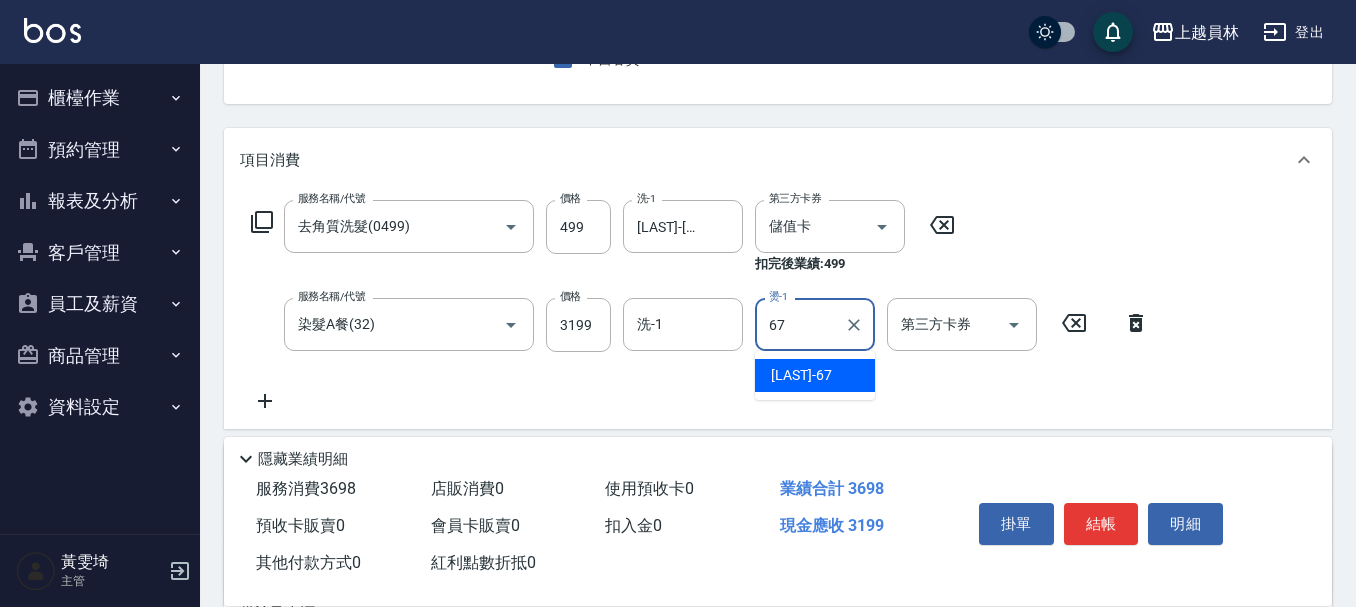 type on "[LAST]-[NUMBER]" 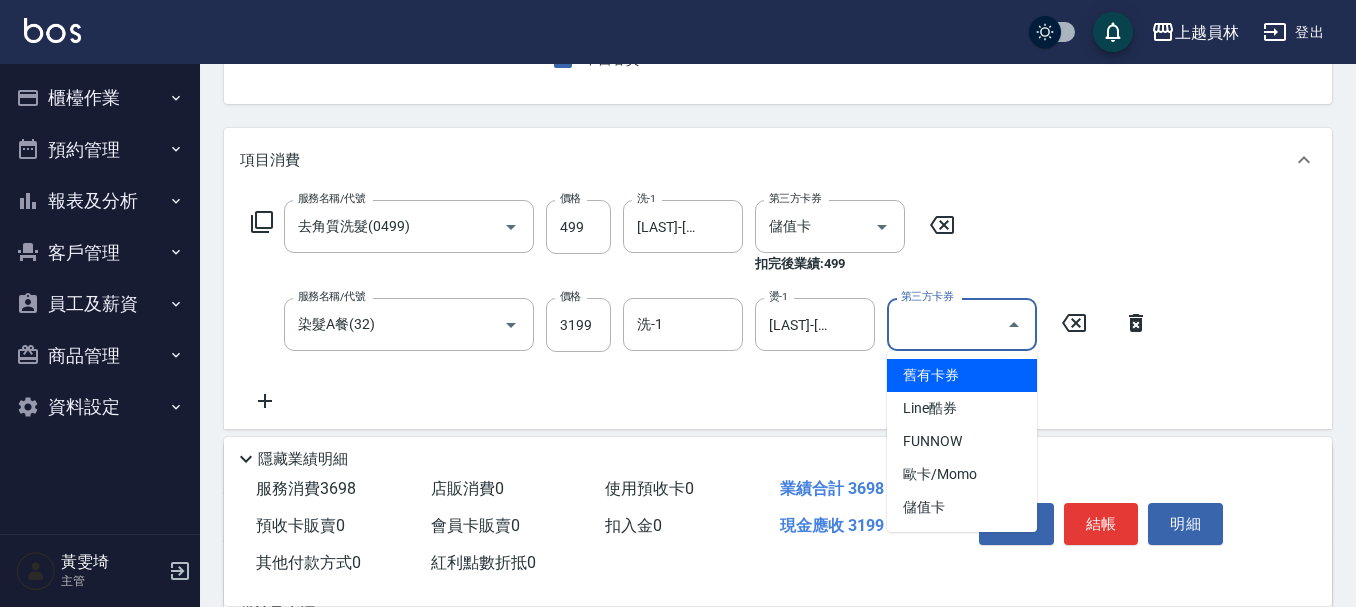 type on "儲值卡" 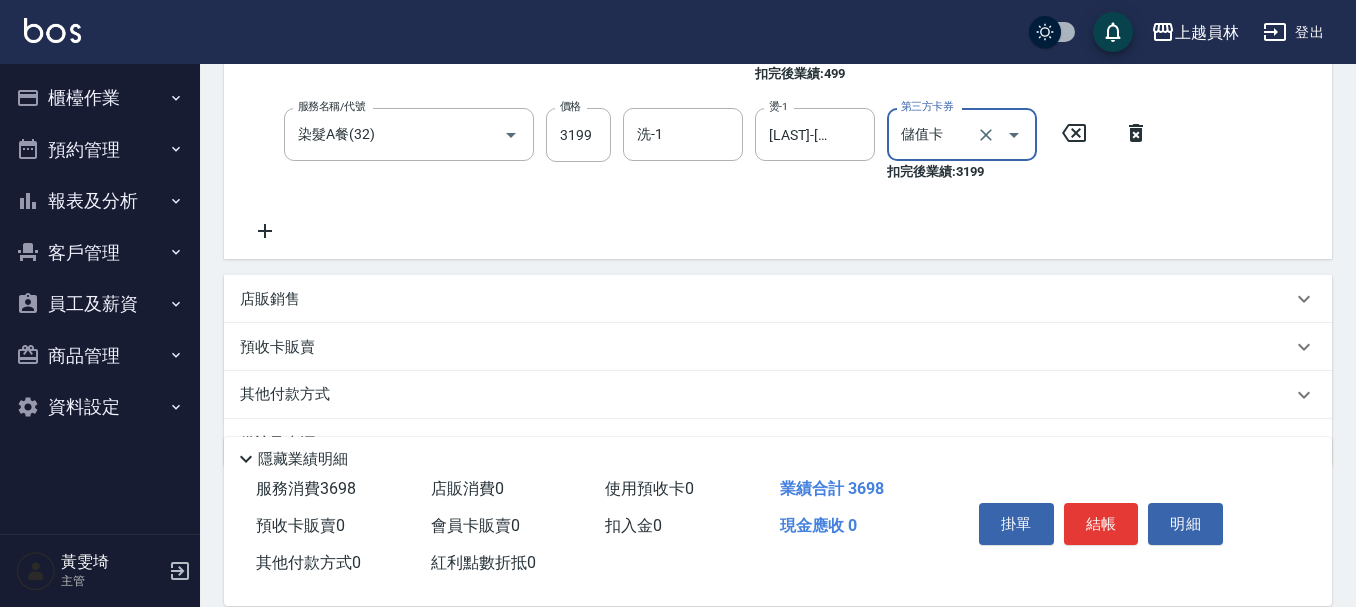 scroll, scrollTop: 400, scrollLeft: 0, axis: vertical 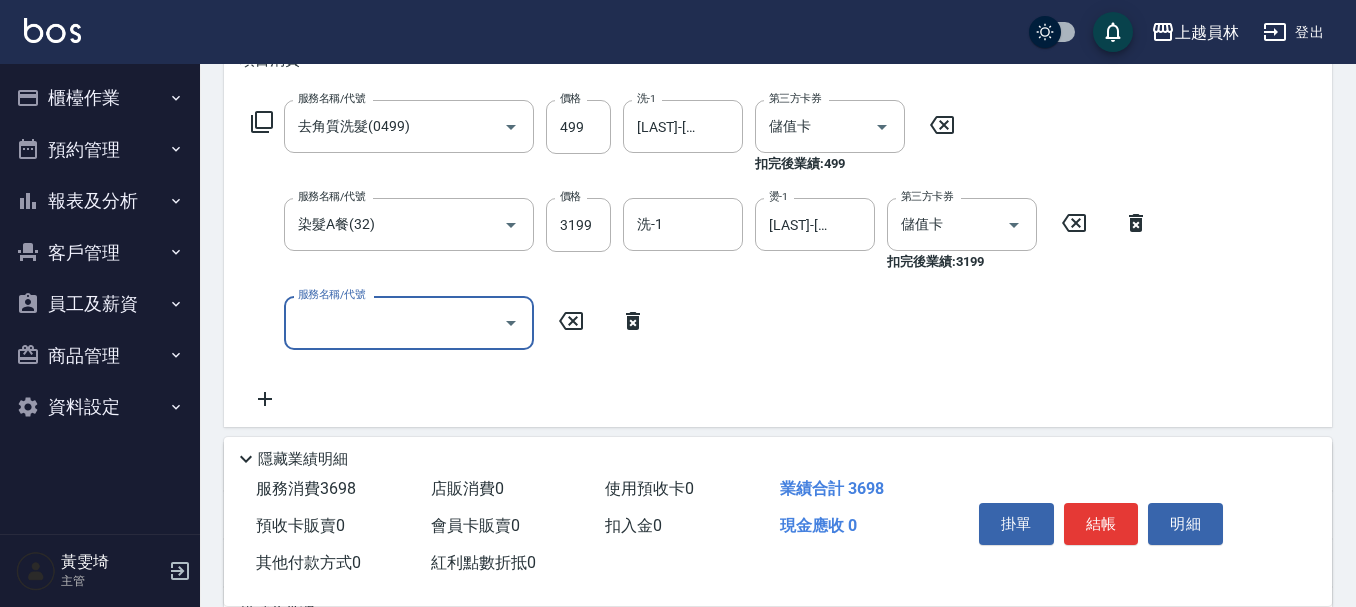 click on "價格 3199 價格" at bounding box center (578, 235) 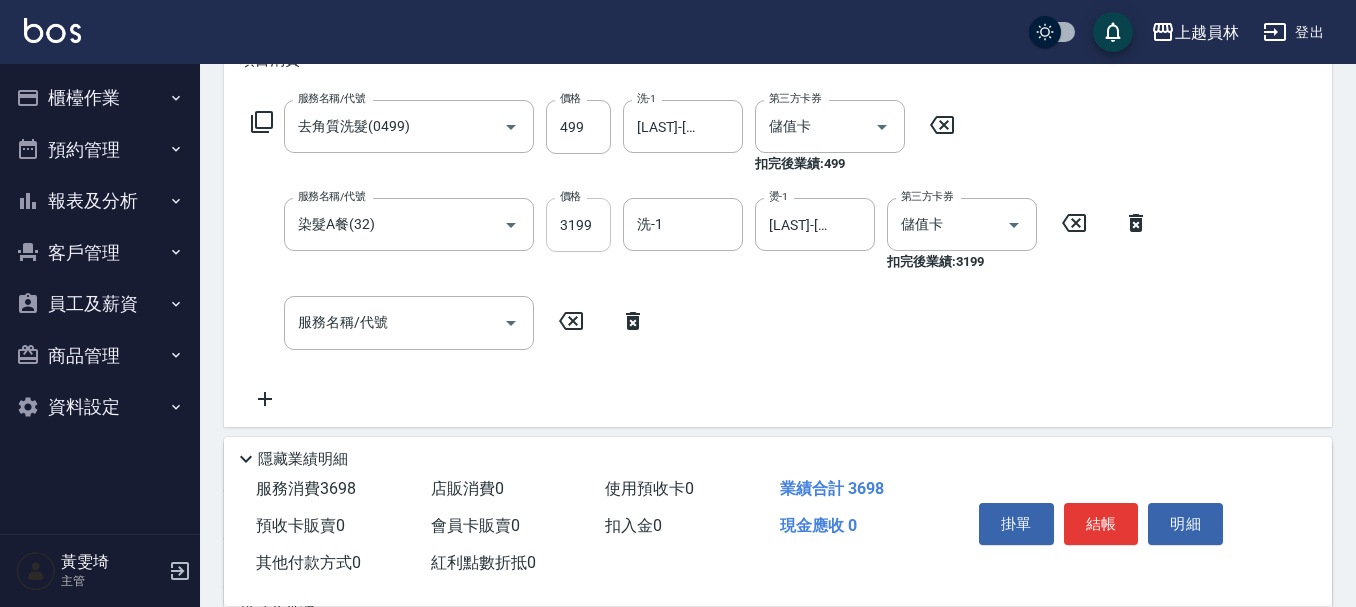 click on "3199" at bounding box center [578, 225] 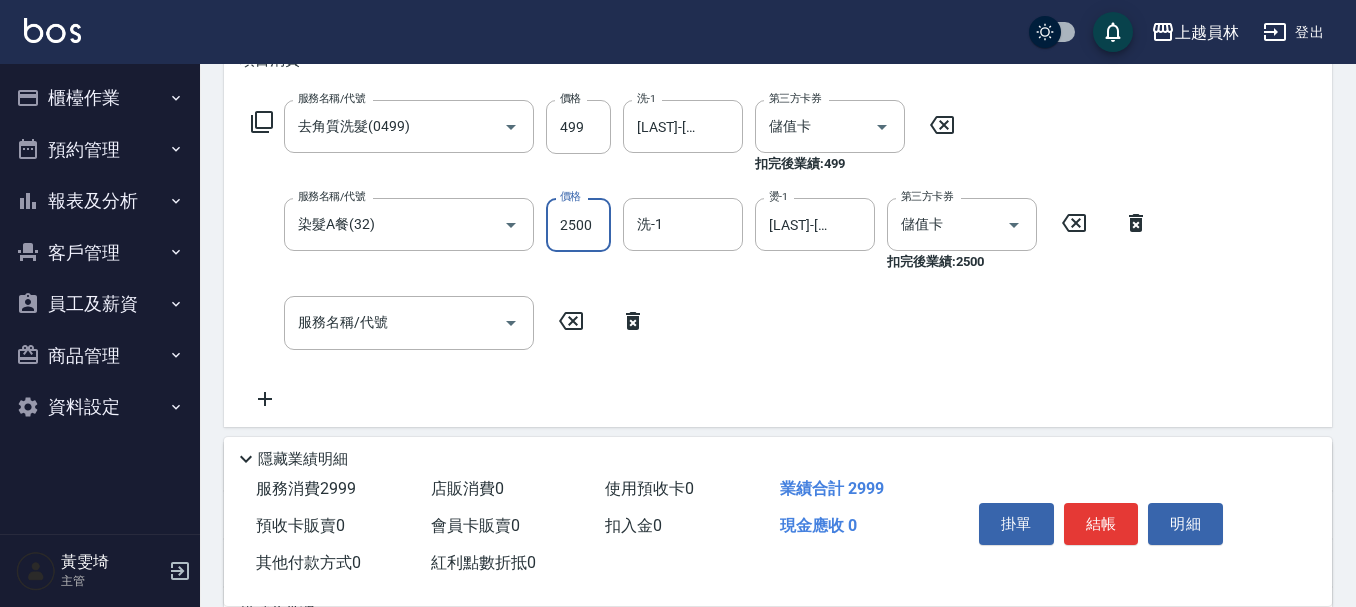 type on "2500" 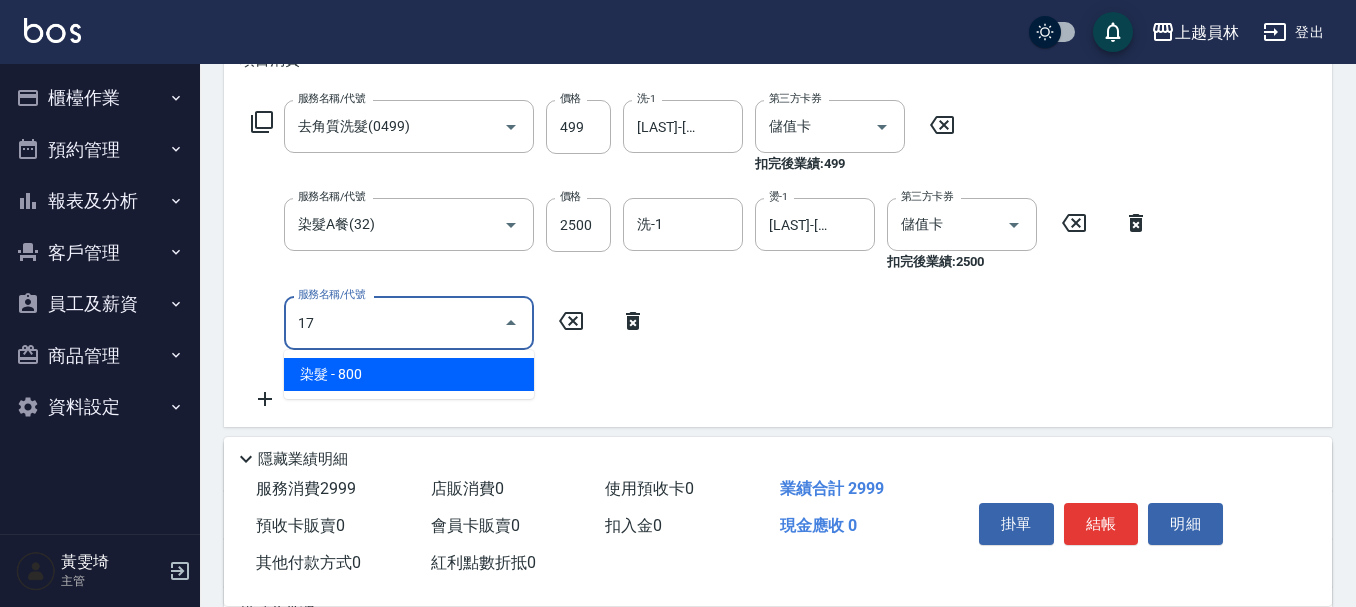 type on "染髮(17)" 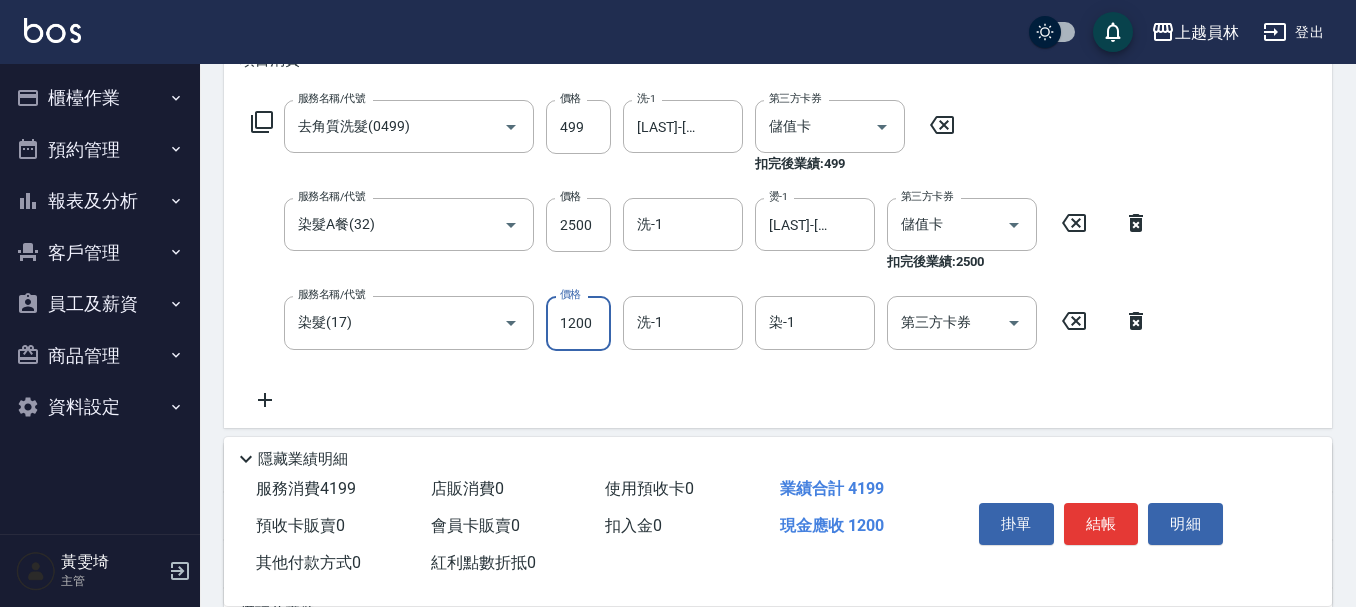 type on "1200" 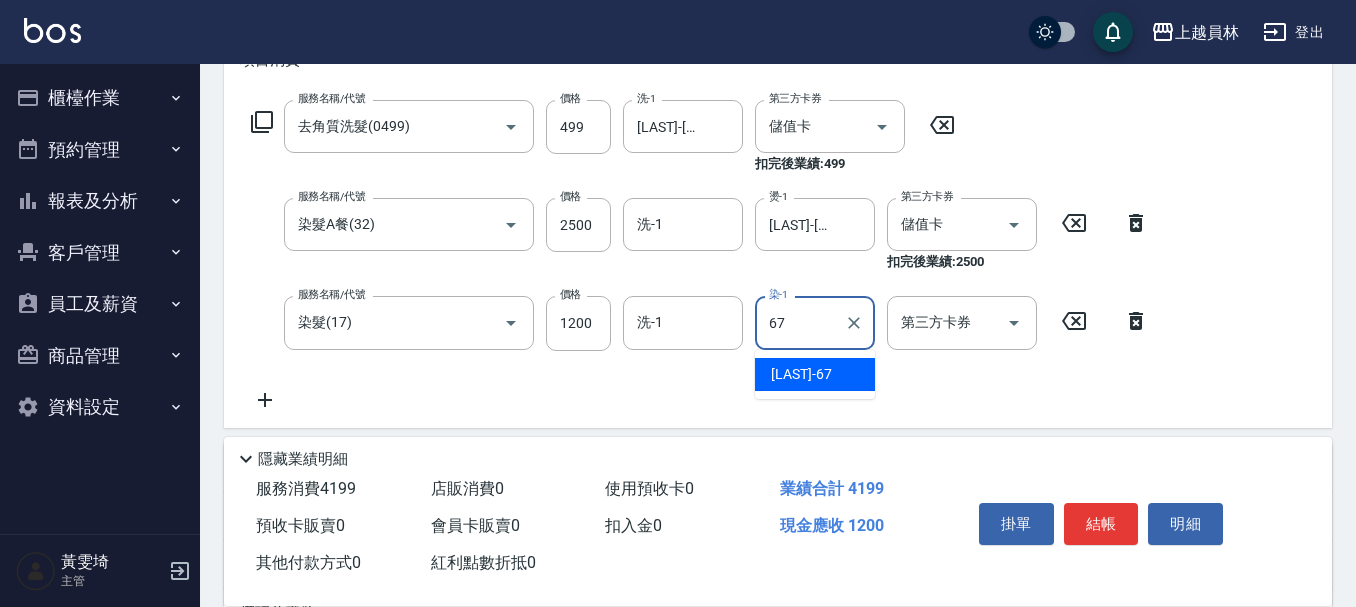 type on "[LAST]-[NUMBER]" 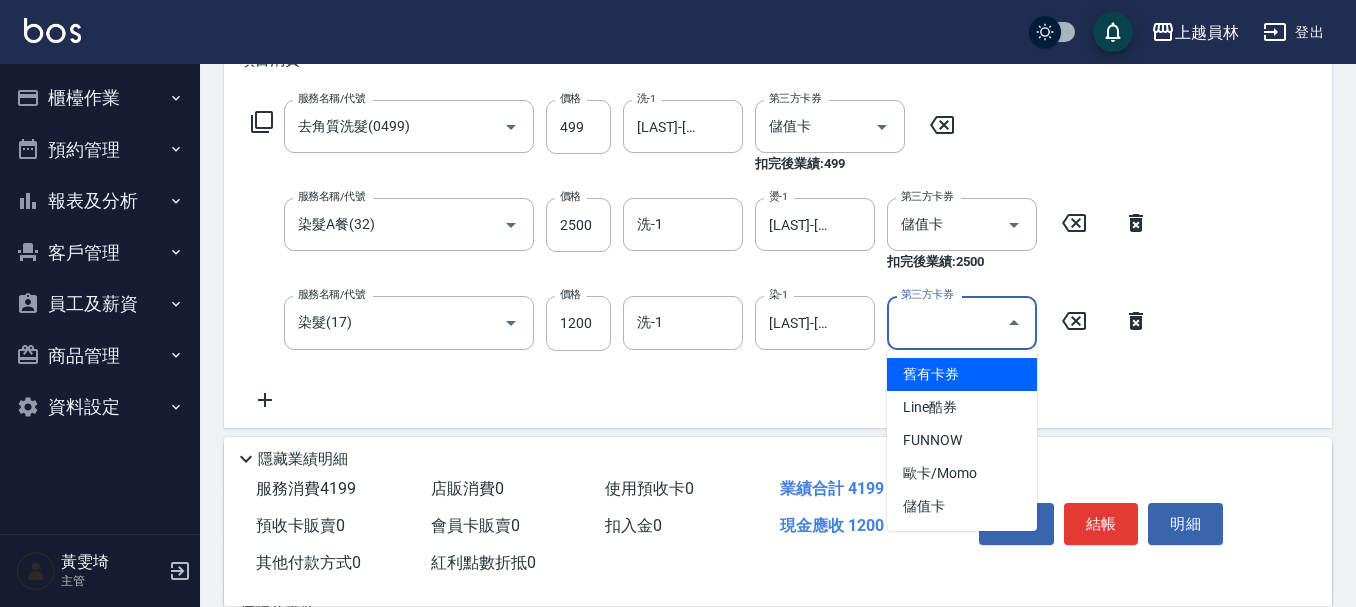 type on "儲值卡" 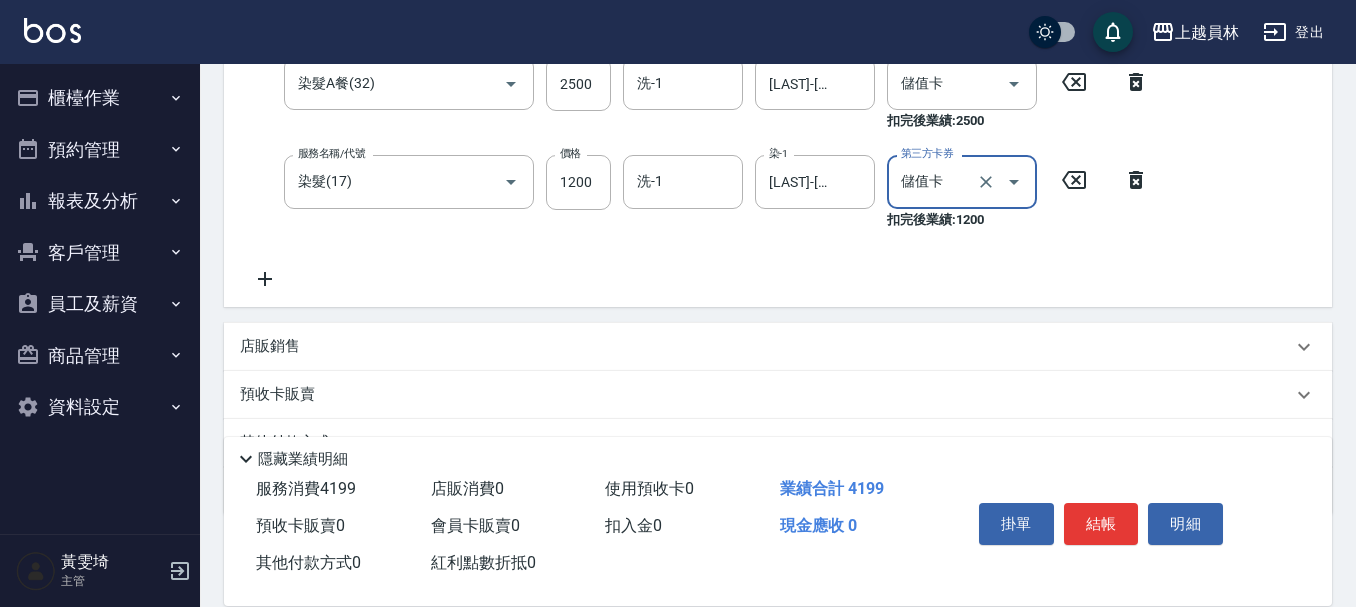 click 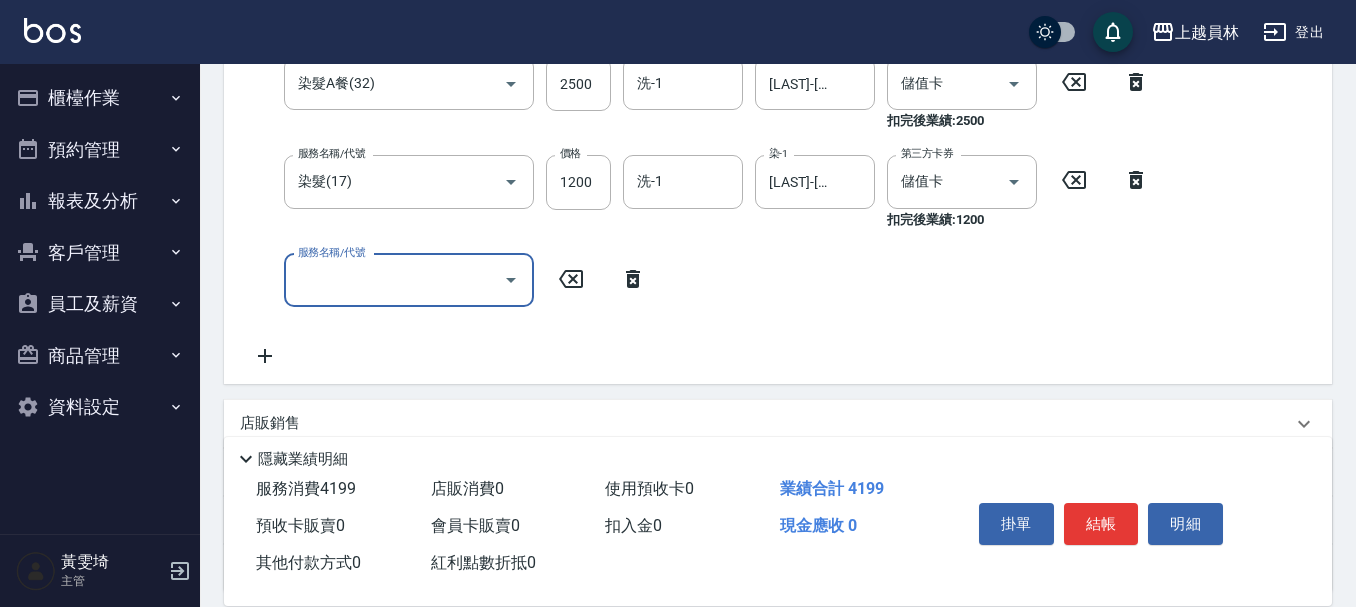 scroll, scrollTop: 409, scrollLeft: 0, axis: vertical 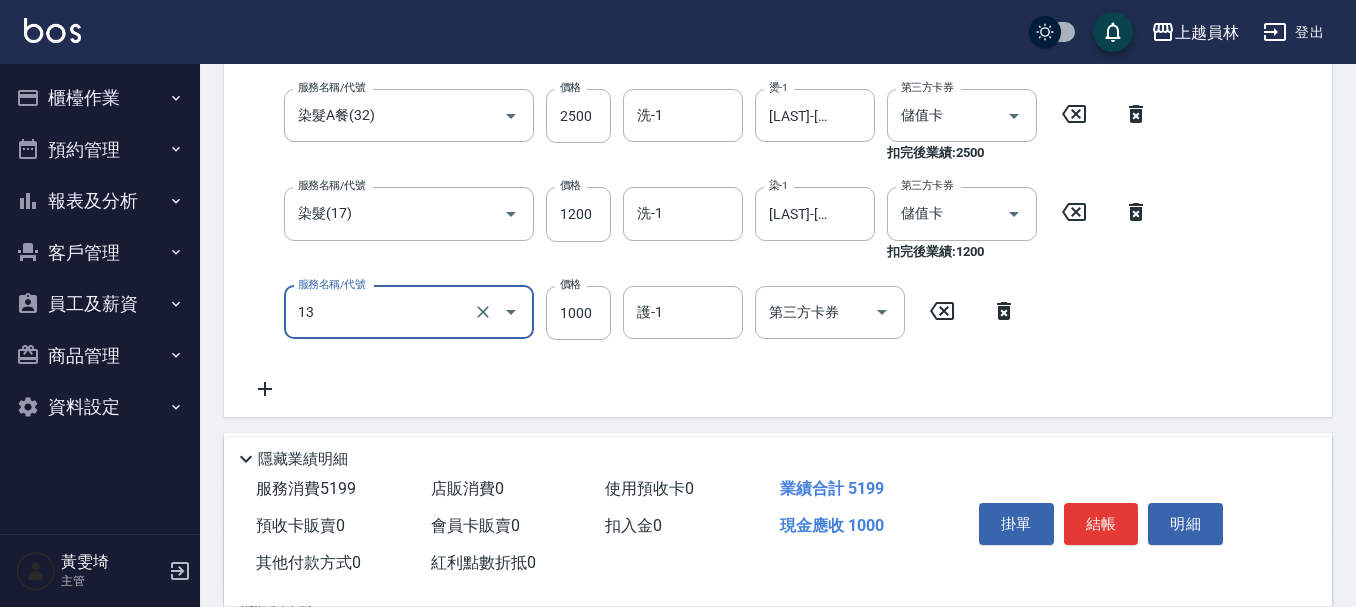 type on "酵素護髮(13)" 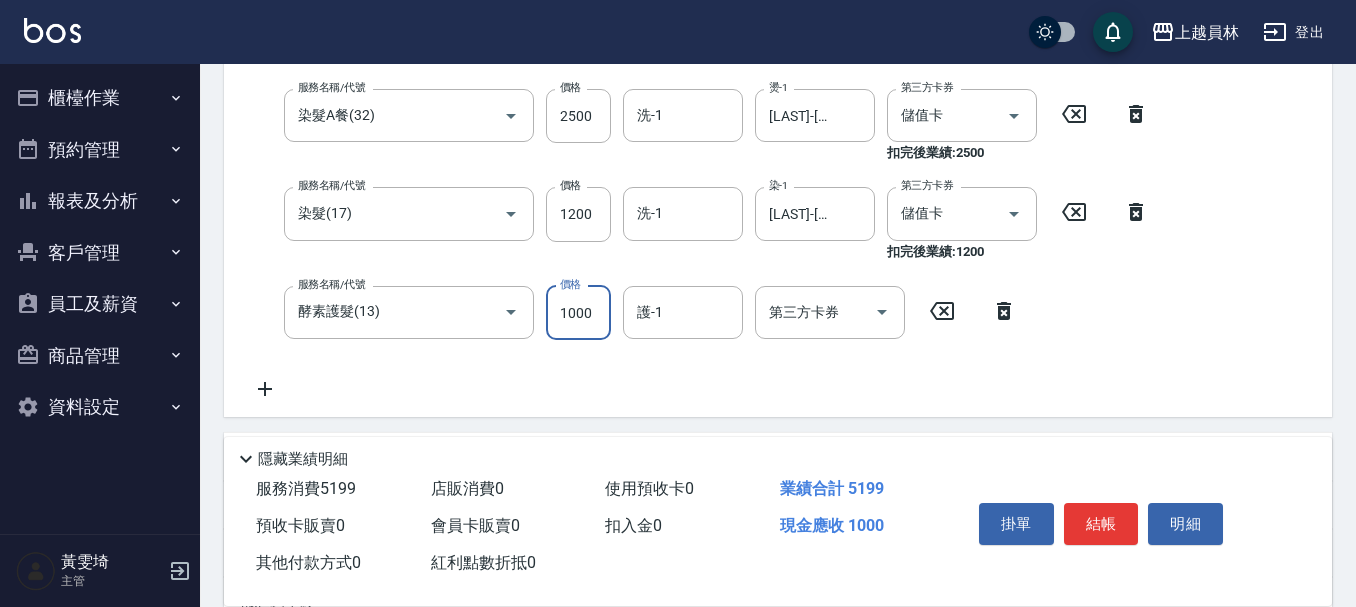 scroll, scrollTop: 400, scrollLeft: 0, axis: vertical 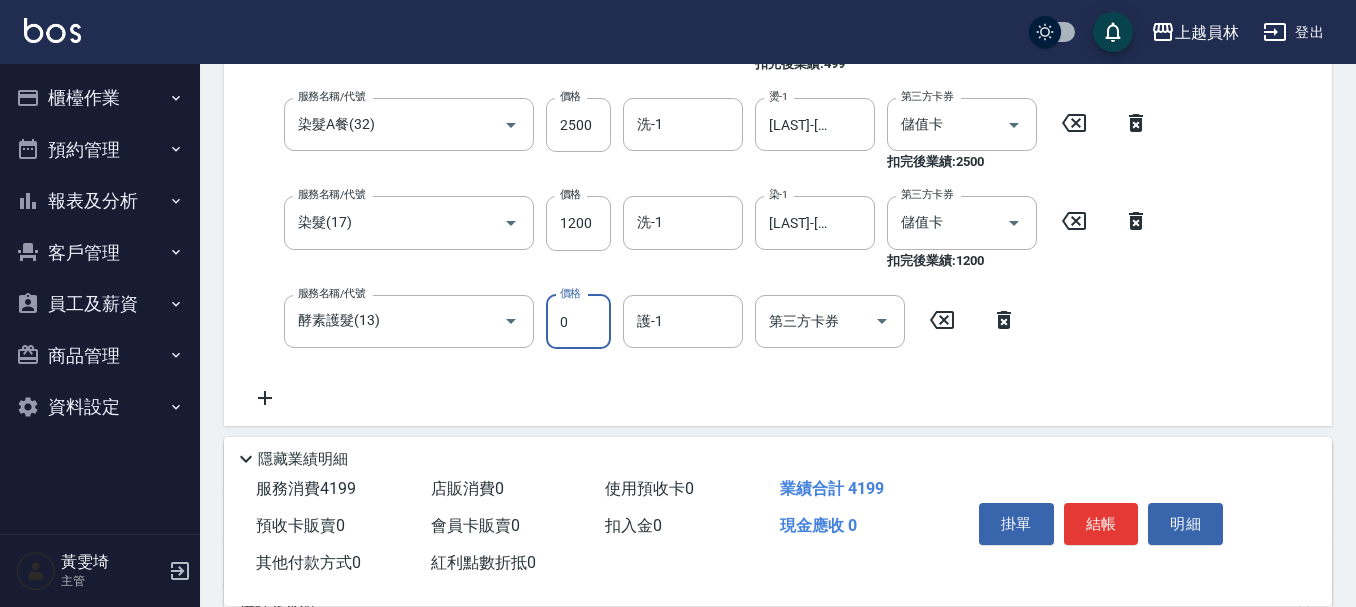 type on "0" 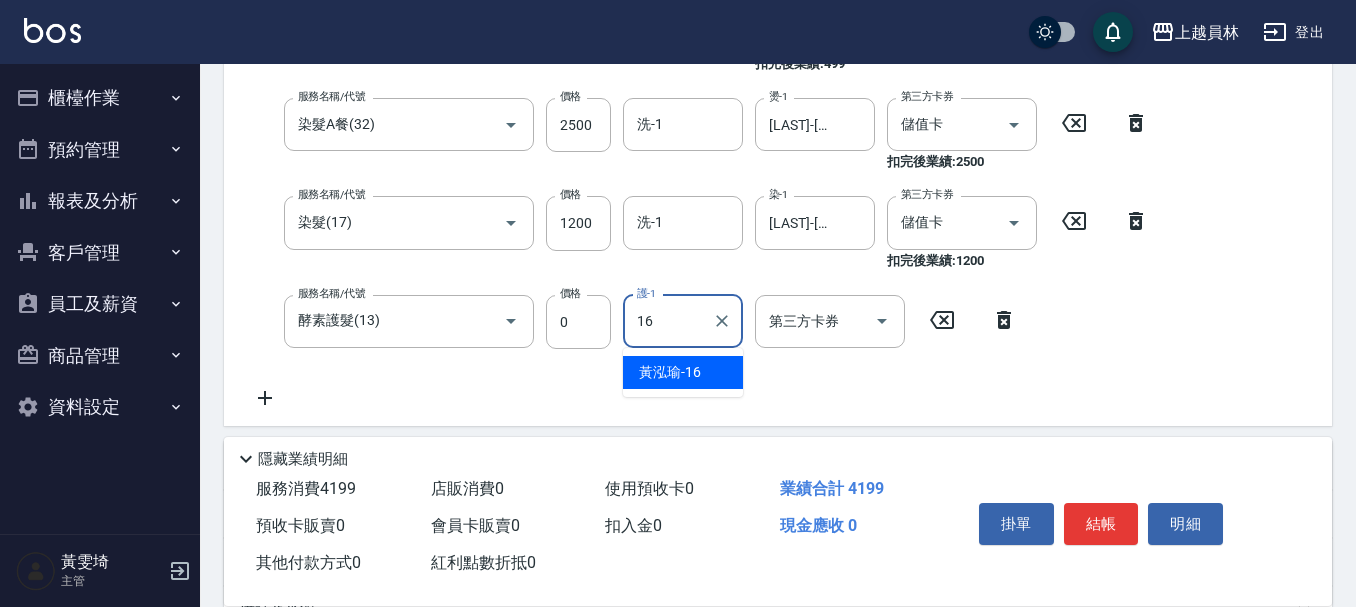 type on "[LAST]-[NUMBER]" 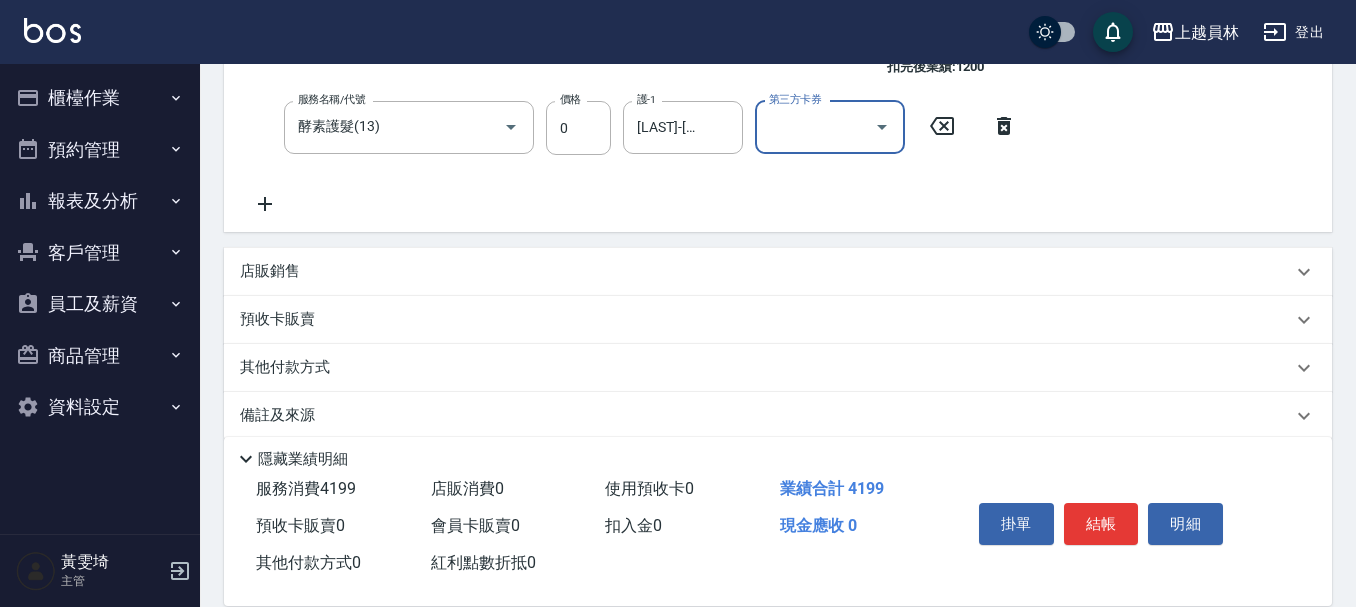 scroll, scrollTop: 619, scrollLeft: 0, axis: vertical 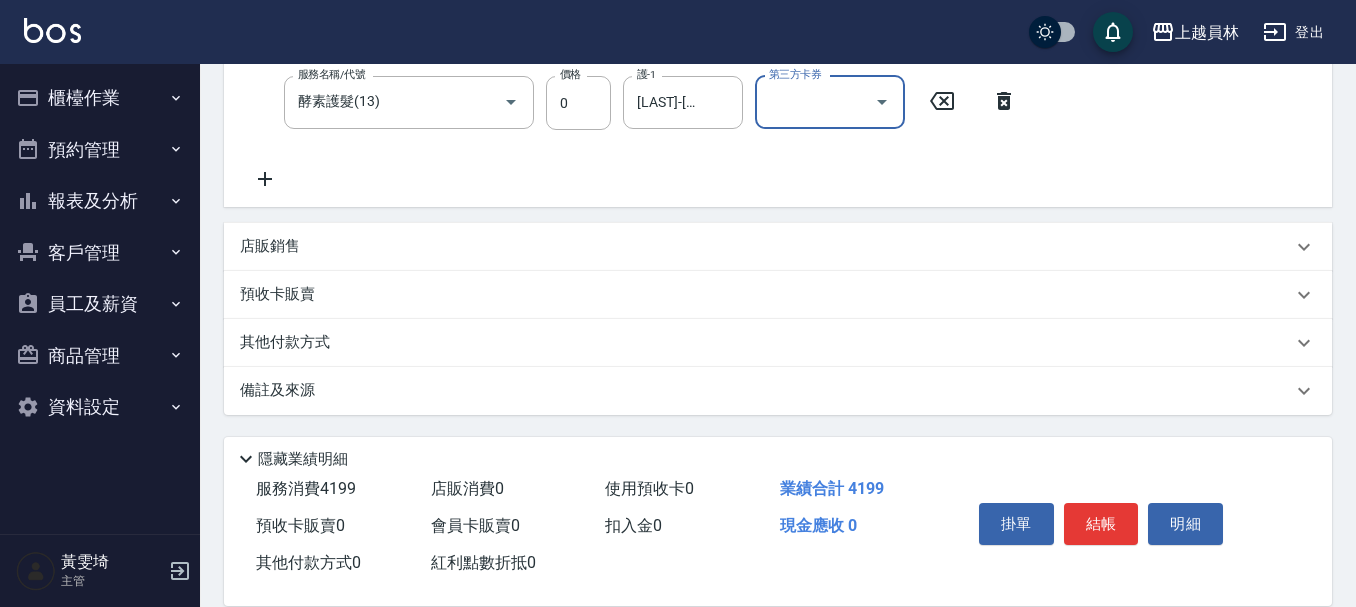 click on "店販銷售" at bounding box center [766, 246] 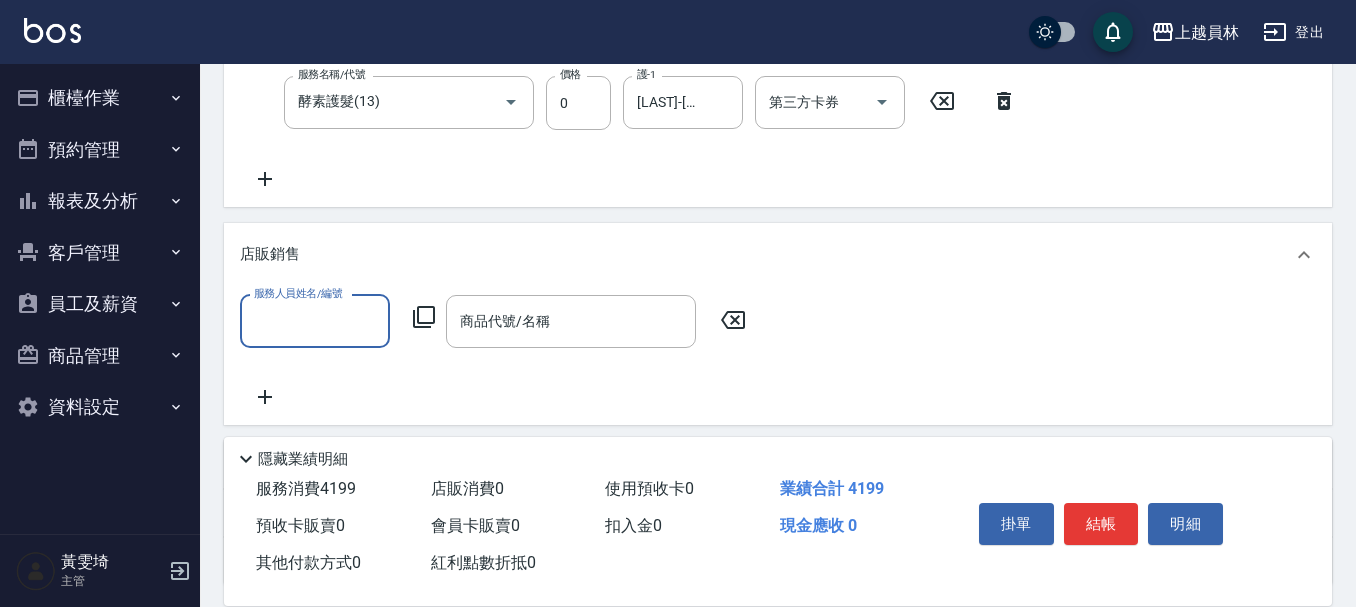 scroll, scrollTop: 0, scrollLeft: 0, axis: both 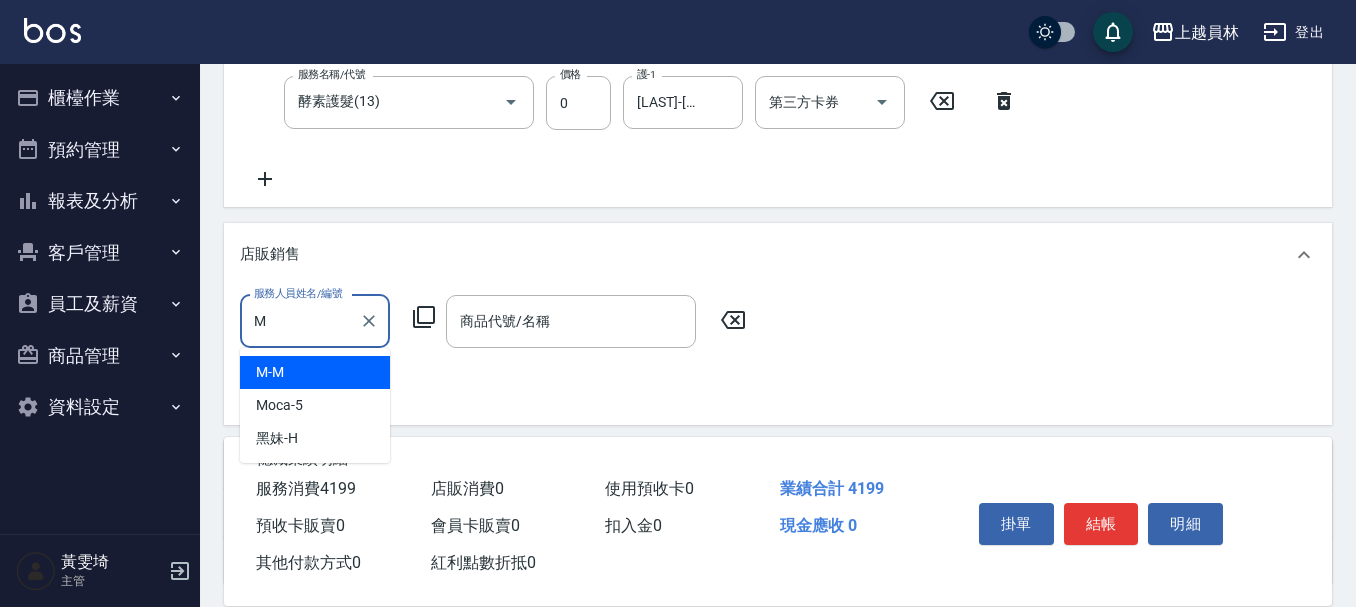 type on "M-M" 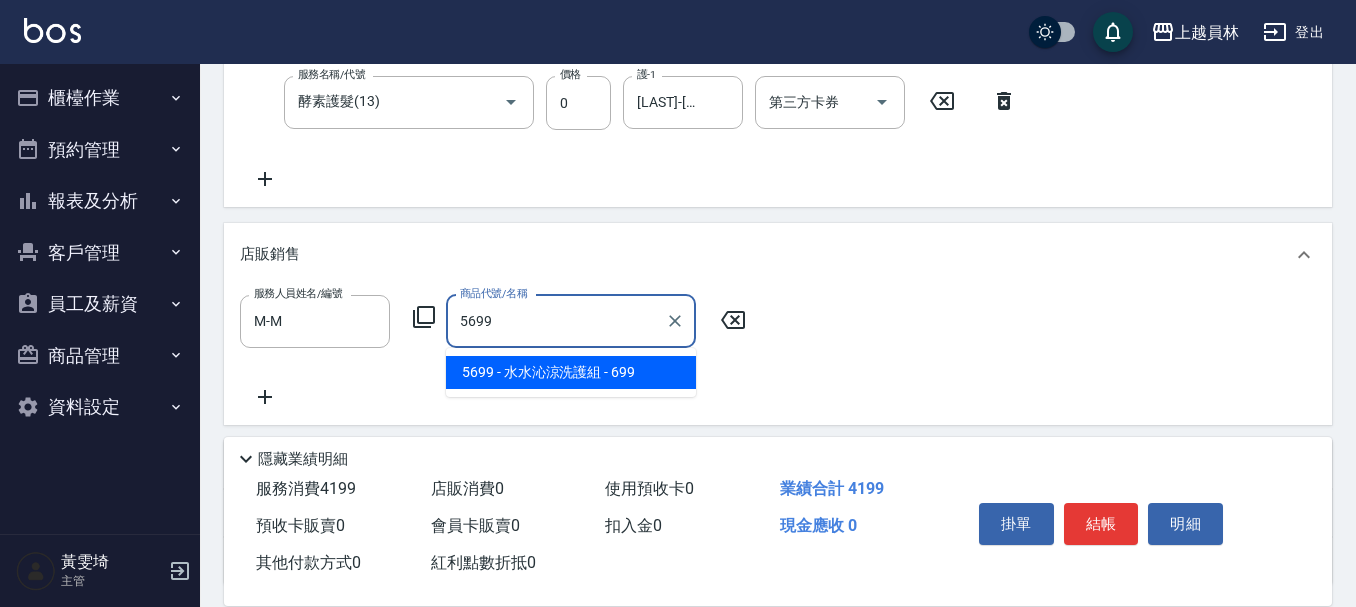 type on "水水沁涼洗護組" 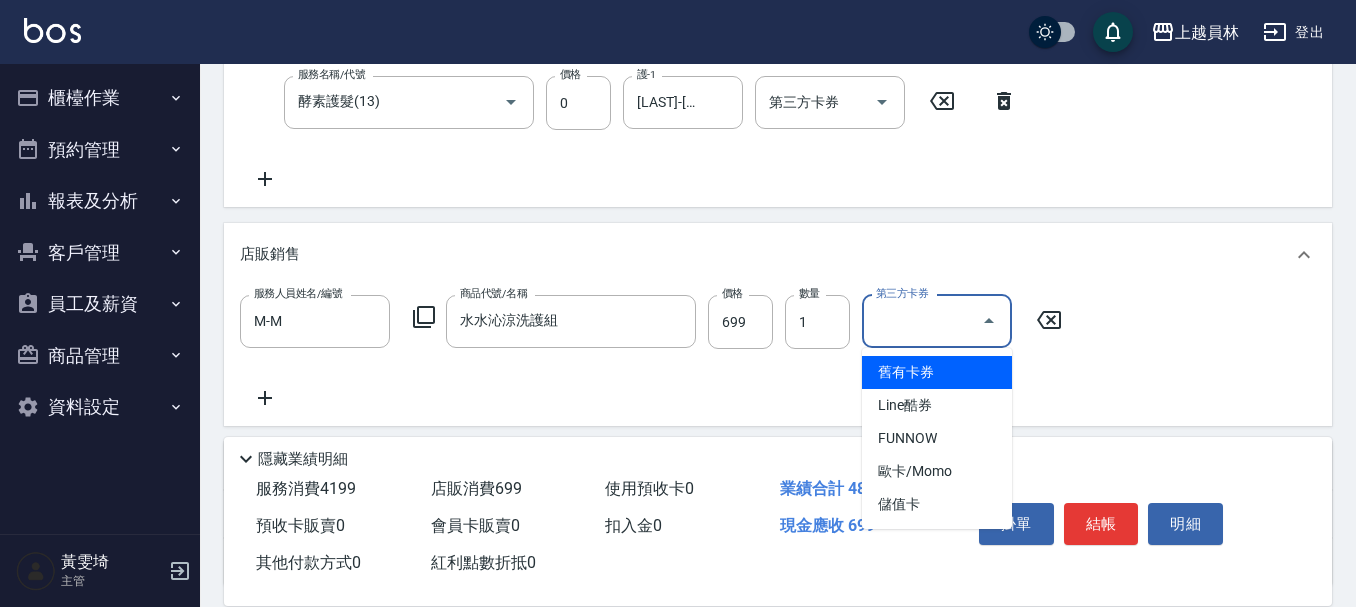 type on "儲值卡" 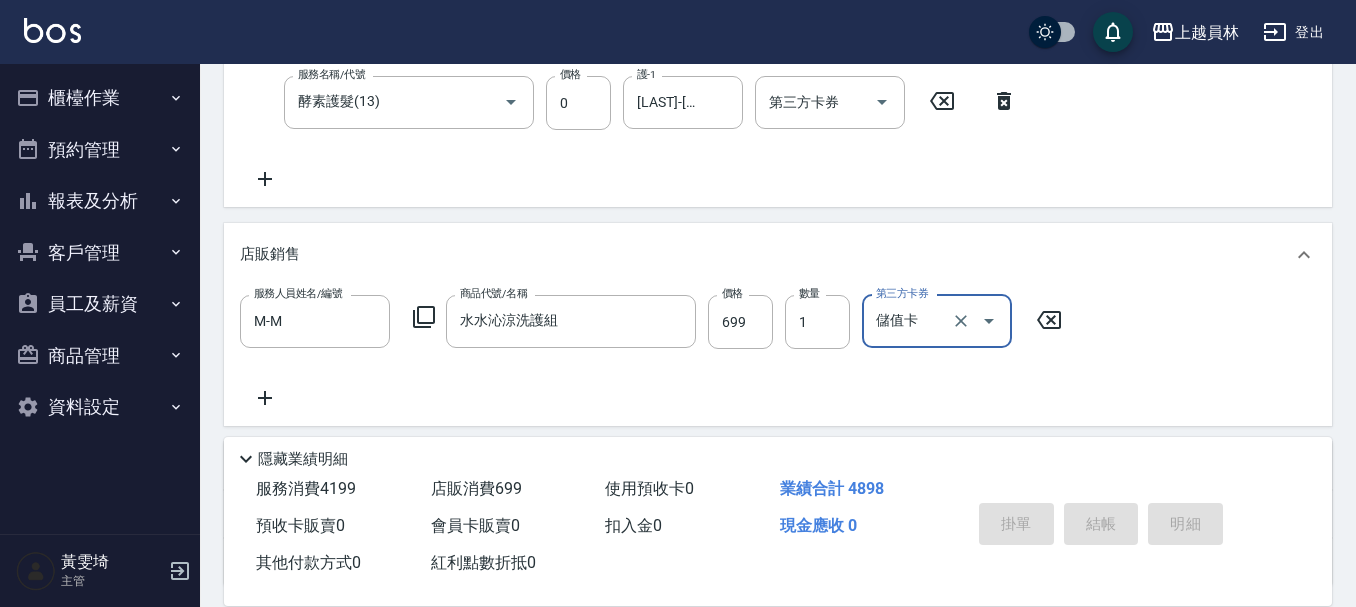 type on "[DATE] [TIME]" 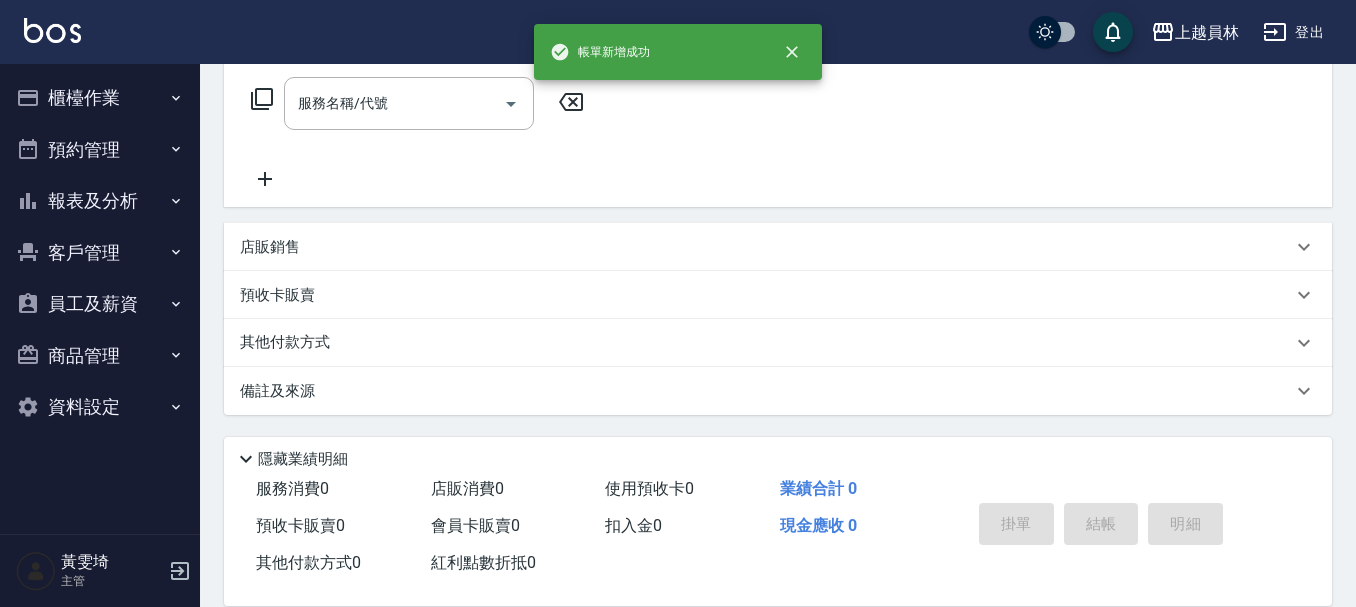 scroll, scrollTop: 0, scrollLeft: 0, axis: both 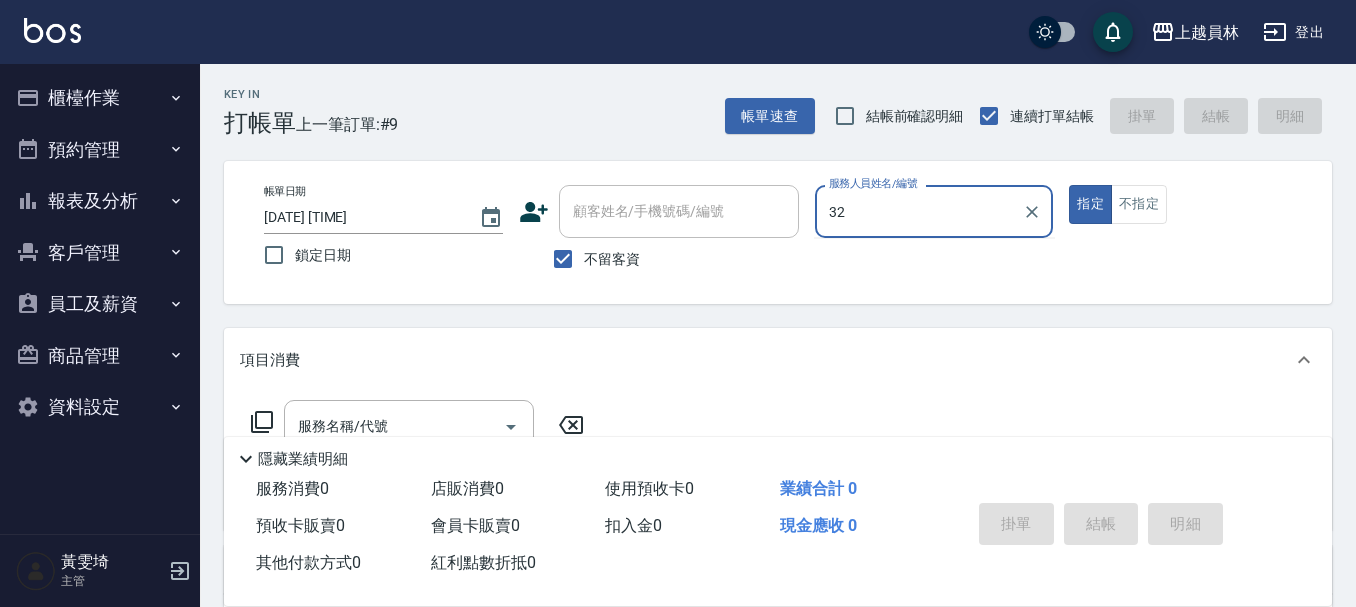 type on "32" 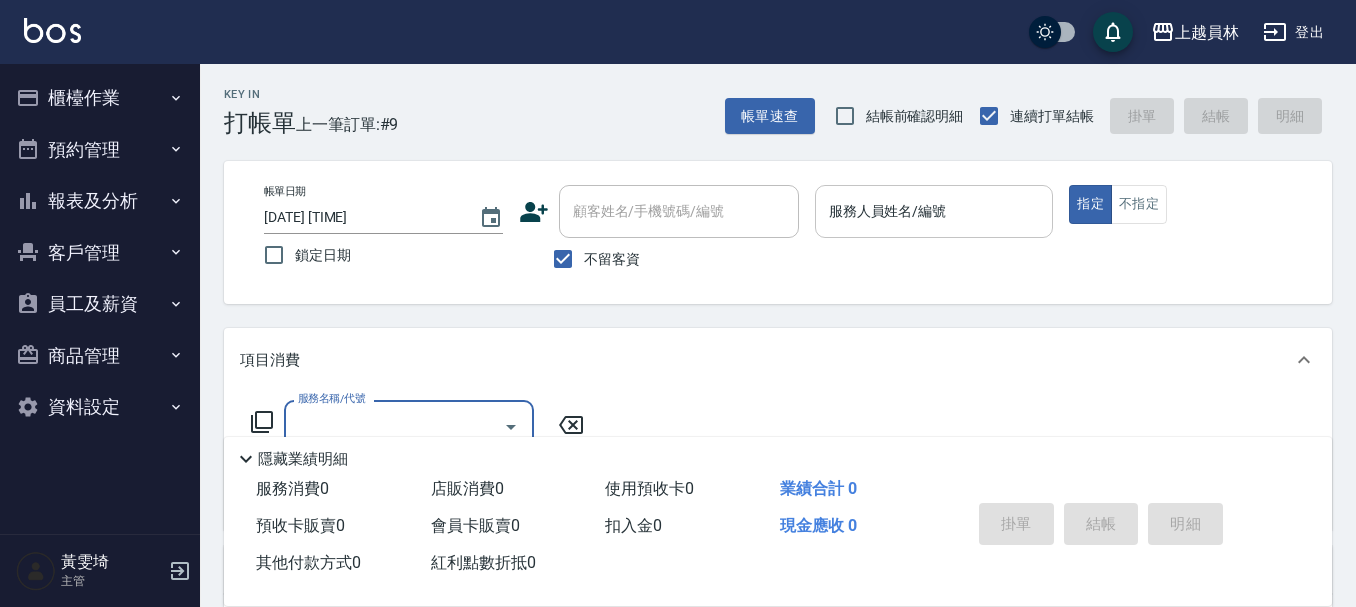 click on "服務人員姓名/編號 服務人員姓名/編號" at bounding box center (934, 211) 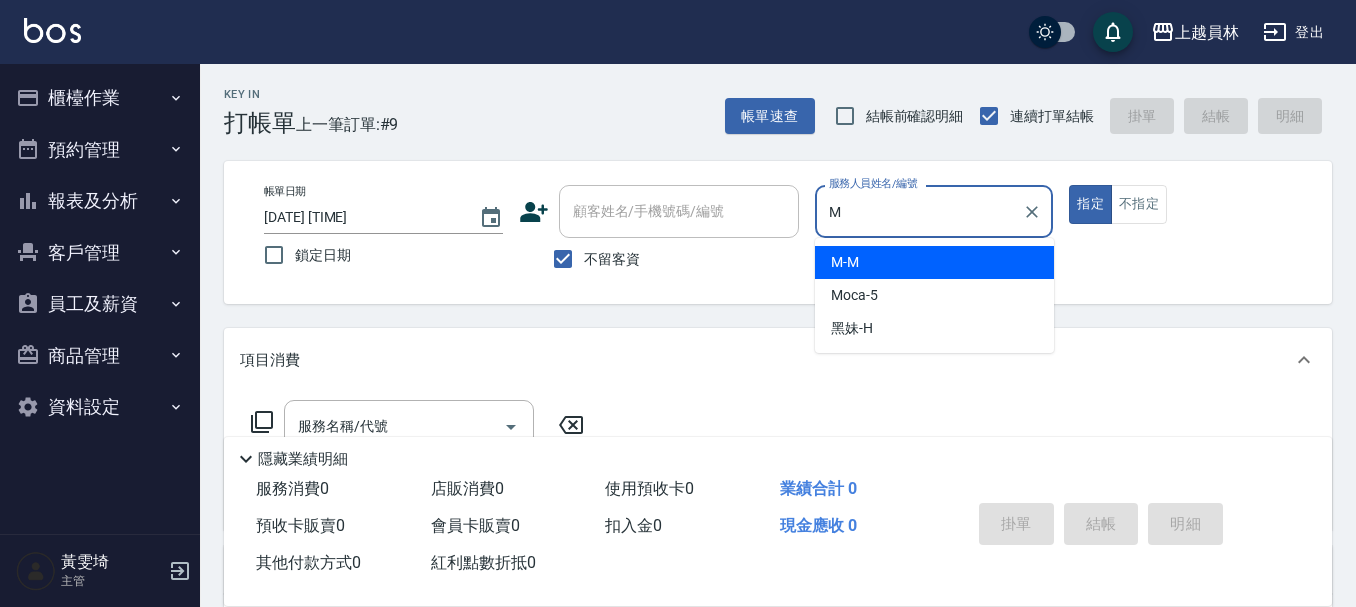 type on "M-M" 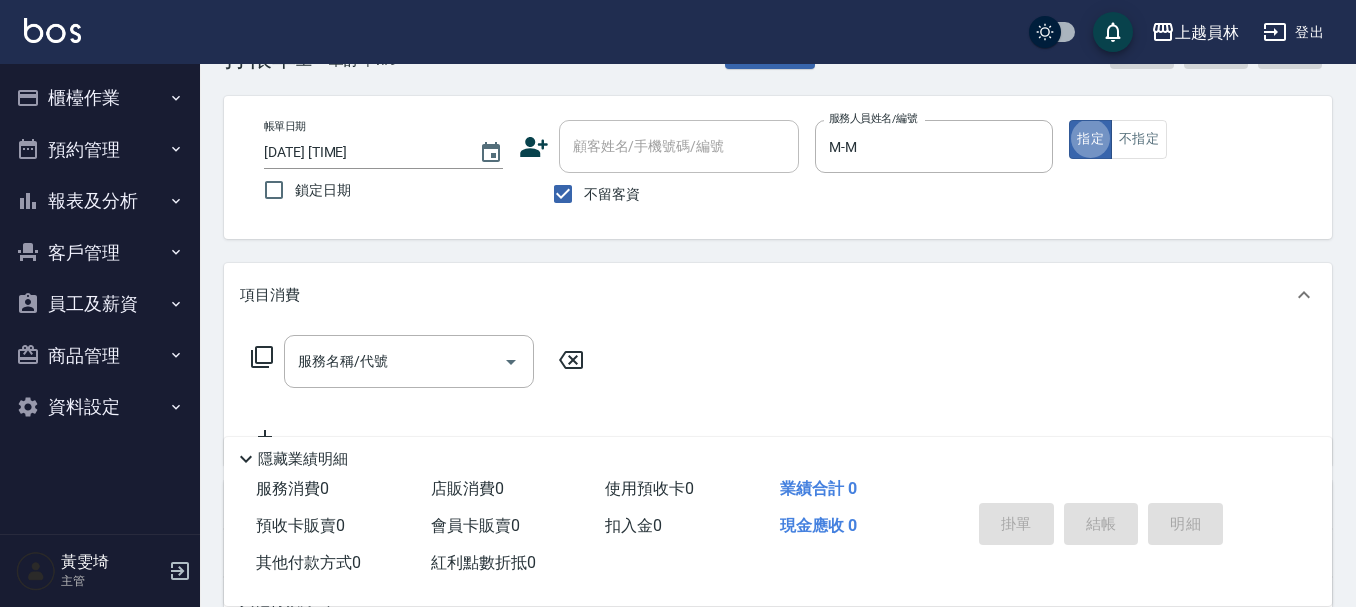 scroll, scrollTop: 100, scrollLeft: 0, axis: vertical 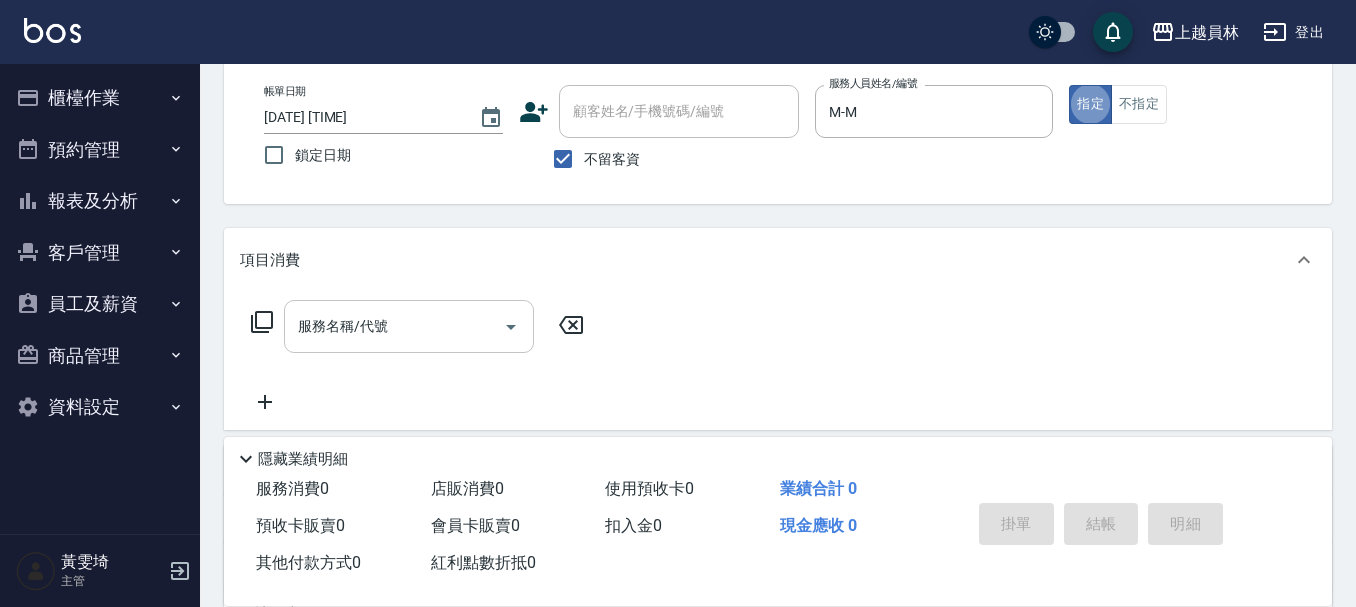 click on "服務名稱/代號 服務名稱/代號" at bounding box center [409, 326] 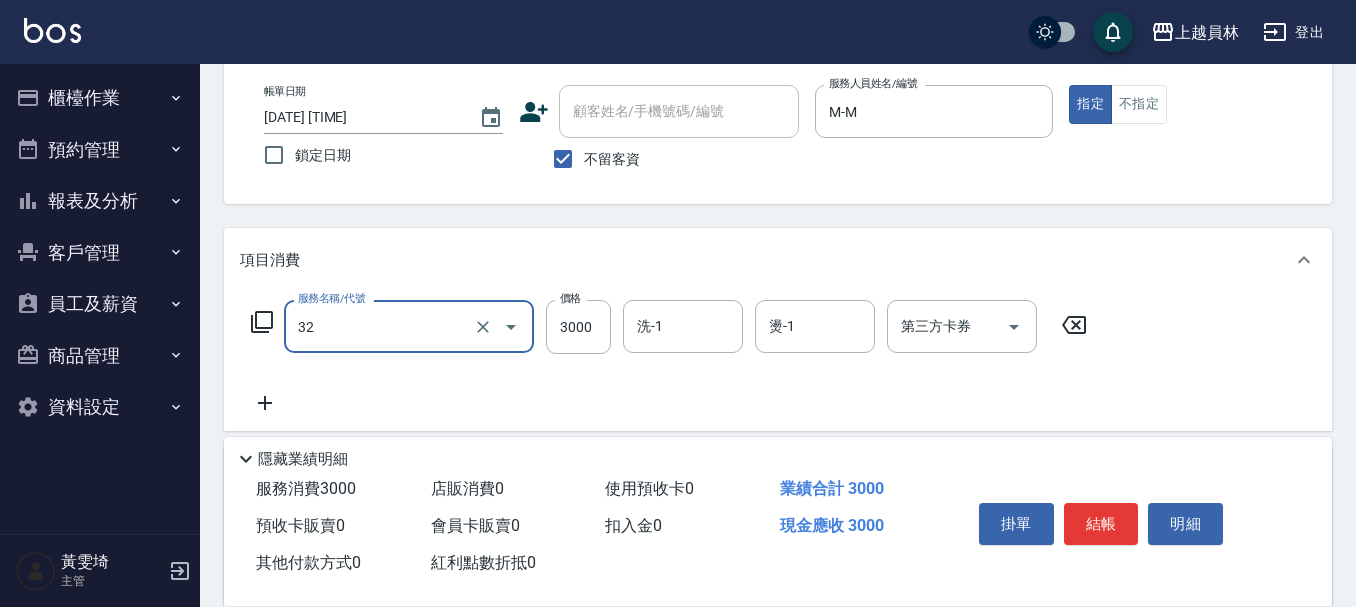 type on "染髮A餐(32)" 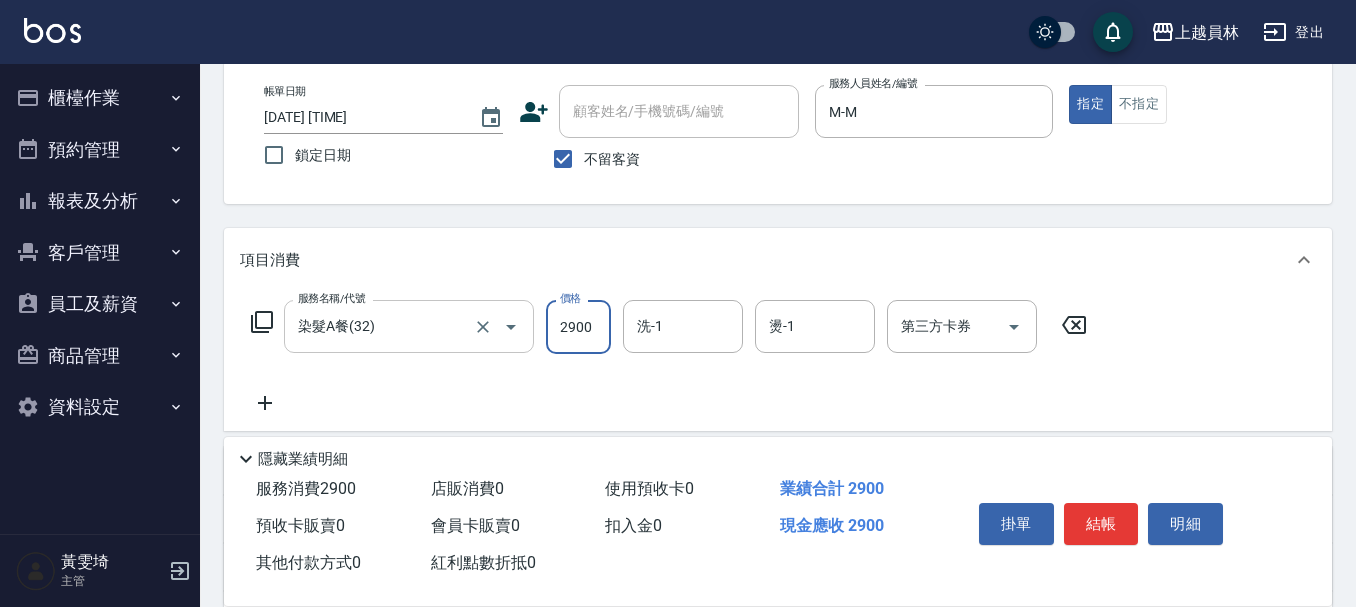 type on "2900" 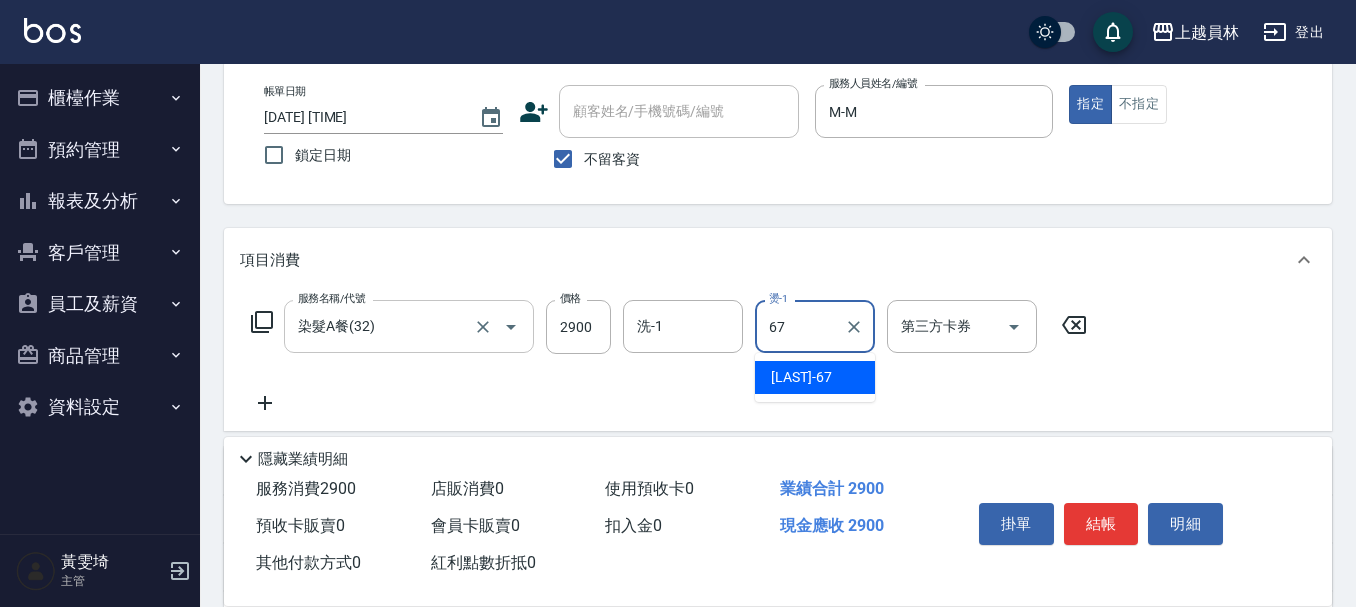 type on "[LAST]-[NUMBER]" 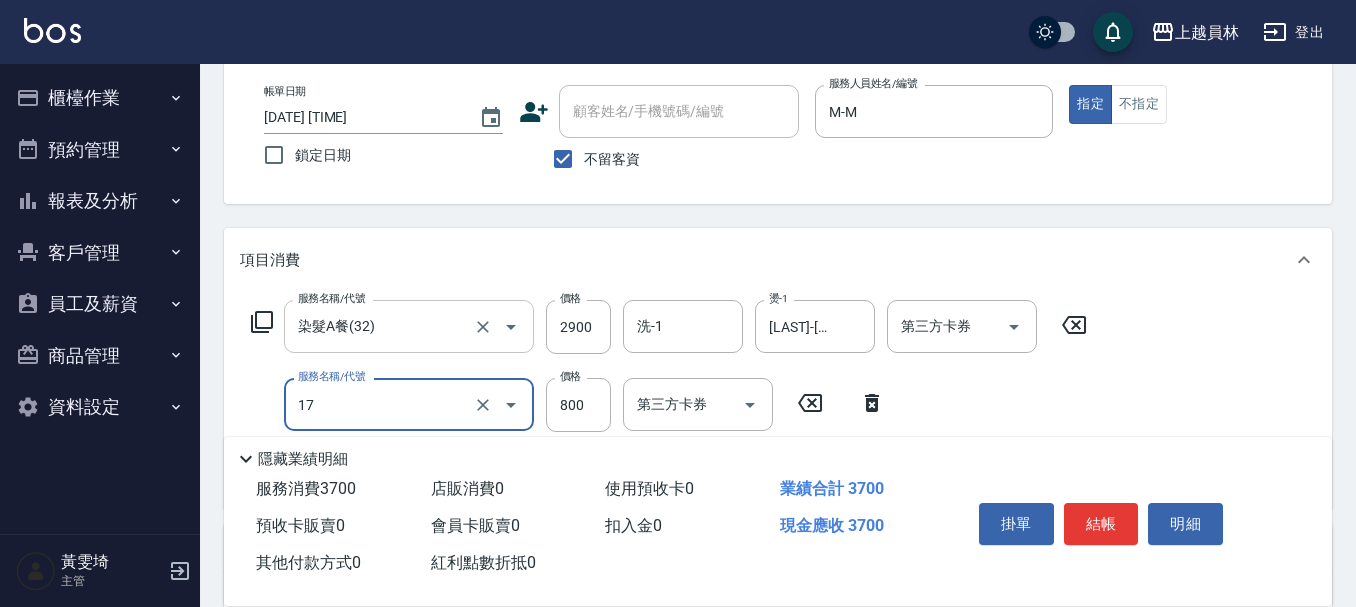 type on "染髮(17)" 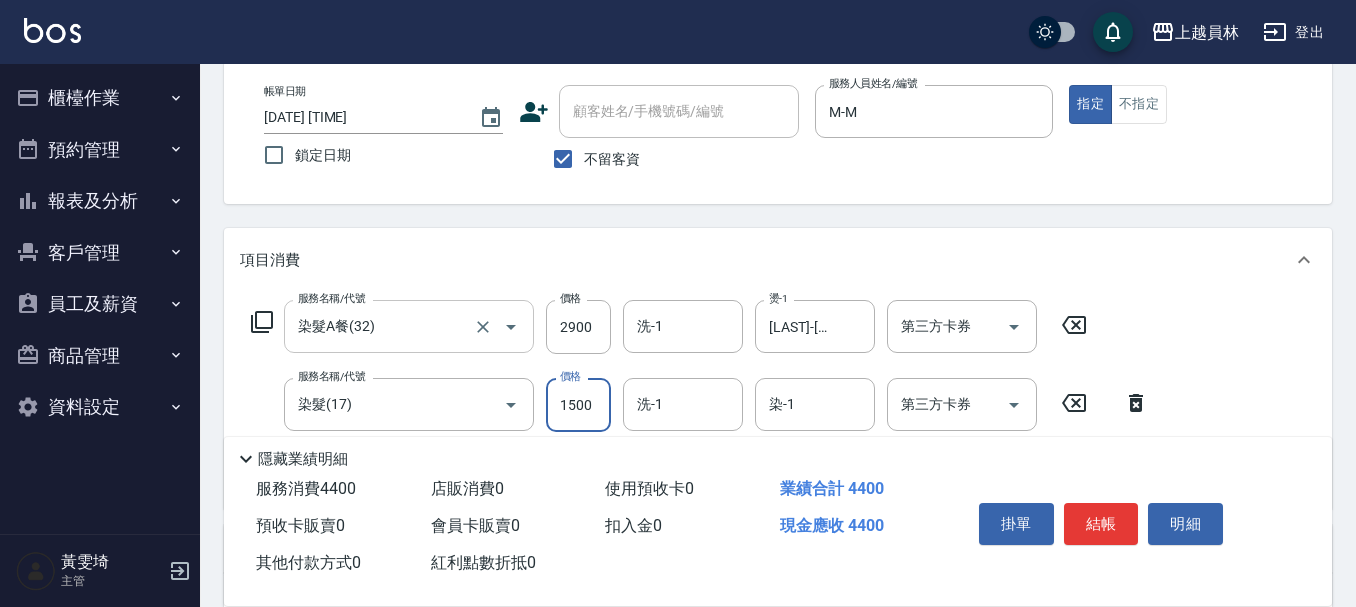 type on "1500" 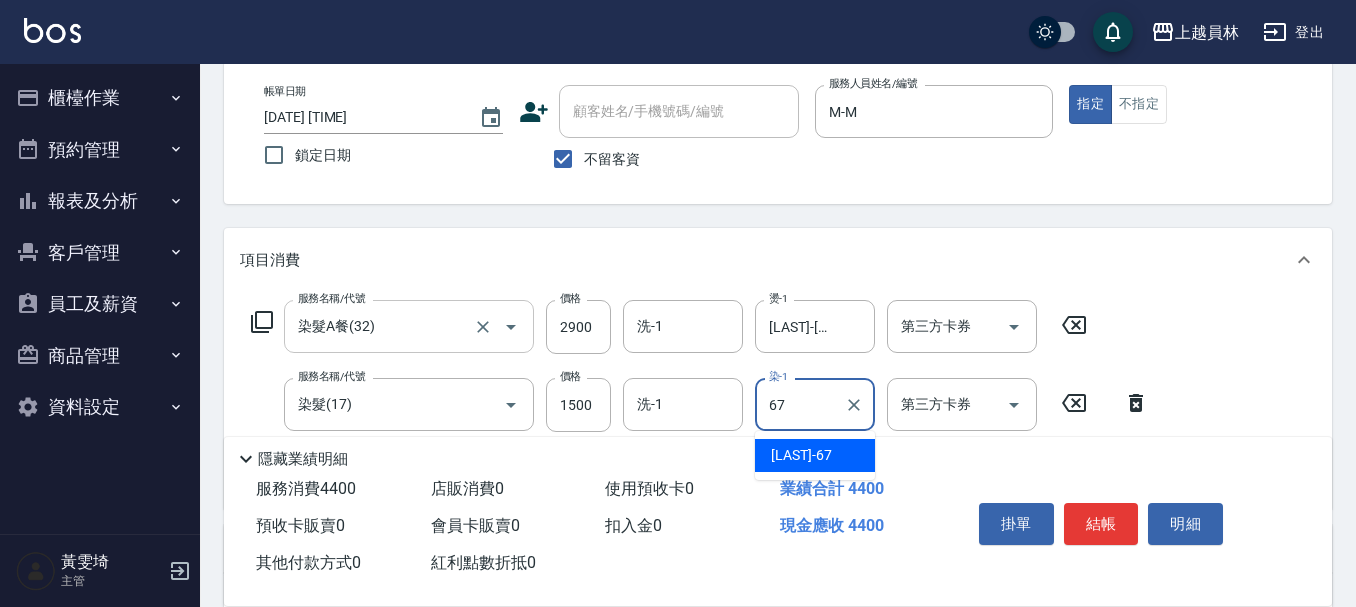 type on "[LAST]-[NUMBER]" 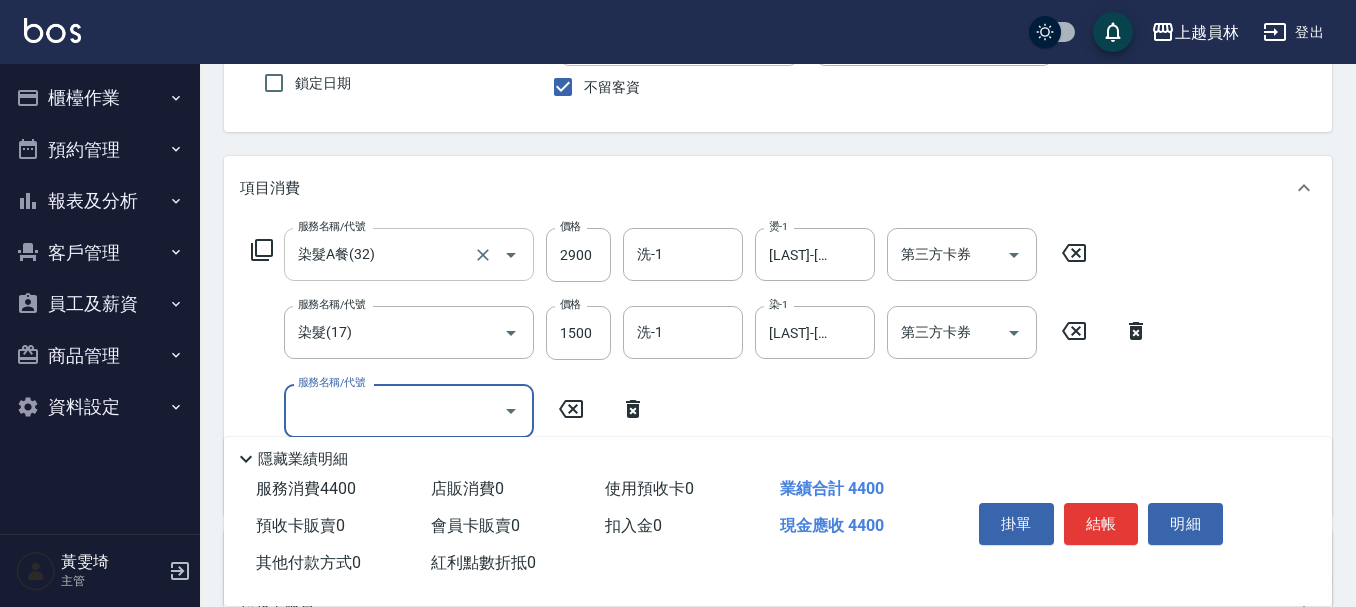 scroll, scrollTop: 300, scrollLeft: 0, axis: vertical 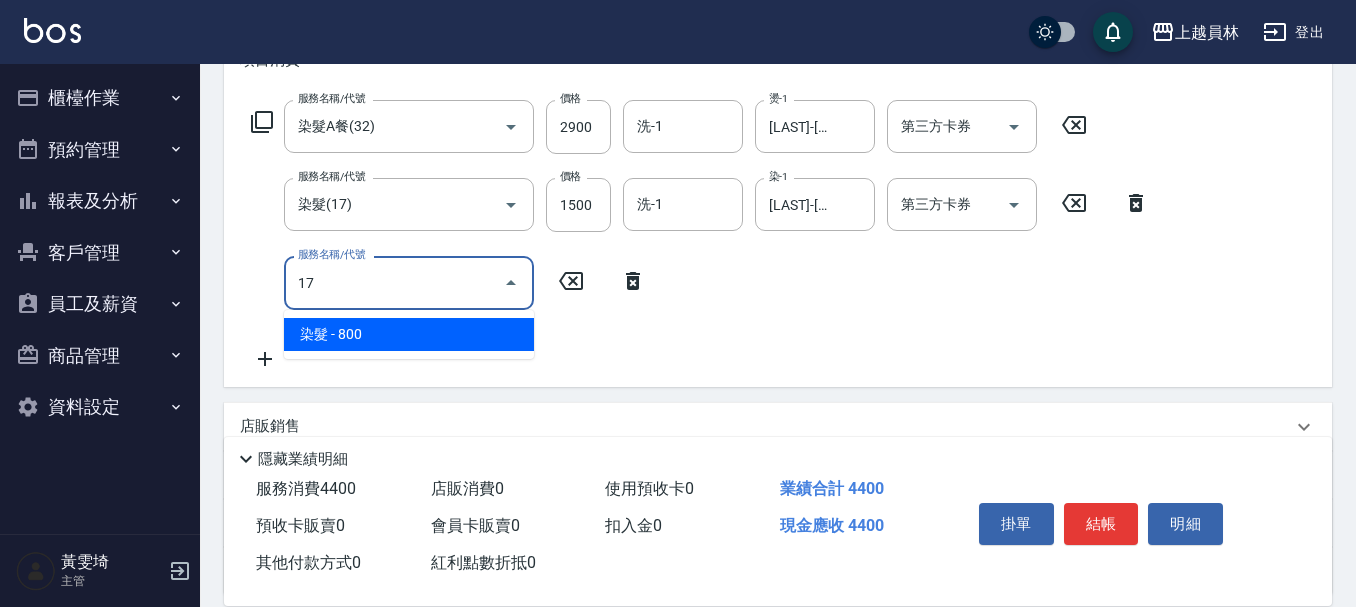 type on "染髮(17)" 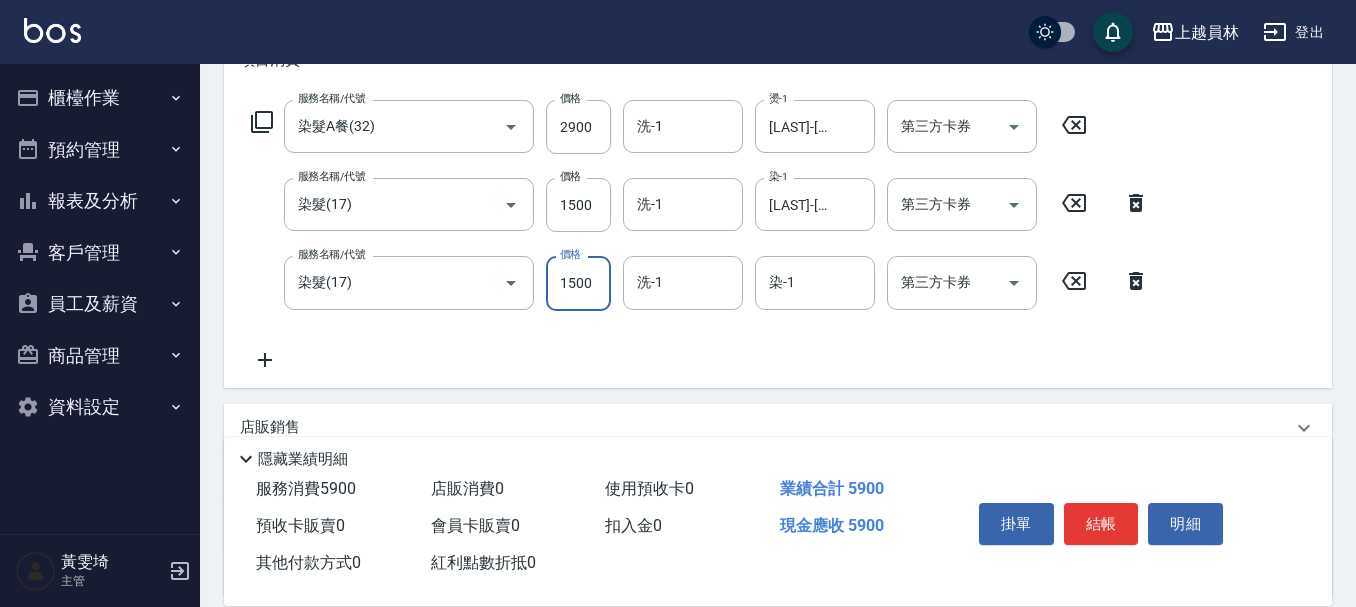 type on "1500" 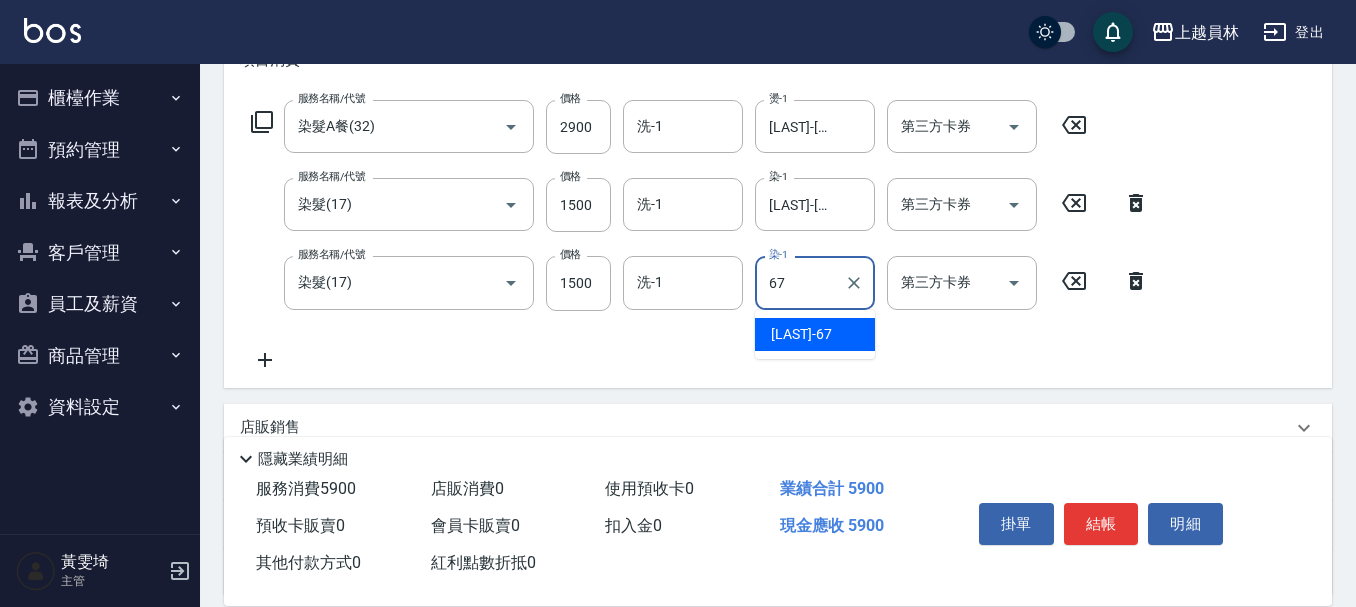 type on "[LAST]-[NUMBER]" 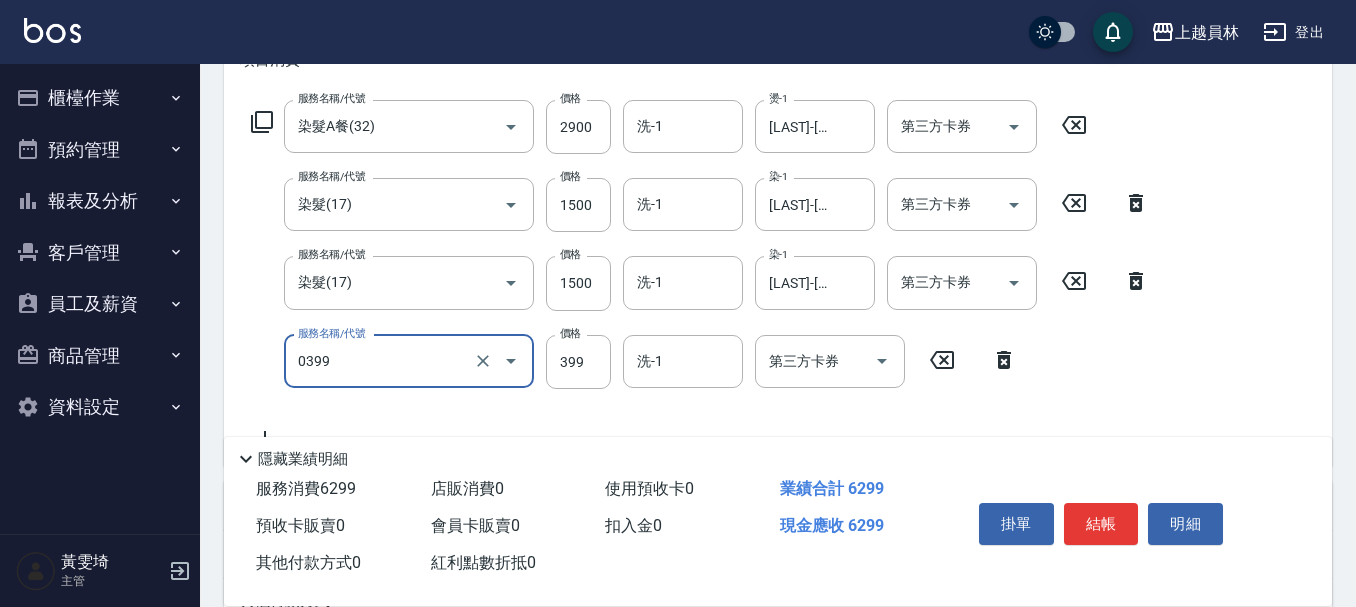type on "海鹽SPA(0399)" 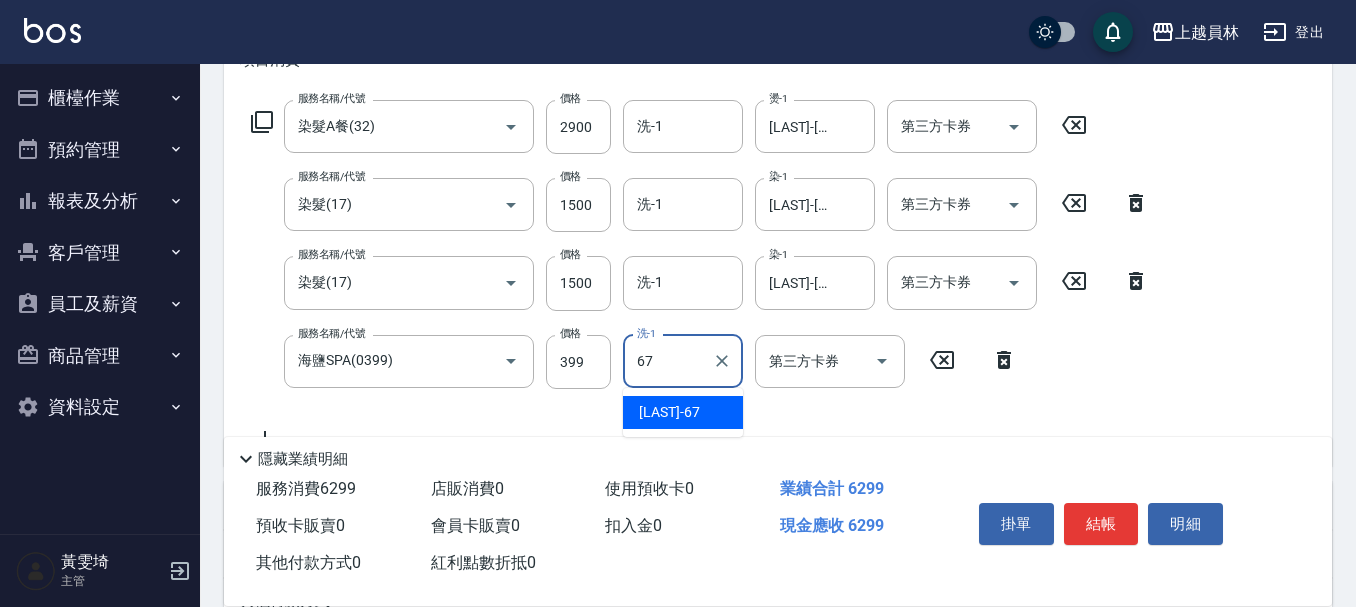 type on "[LAST]-[NUMBER]" 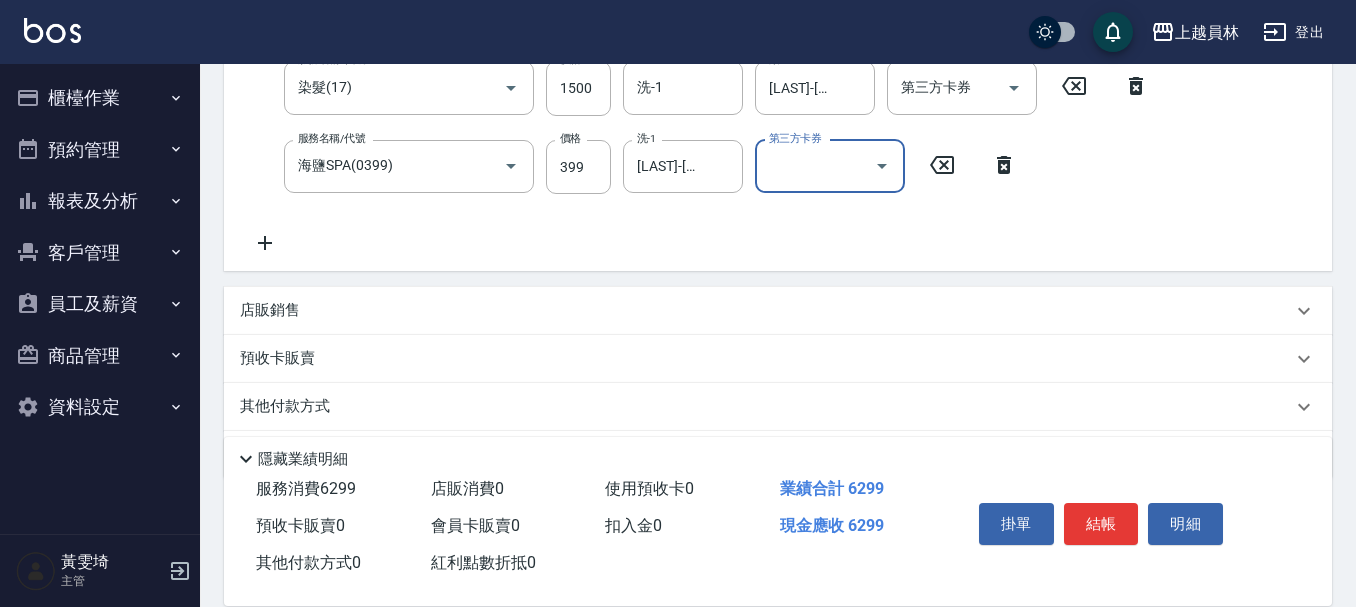 scroll, scrollTop: 500, scrollLeft: 0, axis: vertical 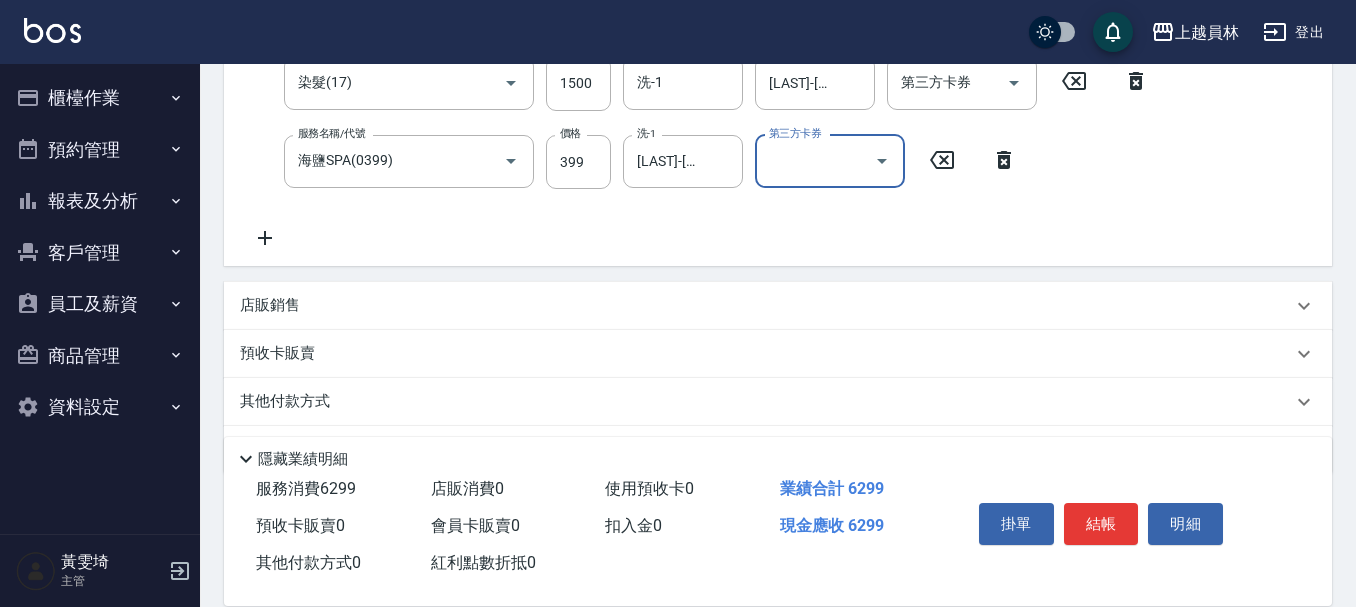 click on "店販銷售" at bounding box center (766, 305) 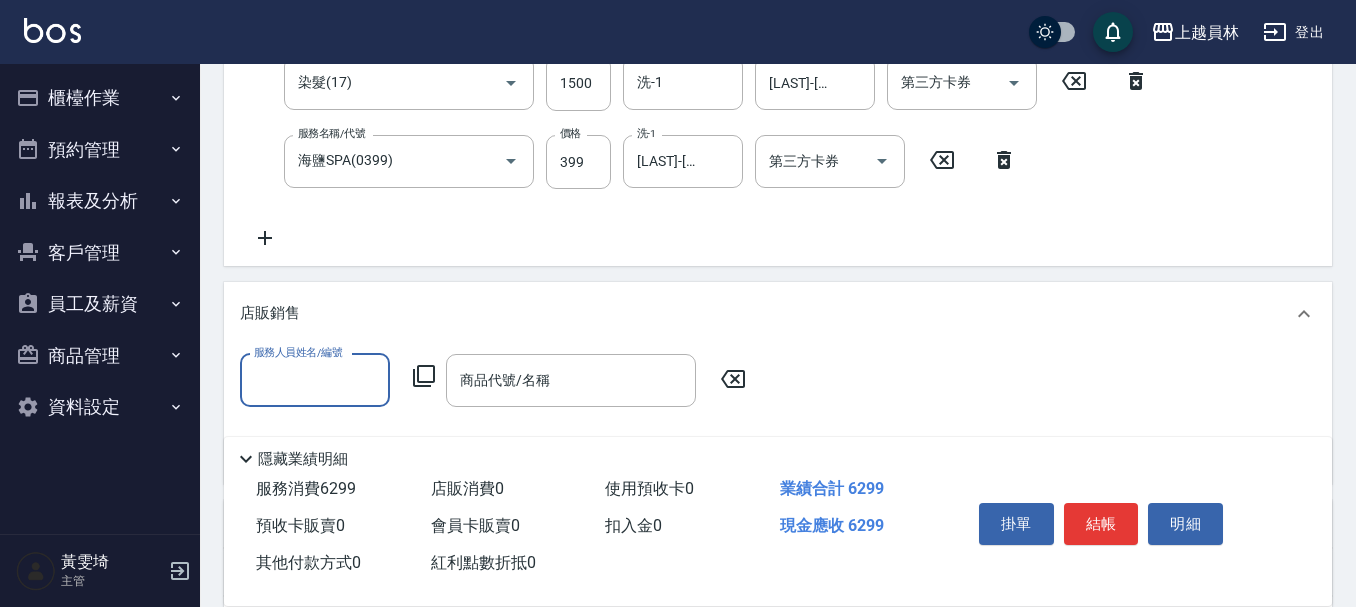 scroll, scrollTop: 0, scrollLeft: 0, axis: both 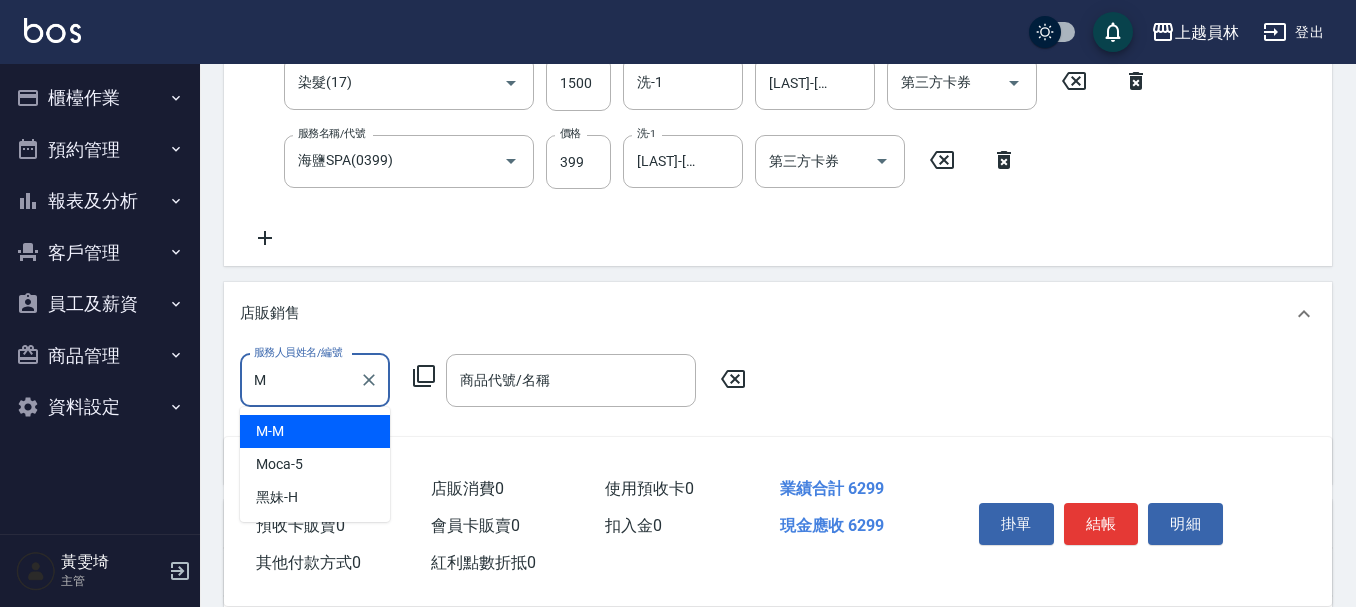 type on "M-M" 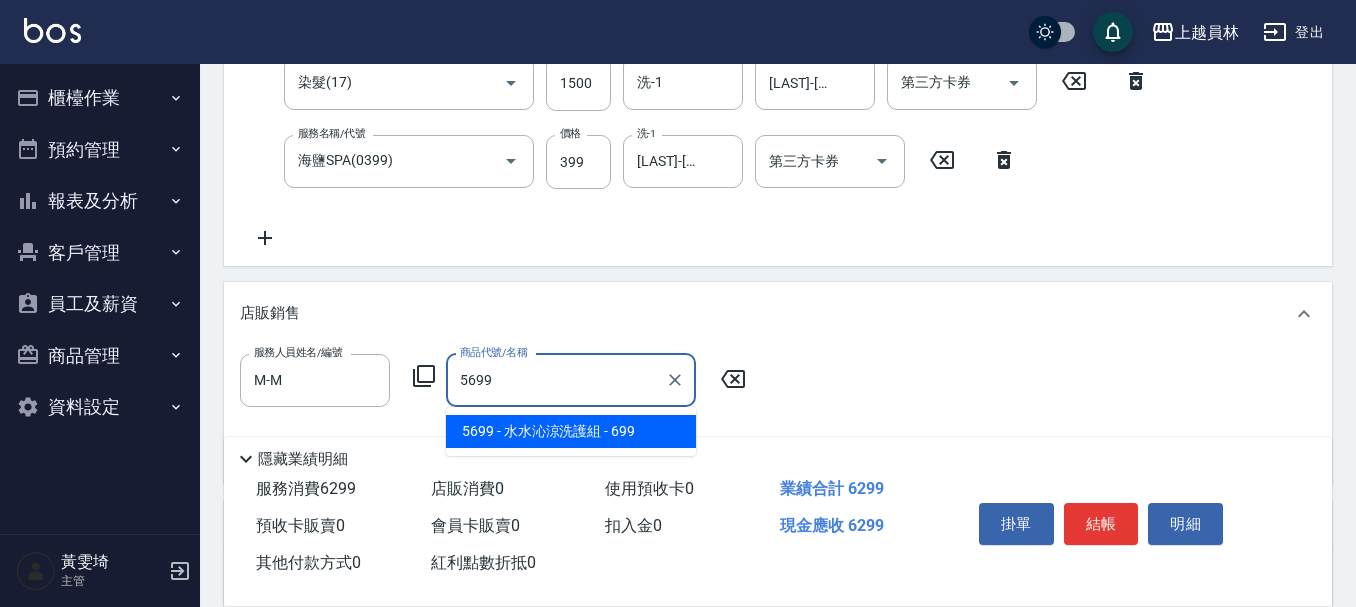 type on "水水沁涼洗護組" 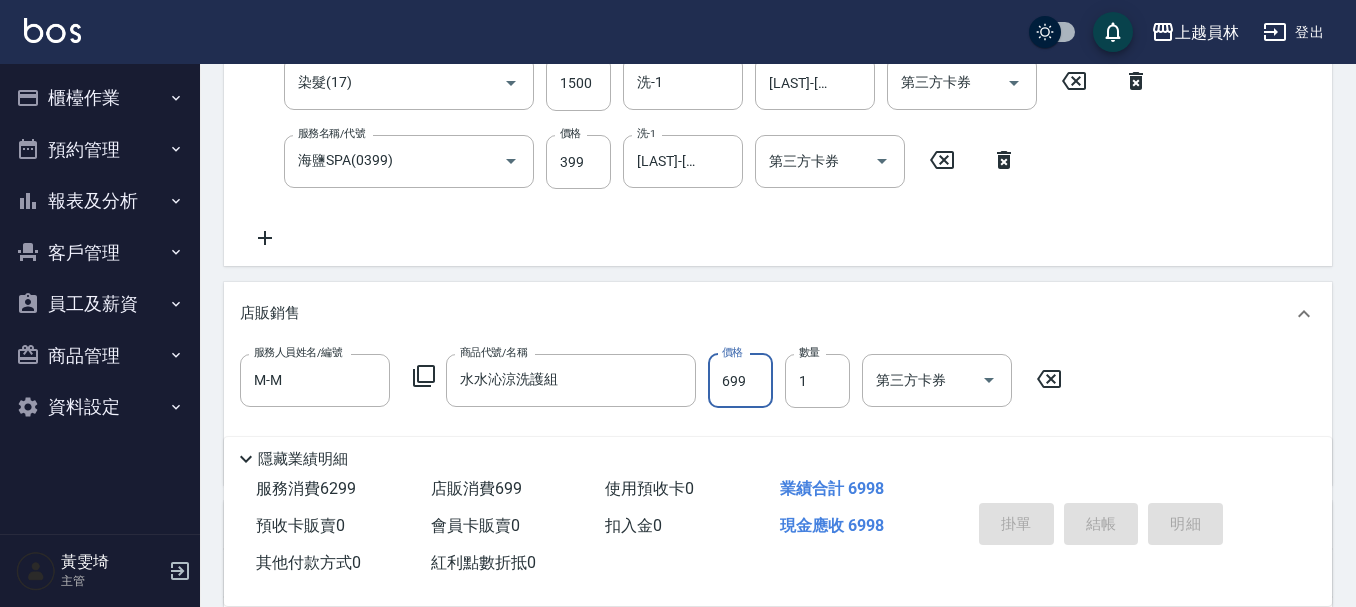 type on "[DATE] [TIME]" 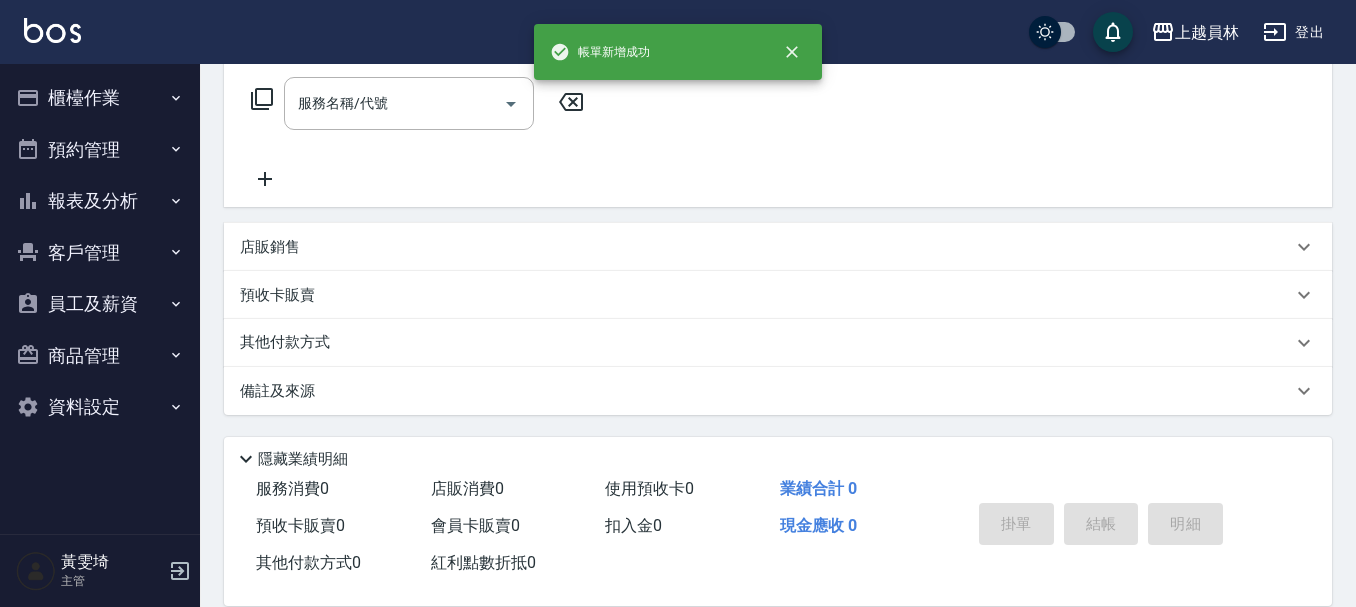scroll, scrollTop: 0, scrollLeft: 0, axis: both 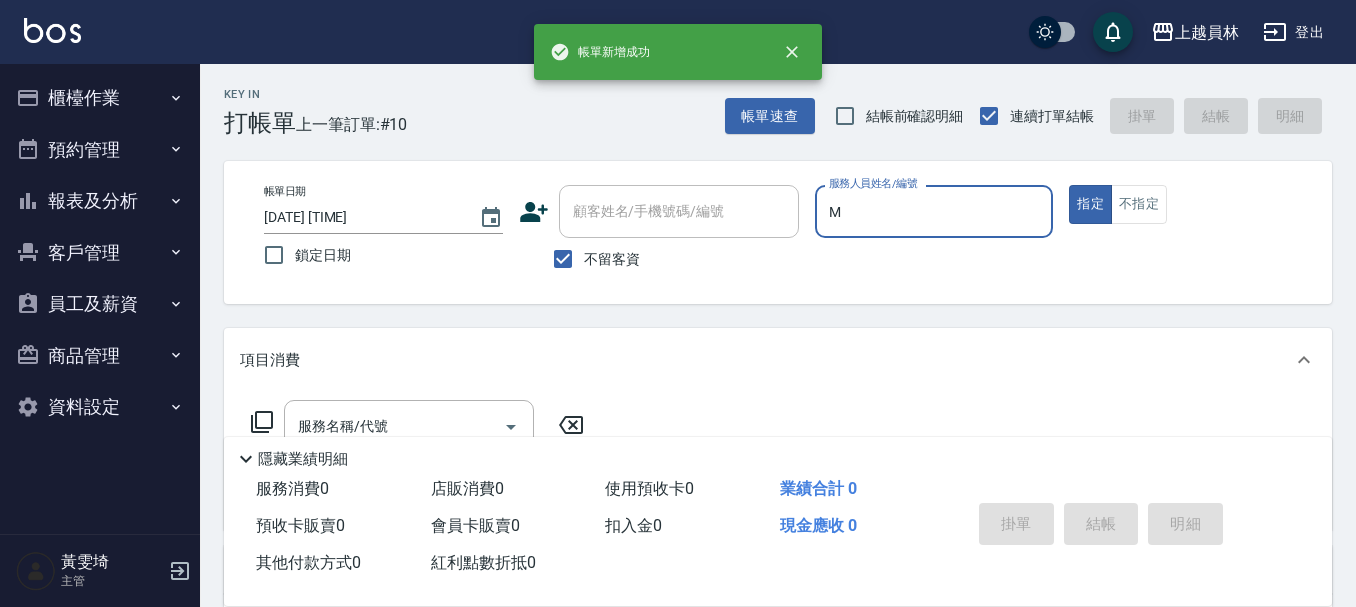 type on "M-M" 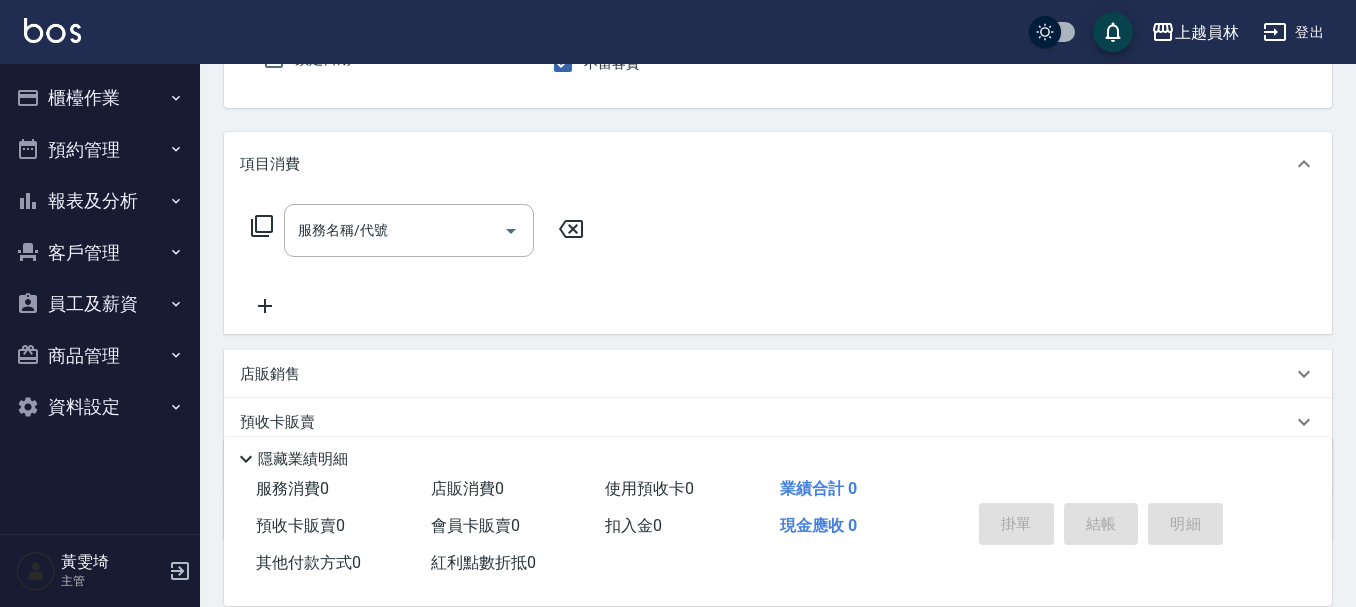 scroll, scrollTop: 200, scrollLeft: 0, axis: vertical 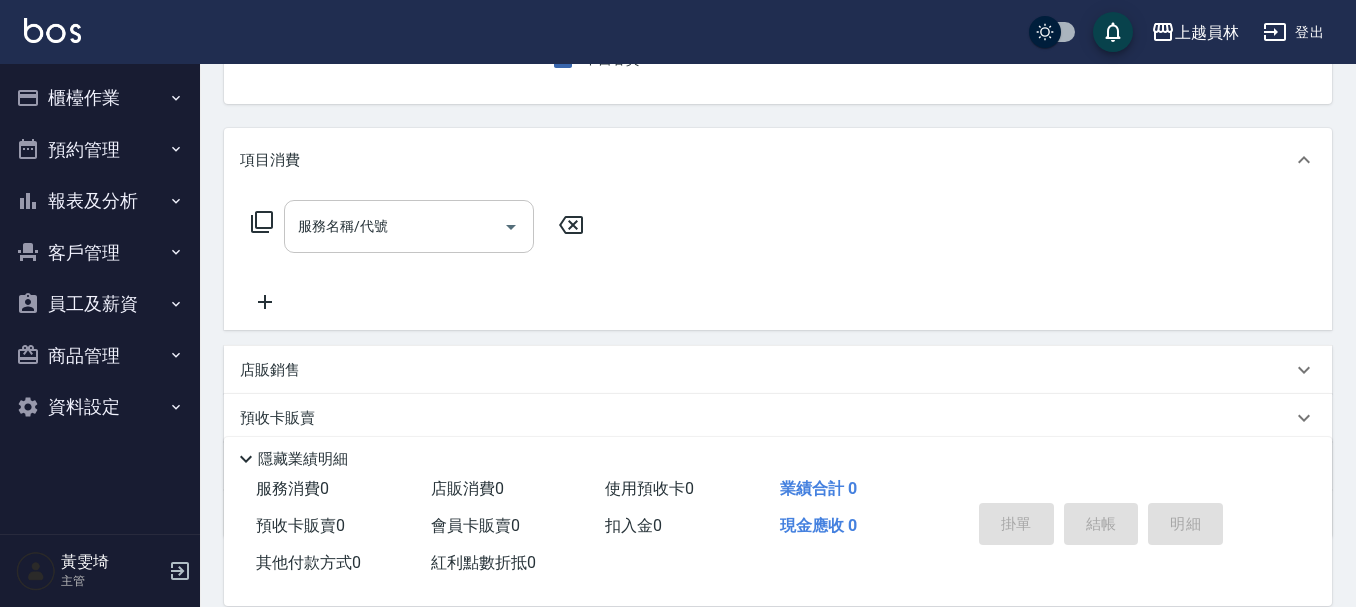 click on "服務名稱/代號" at bounding box center [394, 226] 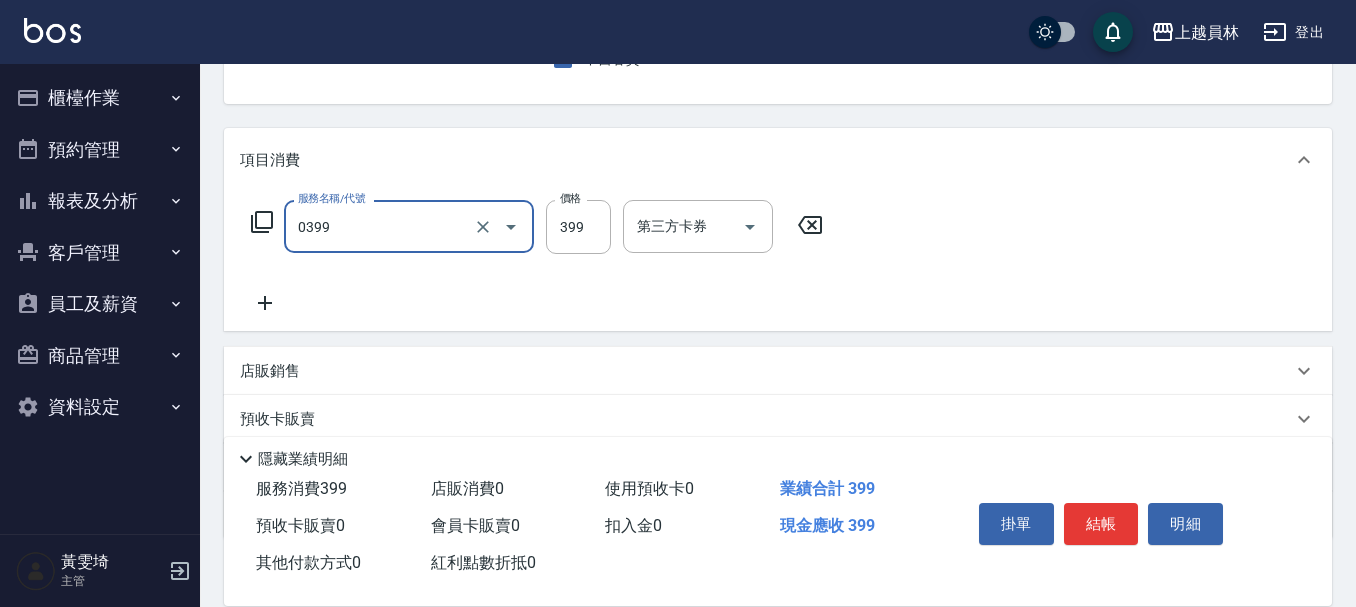 type on "海鹽SPA(0399)" 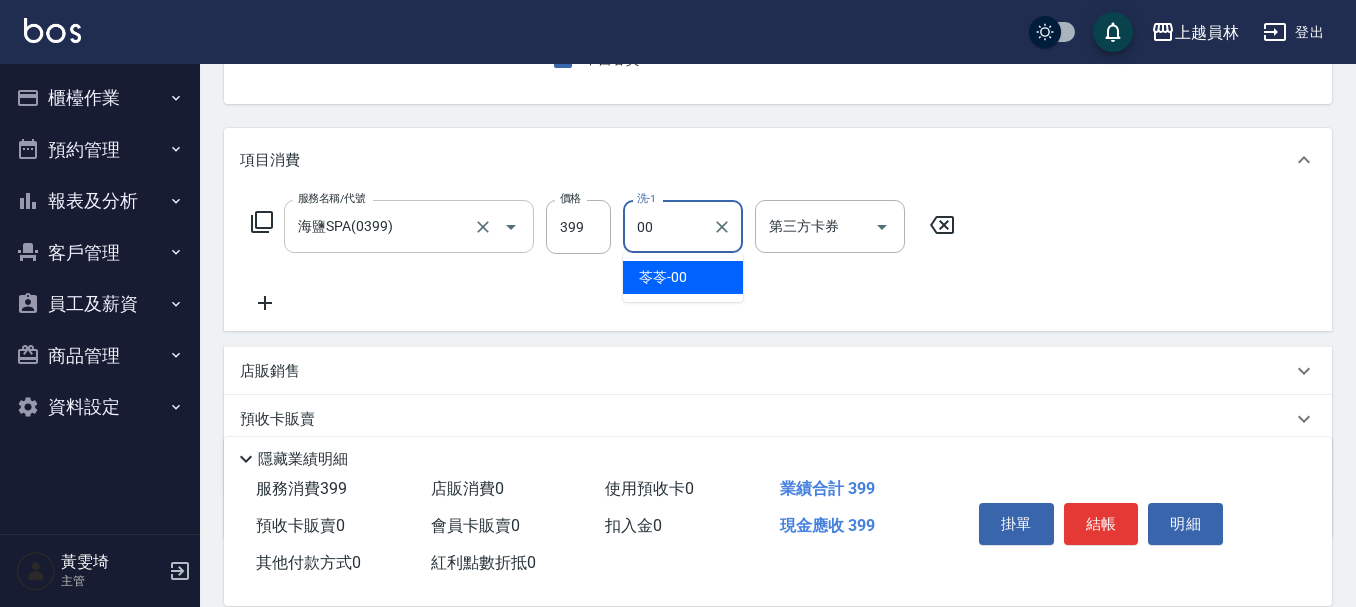 type on "苓苓-00" 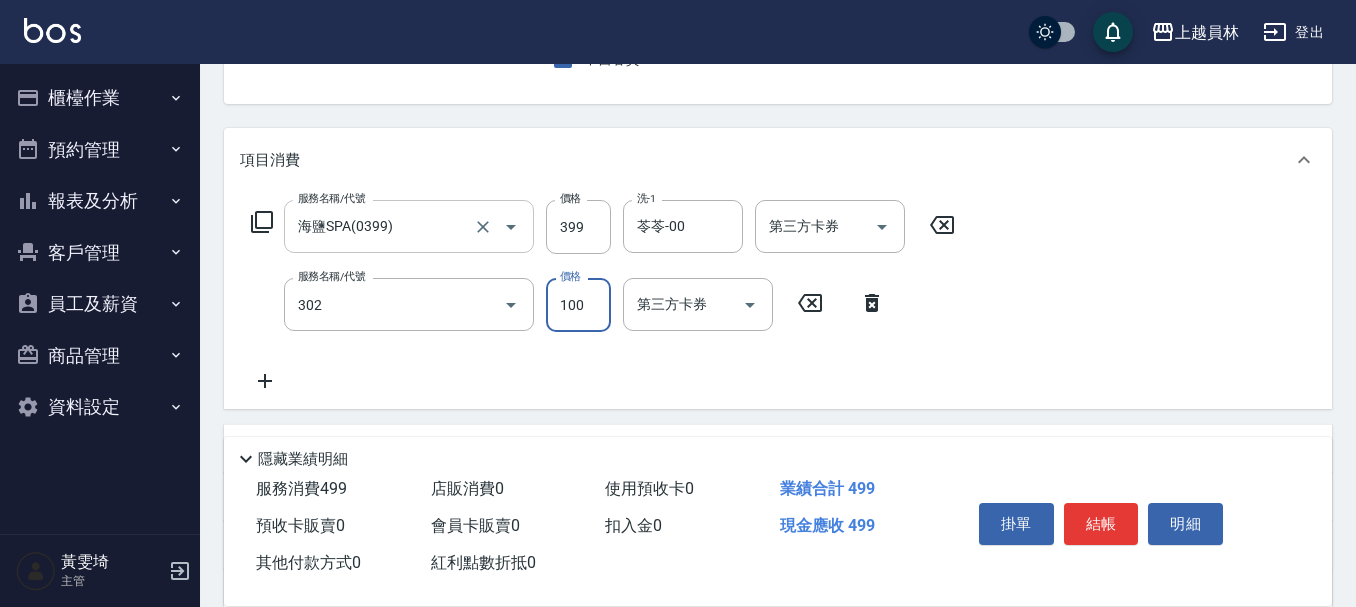 type on "剪髮(302)" 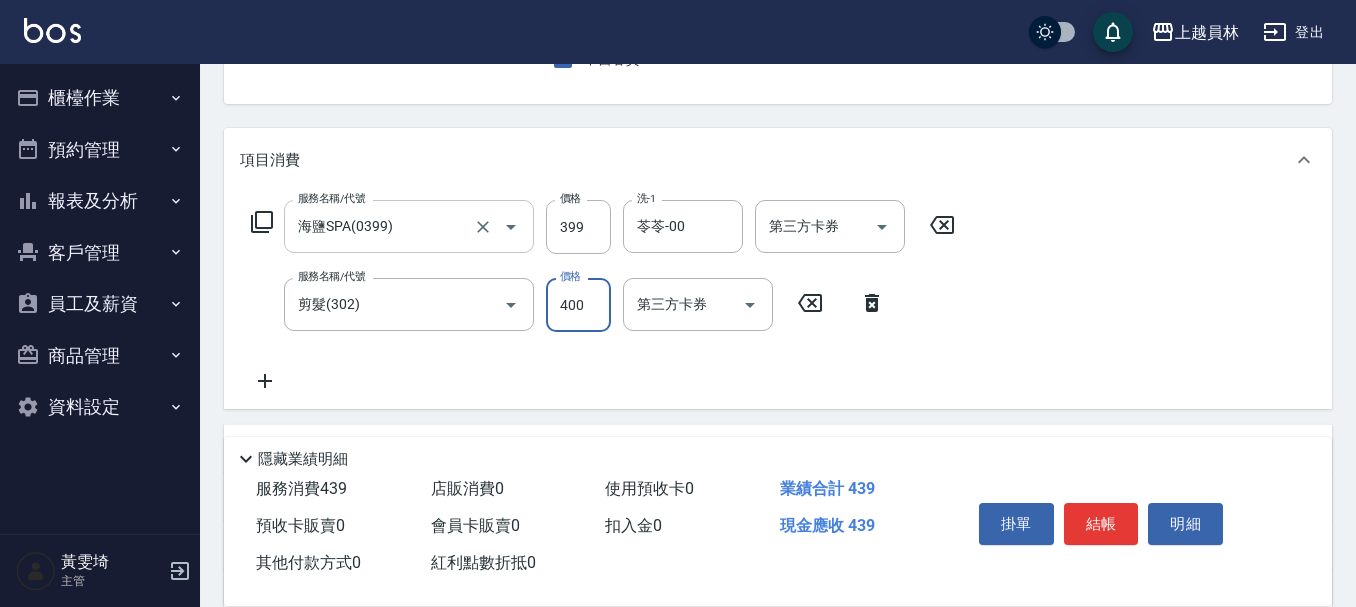 type on "400" 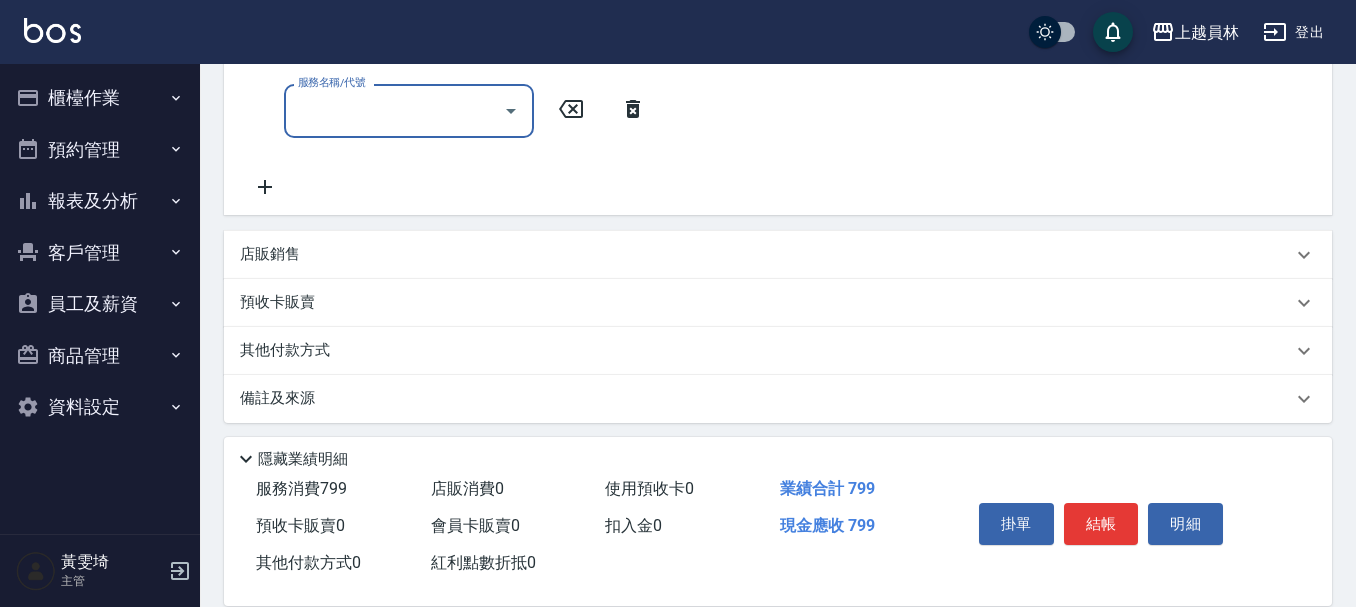 scroll, scrollTop: 480, scrollLeft: 0, axis: vertical 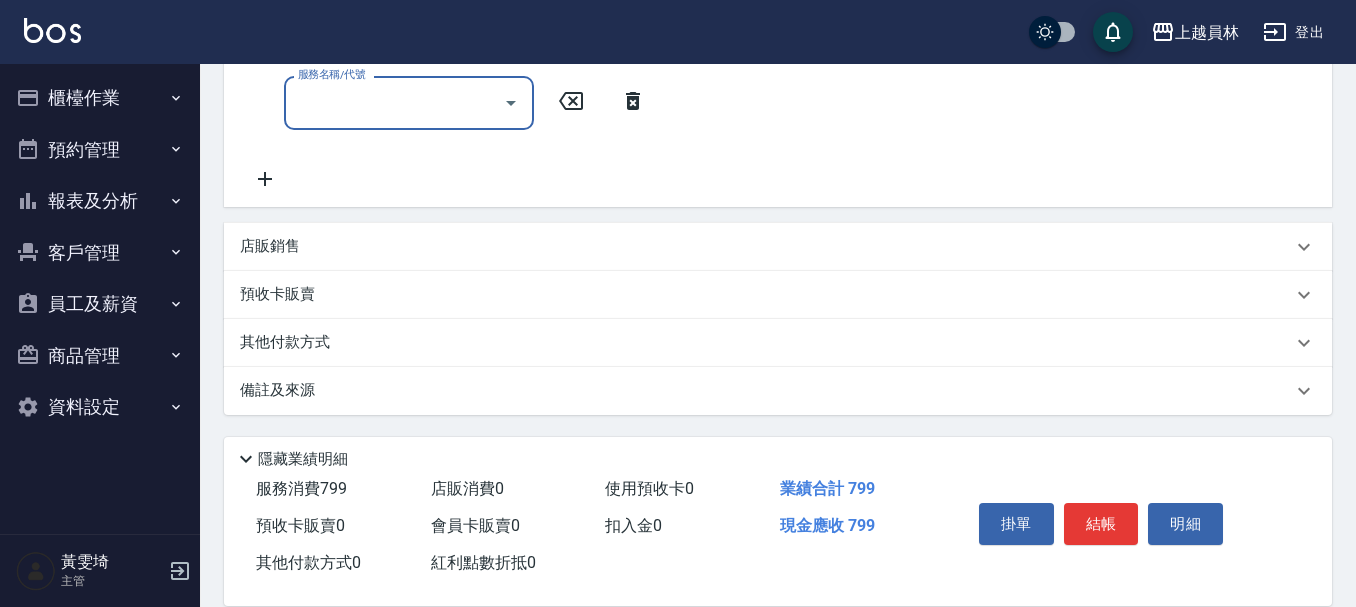 click on "店販銷售" at bounding box center (778, 247) 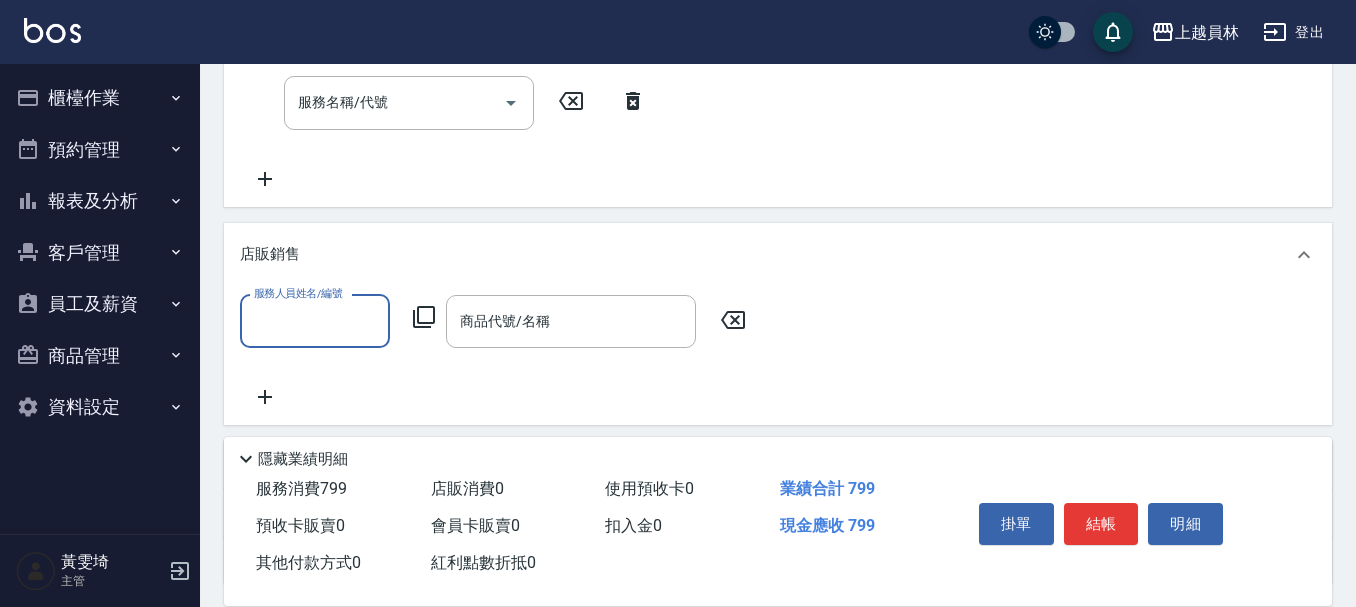 scroll, scrollTop: 0, scrollLeft: 0, axis: both 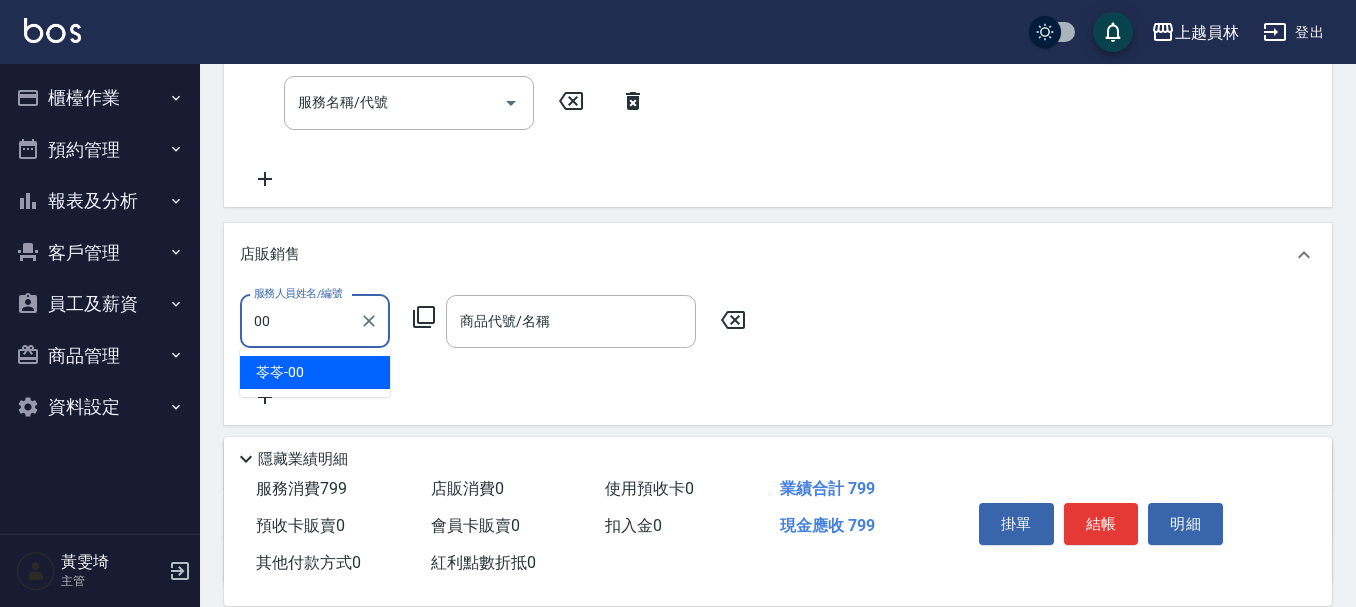 type on "苓苓-00" 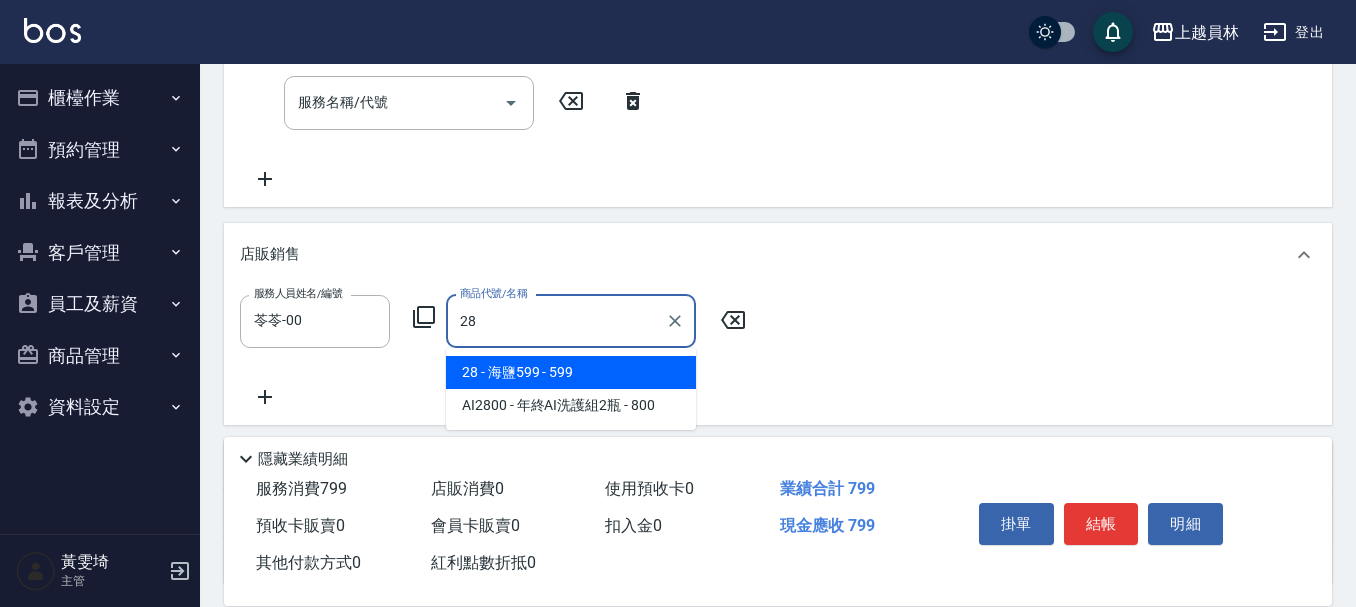 type on "海鹽599" 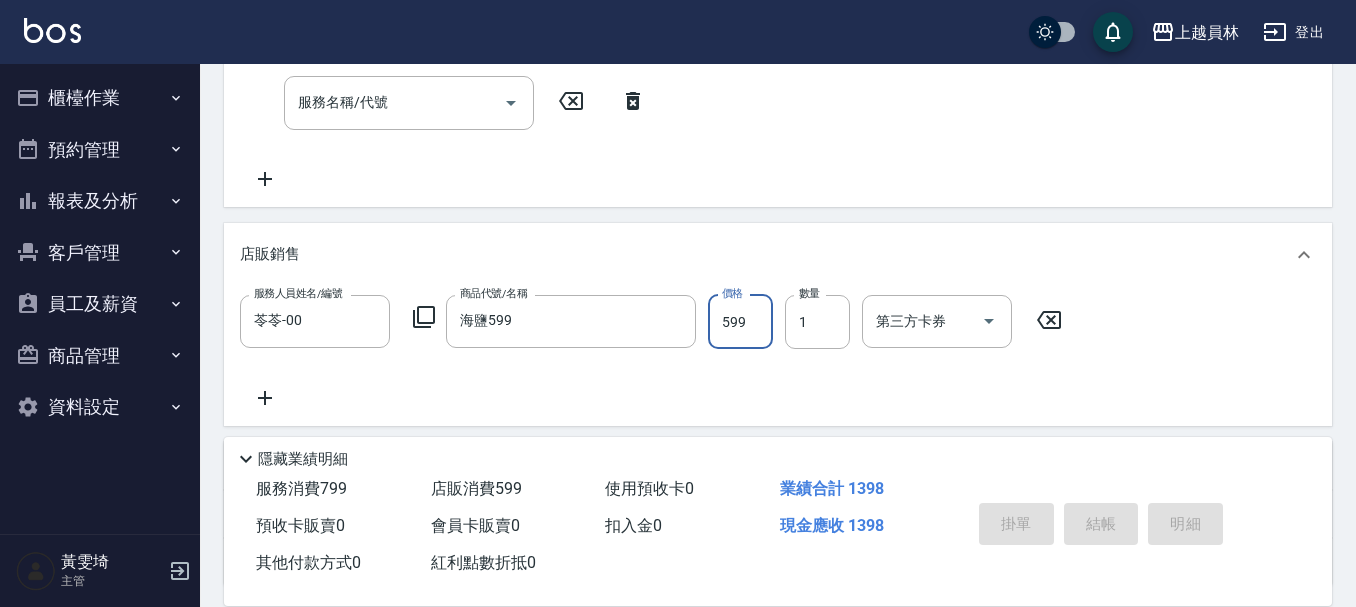 type 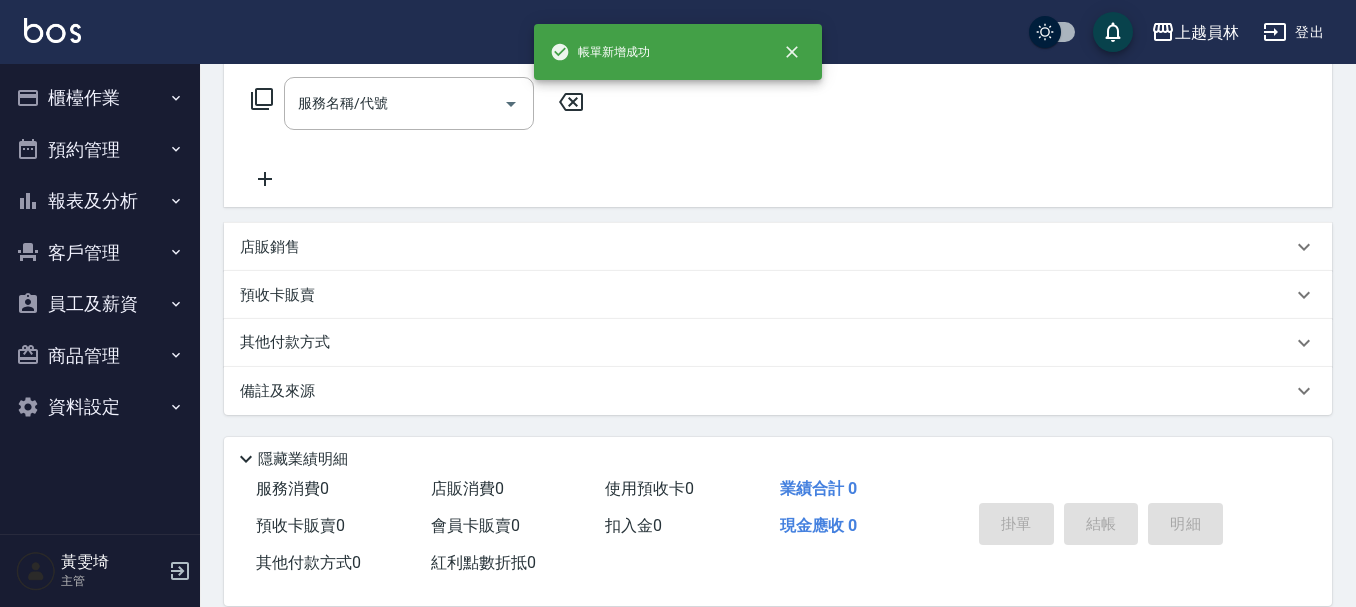 scroll, scrollTop: 0, scrollLeft: 0, axis: both 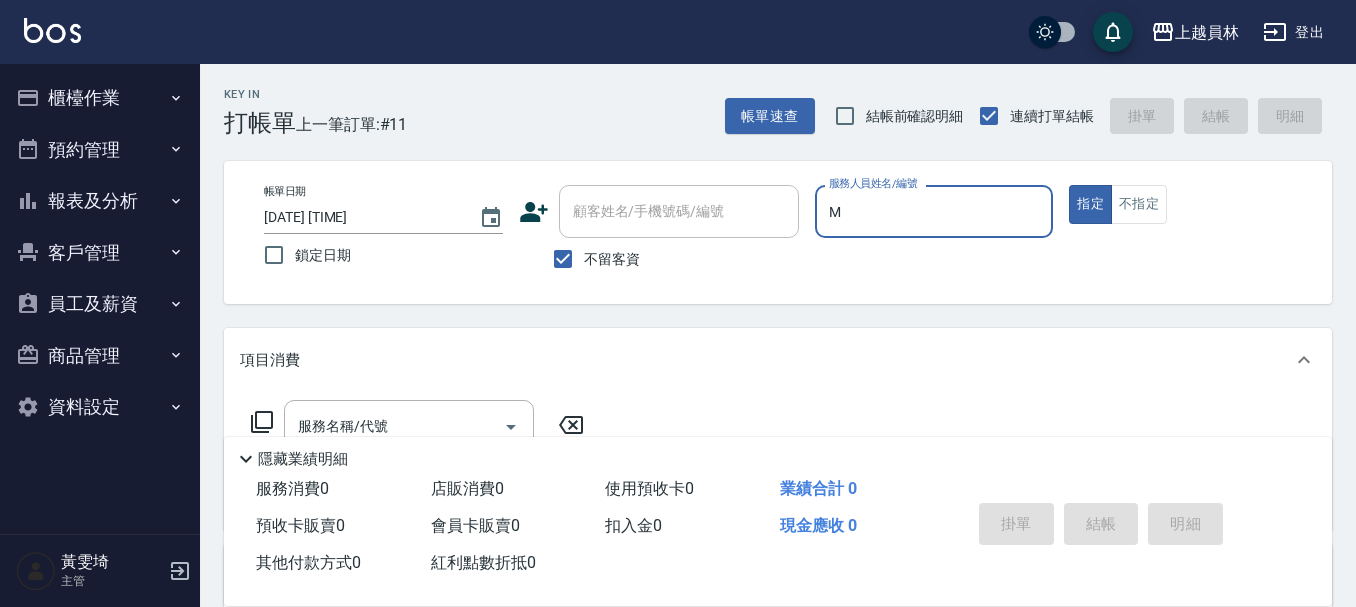 type on "M-M" 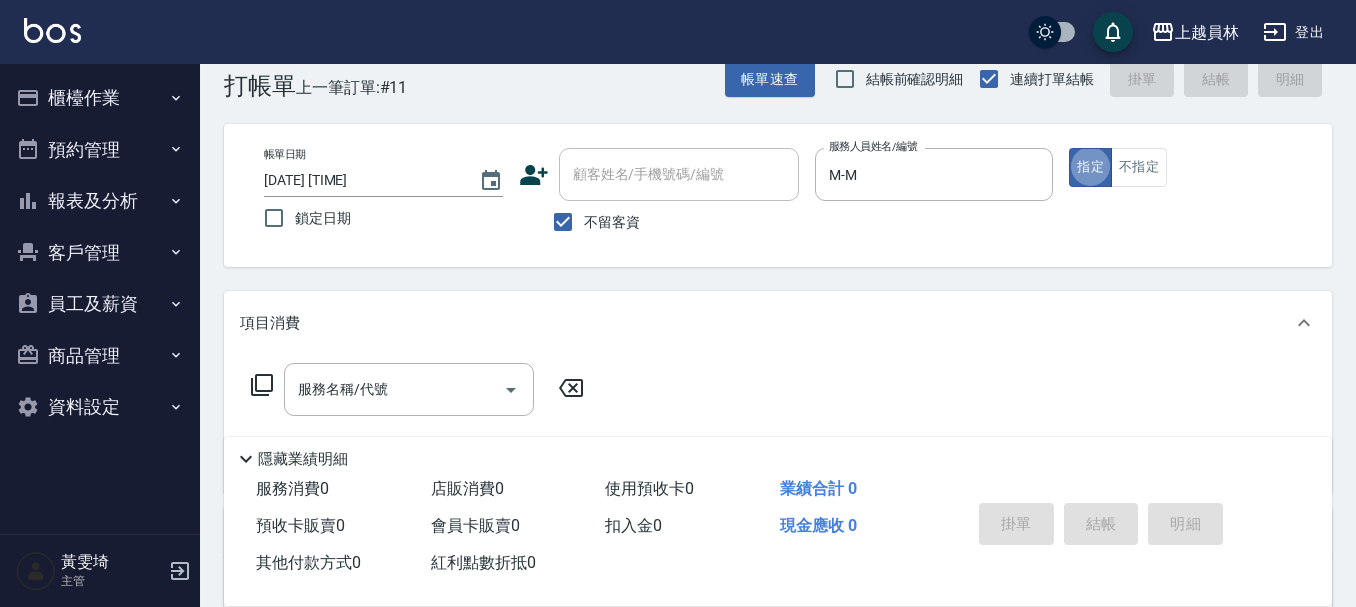 scroll, scrollTop: 100, scrollLeft: 0, axis: vertical 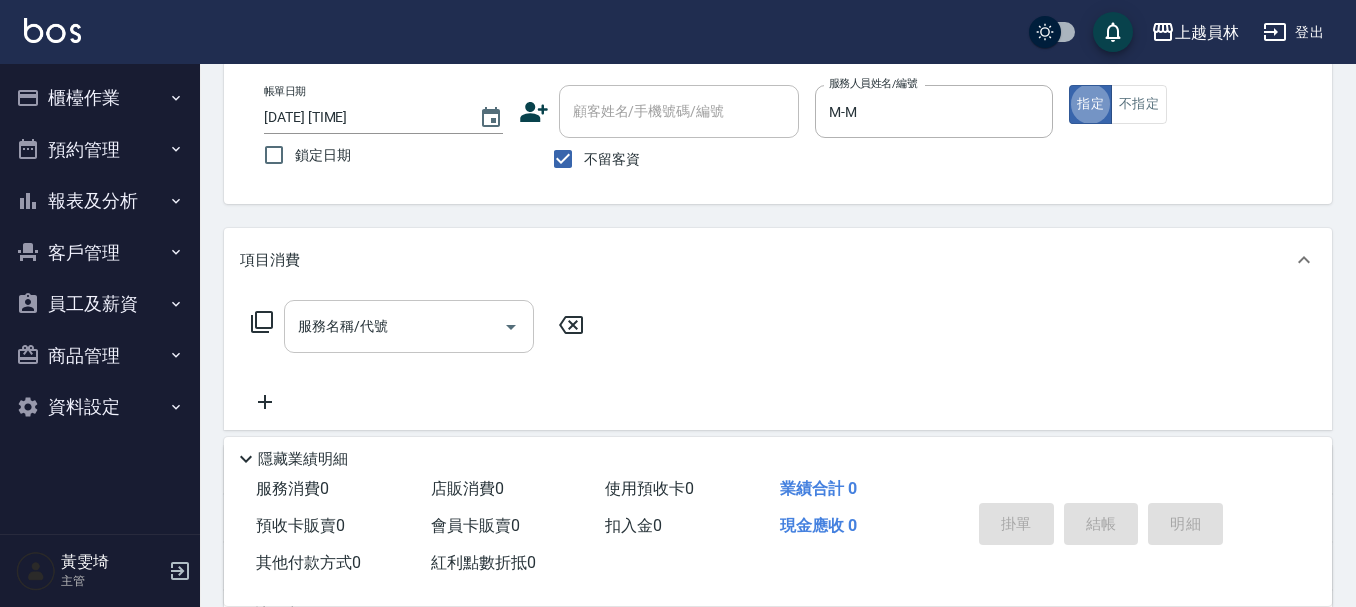click on "服務名稱/代號" at bounding box center [394, 326] 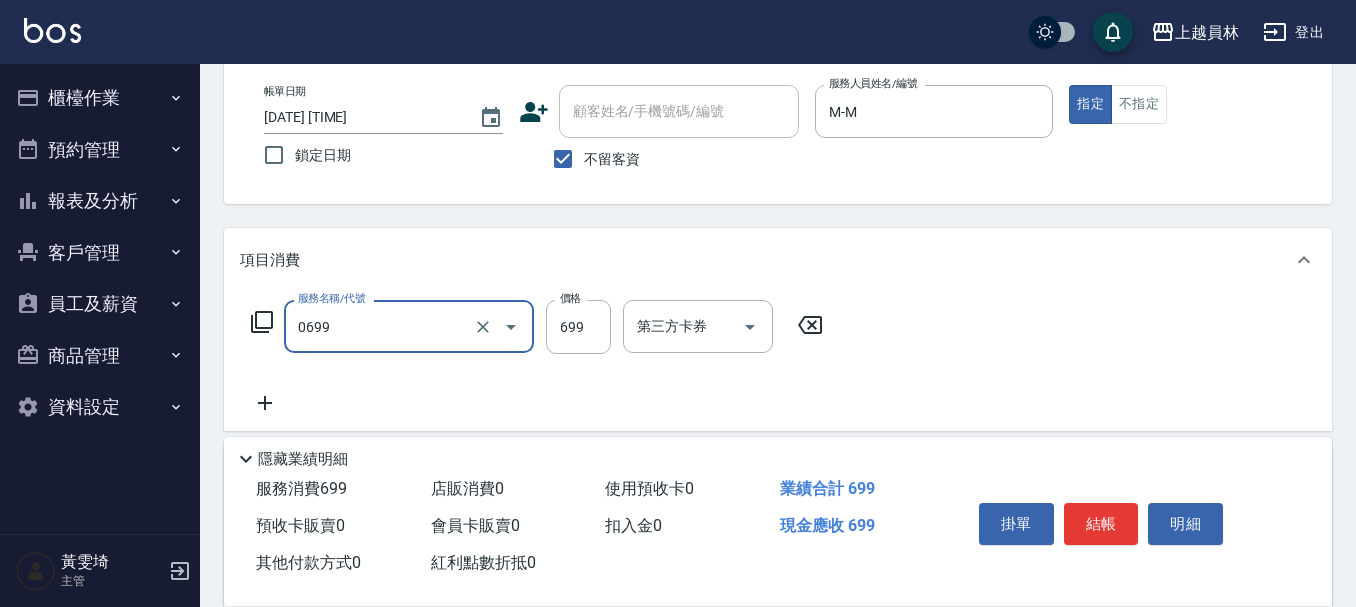 type on "精油洗髮(0699)" 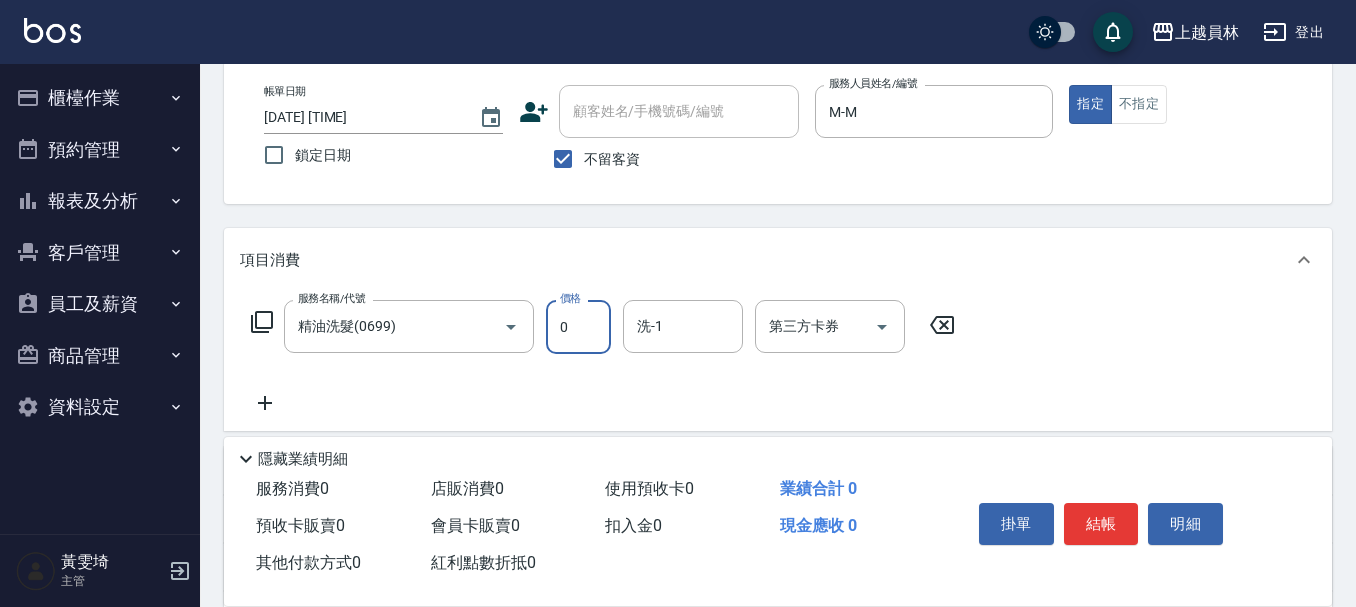 type on "0" 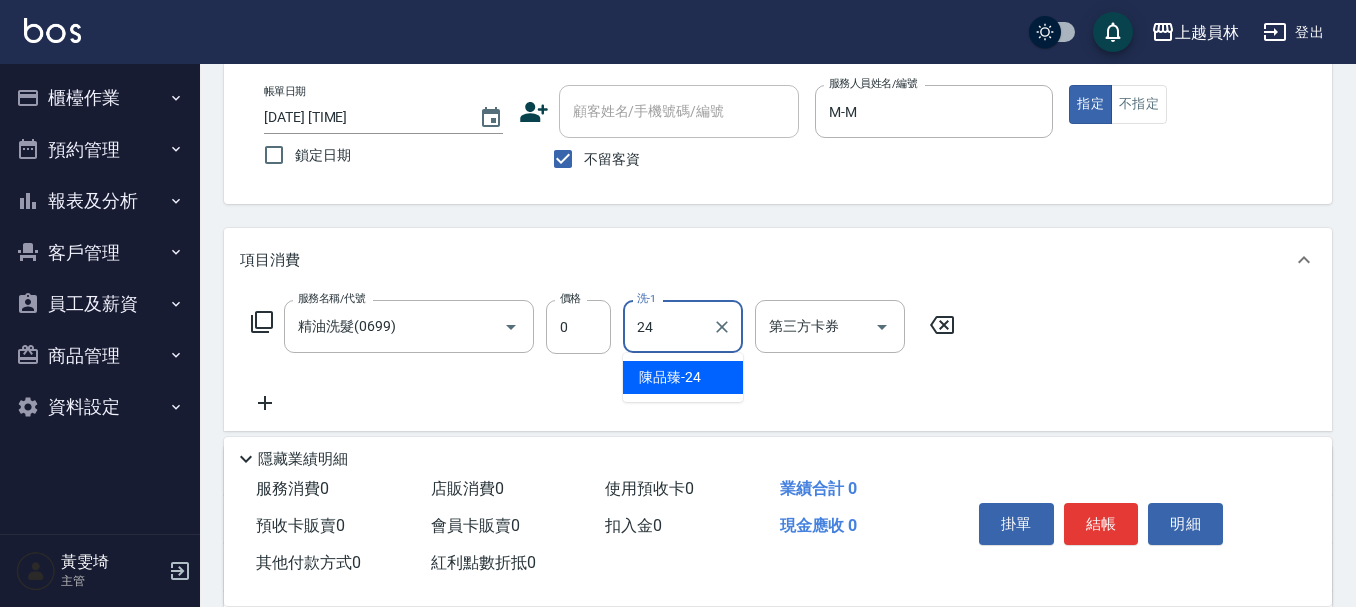 type on "[LAST]-[NUMBER]" 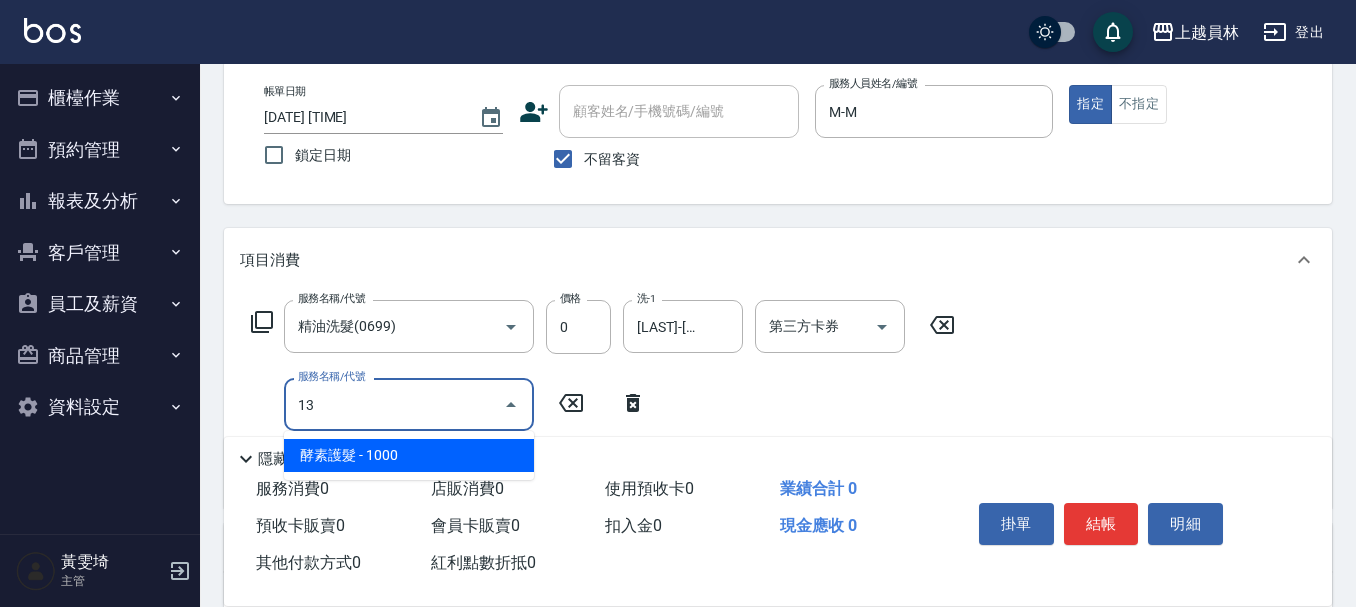 type on "酵素護髮(13)" 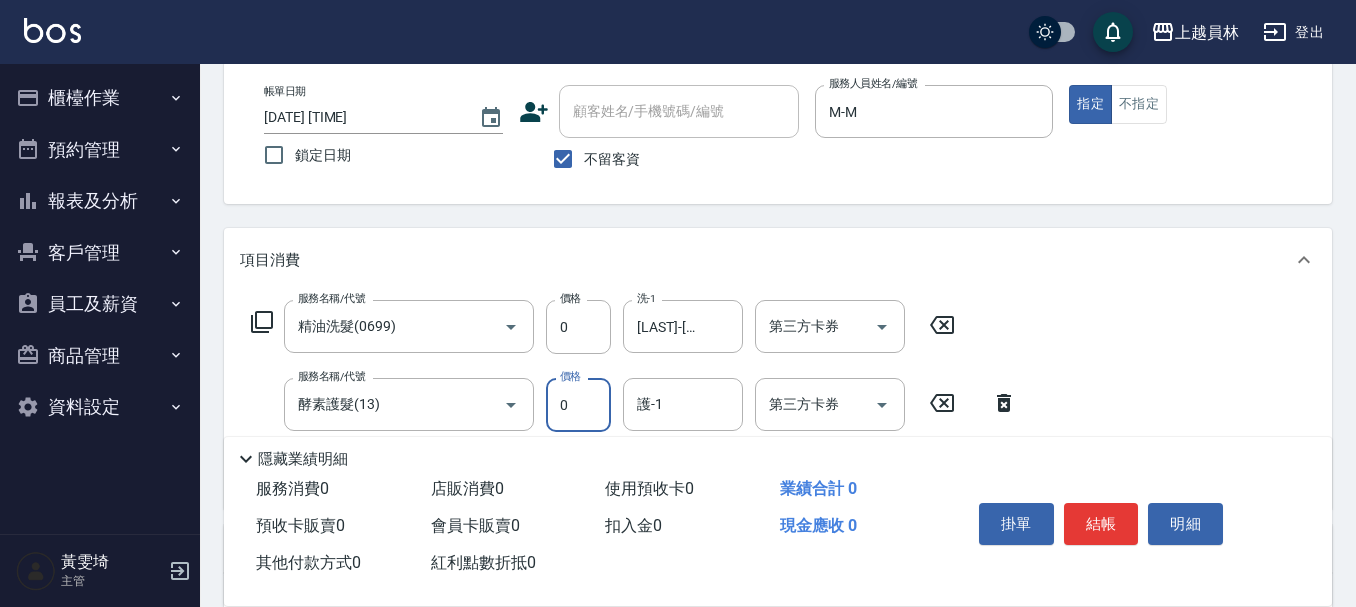 type on "0" 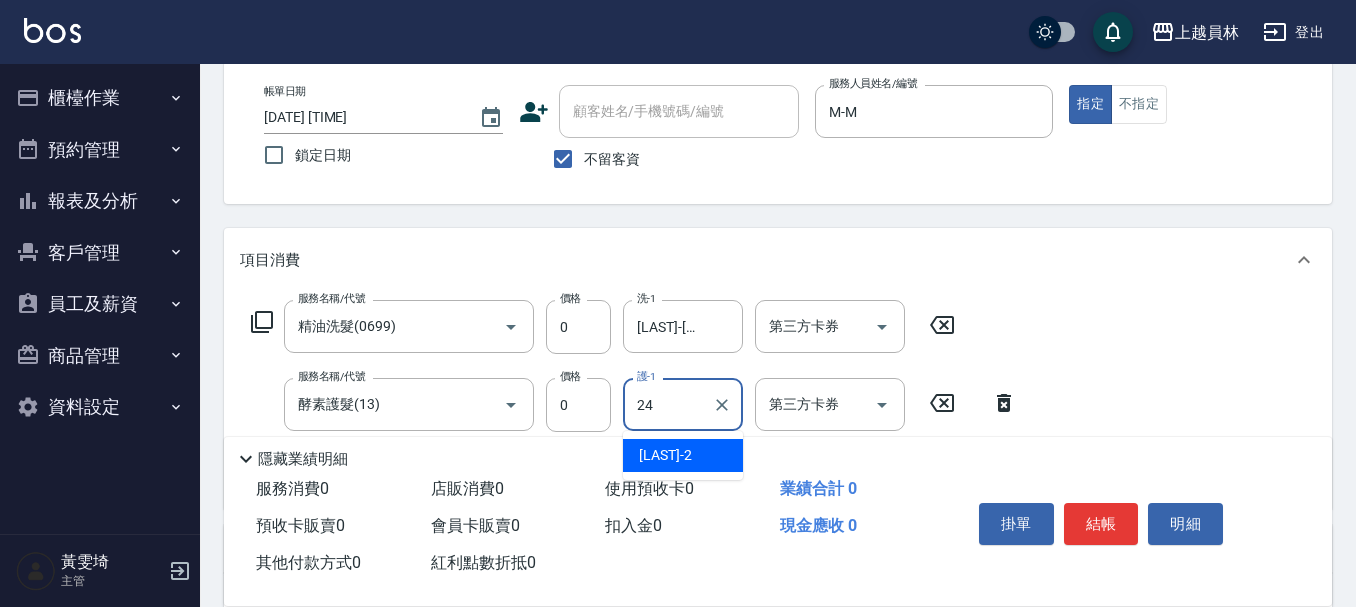 type on "[LAST]-[NUMBER]" 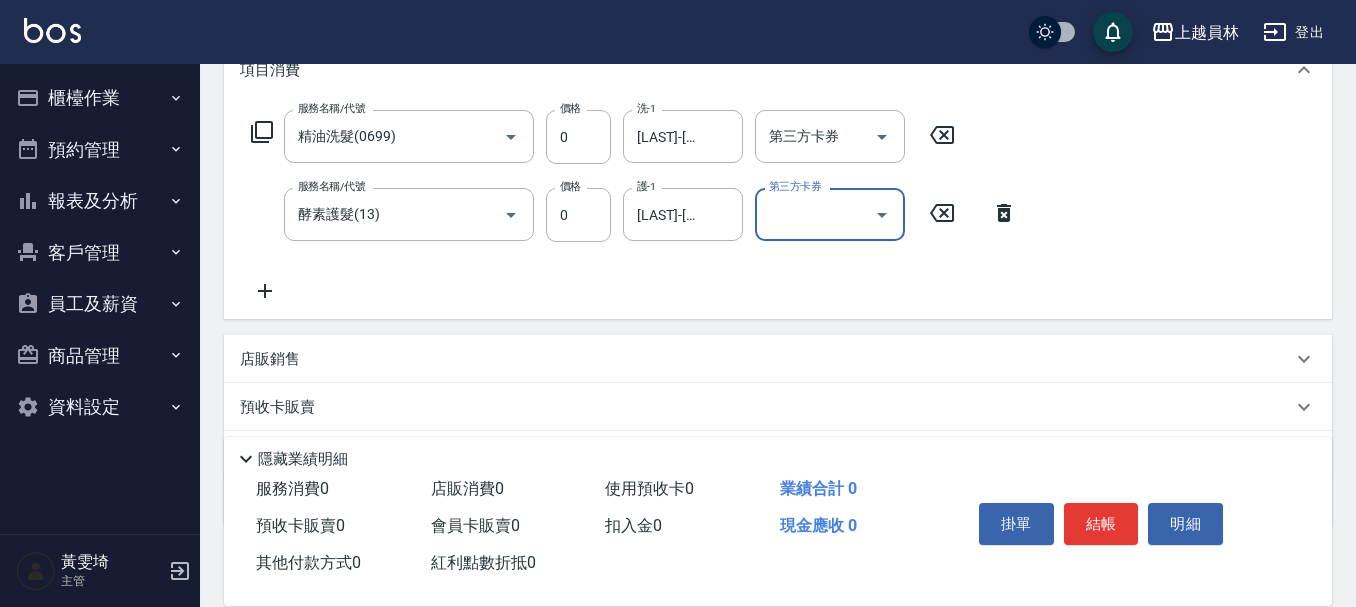 scroll, scrollTop: 300, scrollLeft: 0, axis: vertical 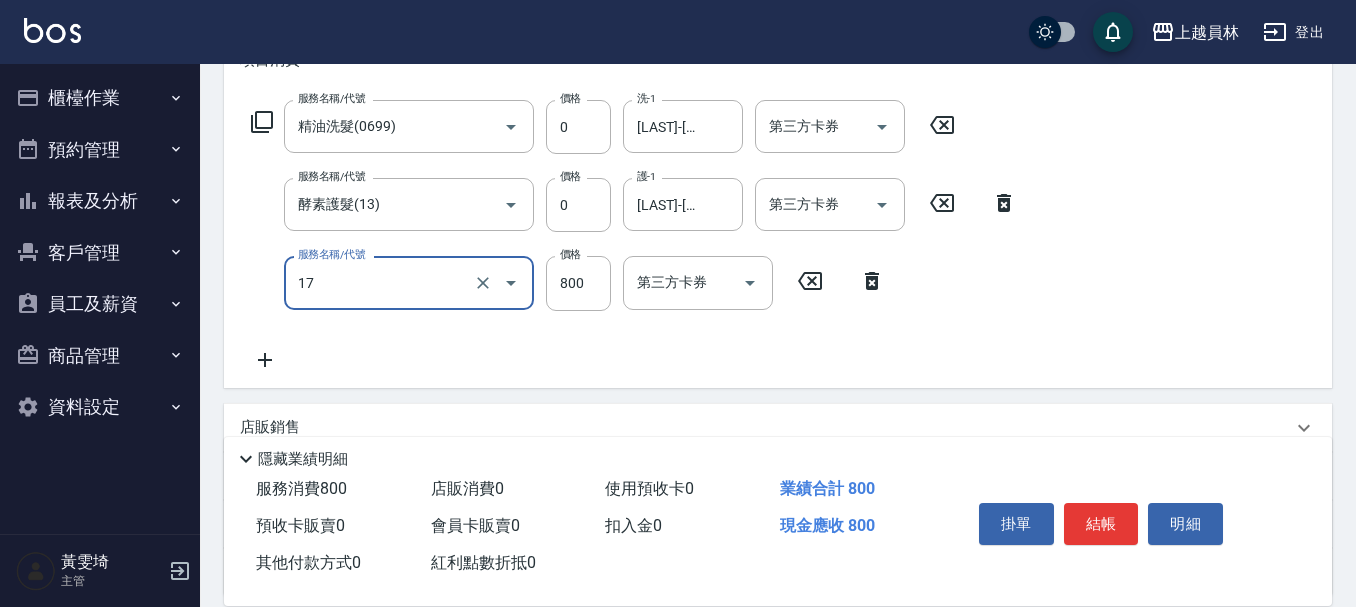 type on "染髮(17)" 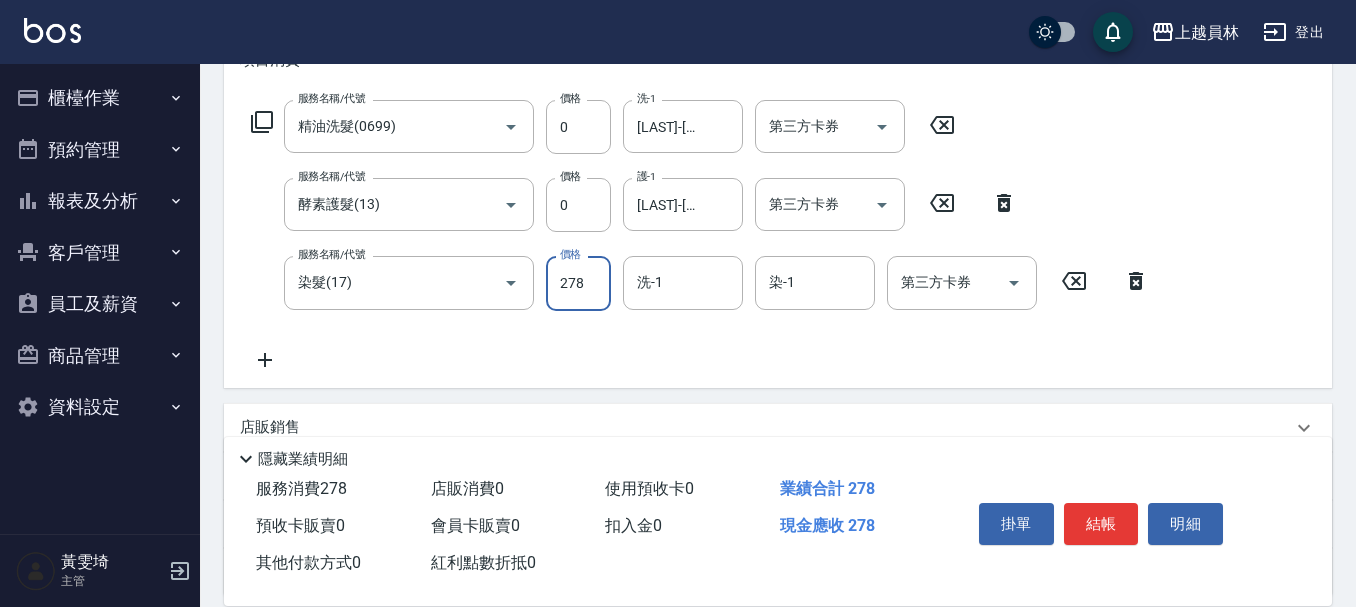 scroll, scrollTop: 0, scrollLeft: 0, axis: both 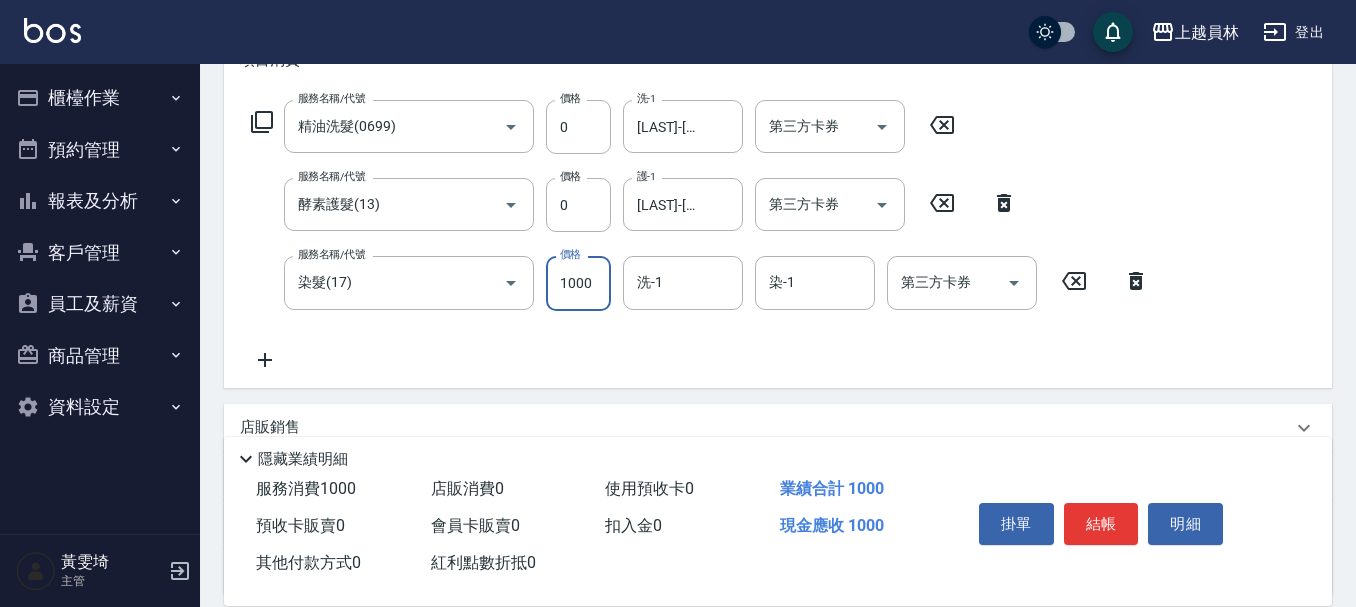 type on "1000" 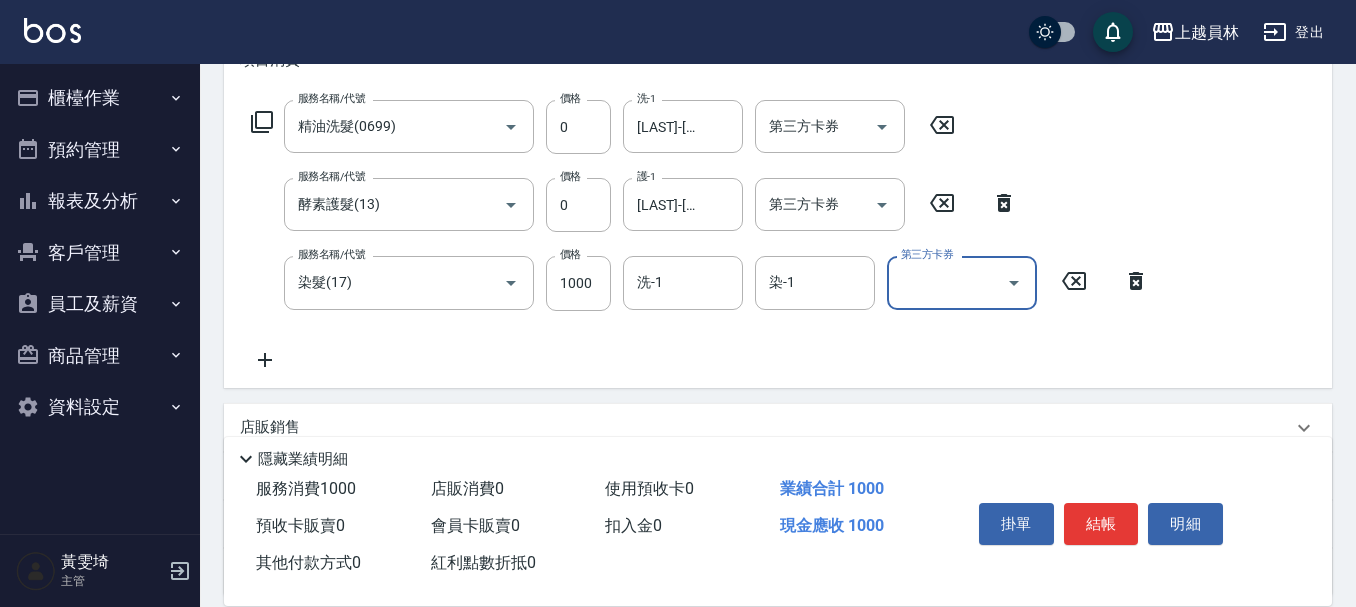 click on "洗-1 洗-1" at bounding box center [689, 282] 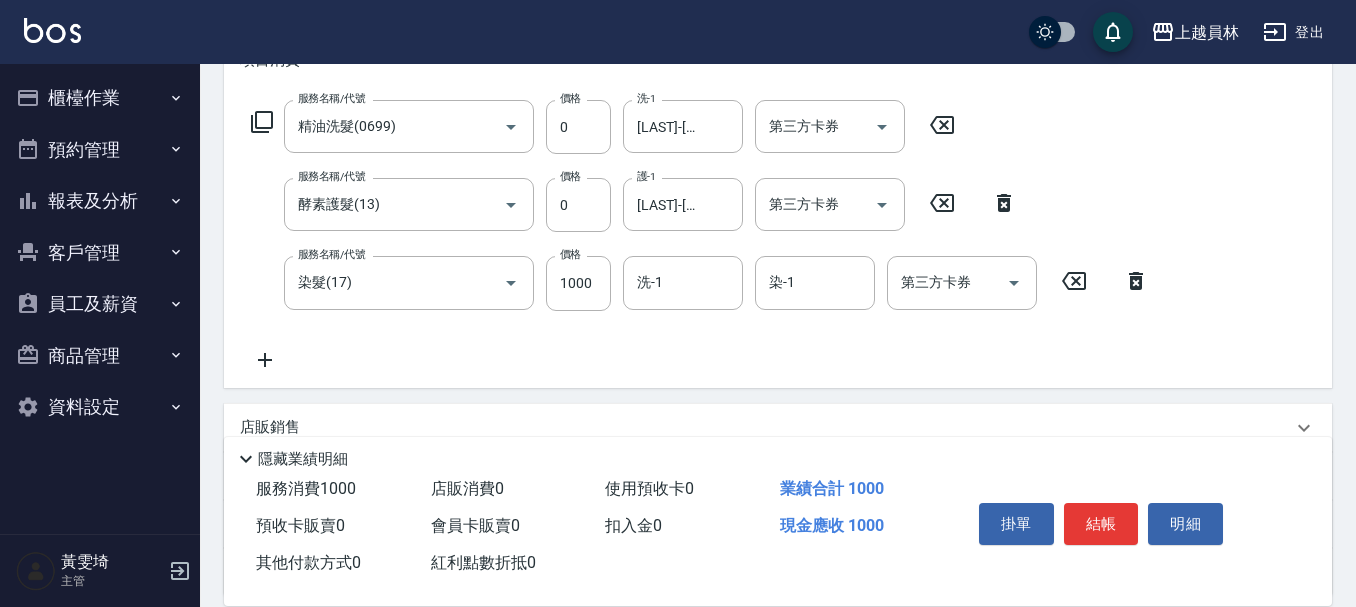 click on "染-1 染-1" at bounding box center (815, 282) 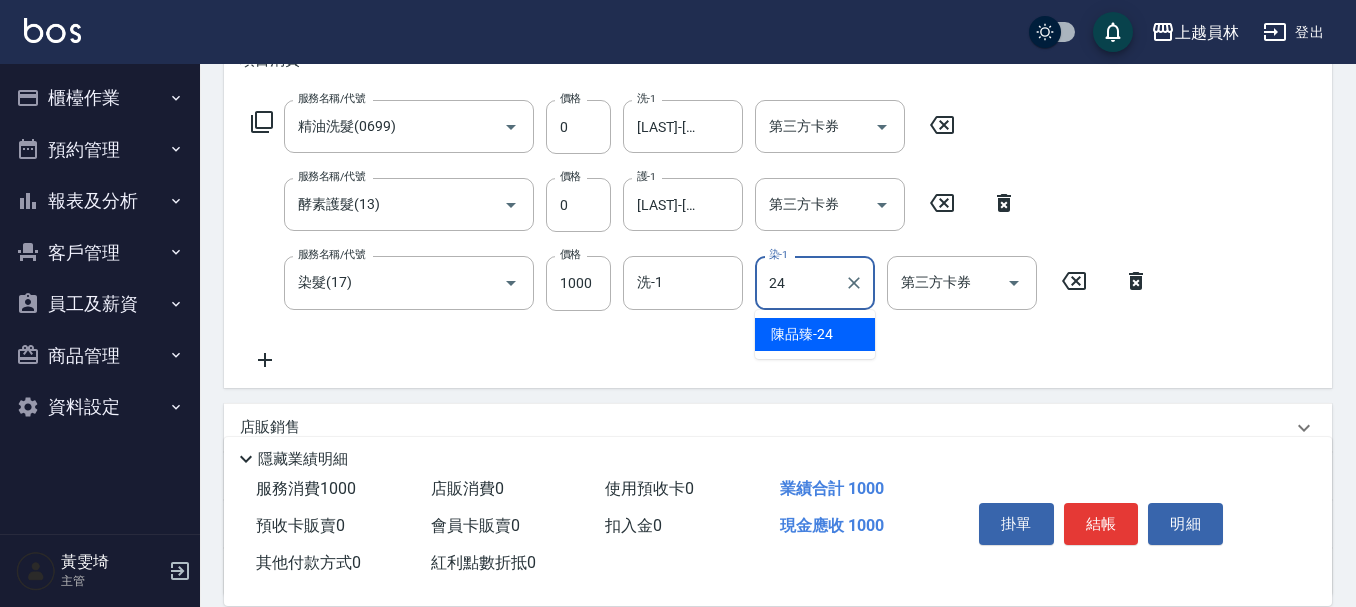 type on "[LAST]-[NUMBER]" 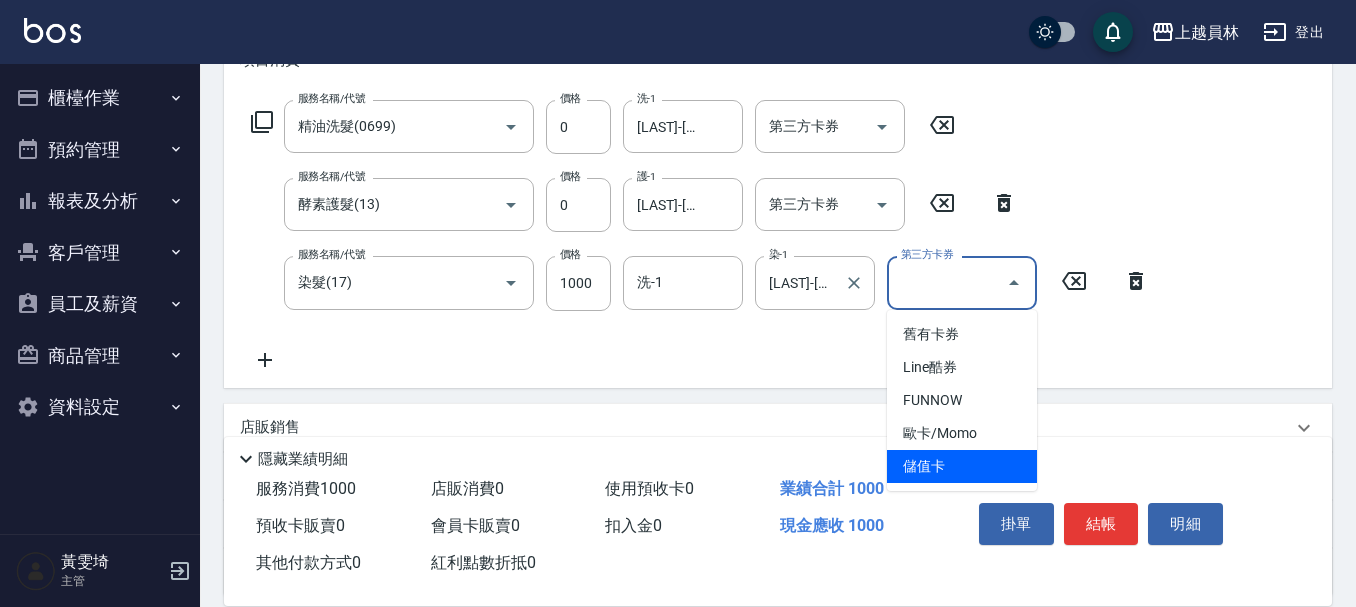 type on "儲值卡" 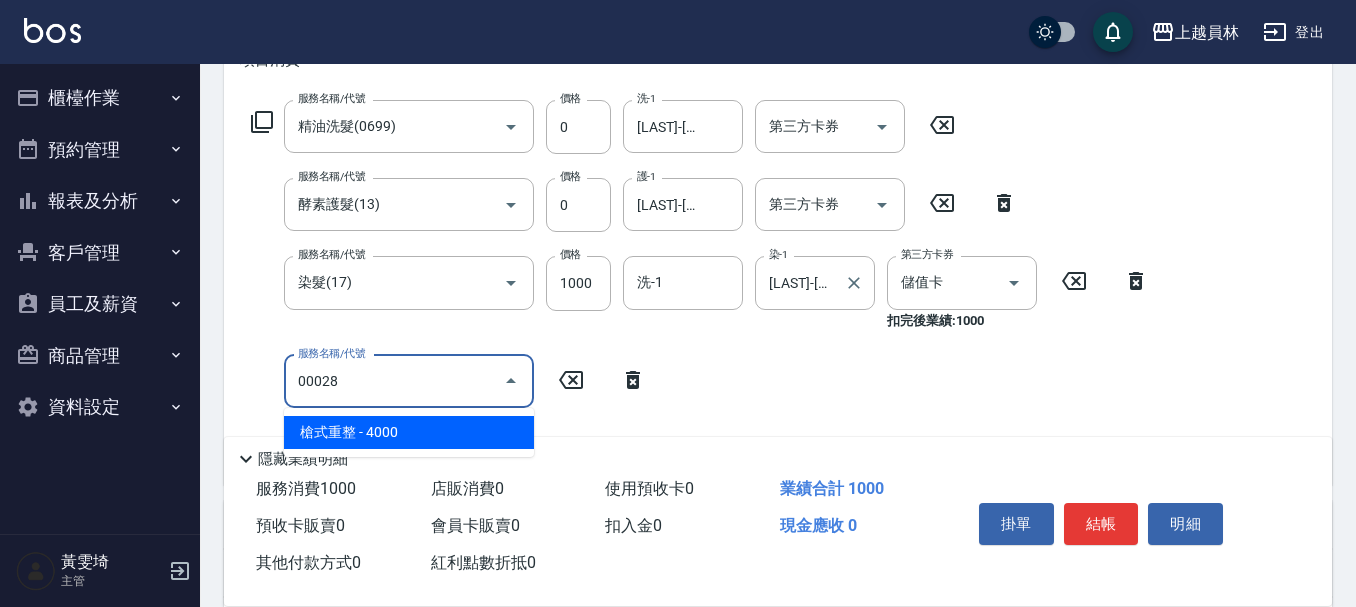type on "槍式重整(00028)" 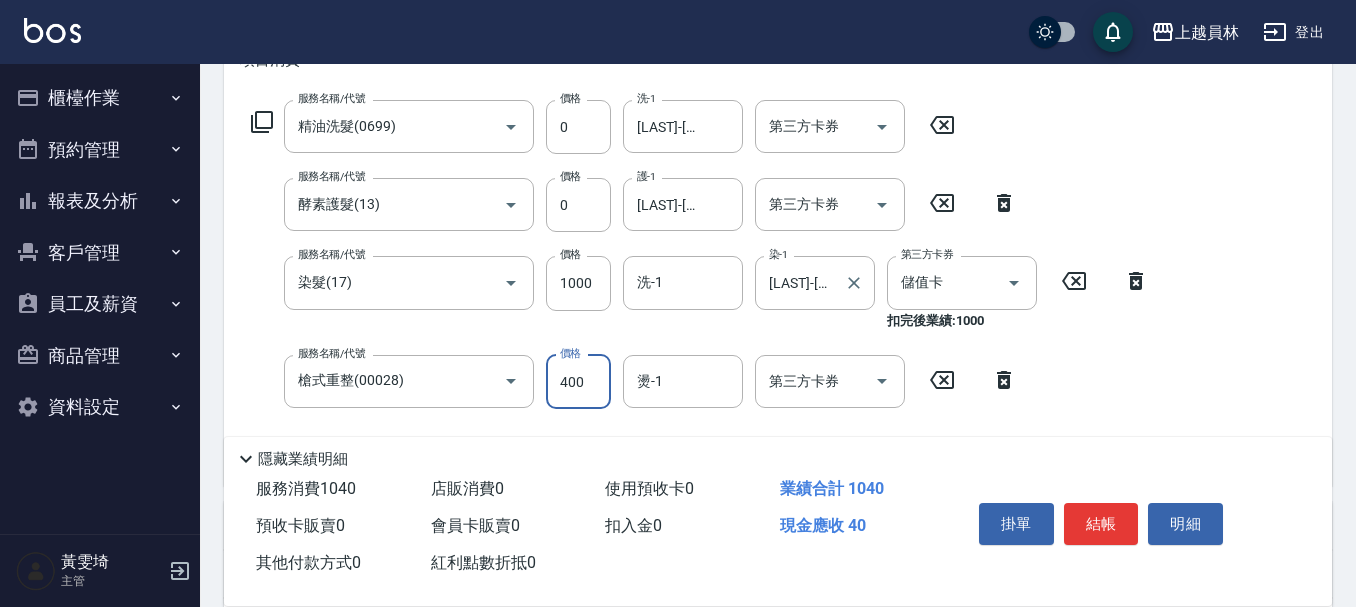 type on "4000" 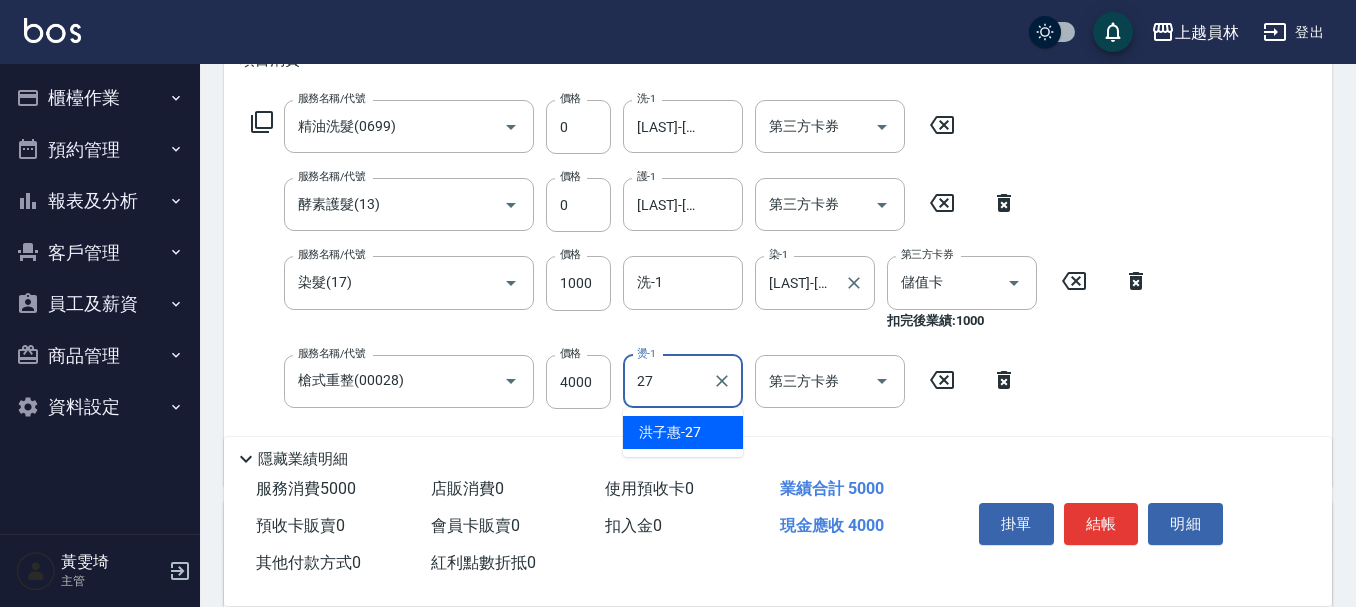 type on "[LAST]-[NUMBER]" 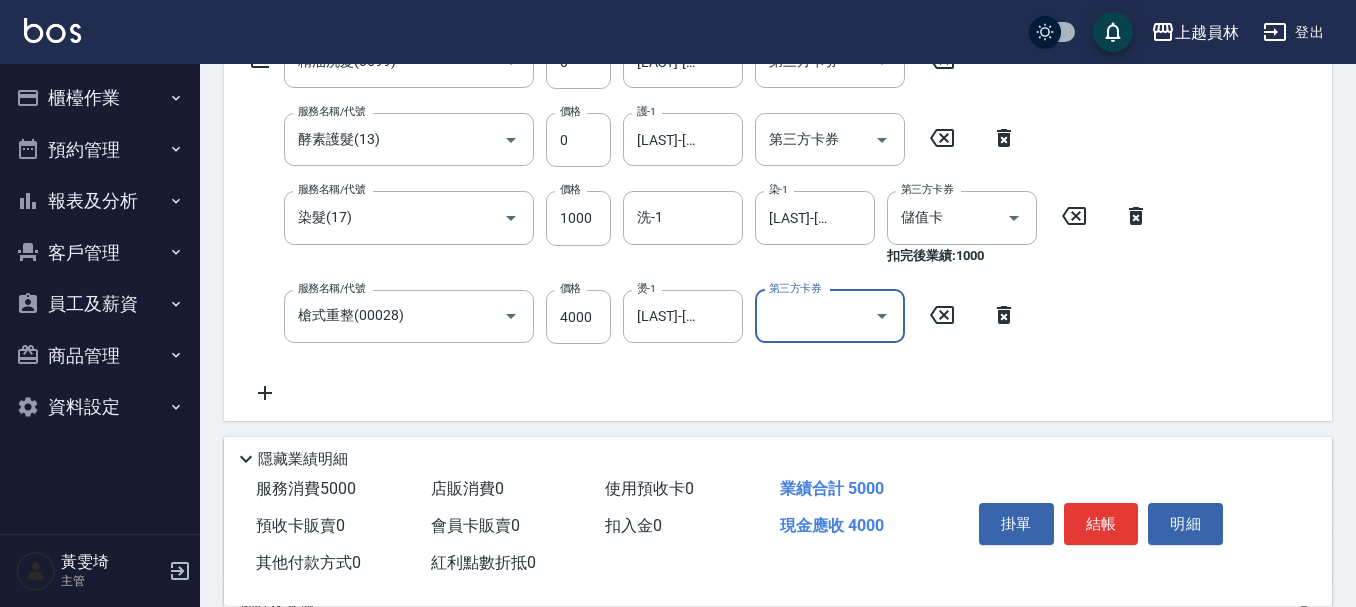 scroll, scrollTop: 400, scrollLeft: 0, axis: vertical 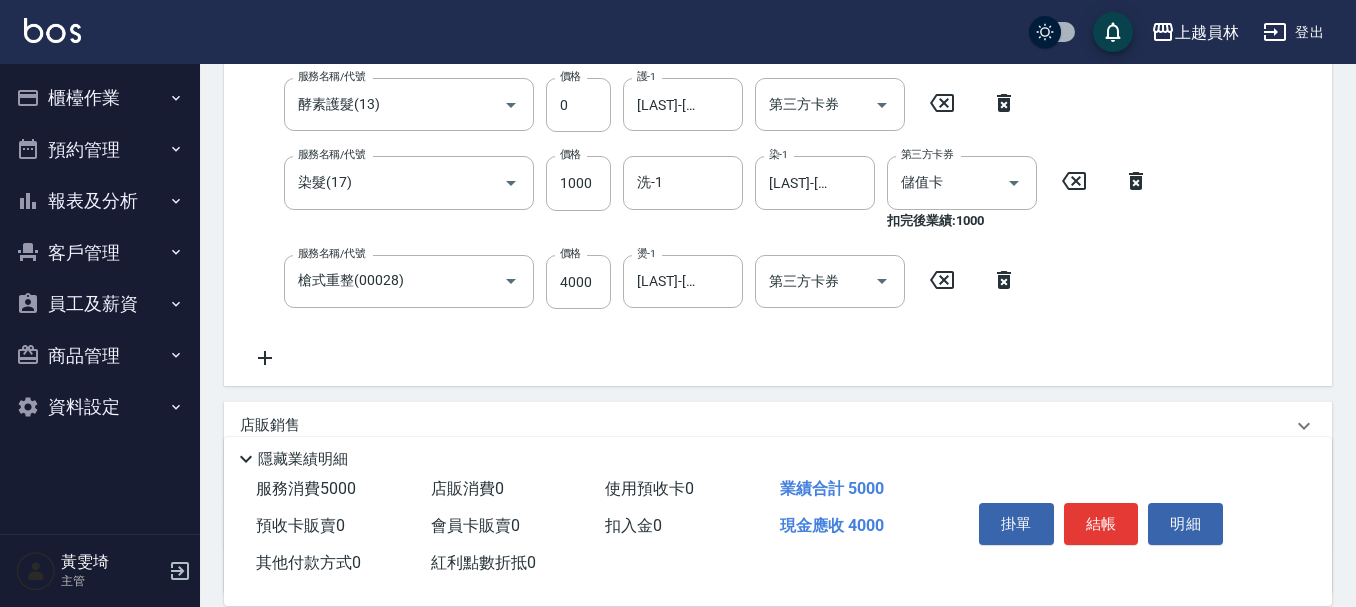 click 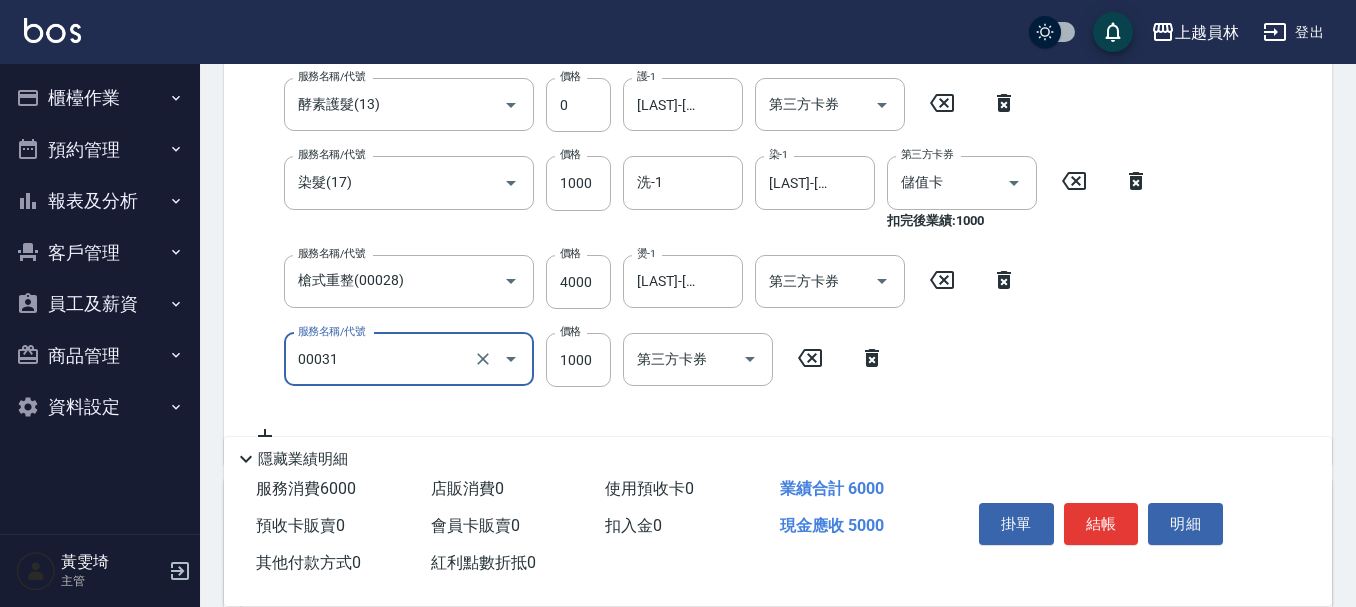 type on "單卸髮片(00031)" 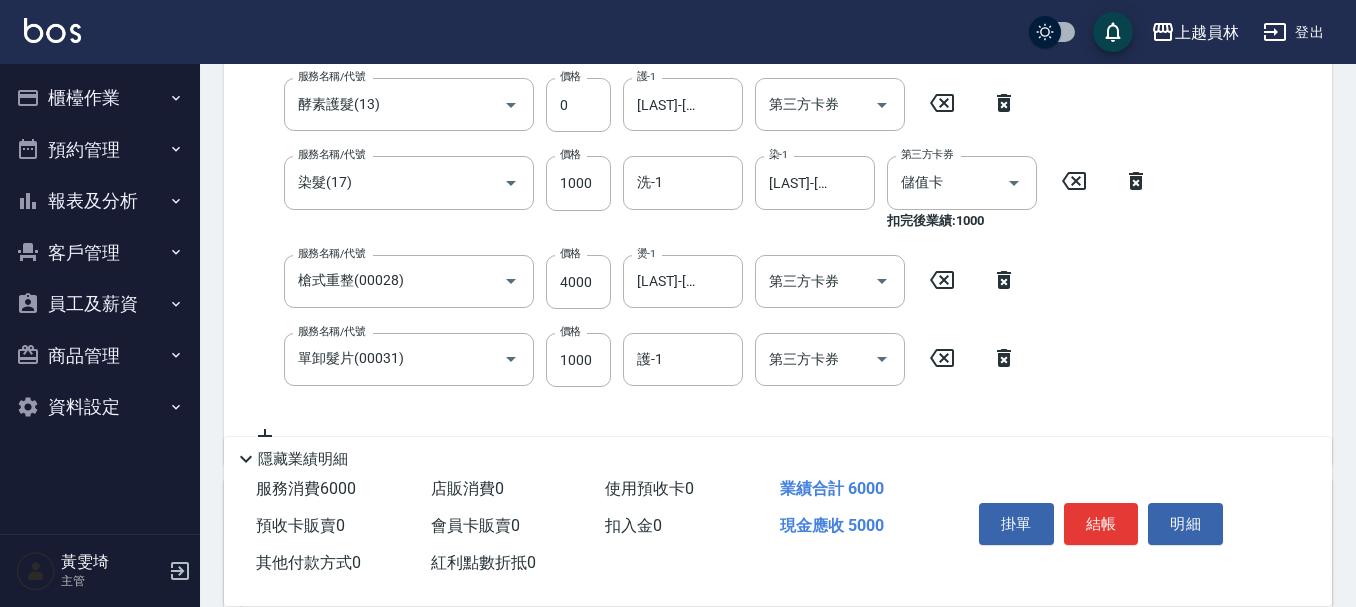 click on "服務名稱/代號 槍式重整(00028) 服務名稱/代號 價格 [PRICE] 價格 燙-1 [LAST]-[NUMBER] 燙-1 第三方卡券 第三方卡券" at bounding box center (634, 282) 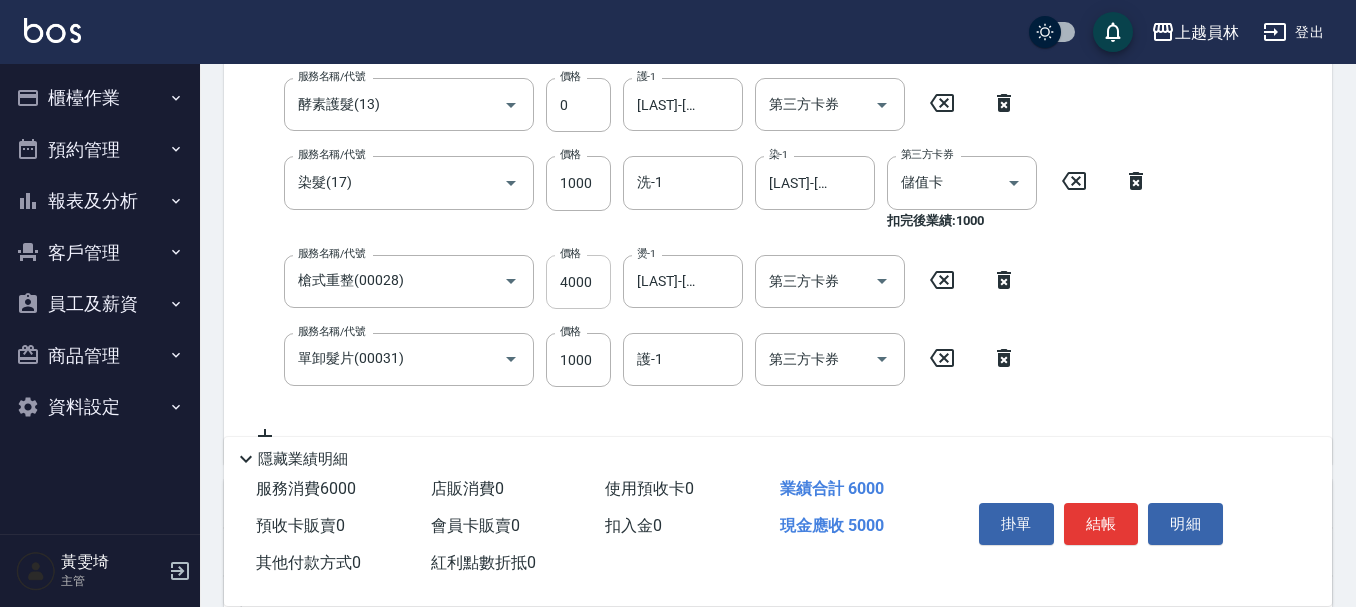 click on "4000" at bounding box center [578, 282] 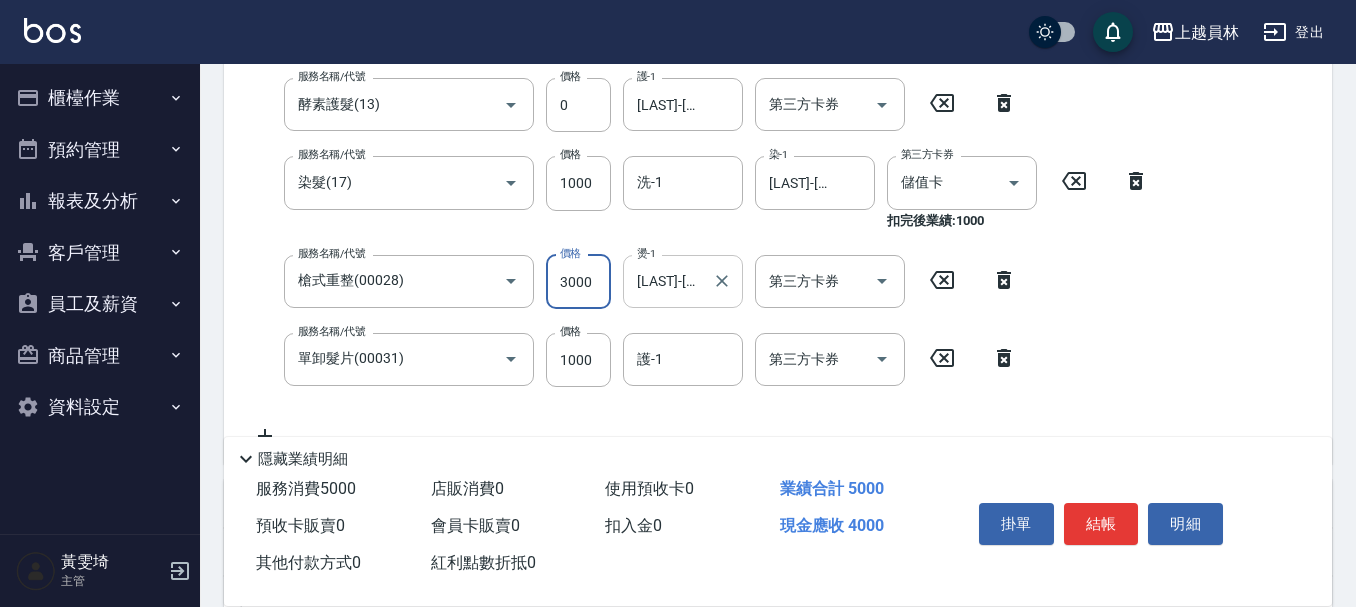 type on "3000" 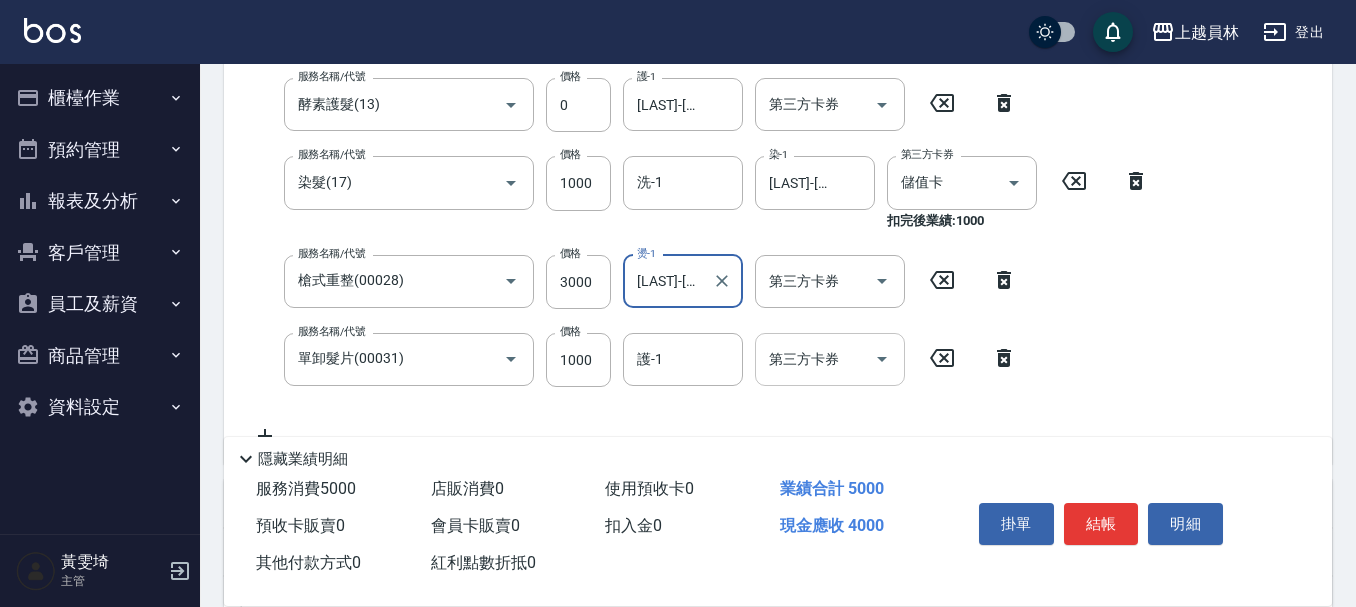 click at bounding box center (881, 359) 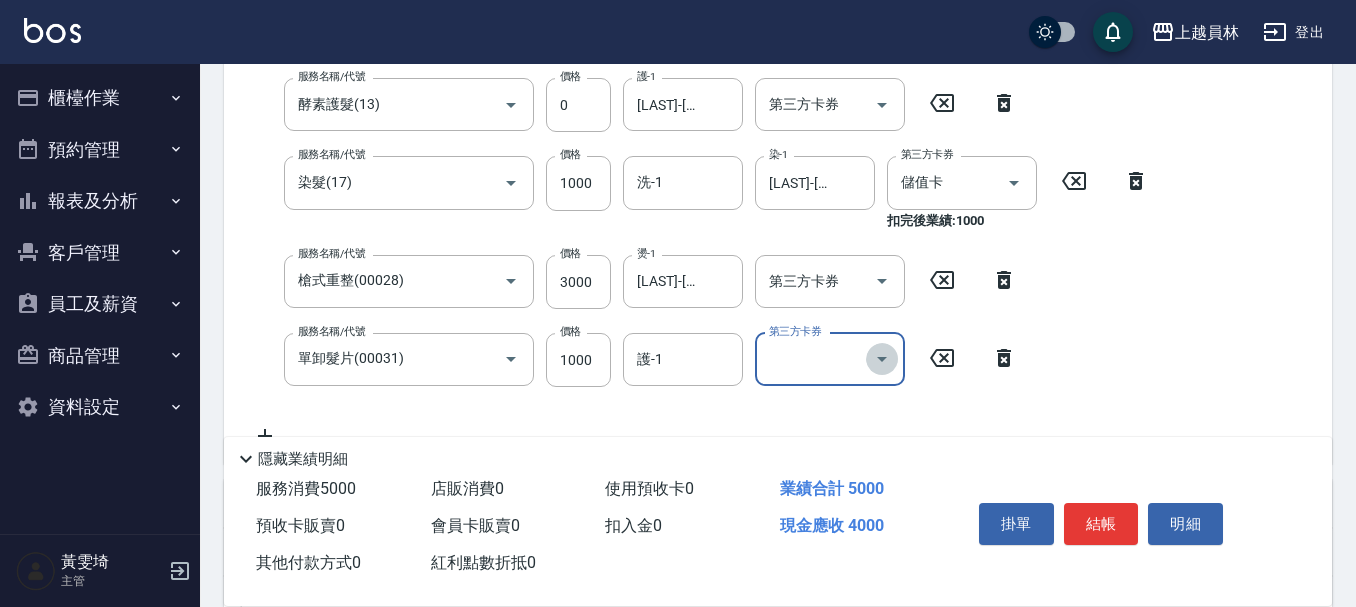 click 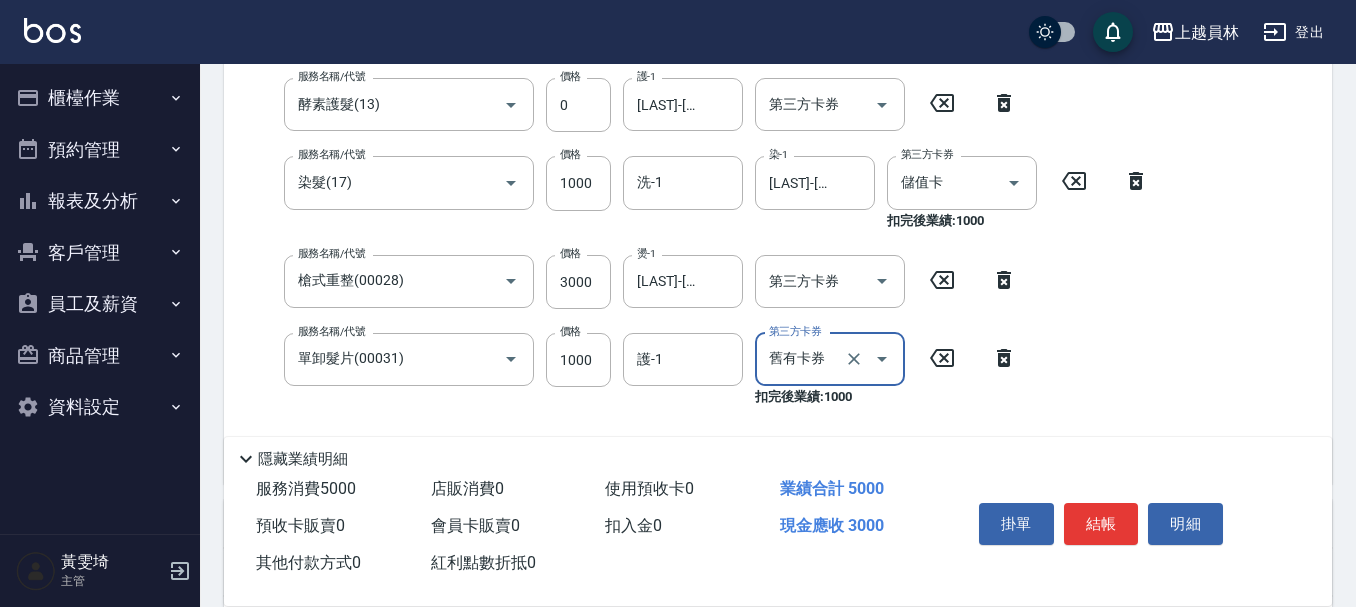 click 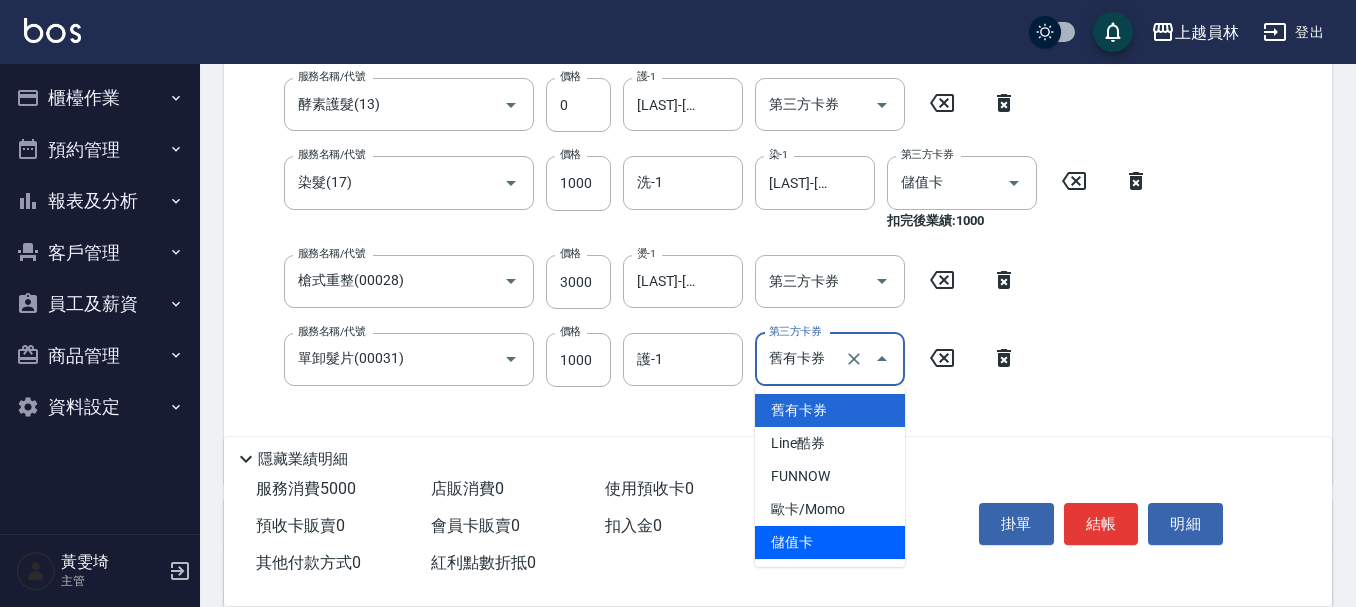 click on "儲值卡" at bounding box center (830, 542) 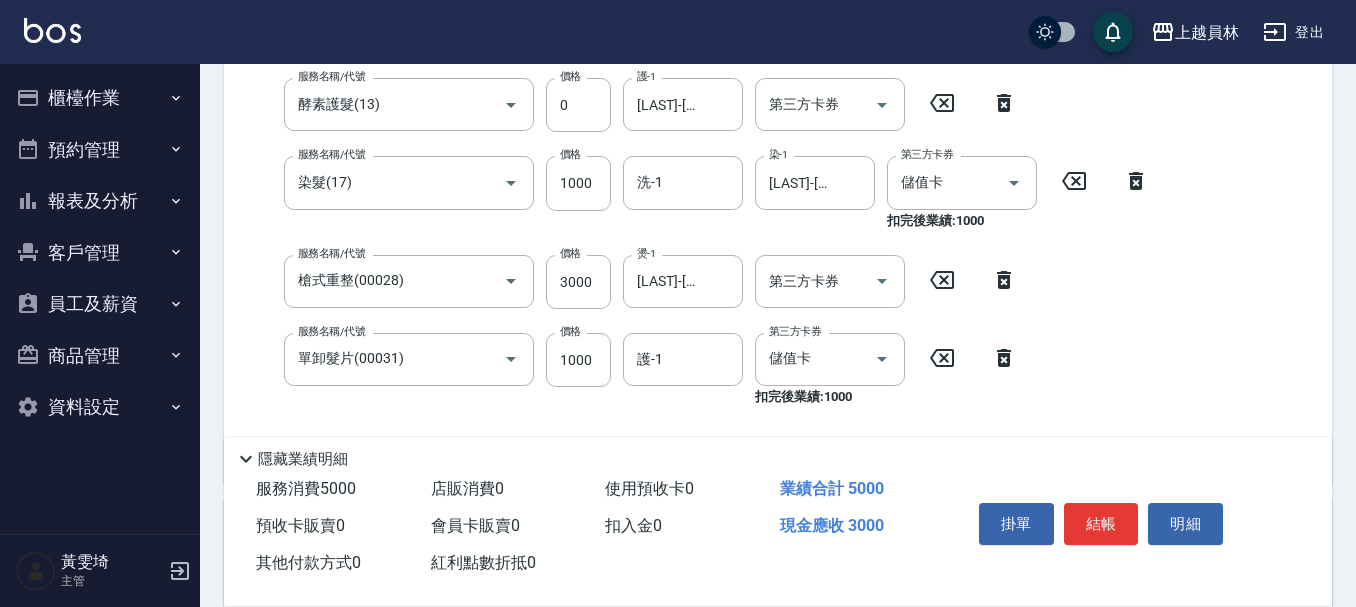 click 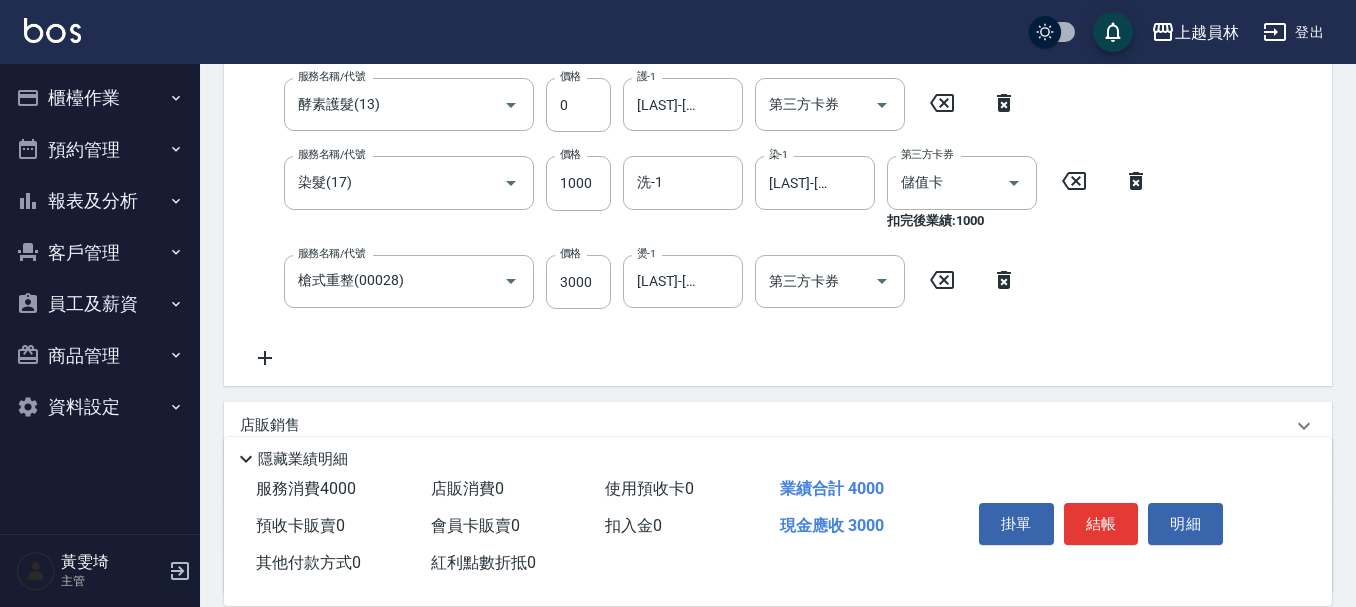 click on "服務名稱/代號 槍式重整(00028) 服務名稱/代號 價格 [PRICE] 價格 燙-1 [LAST]-[NUMBER] 燙-1 第三方卡券 第三方卡券" at bounding box center (634, 282) 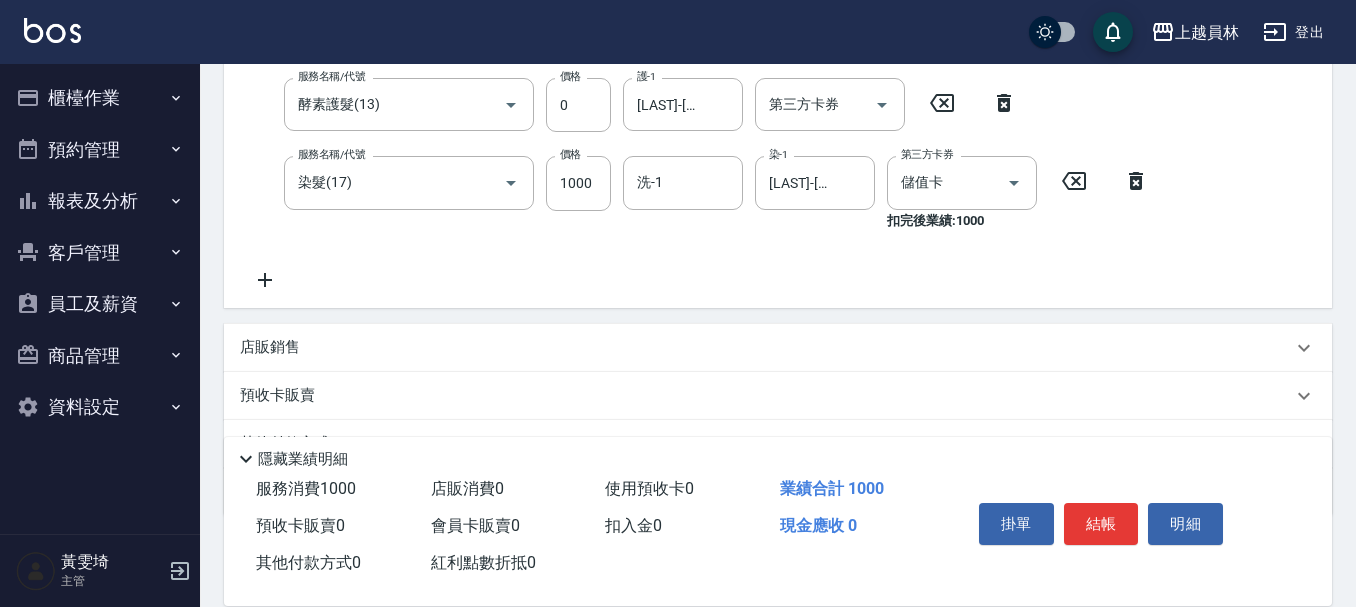 click 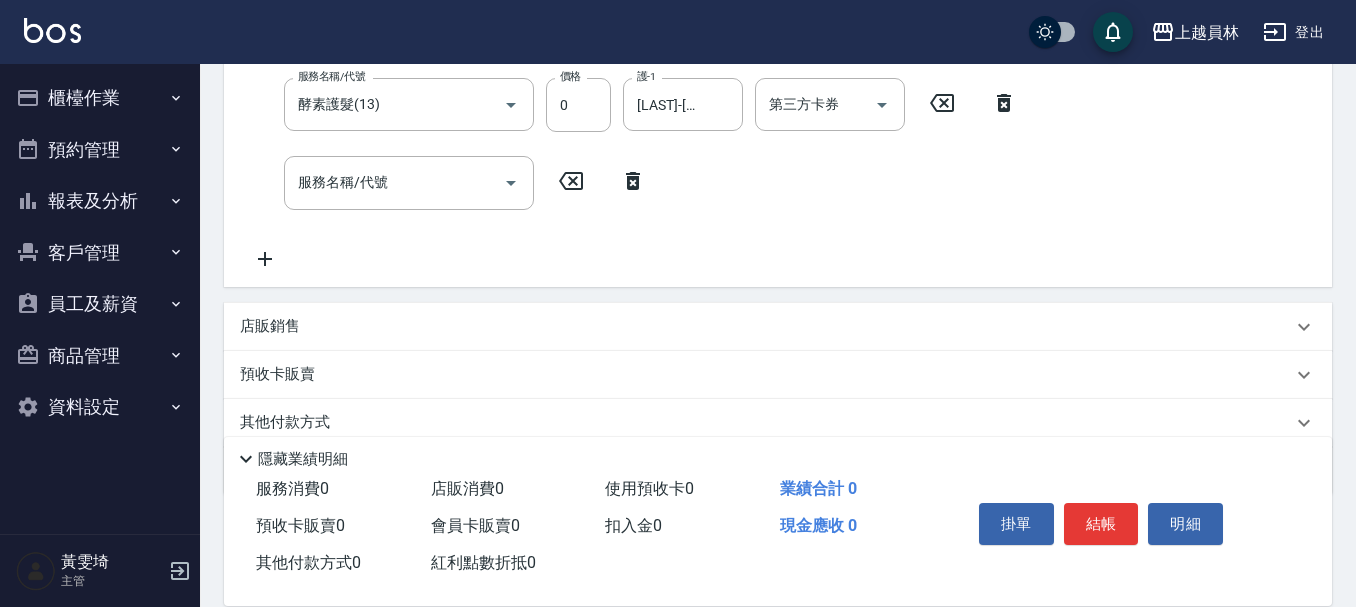click 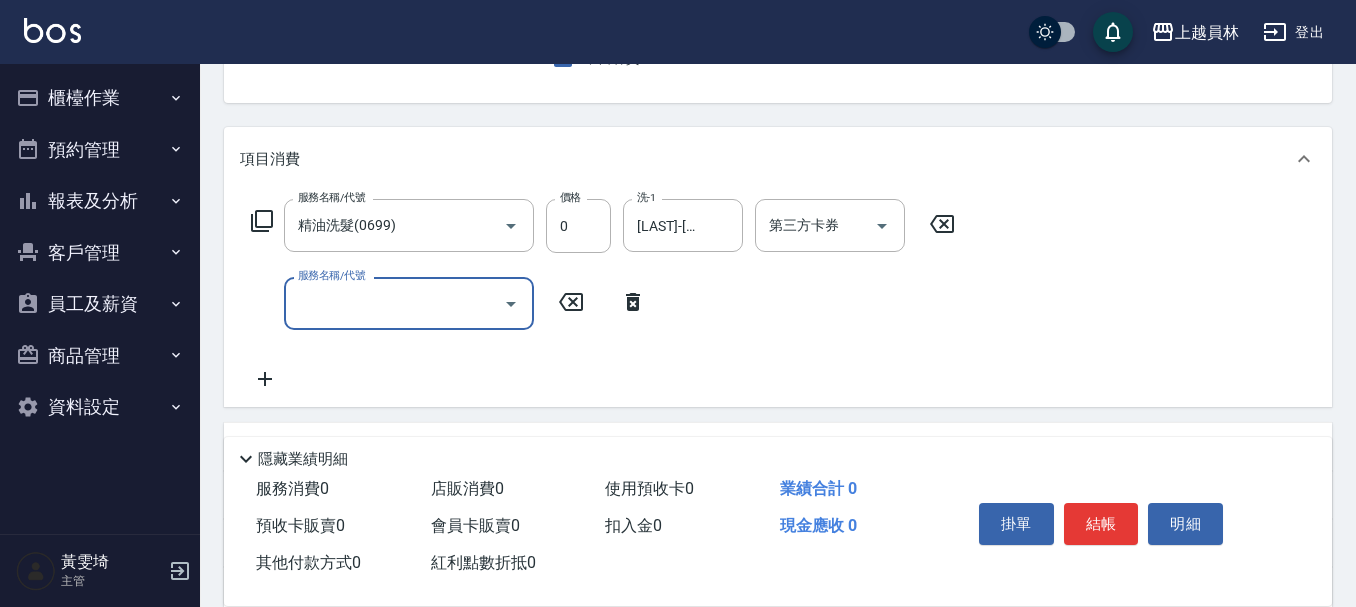 scroll, scrollTop: 200, scrollLeft: 0, axis: vertical 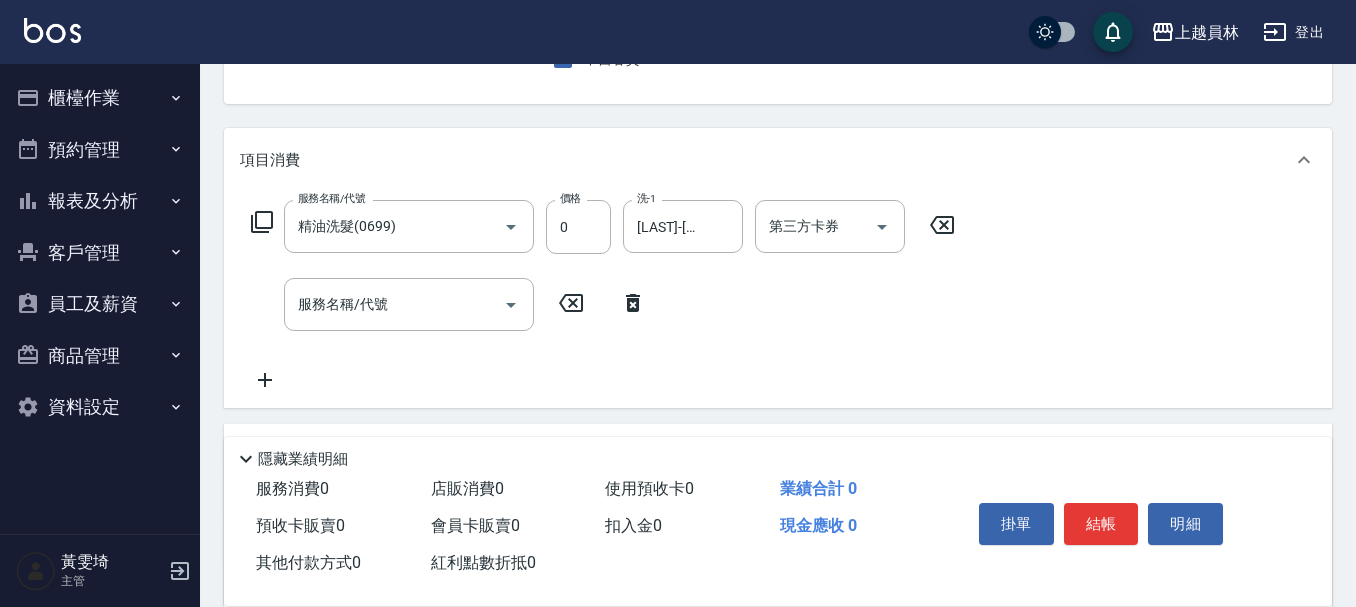 click 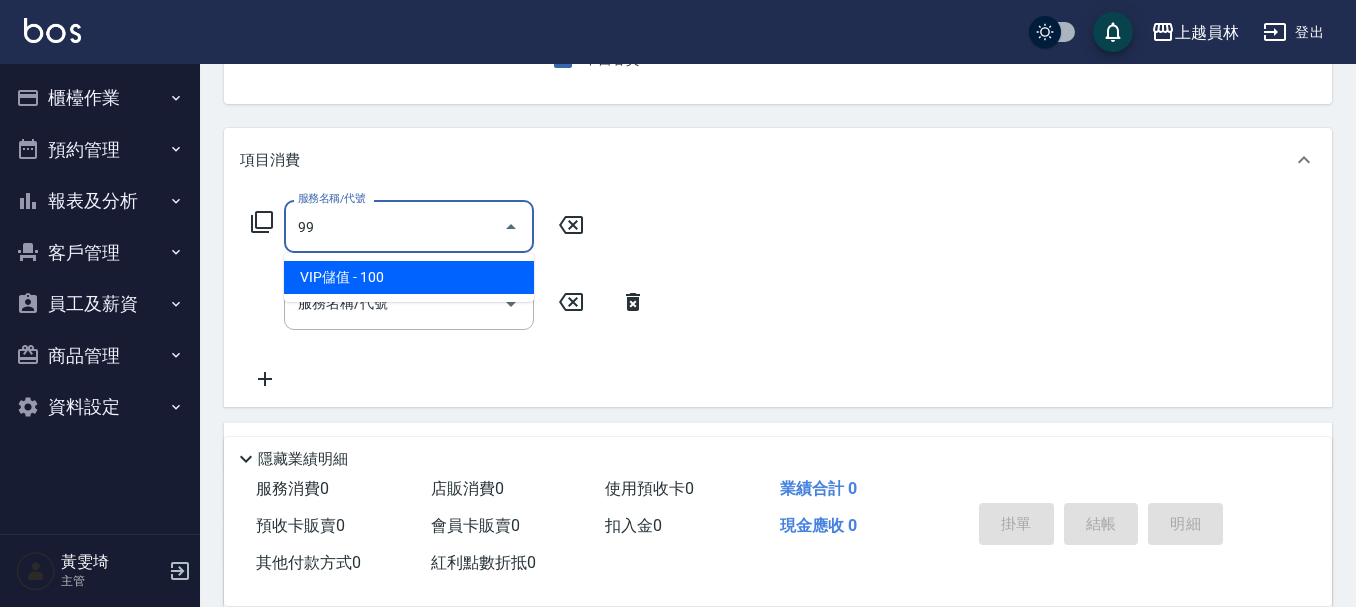 type on "VIP儲值(99)" 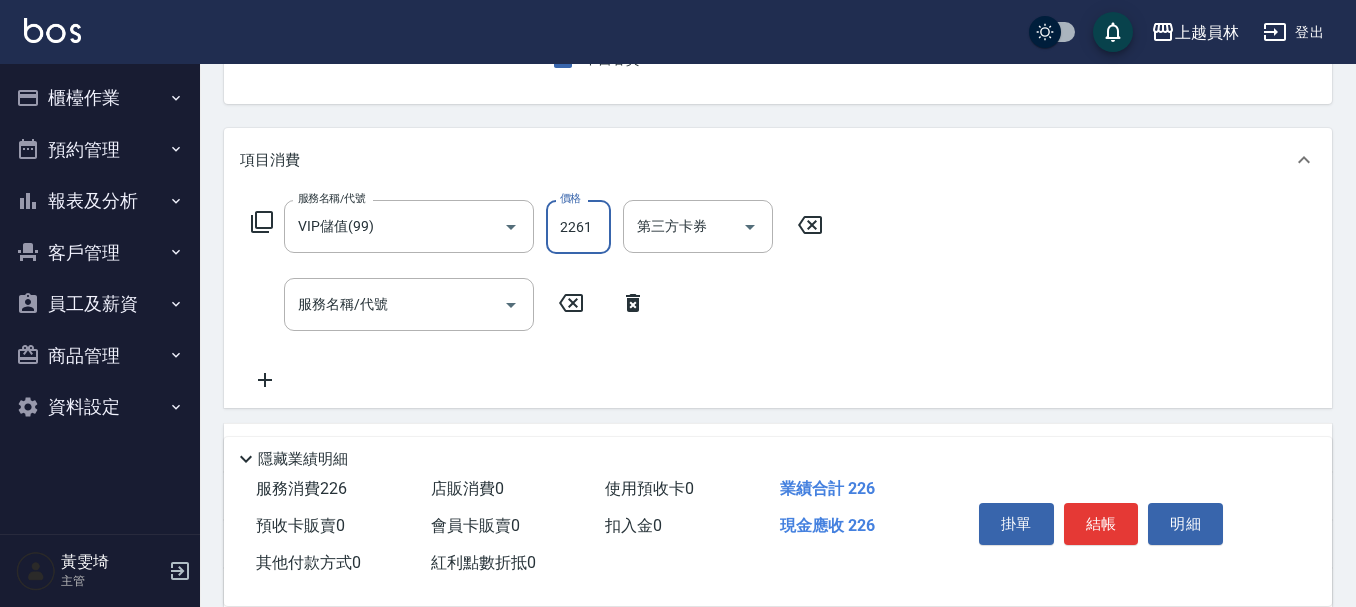 type on "2261" 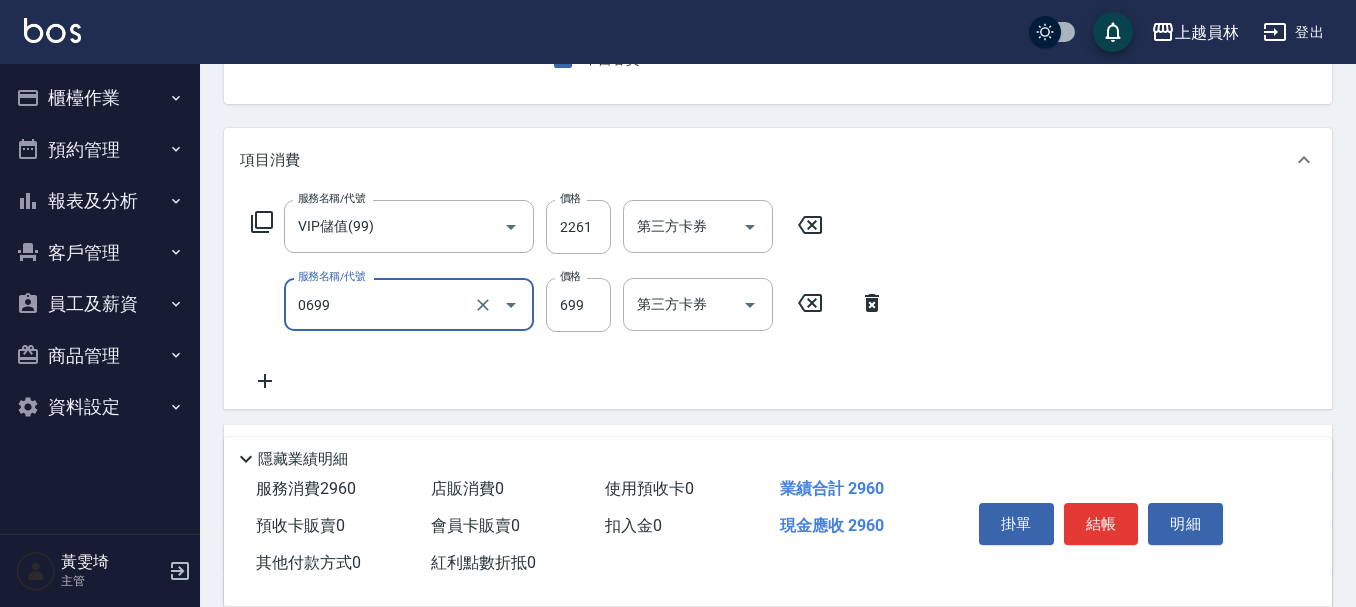 type on "精油洗髮(0699)" 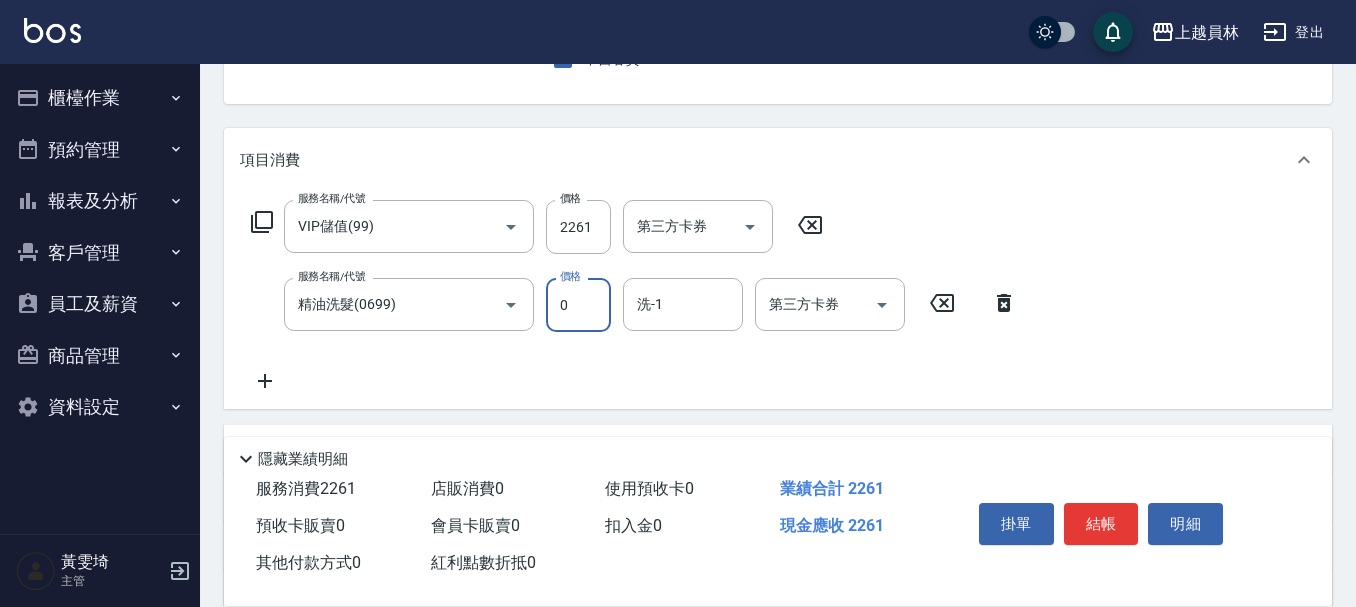 type on "0" 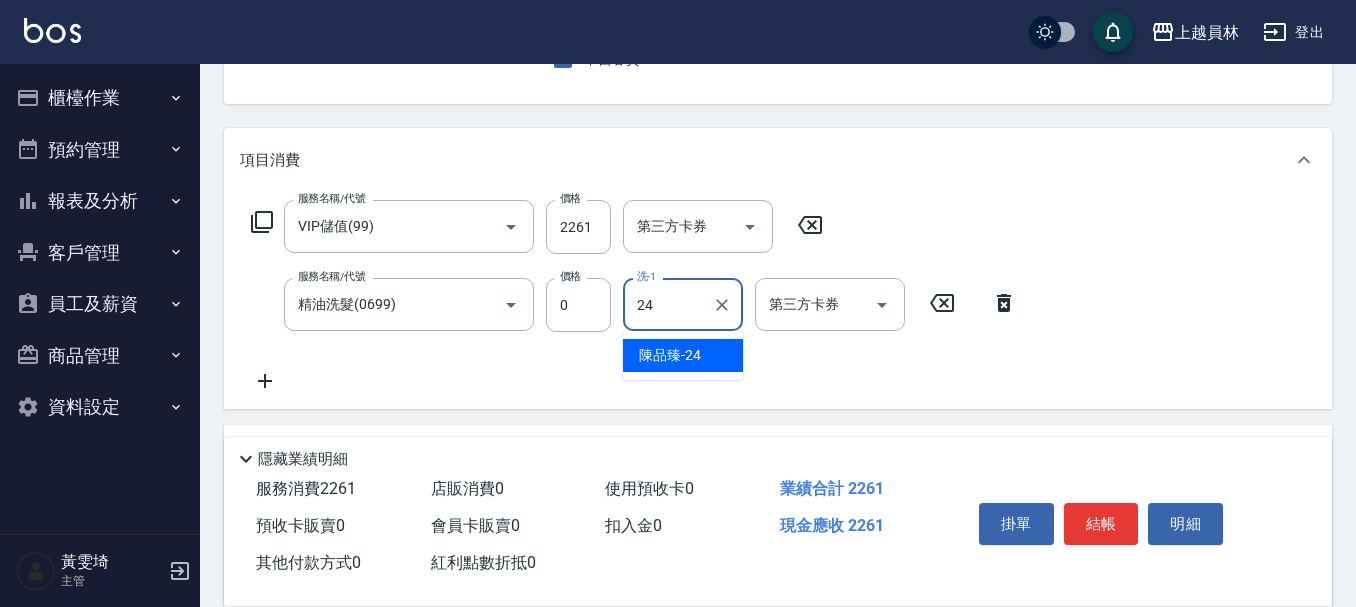 type on "[LAST]-[NUMBER]" 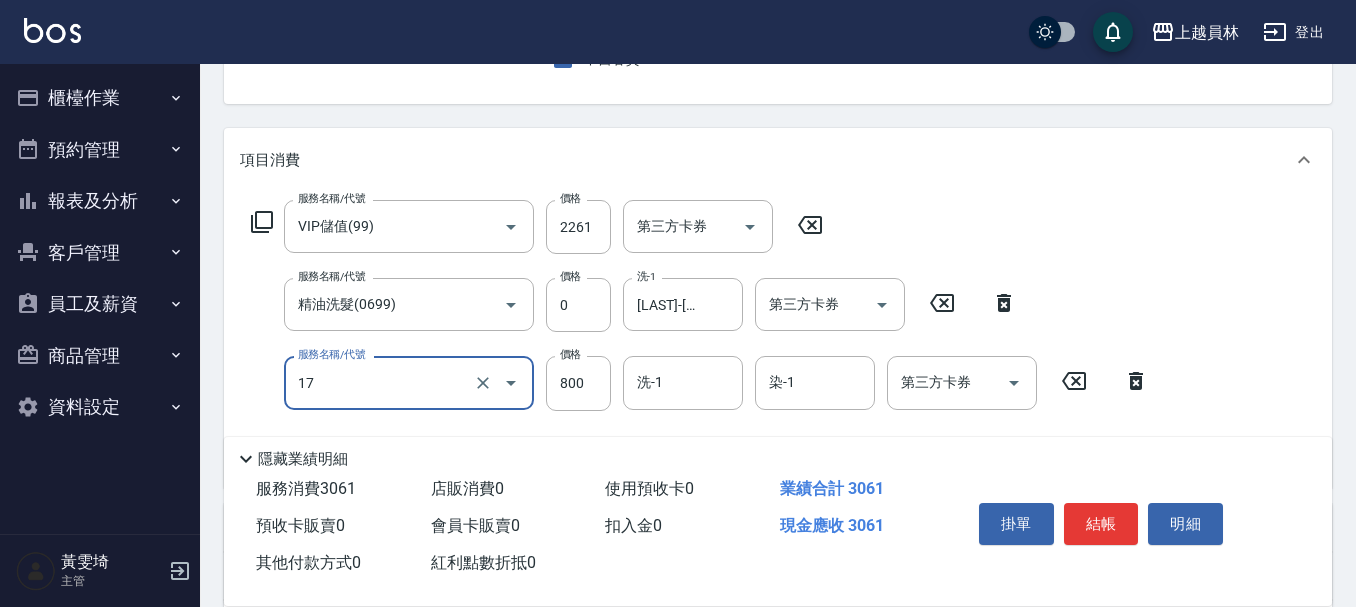 type on "染髮(17)" 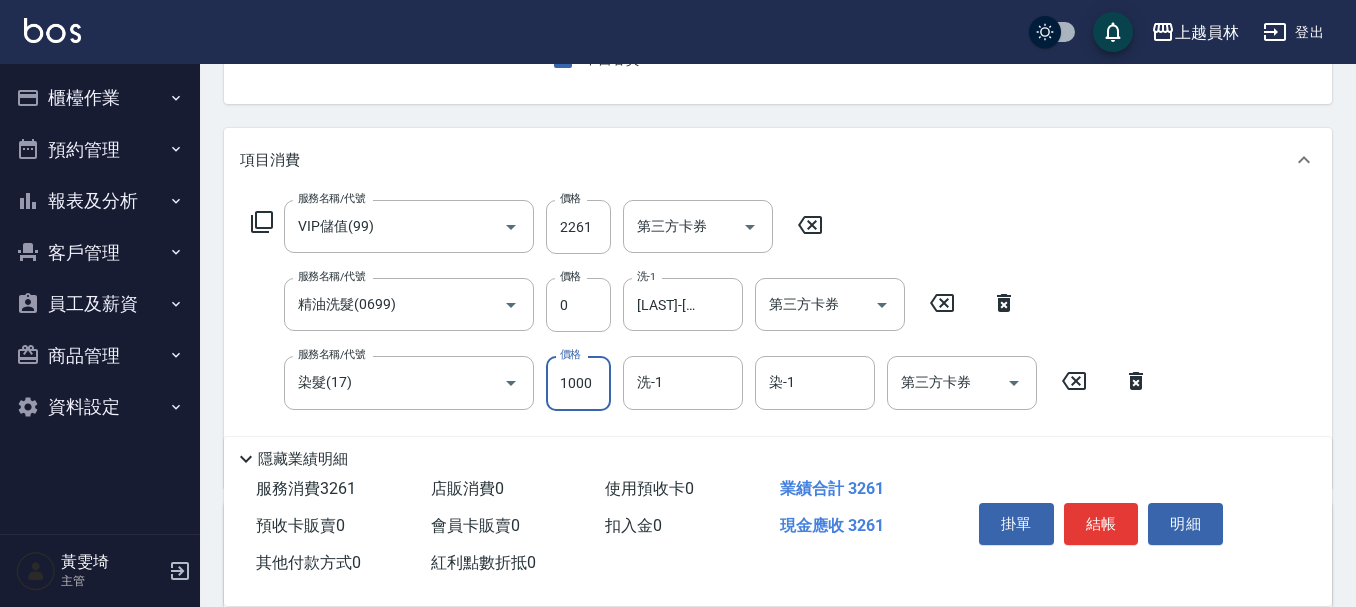 type on "1000" 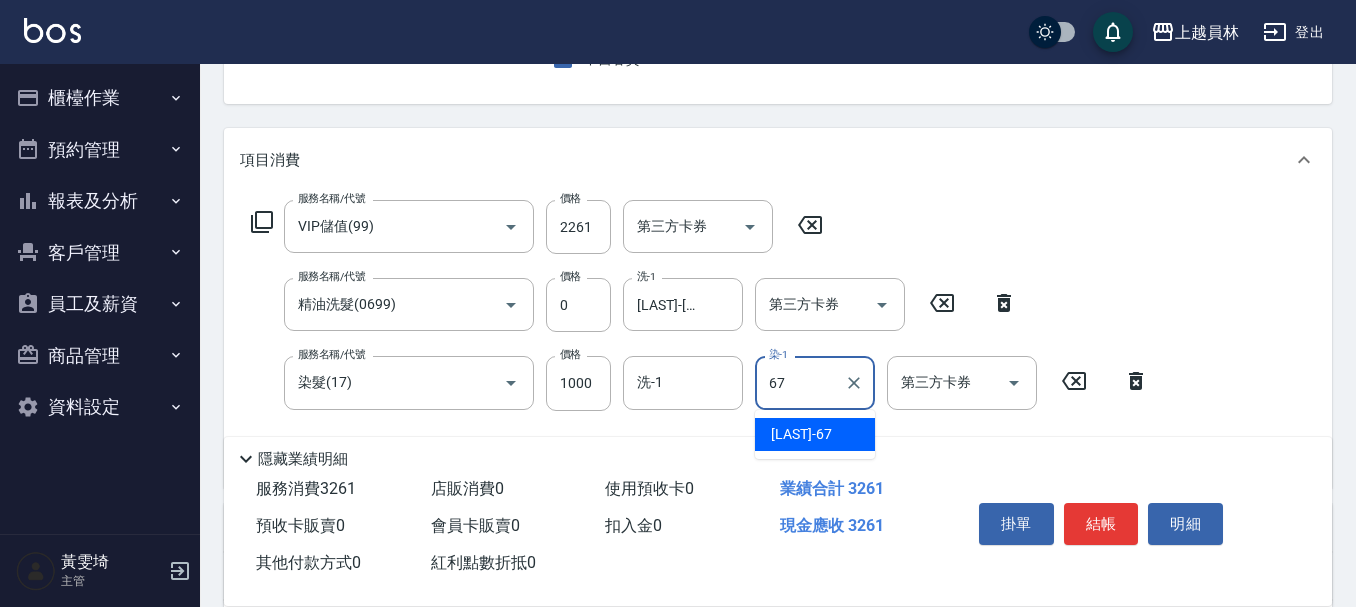 type on "6" 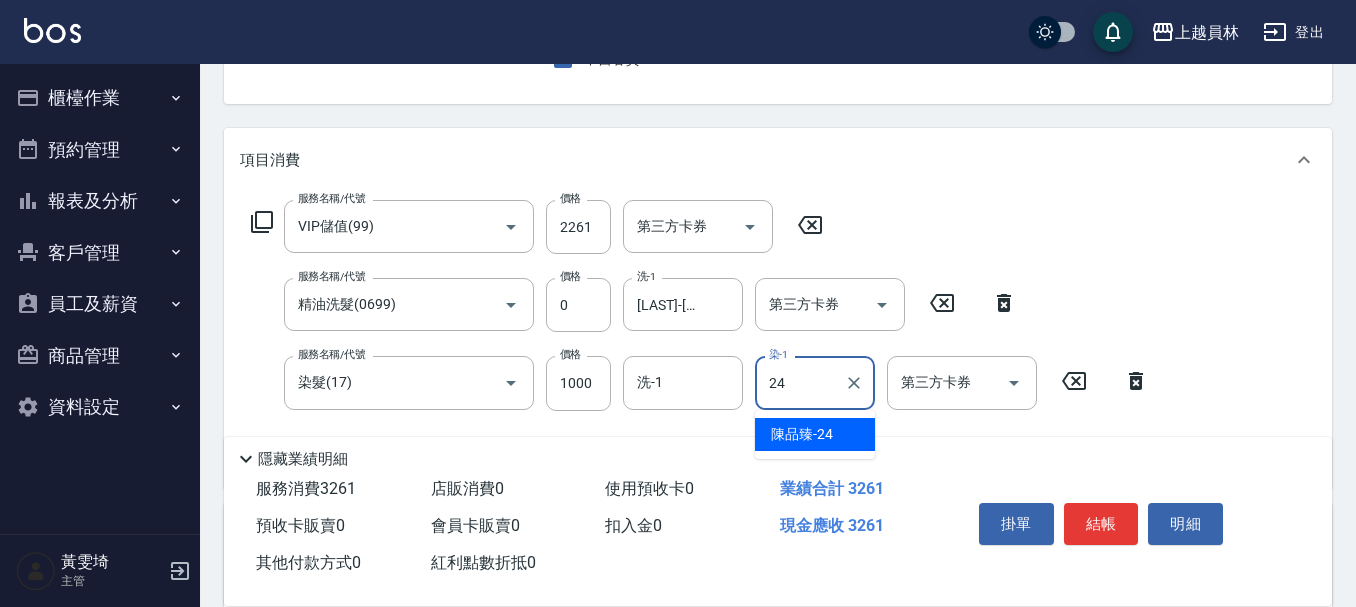 type on "[LAST]-[NUMBER]" 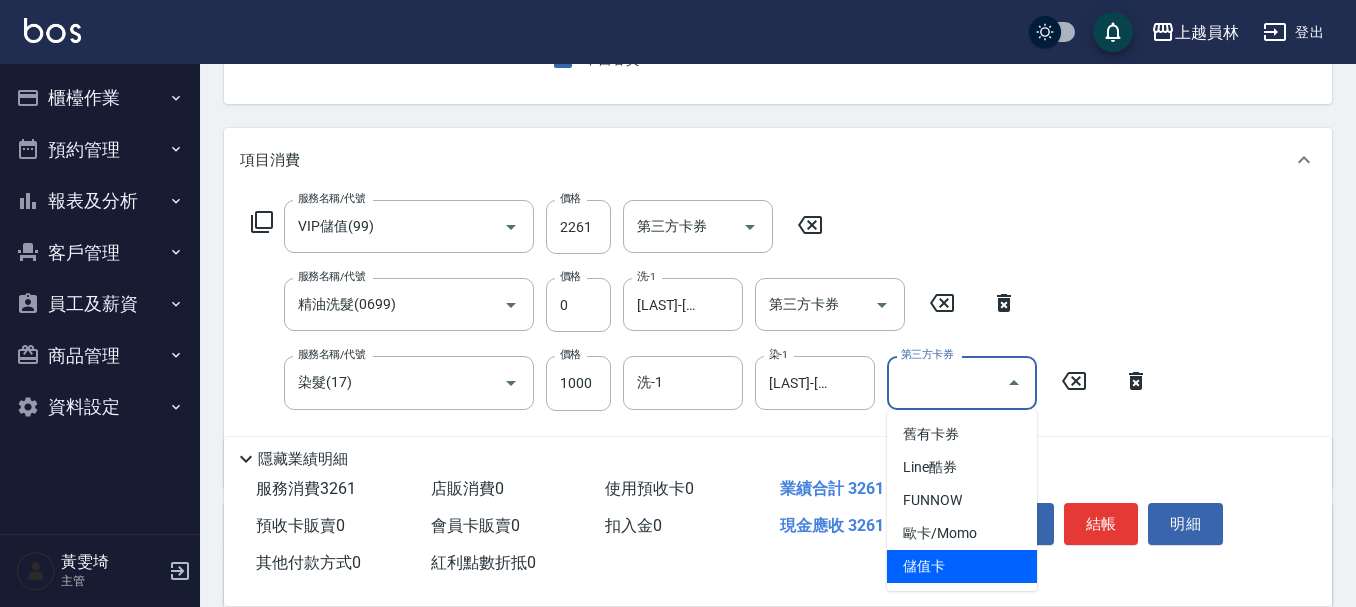 type on "儲值卡" 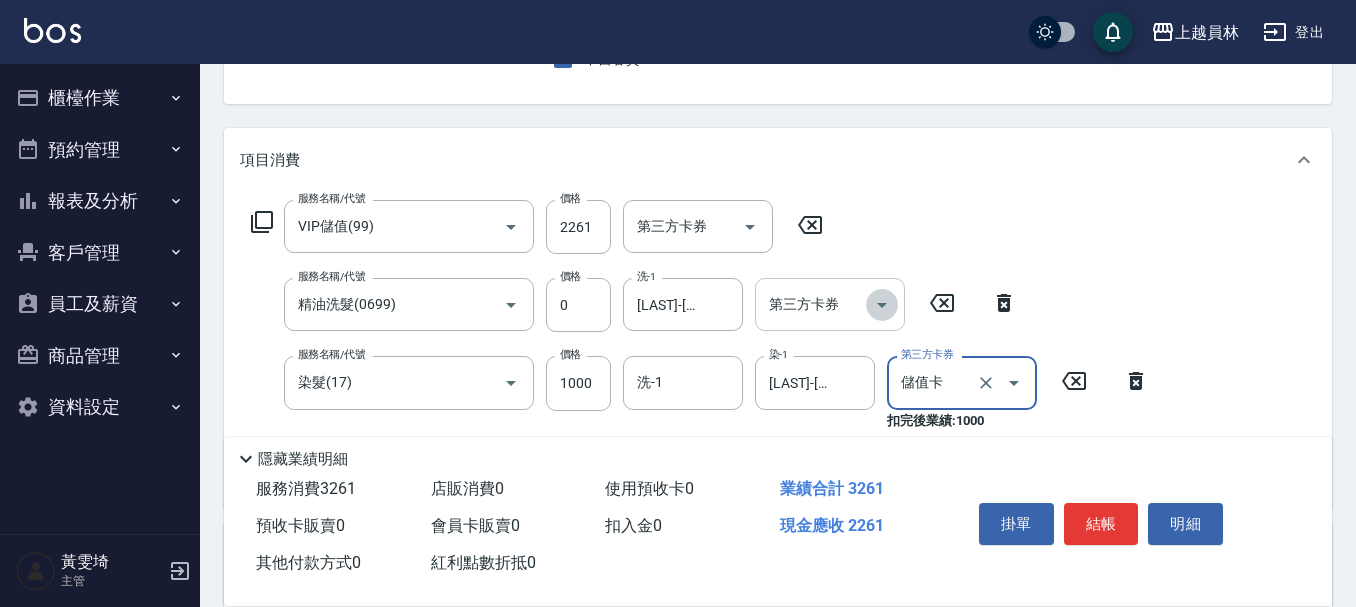 click 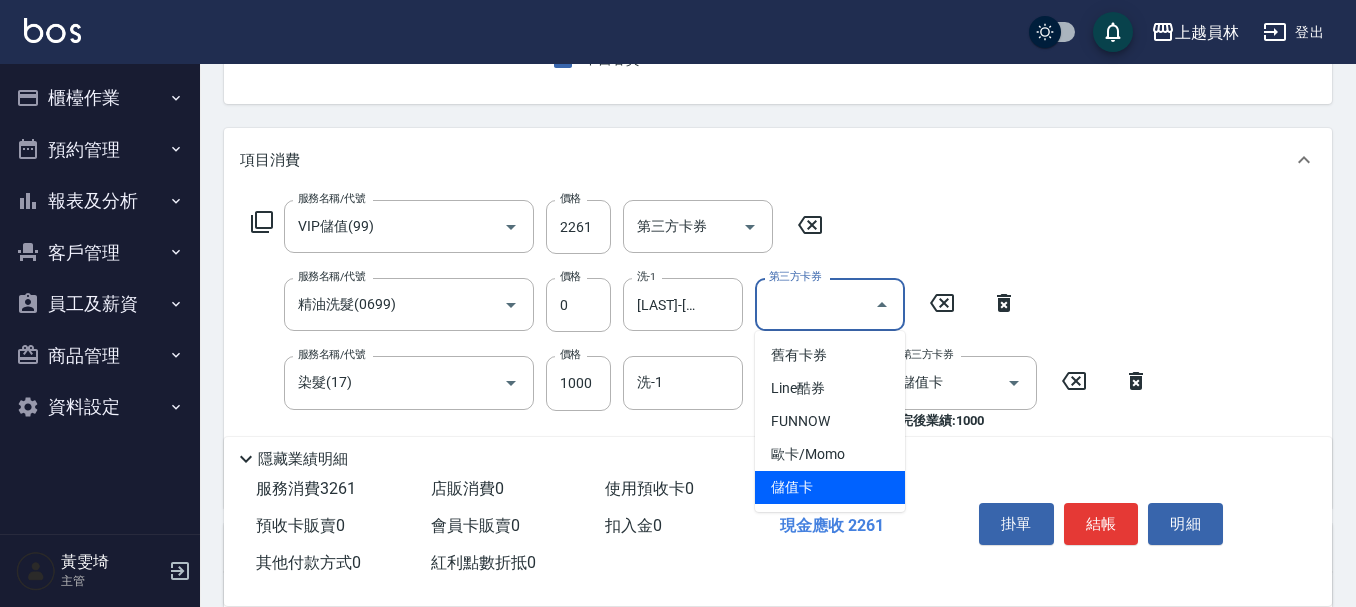 click on "儲值卡" at bounding box center (830, 487) 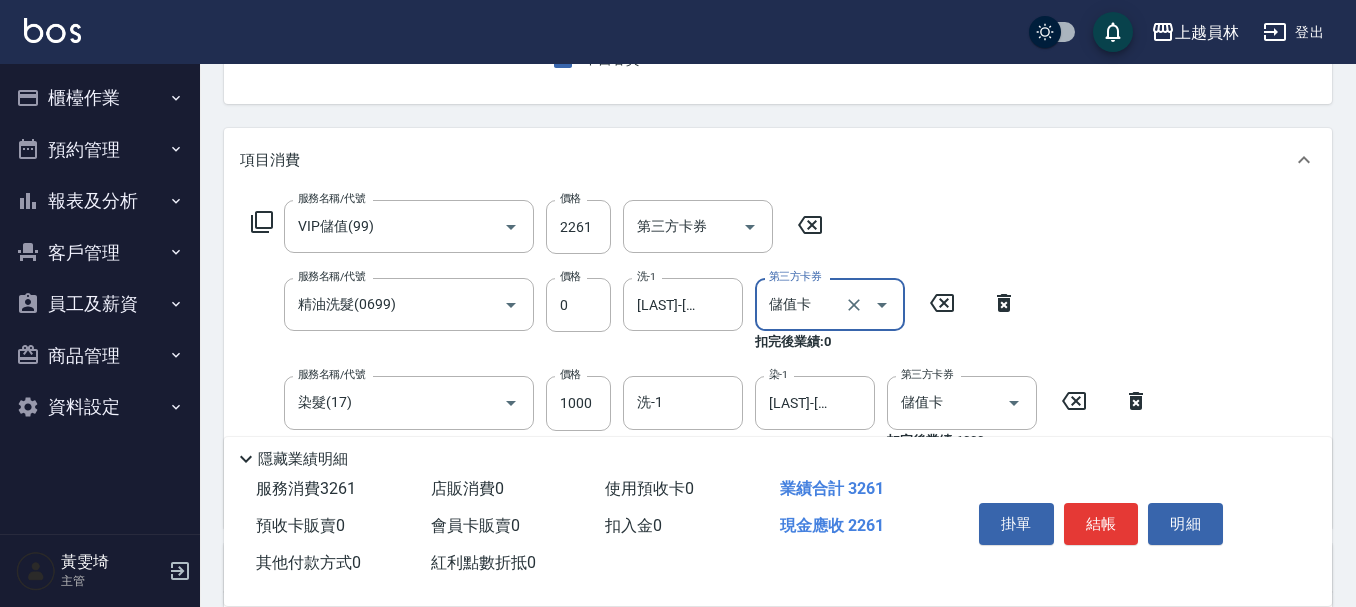 type on "儲值卡" 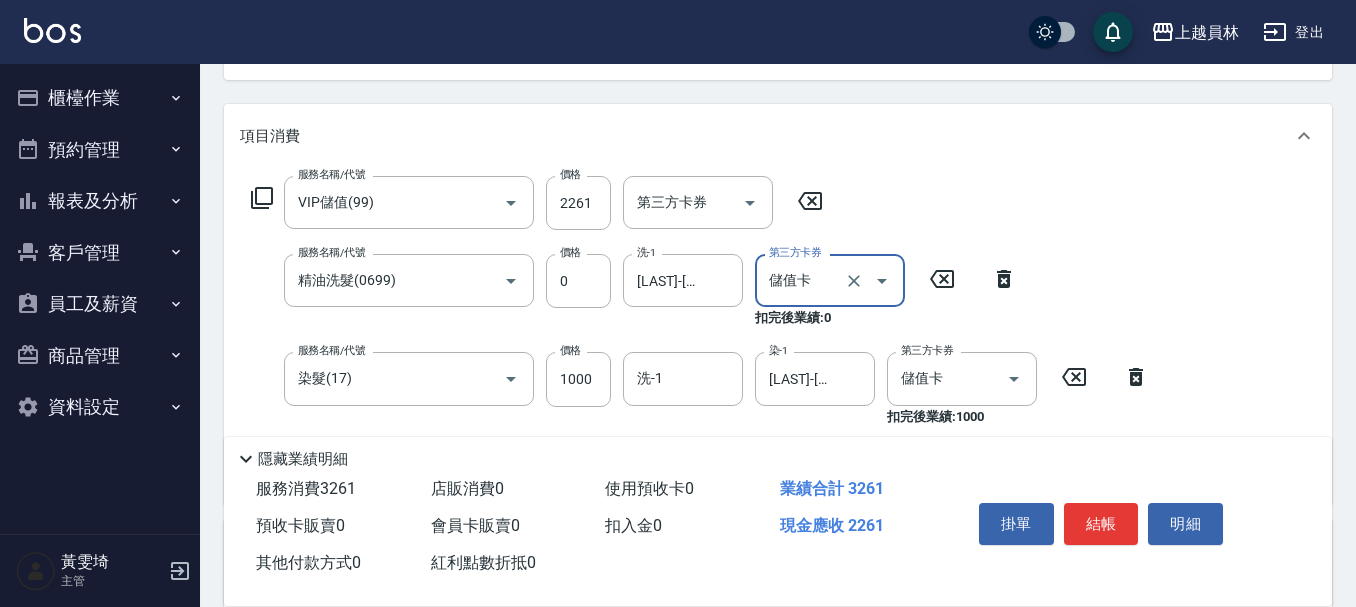 scroll, scrollTop: 300, scrollLeft: 0, axis: vertical 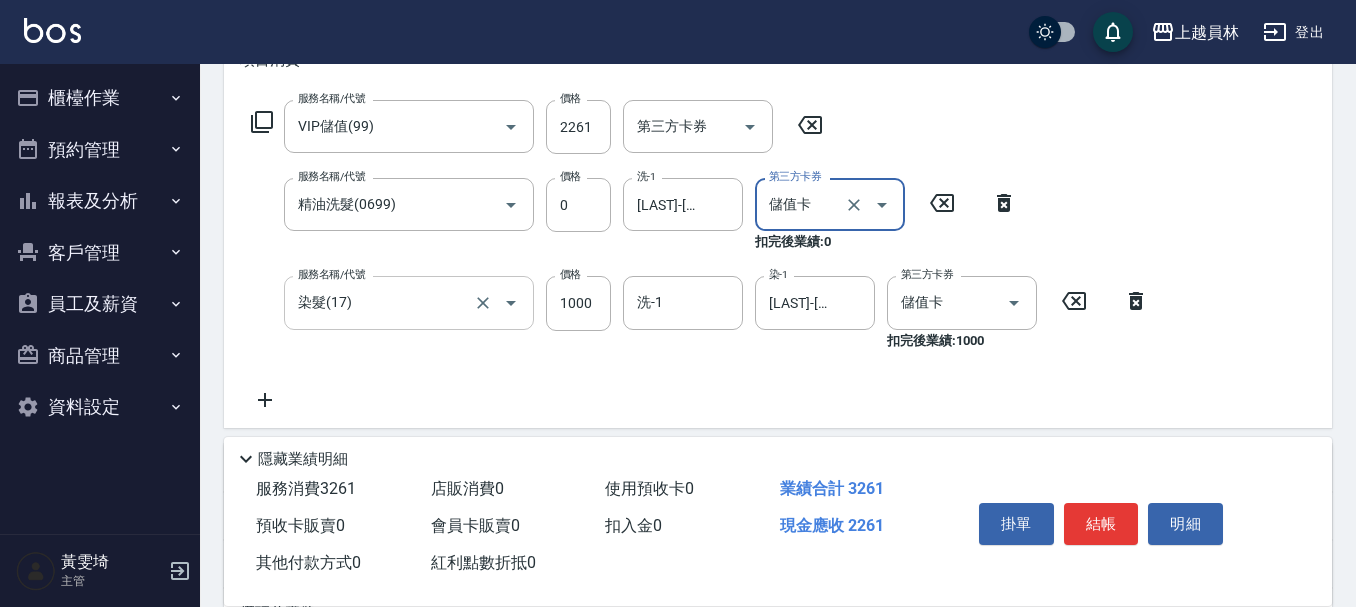 click on "染髮(17)" at bounding box center (381, 302) 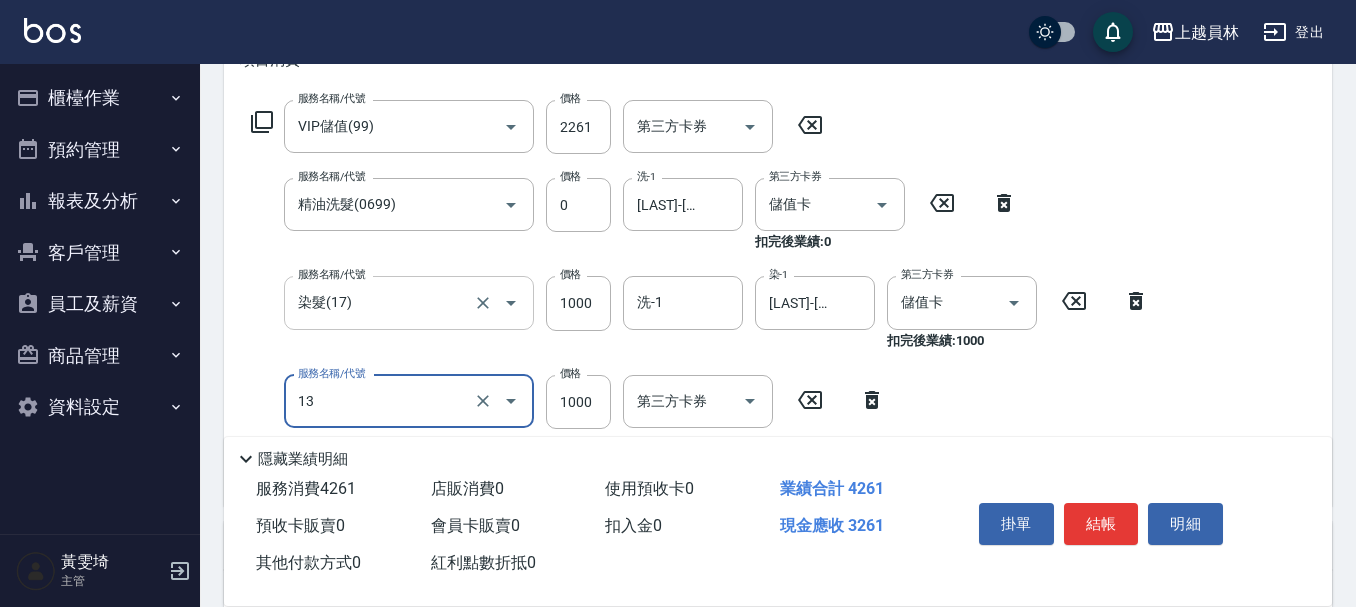 type on "酵素護髮(13)" 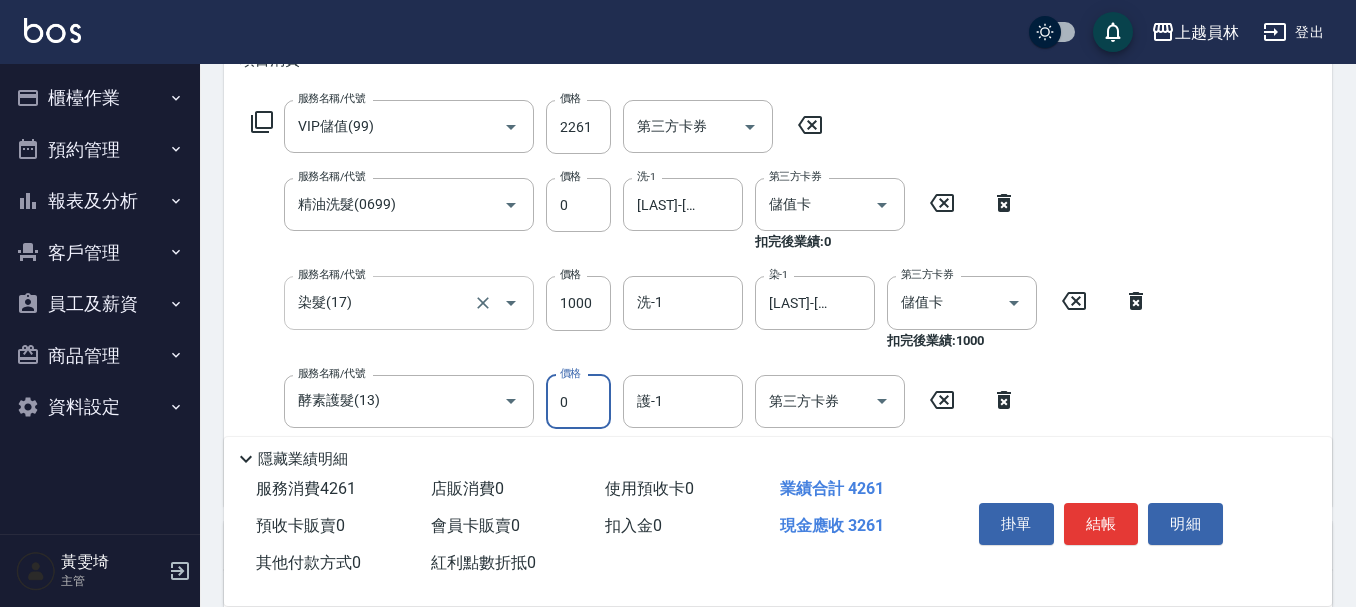 type on "0" 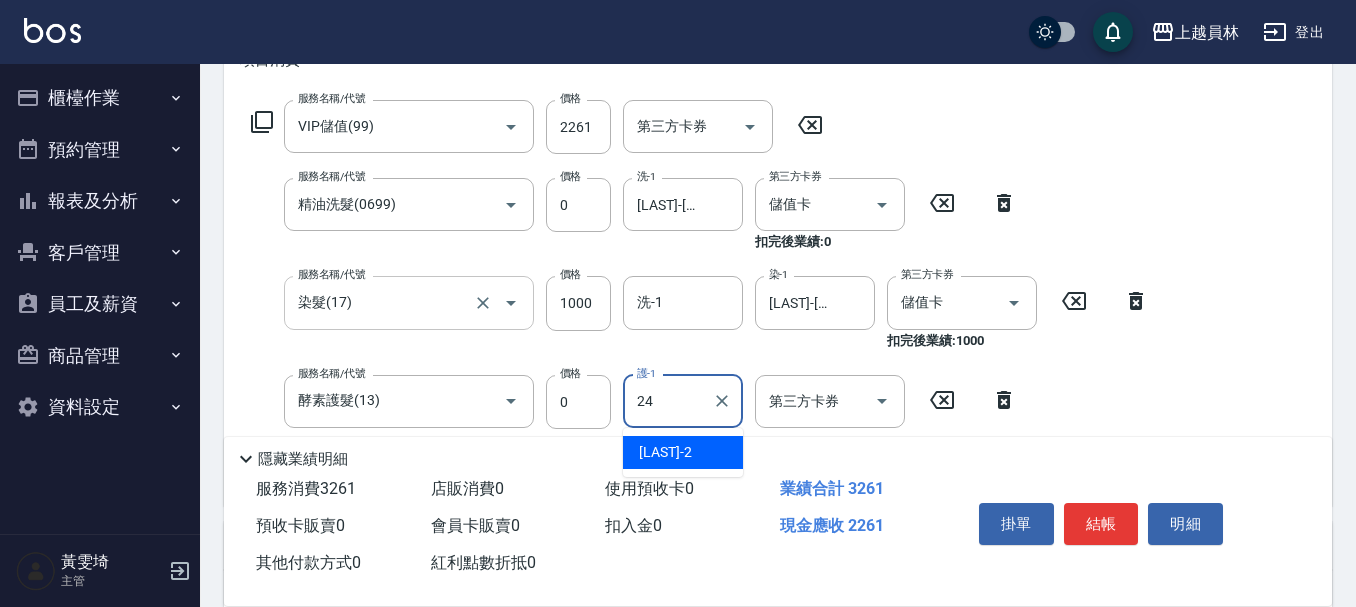 type on "[LAST]-[NUMBER]" 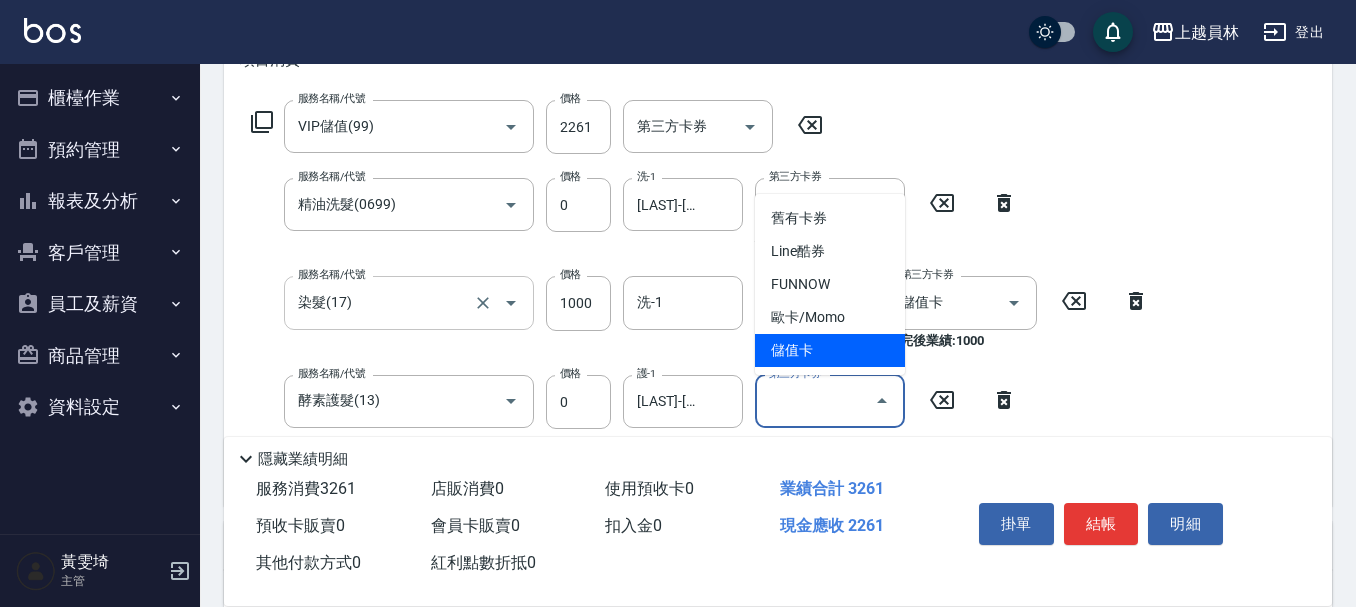 type on "儲值卡" 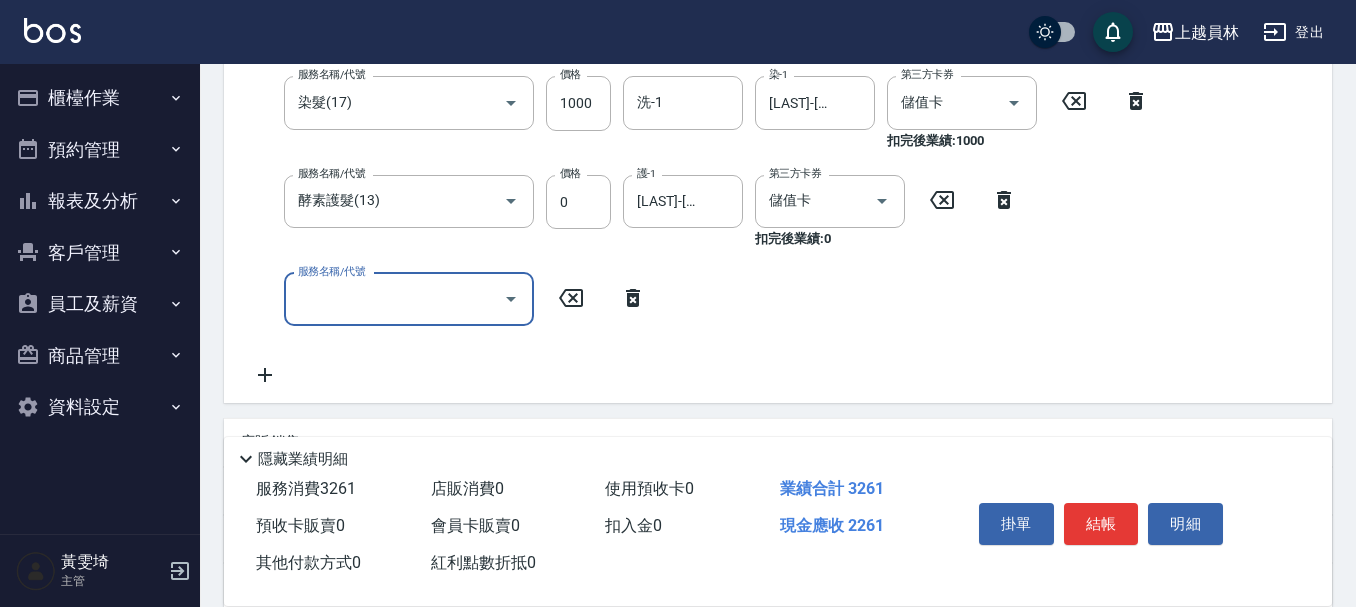 scroll, scrollTop: 496, scrollLeft: 0, axis: vertical 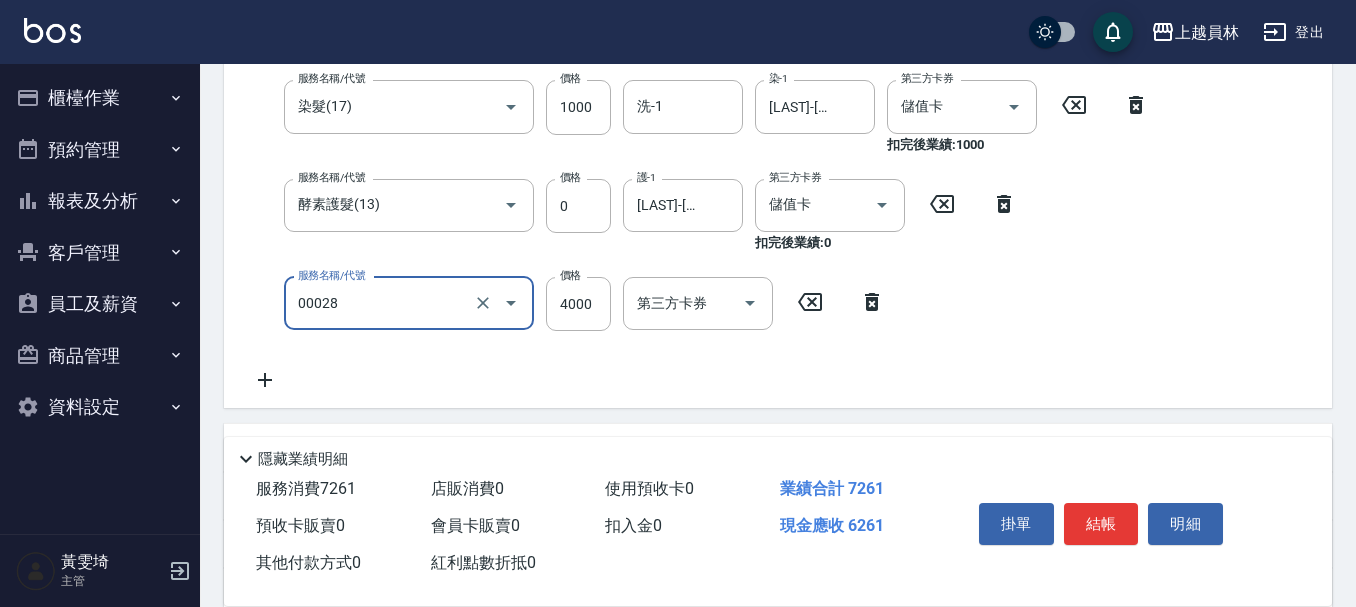 type on "槍式重整(00028)" 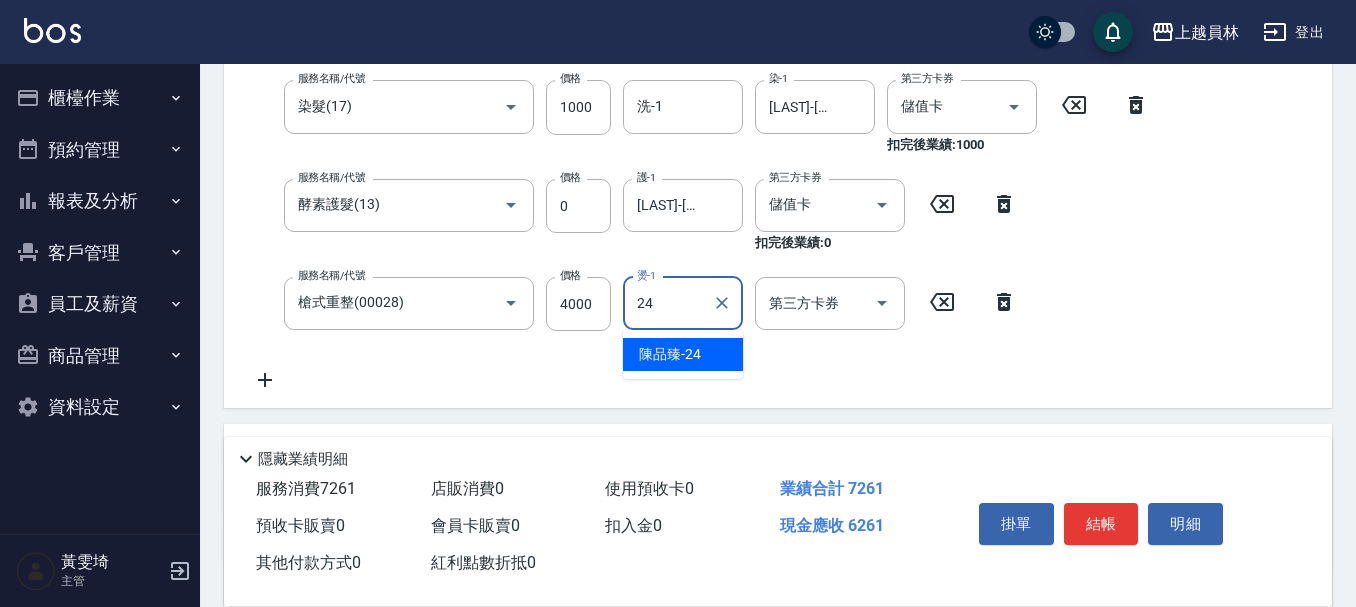 type on "[LAST]-[NUMBER]" 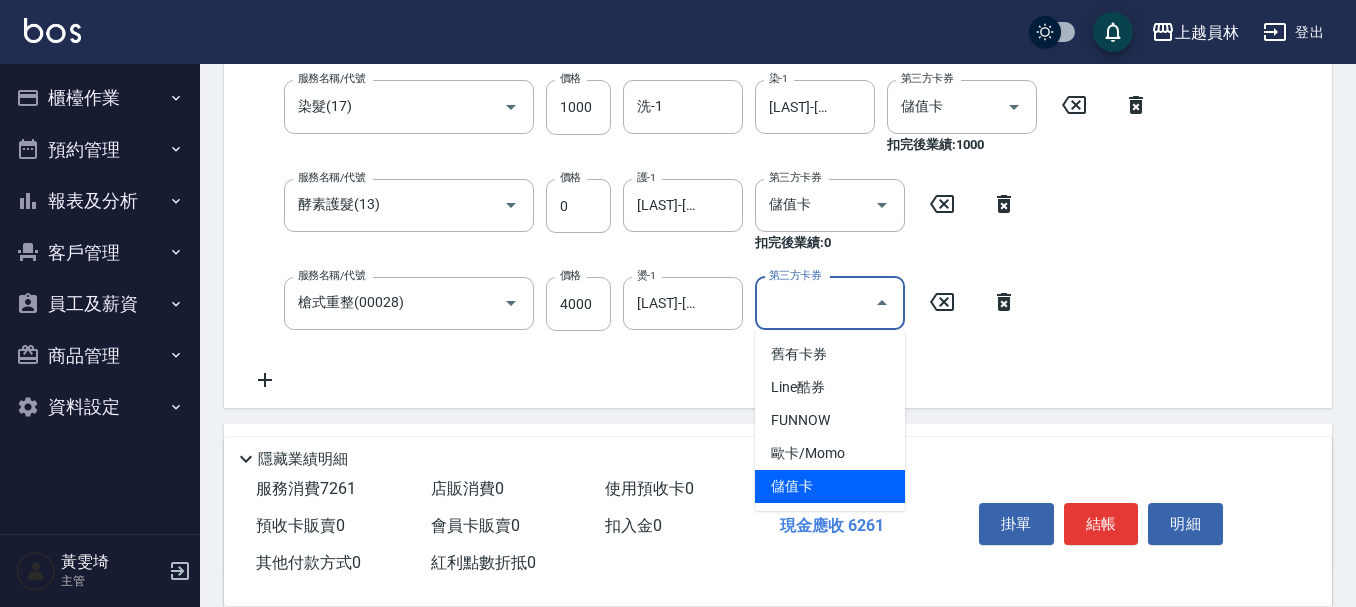 type on "儲值卡" 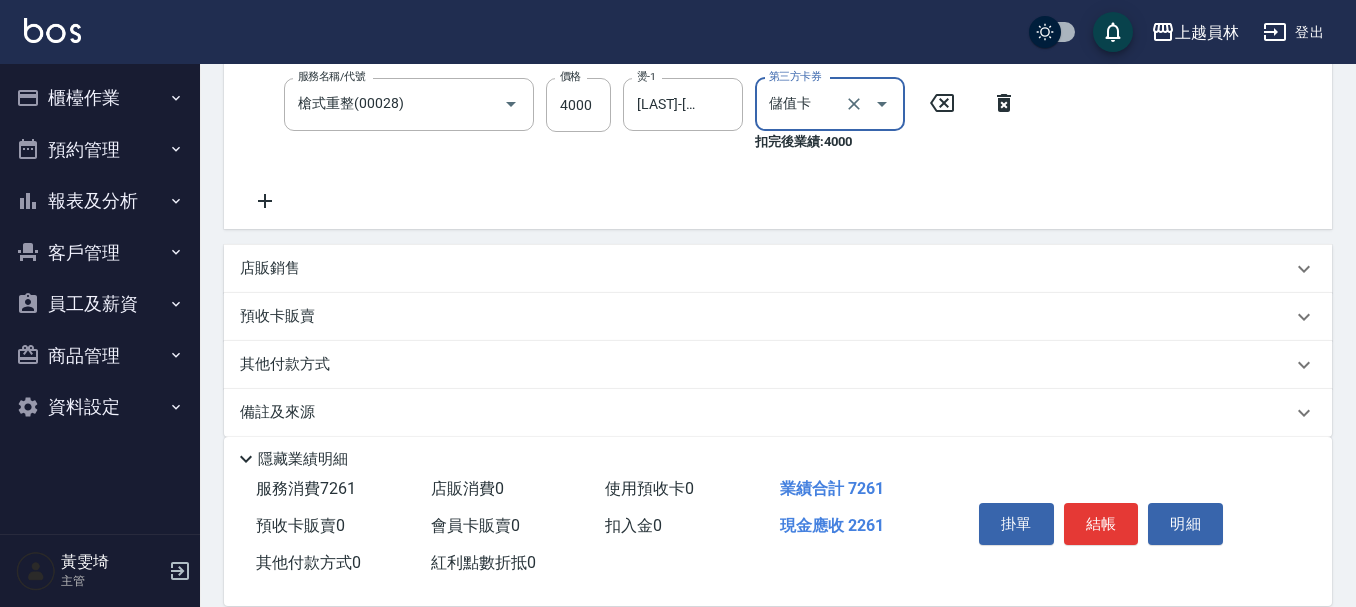scroll, scrollTop: 696, scrollLeft: 0, axis: vertical 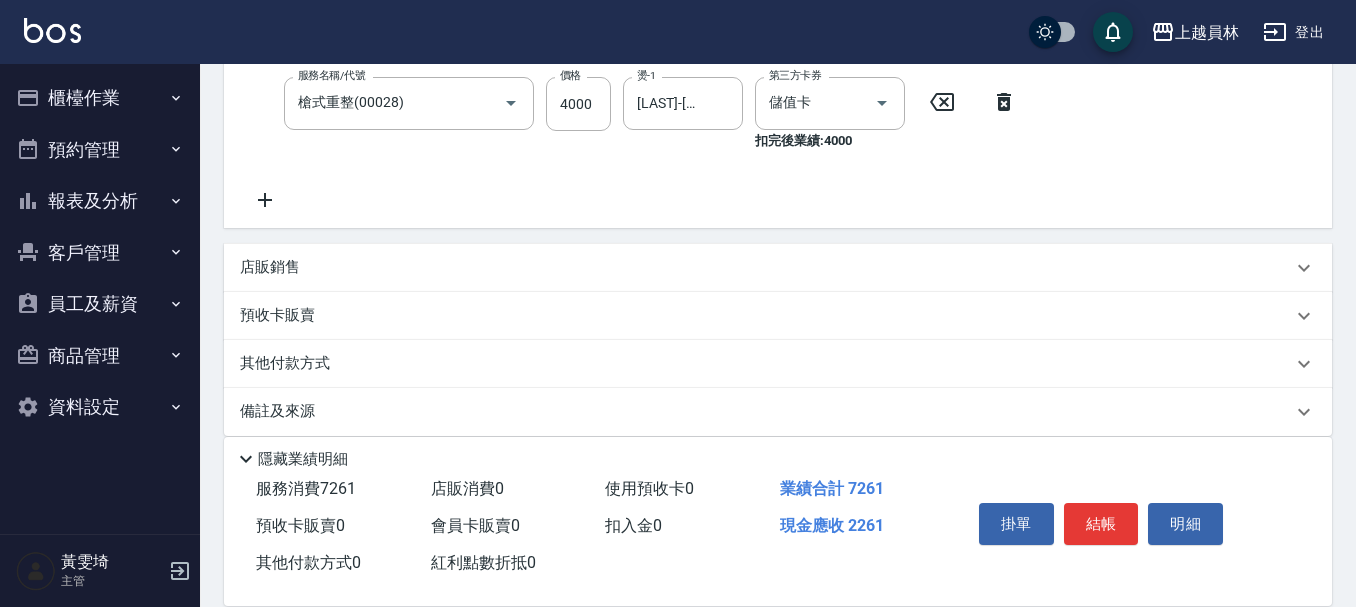 click on "店販銷售" at bounding box center [766, 267] 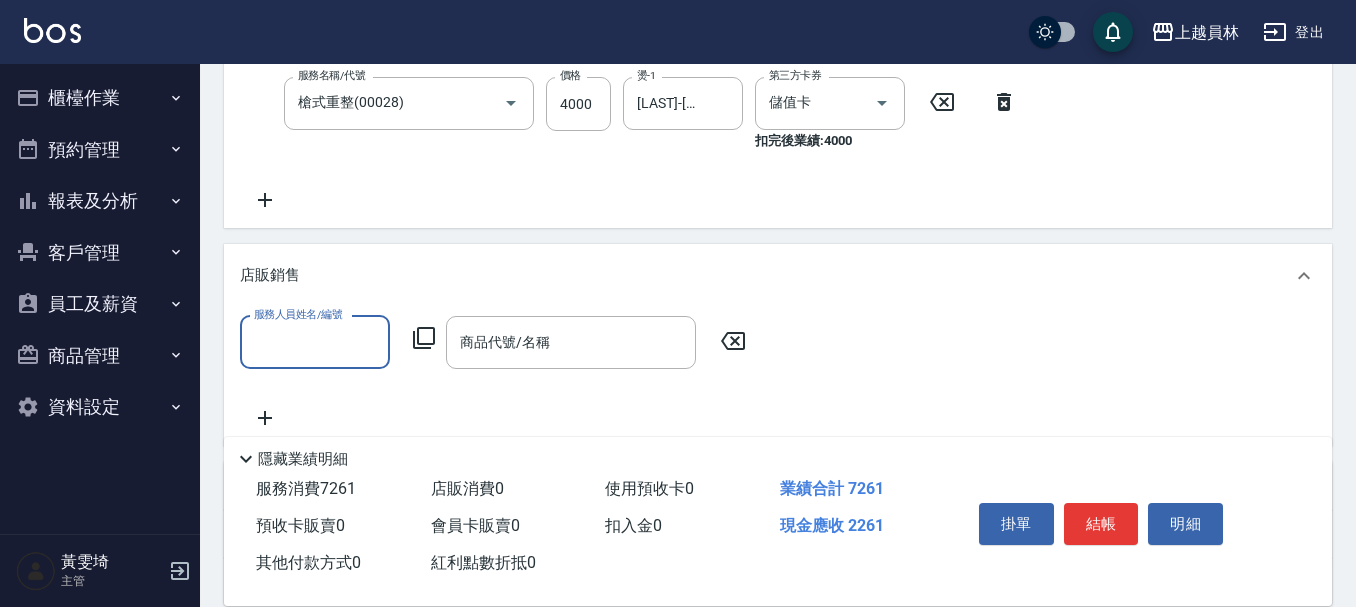 scroll, scrollTop: 0, scrollLeft: 0, axis: both 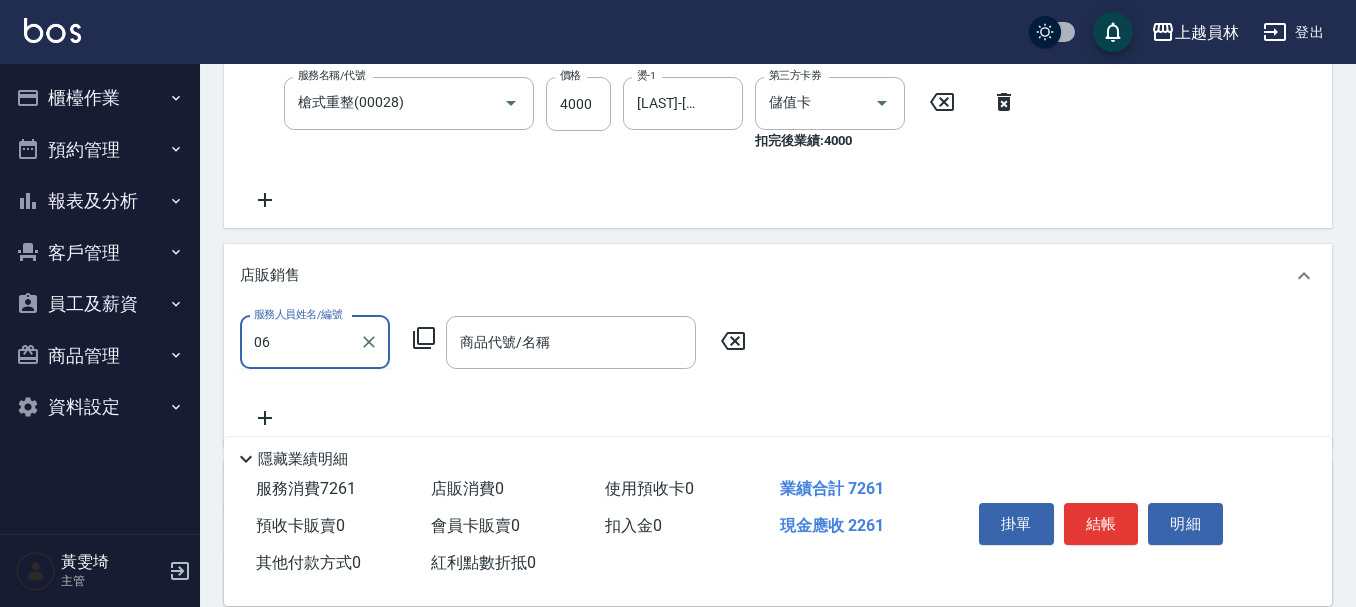type on "0" 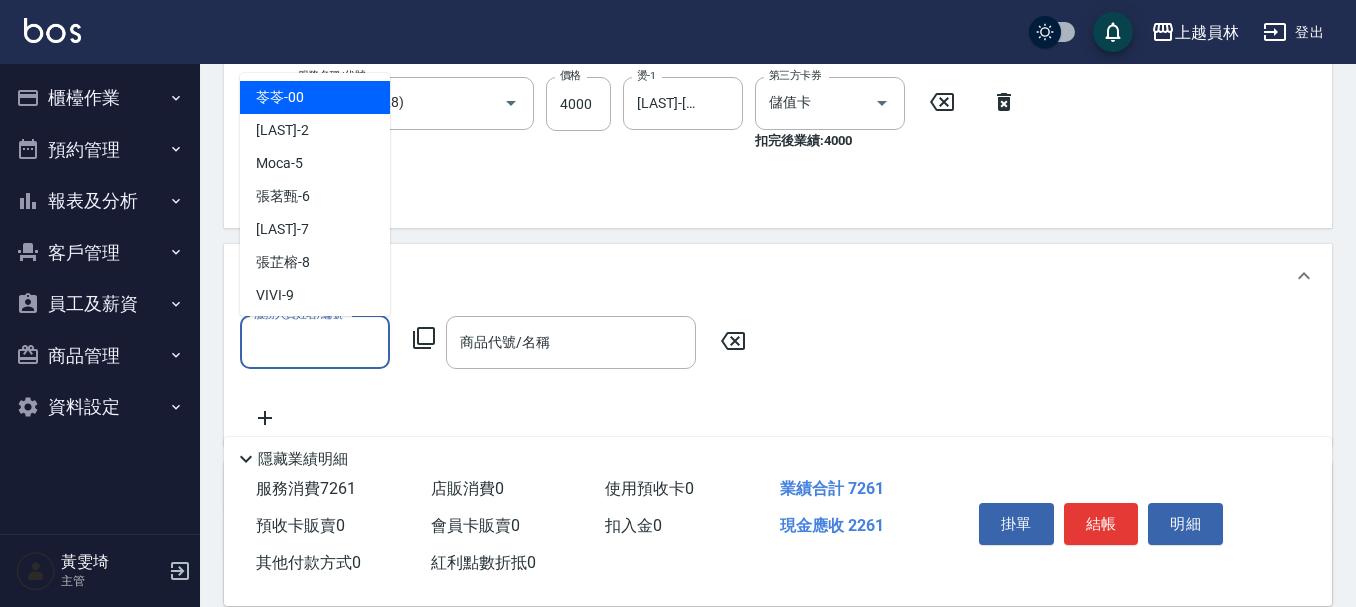 type on "," 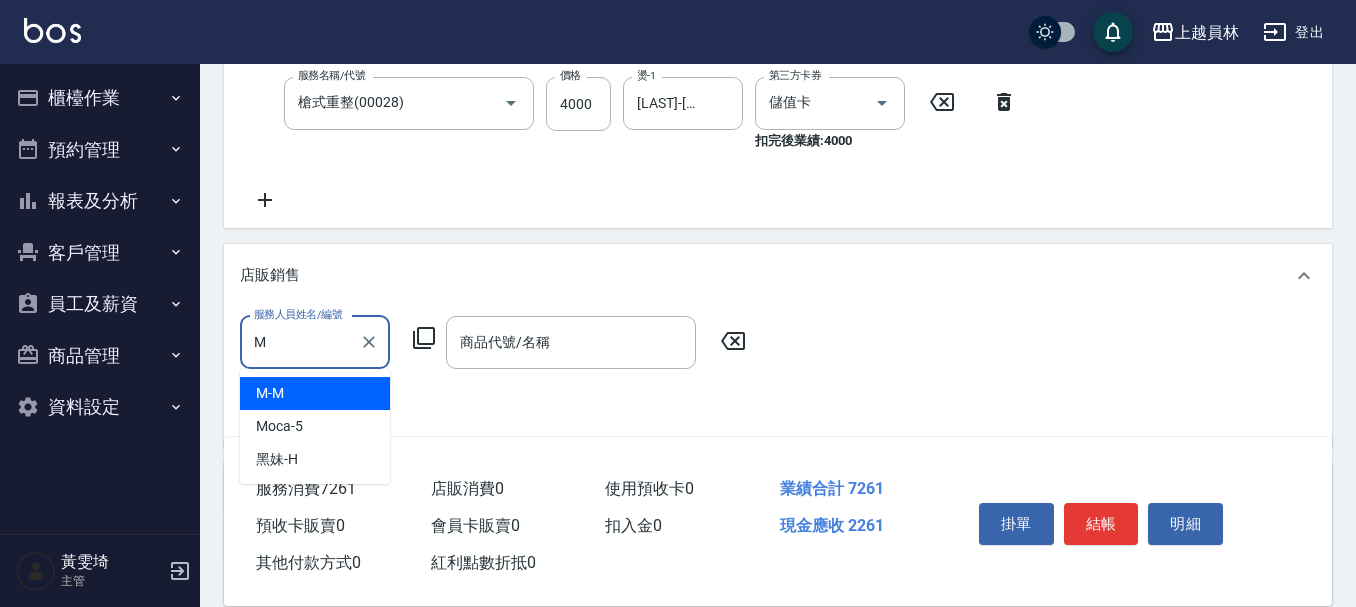 type on "M-M" 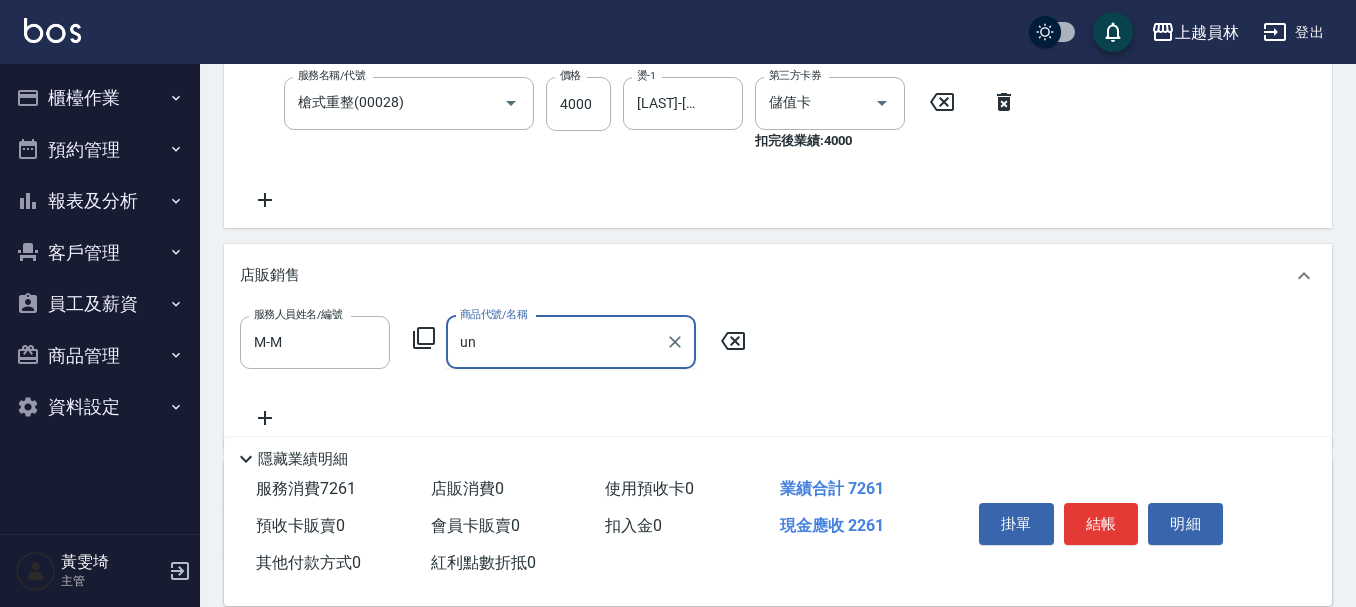 type on "u" 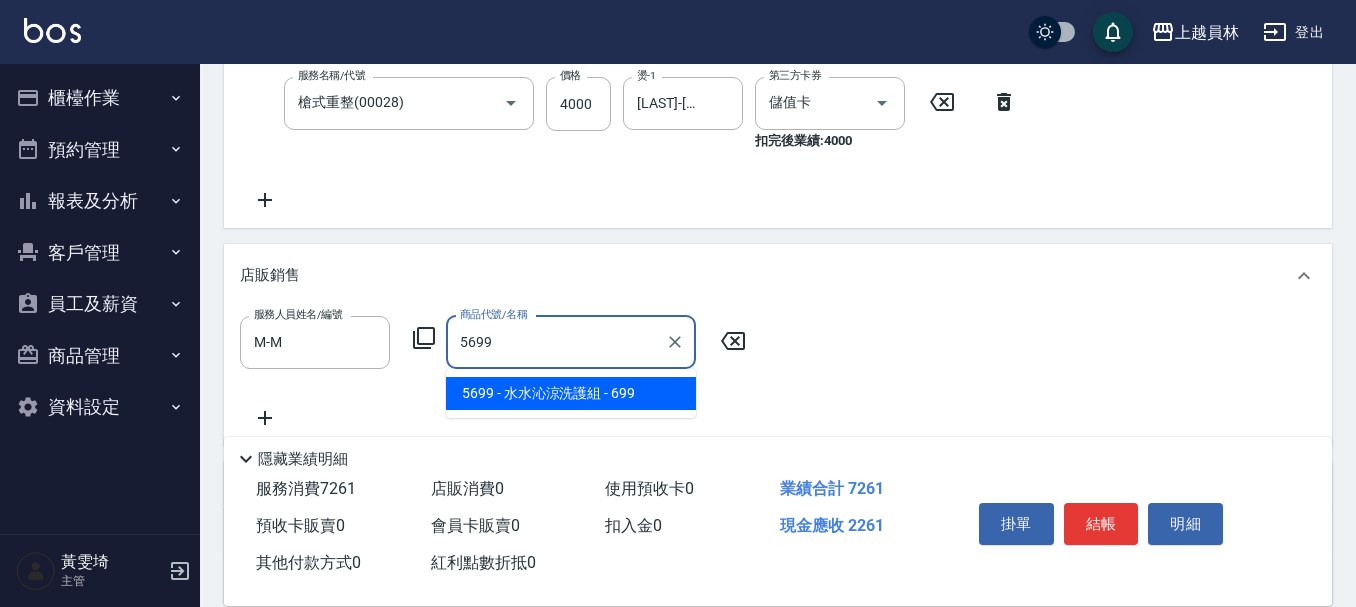 type on "水水沁涼洗護組" 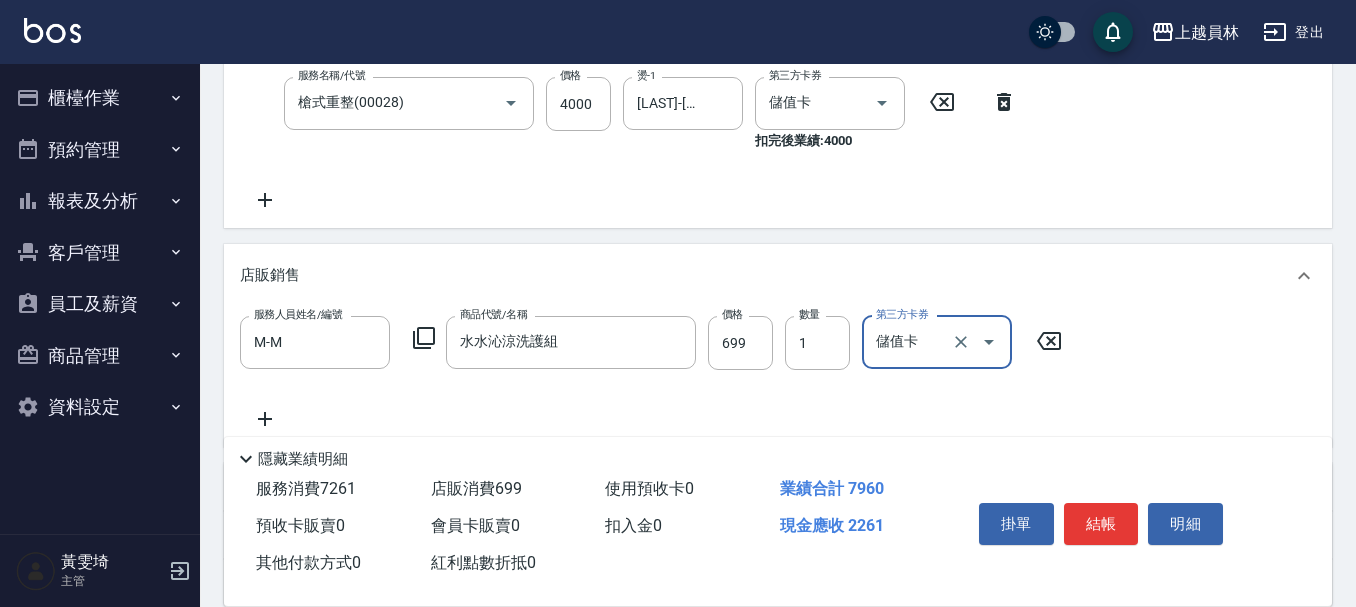 type on "儲值卡" 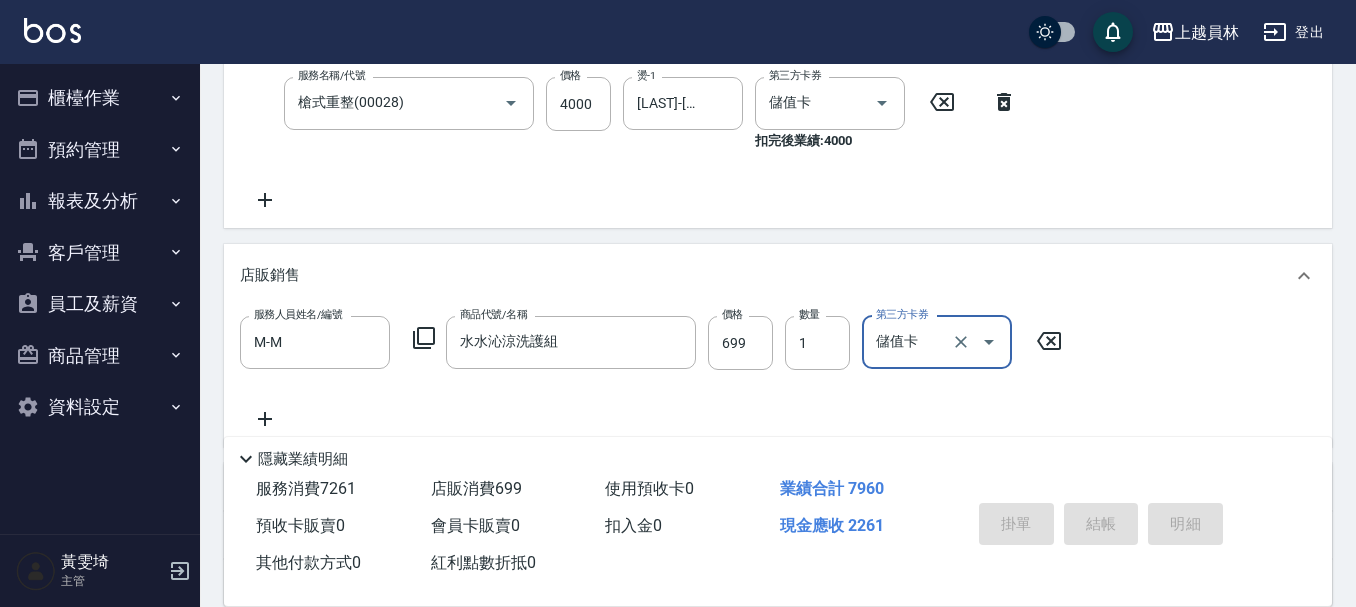 type on "[DATE] [TIME]" 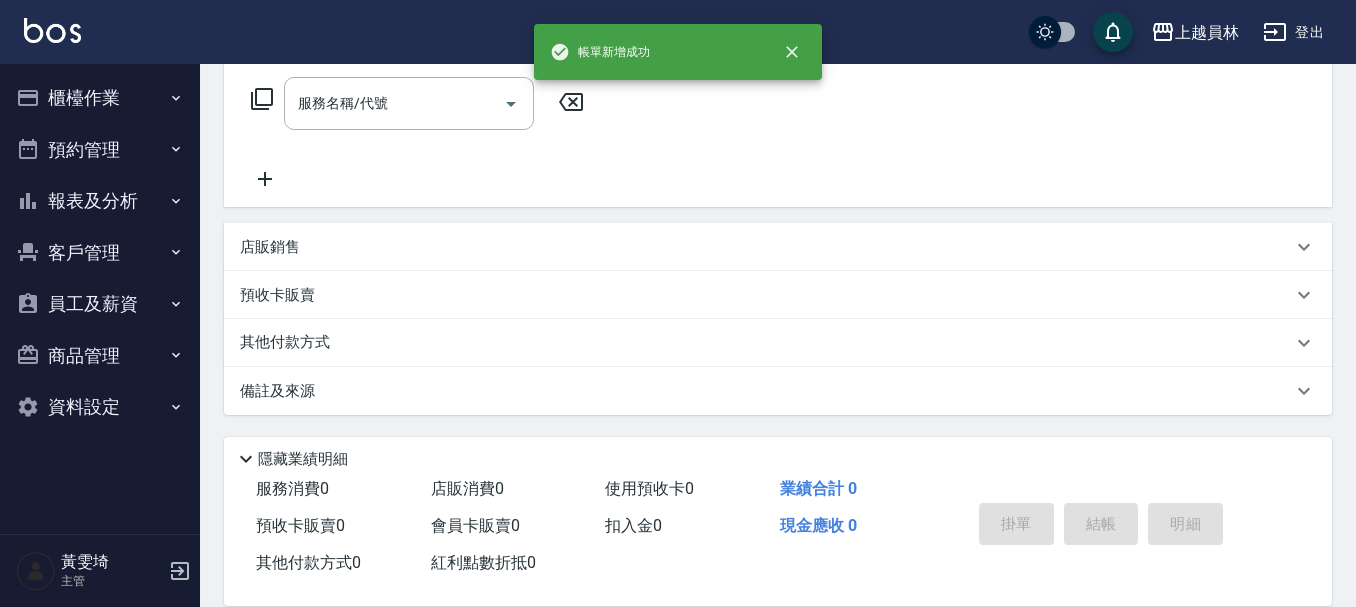 scroll, scrollTop: 0, scrollLeft: 0, axis: both 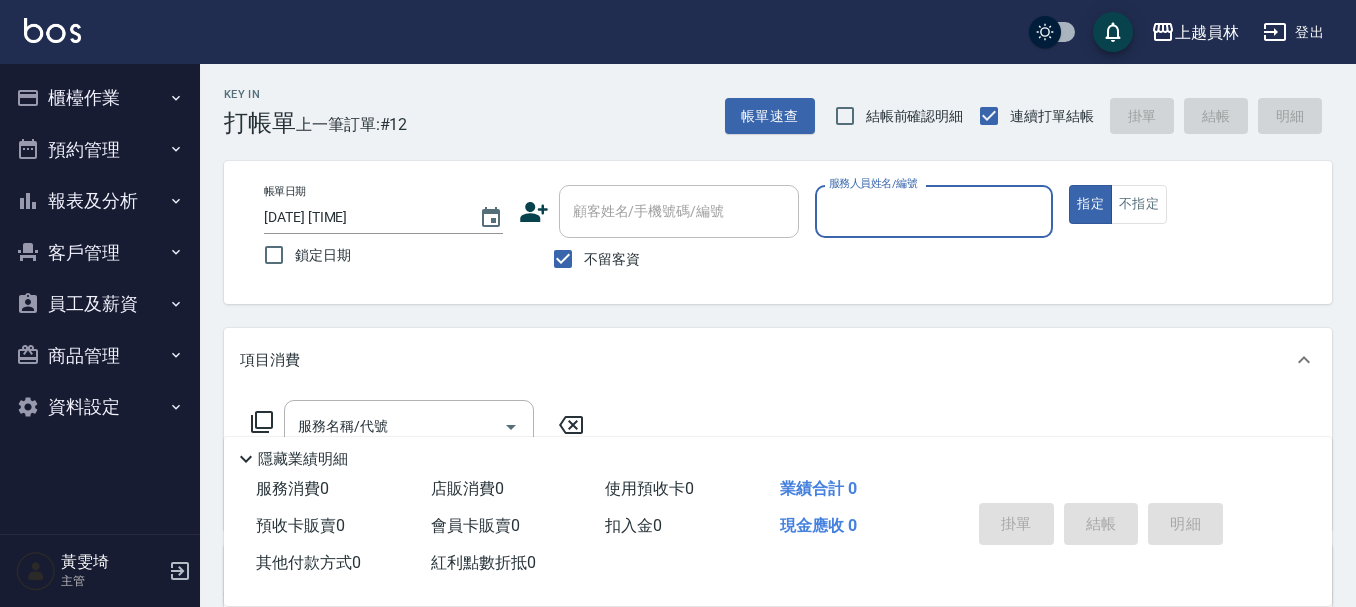 click on "櫃檯作業" at bounding box center (100, 98) 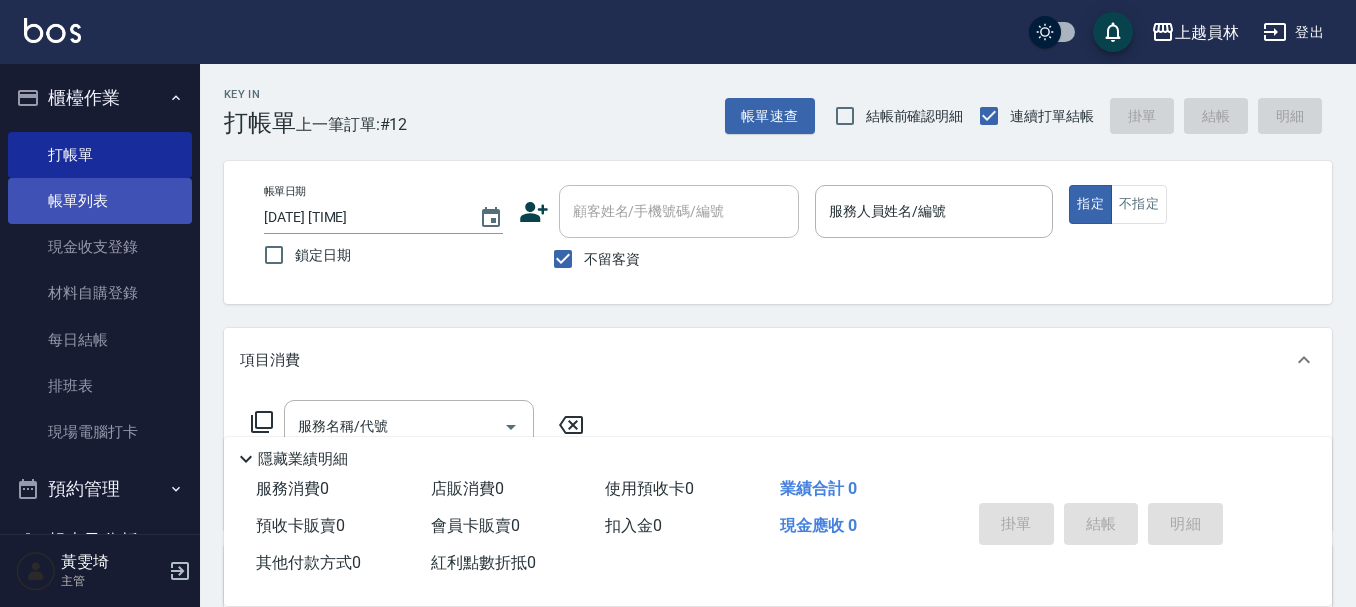 click on "帳單列表" at bounding box center [100, 201] 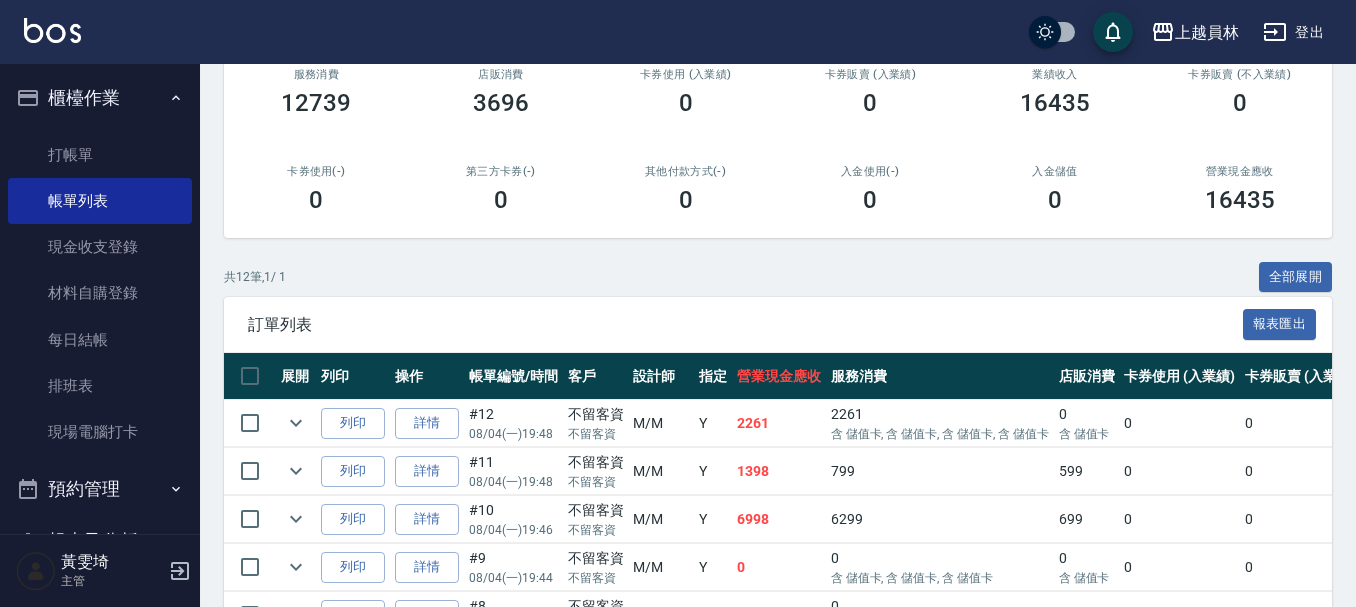 scroll, scrollTop: 300, scrollLeft: 0, axis: vertical 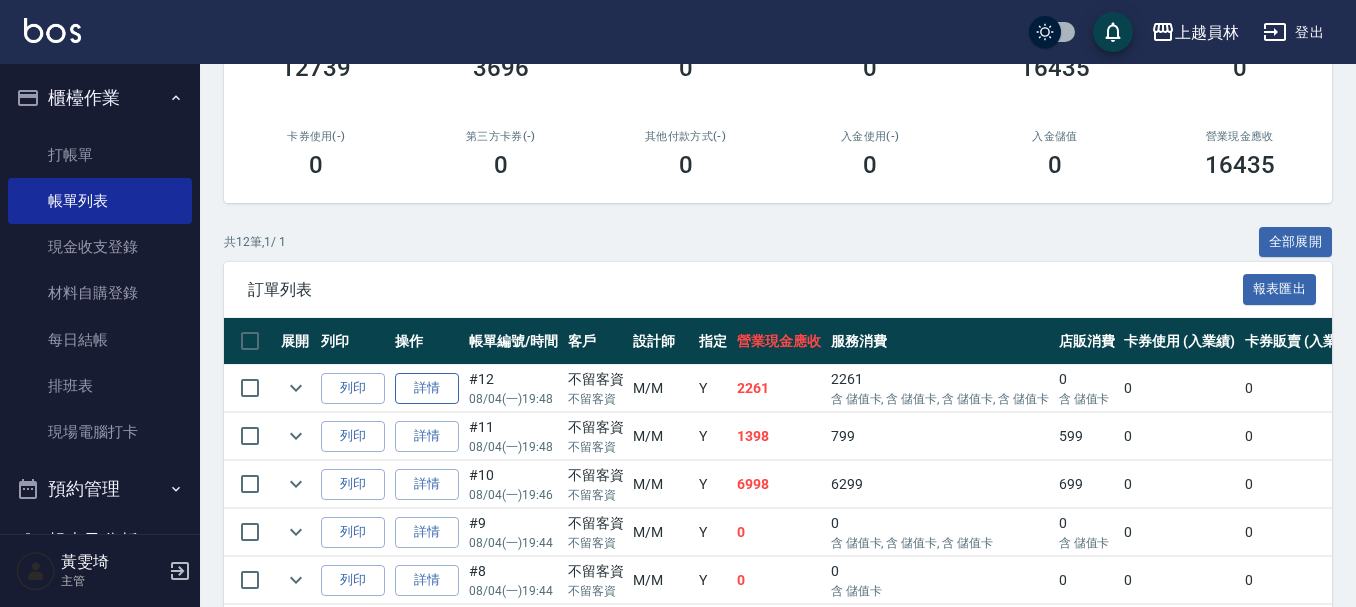 click on "詳情" at bounding box center [427, 388] 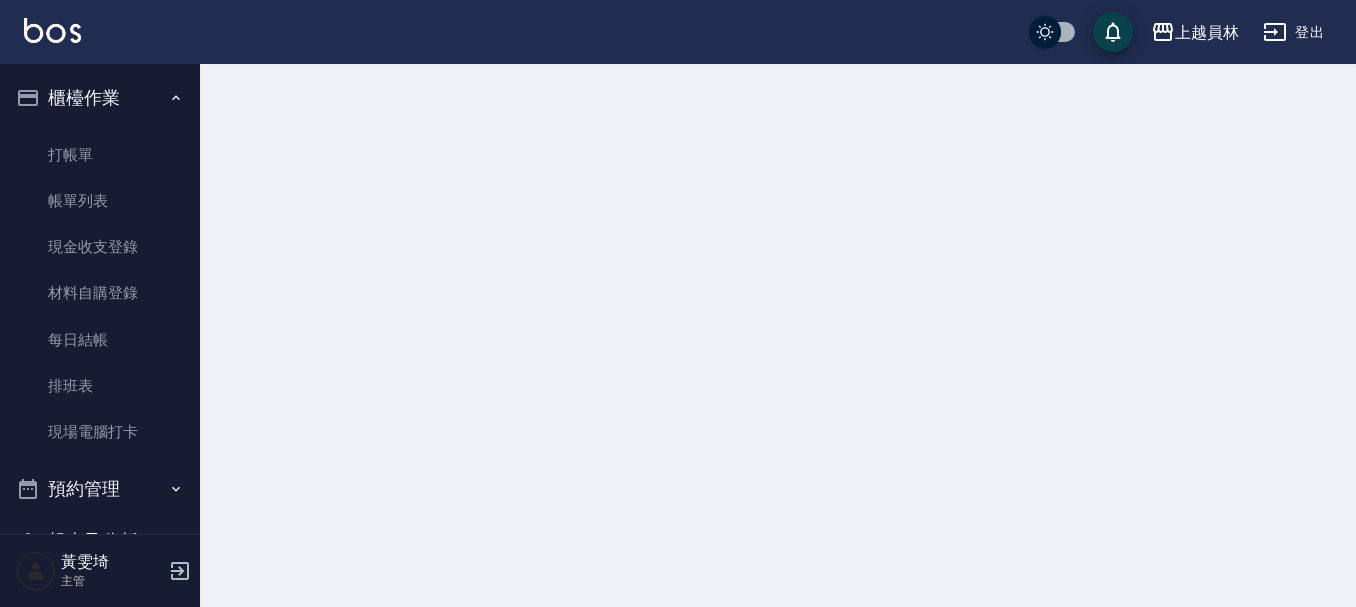 scroll, scrollTop: 0, scrollLeft: 0, axis: both 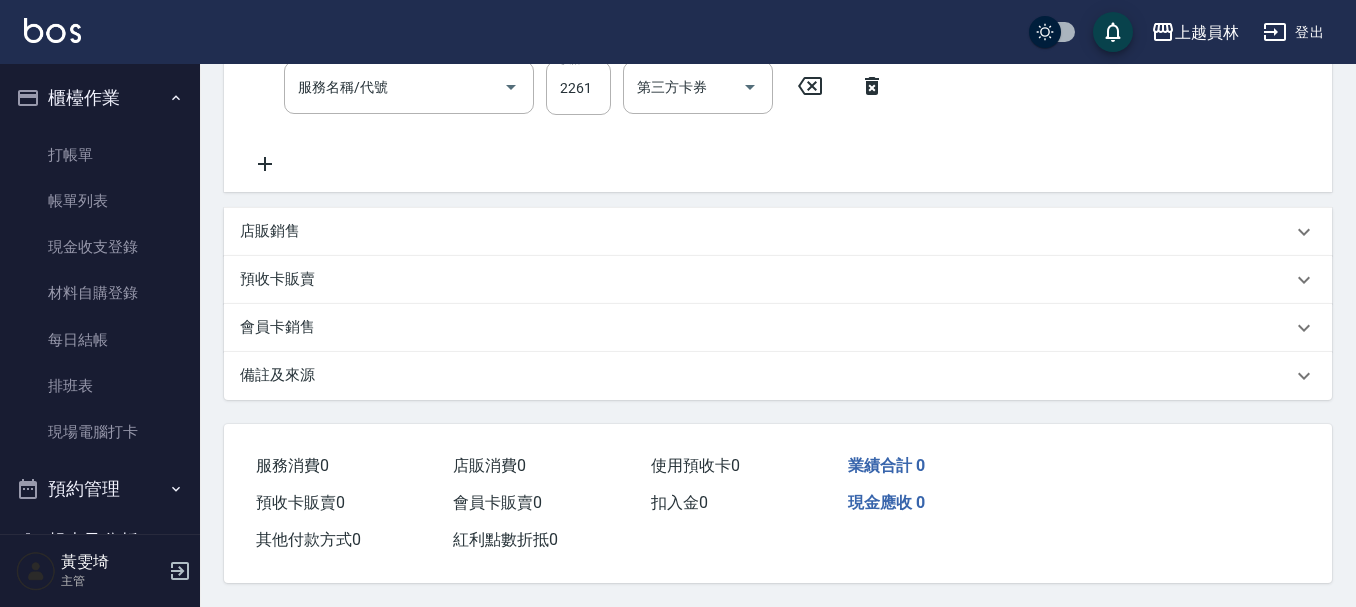 type on "[DATE] [TIME]" 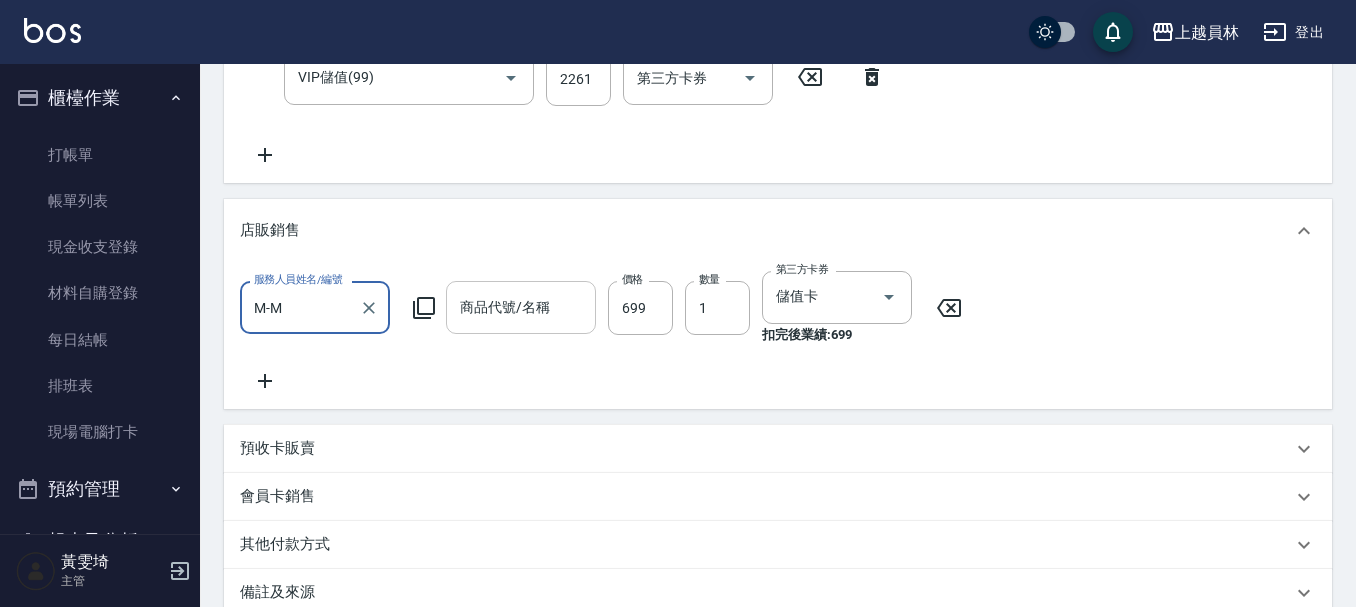 scroll, scrollTop: 524, scrollLeft: 0, axis: vertical 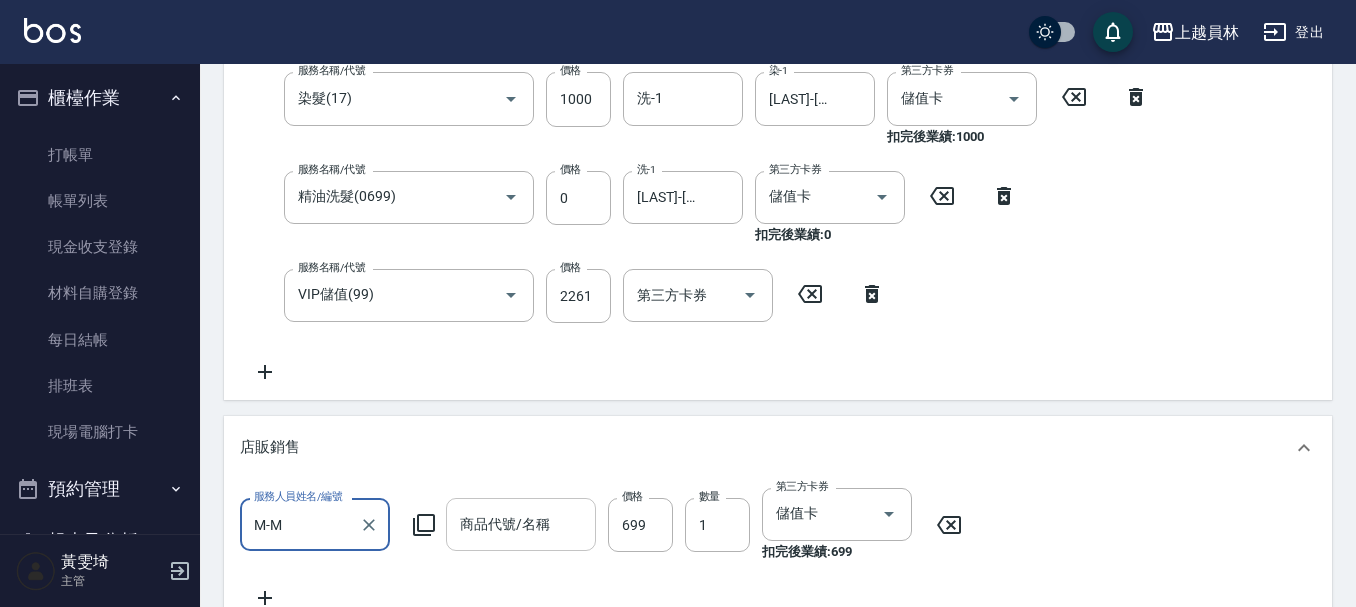 type on "水水沁涼洗護組" 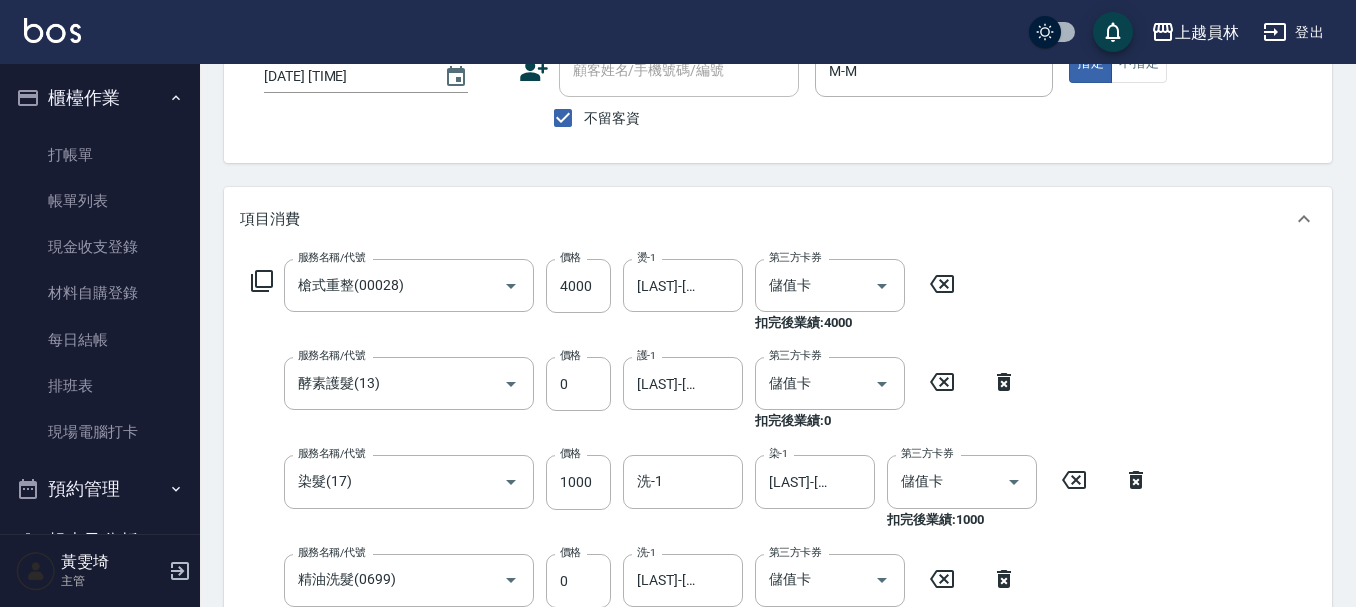 scroll, scrollTop: 441, scrollLeft: 0, axis: vertical 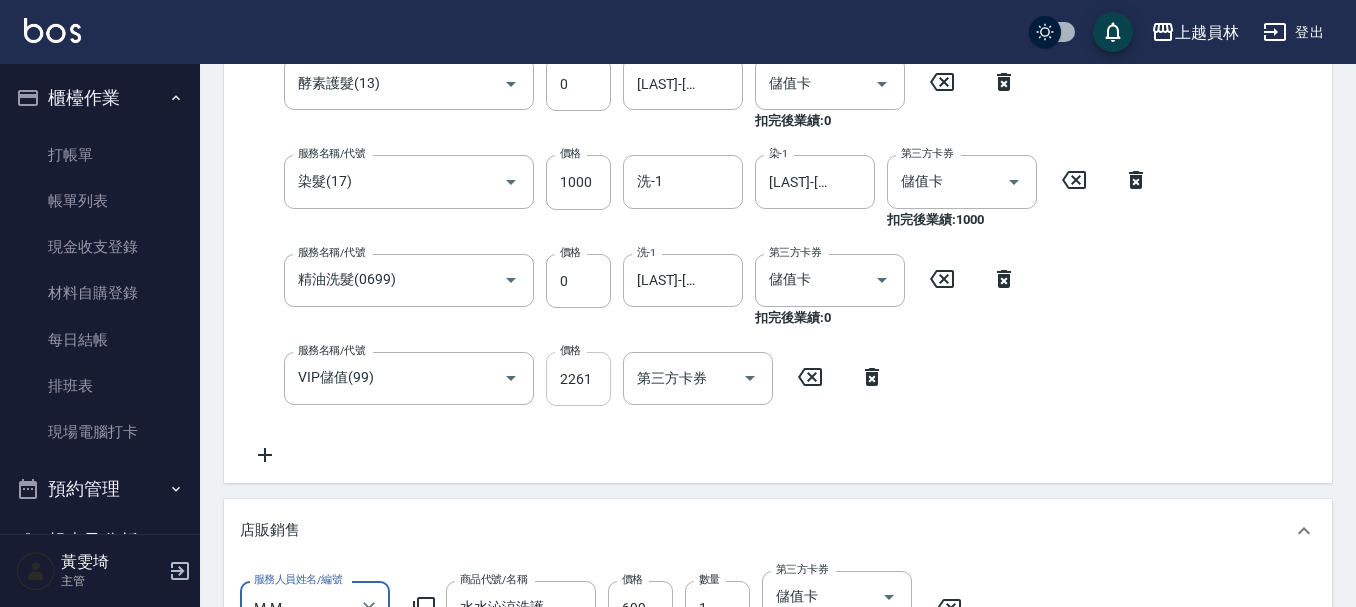 click on "2261" at bounding box center (578, 379) 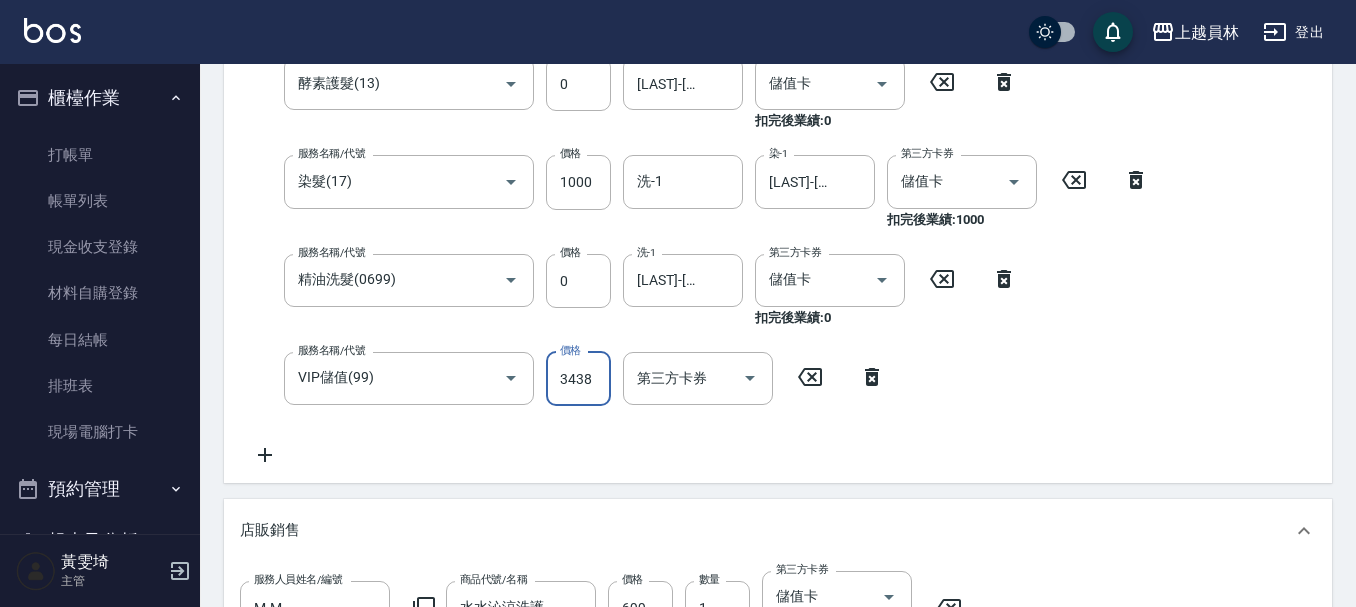 type on "3438" 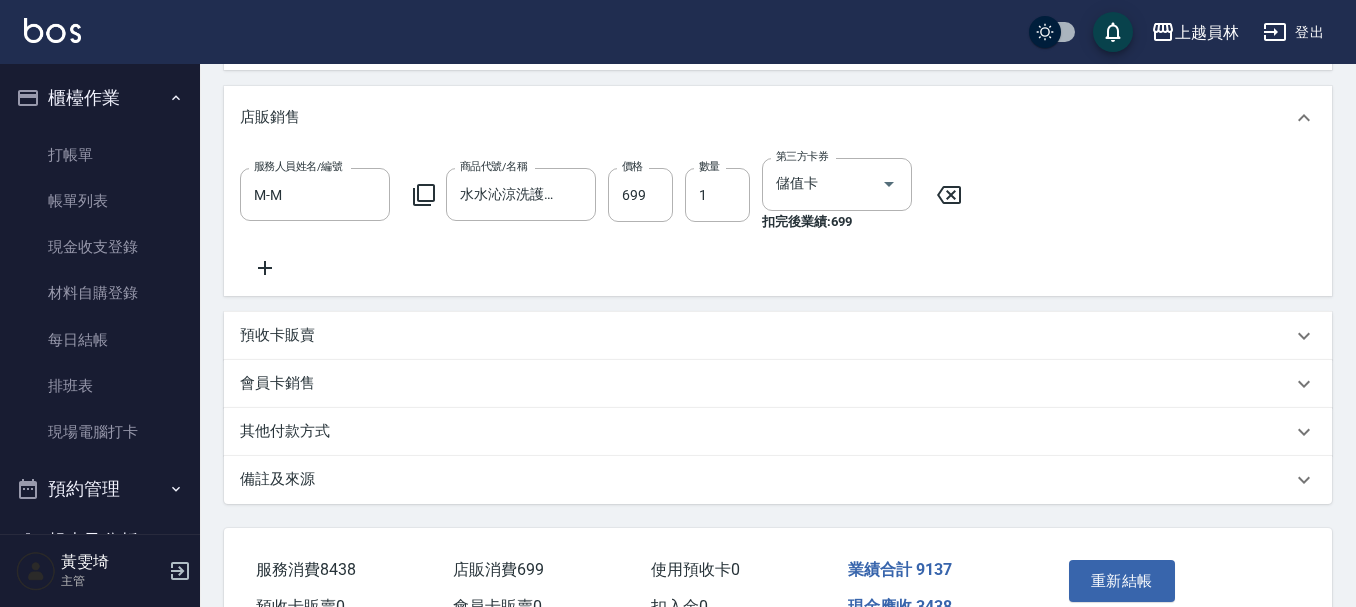 scroll, scrollTop: 982, scrollLeft: 0, axis: vertical 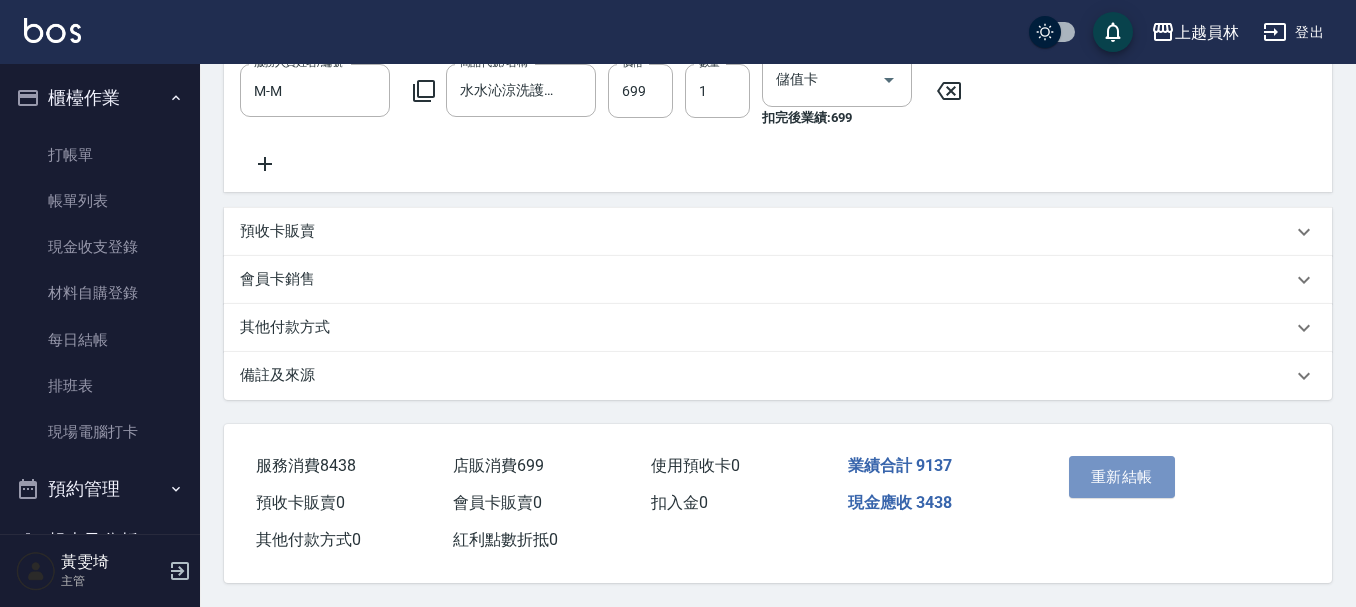 drag, startPoint x: 1118, startPoint y: 458, endPoint x: 1094, endPoint y: 452, distance: 24.738634 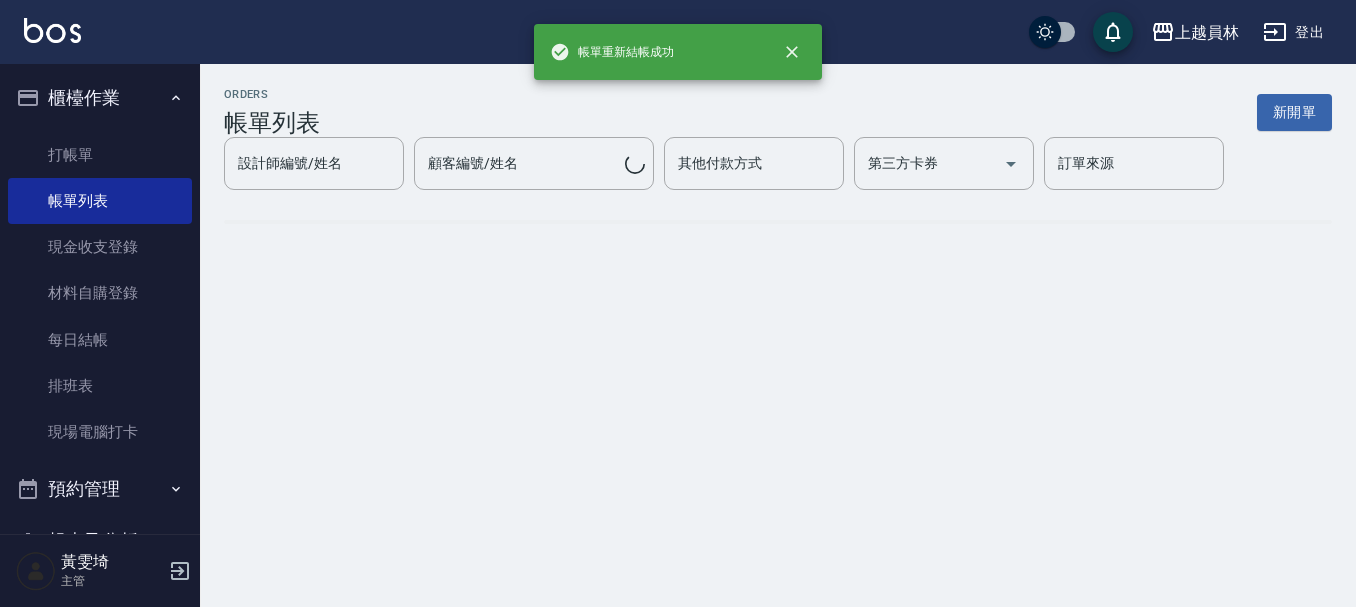 scroll, scrollTop: 0, scrollLeft: 0, axis: both 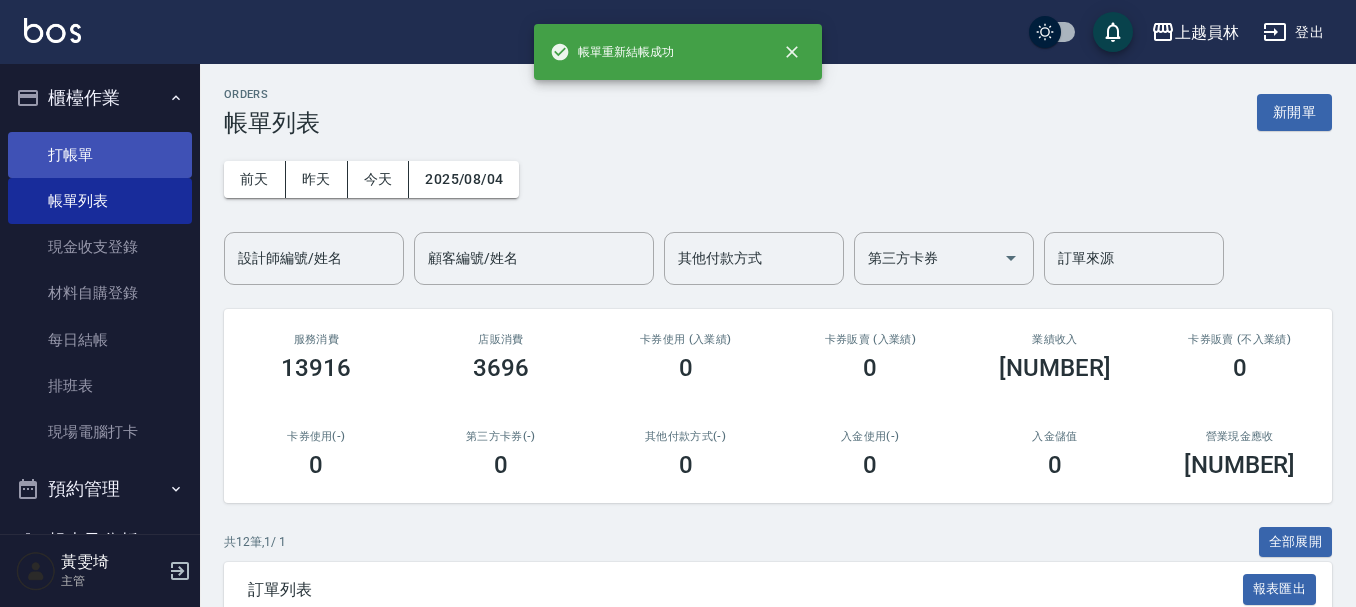 click on "打帳單" at bounding box center [100, 155] 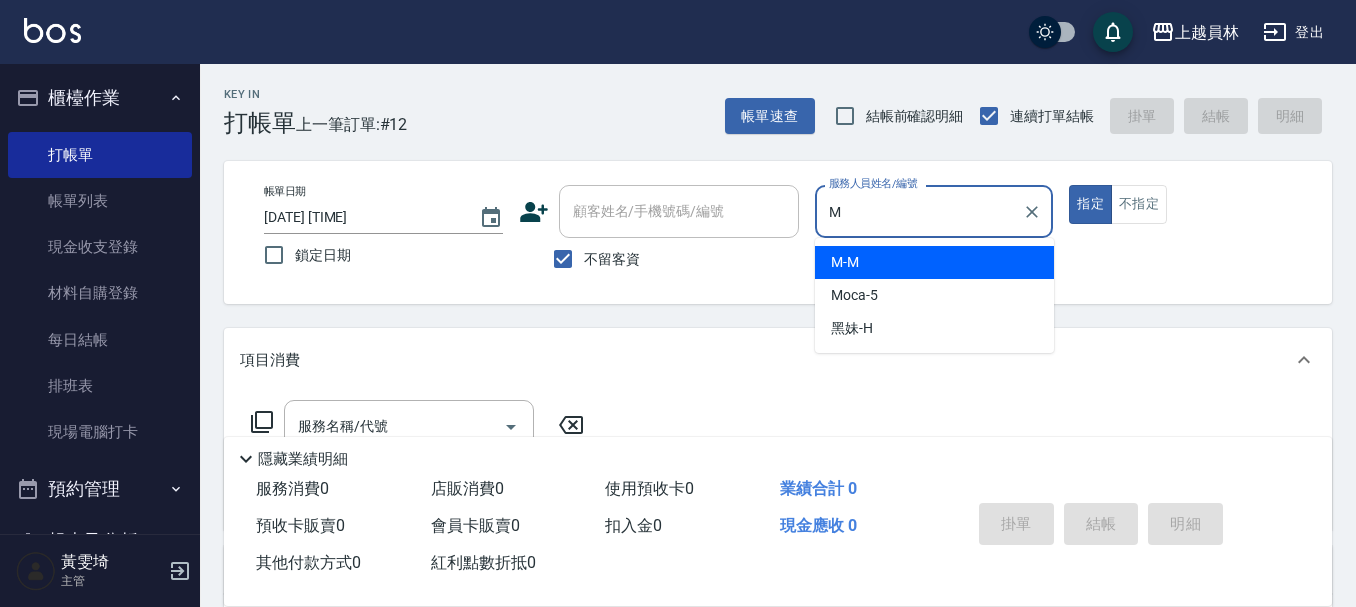 type on "M-M" 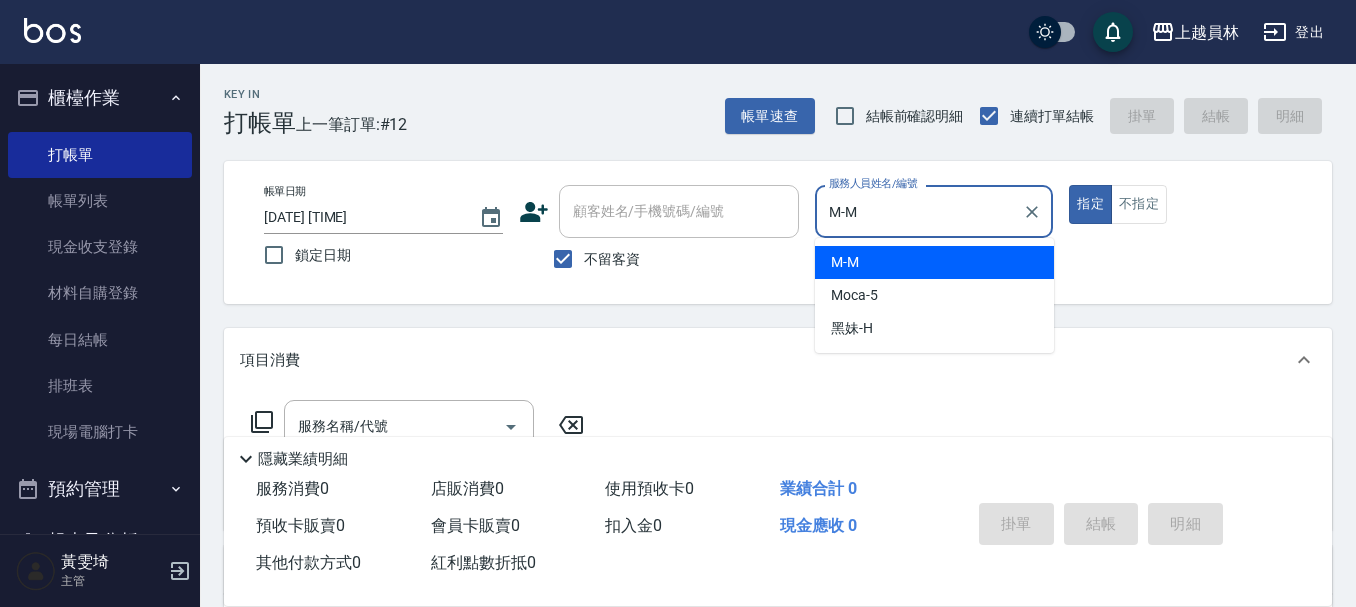 type on "true" 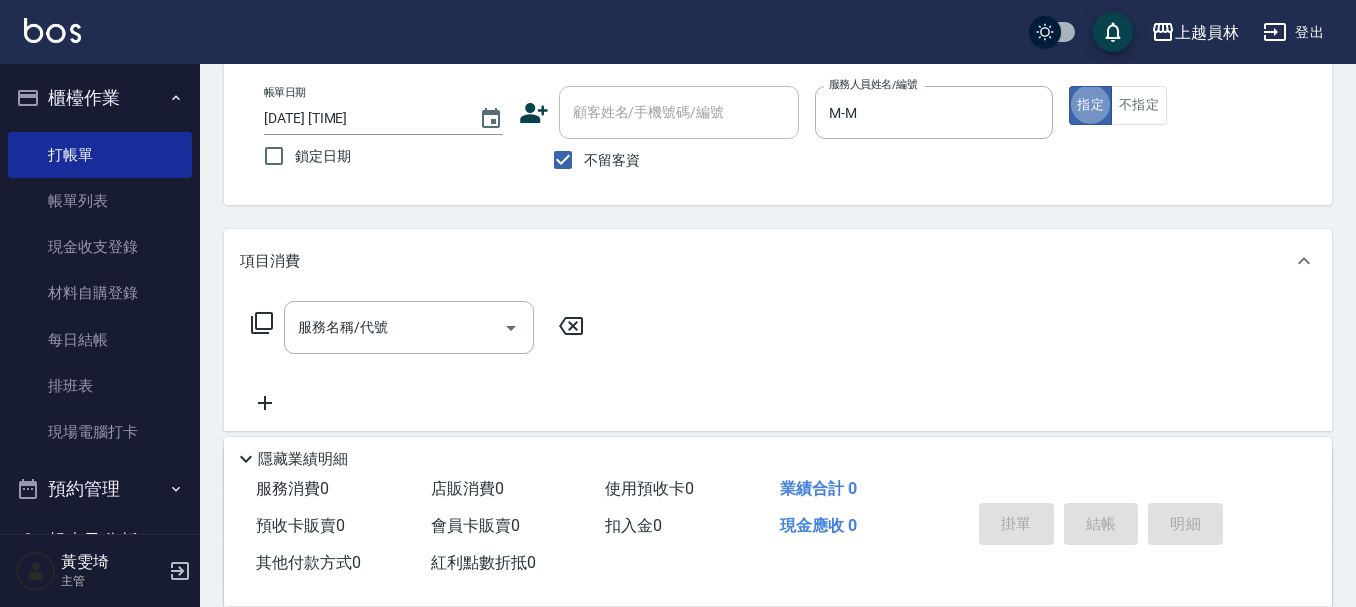 scroll, scrollTop: 100, scrollLeft: 0, axis: vertical 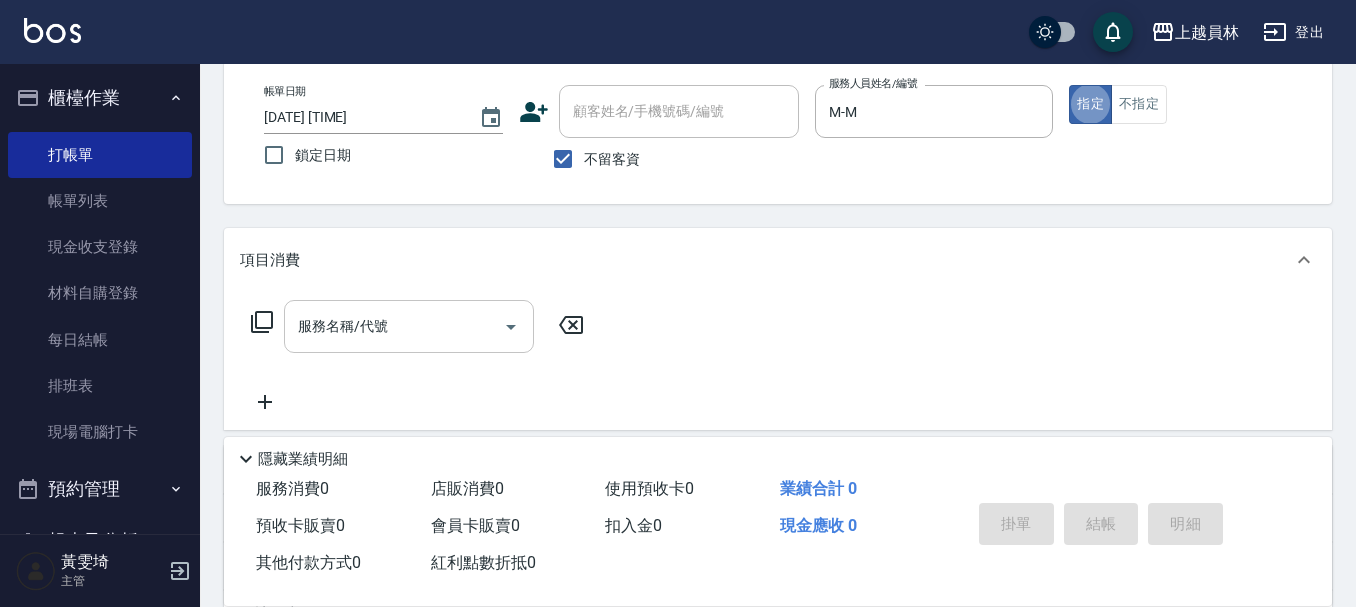click on "服務名稱/代號" at bounding box center [394, 326] 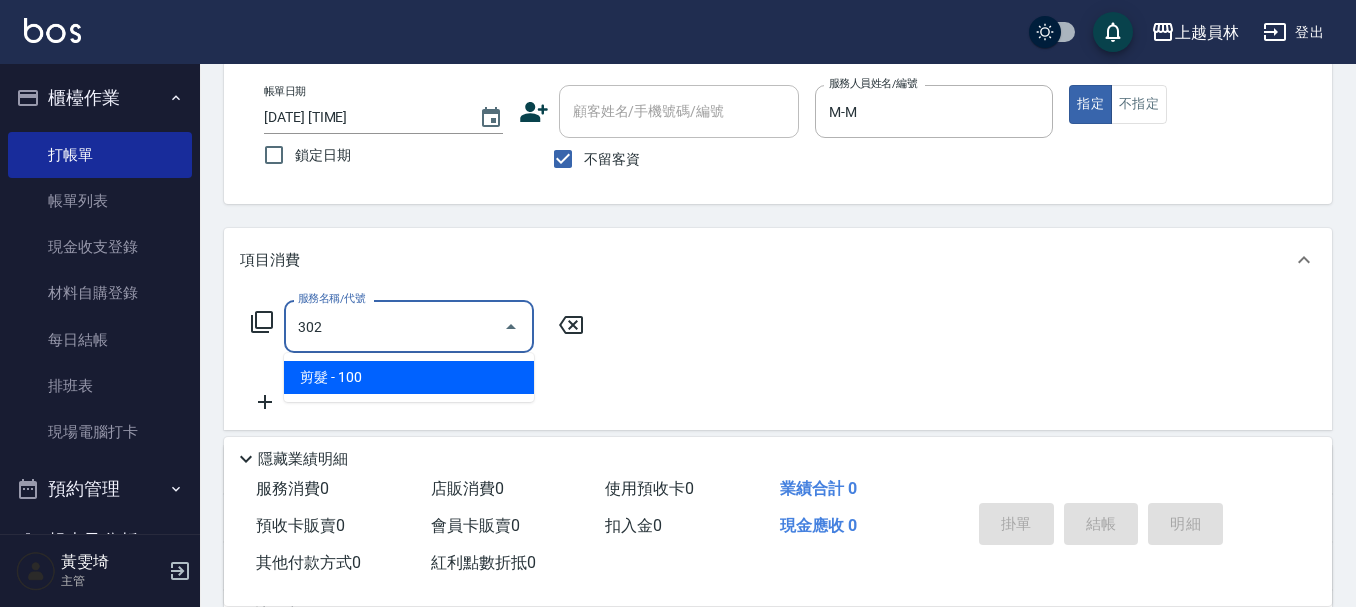 type on "剪髮(302)" 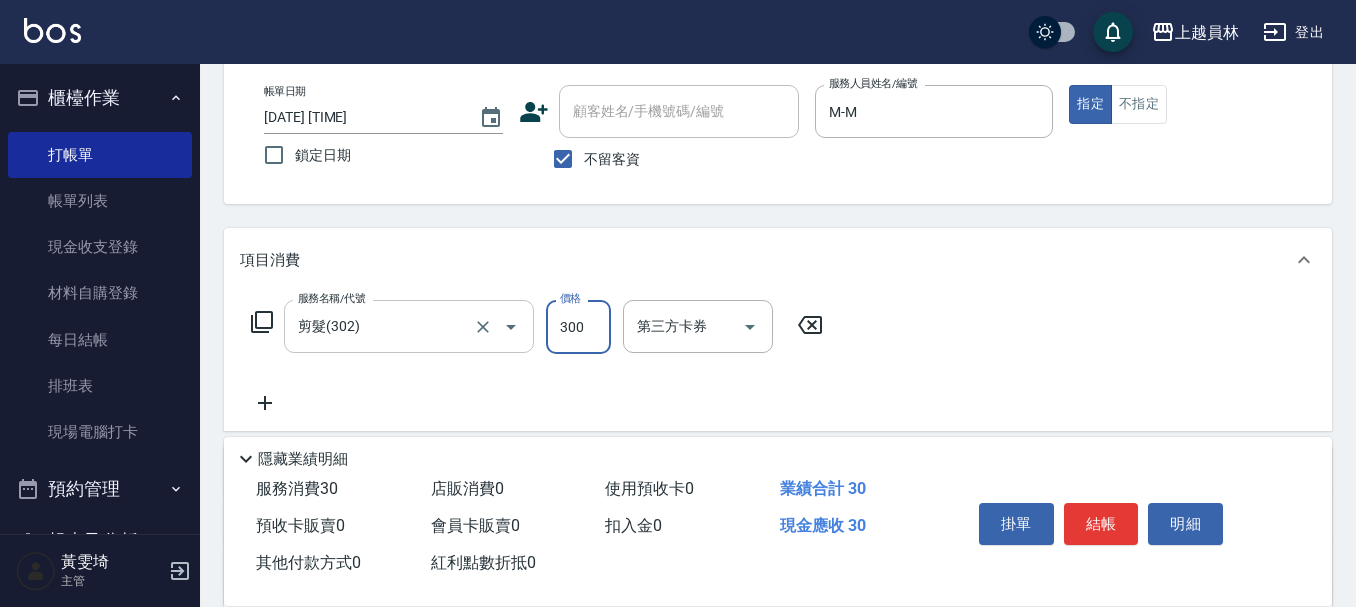 type on "300" 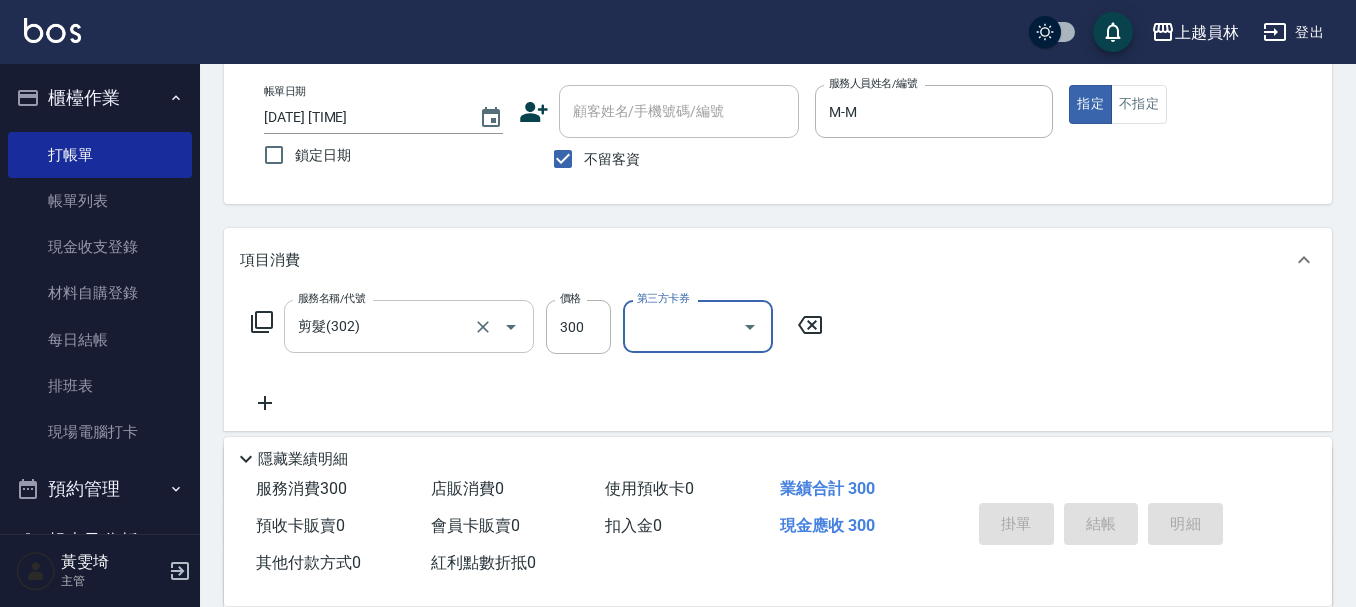 type 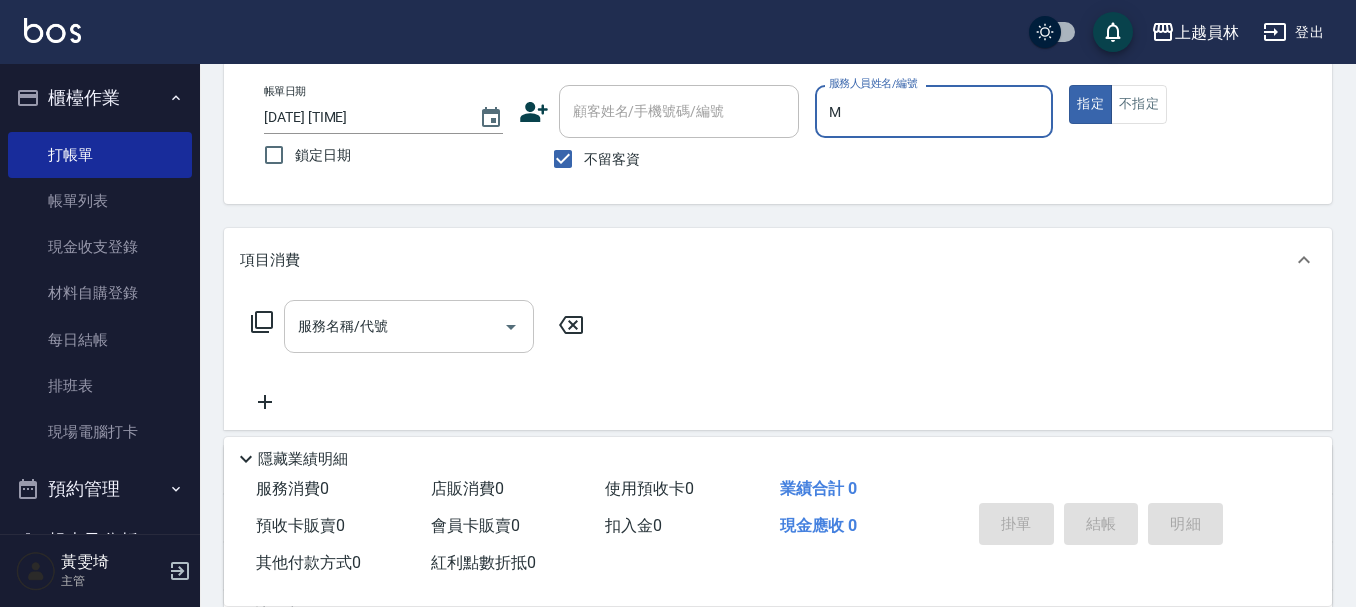 type on "M-M" 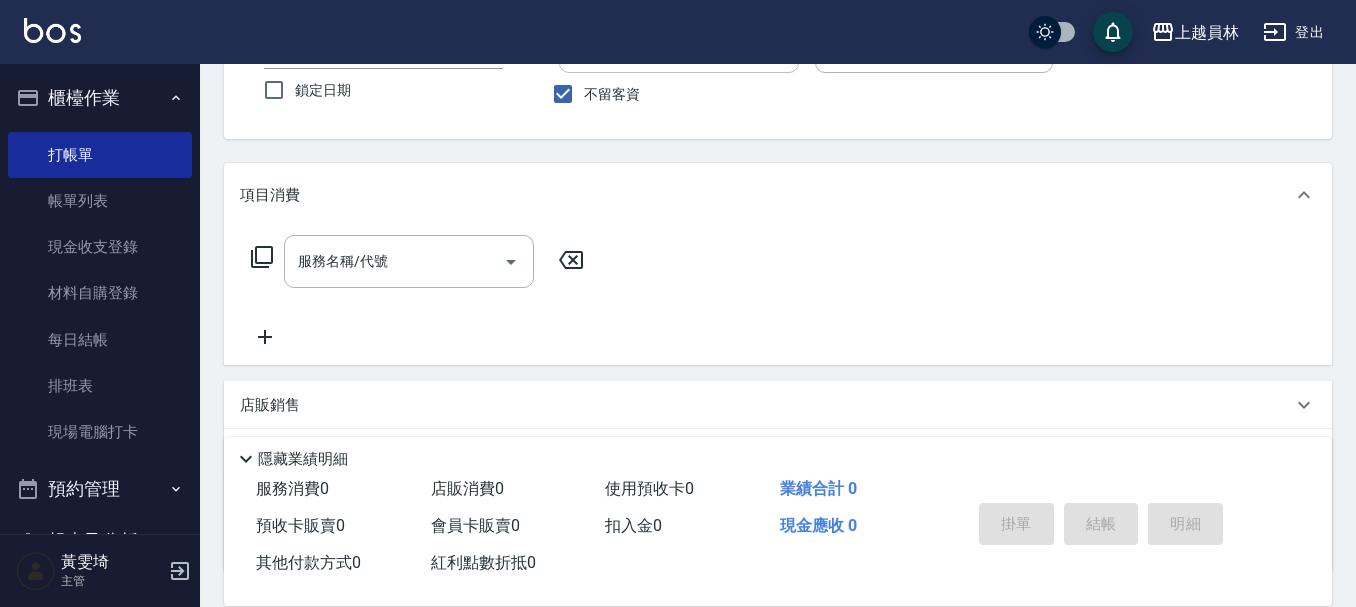 scroll, scrollTop: 200, scrollLeft: 0, axis: vertical 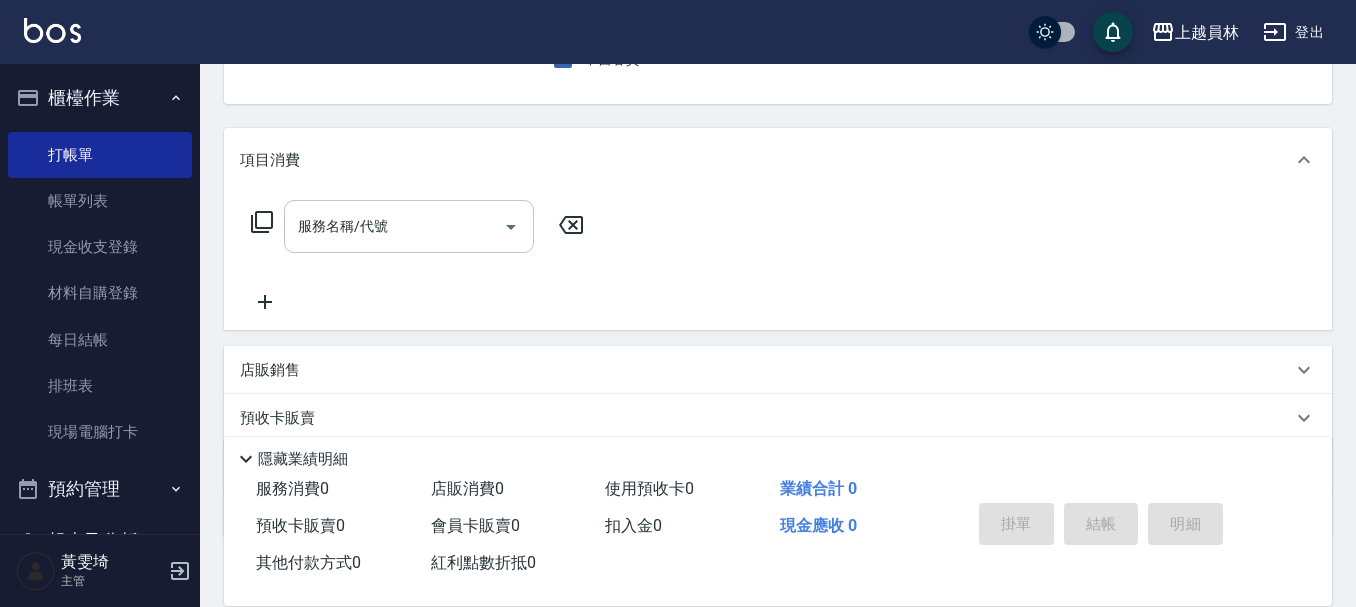 click on "服務名稱/代號" at bounding box center (394, 226) 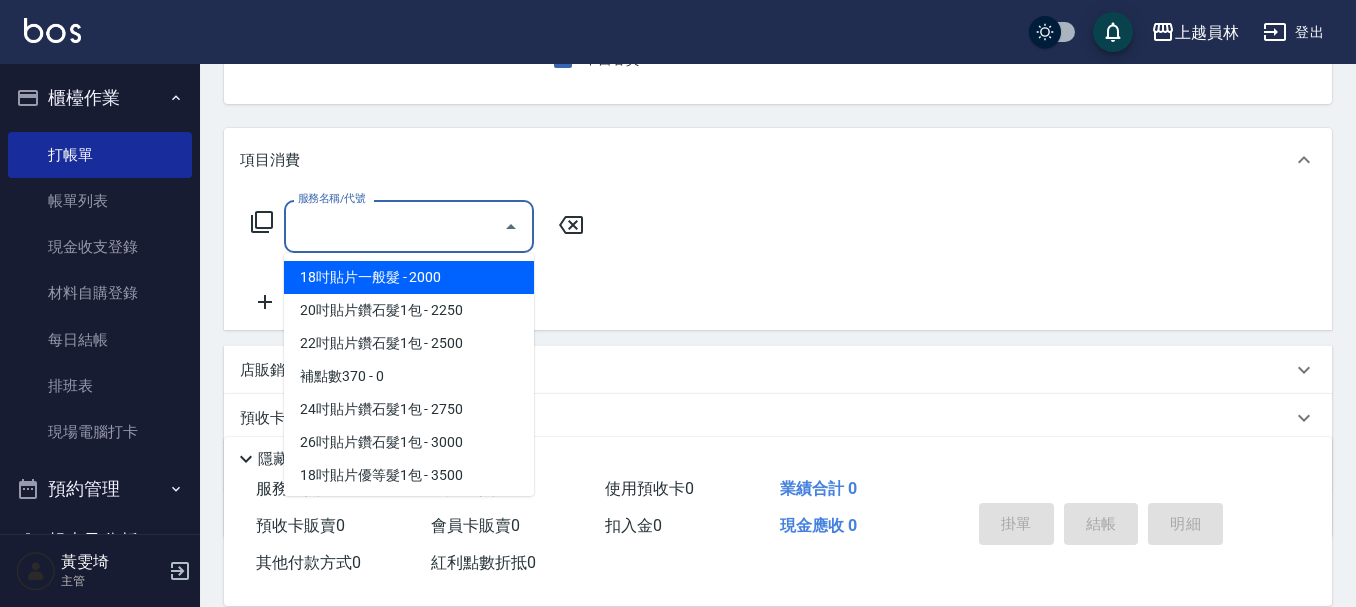 type on "0" 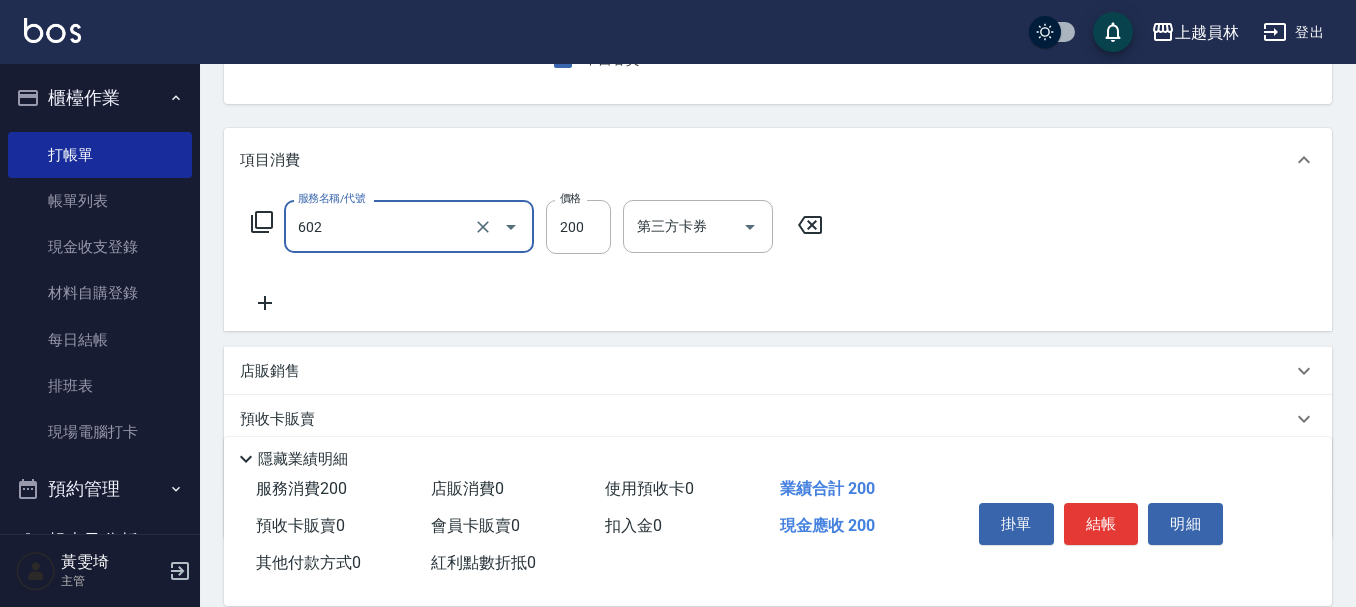 type on "一般洗髮(602)" 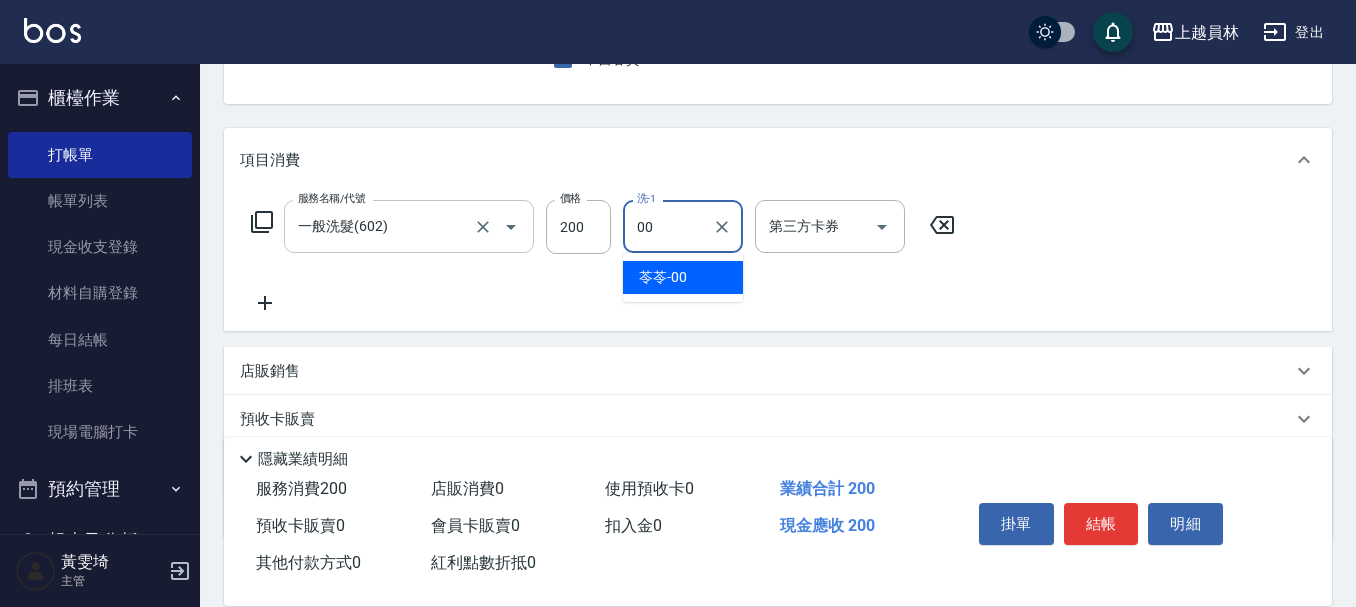 type on "苓苓-00" 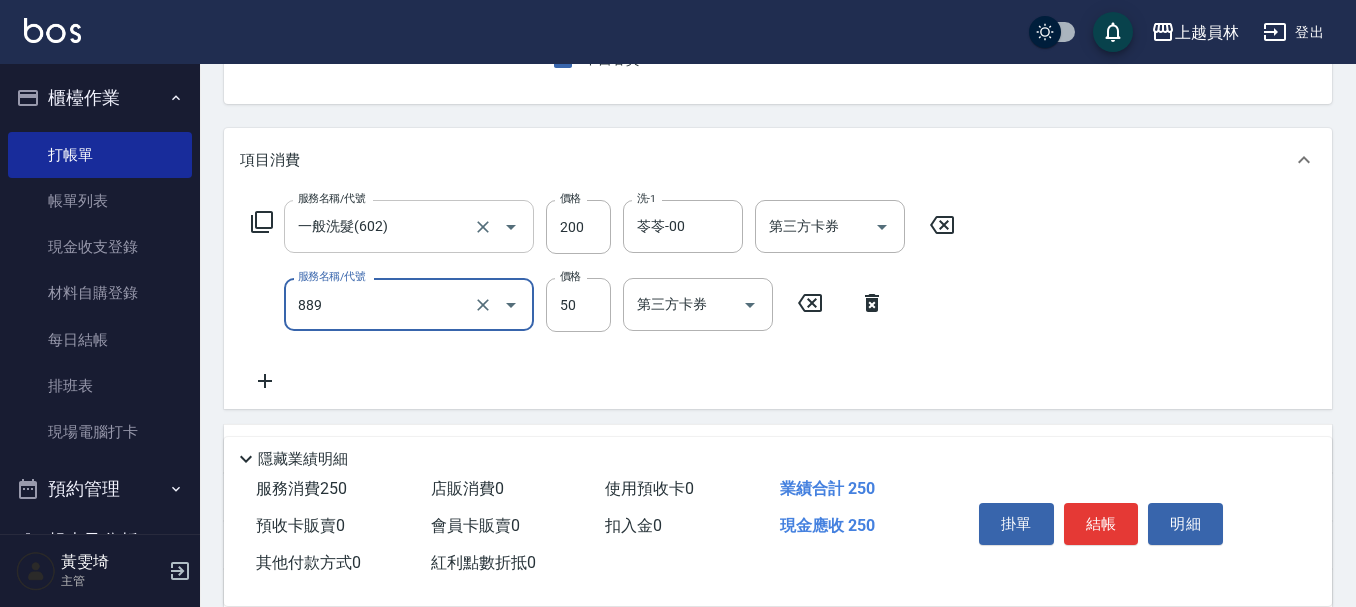 type on "精油(889)" 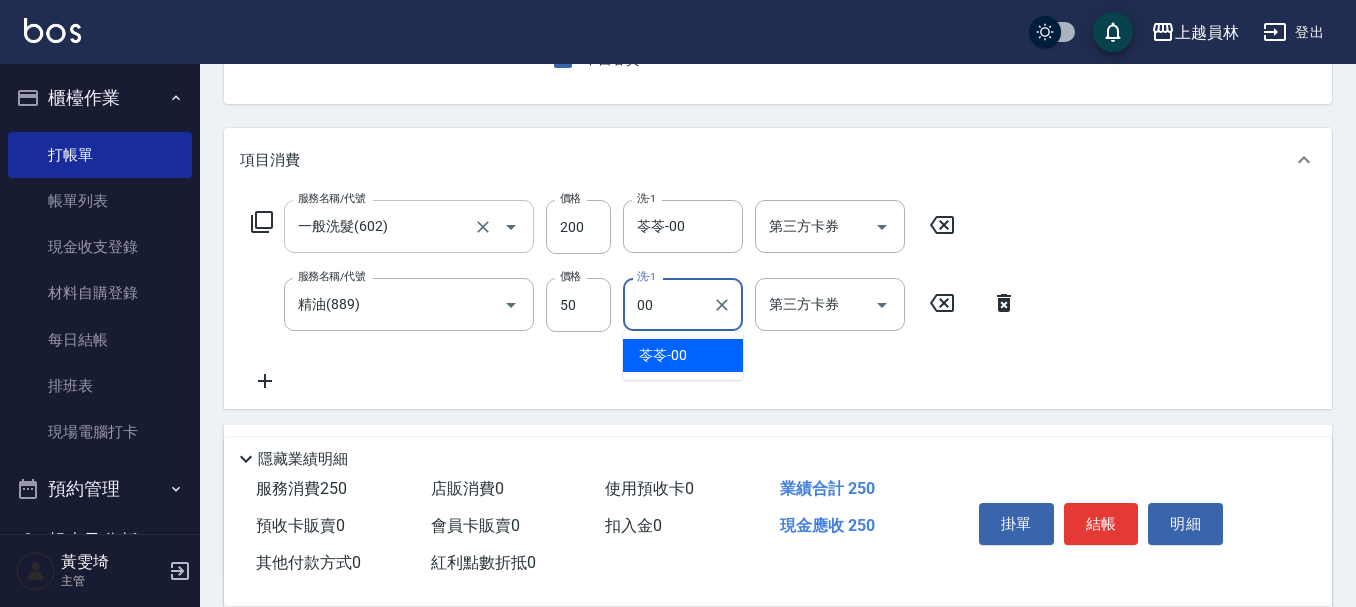 type on "苓苓-00" 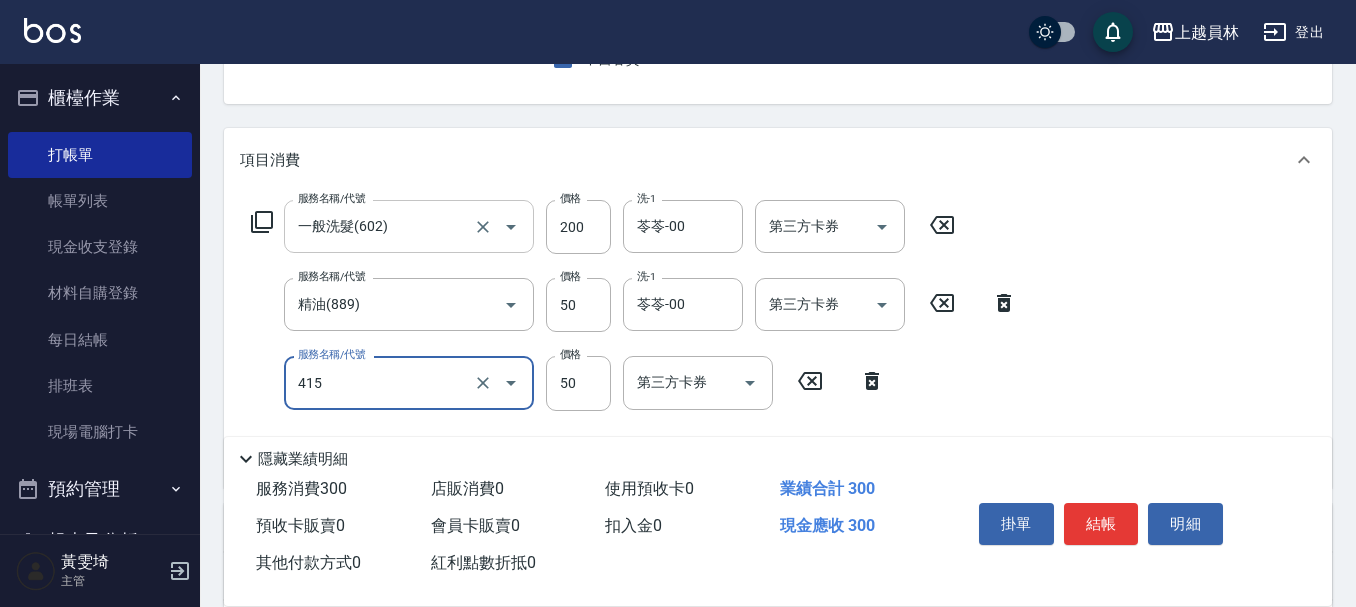 type on "瞬間保養(415)" 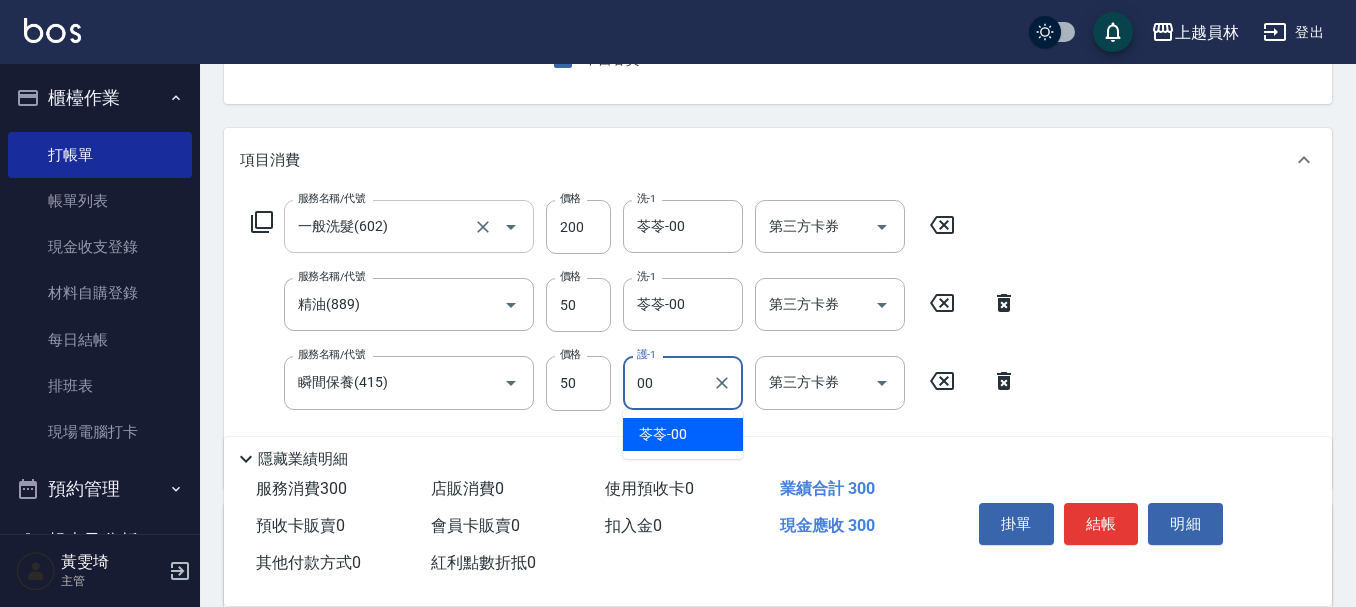 type on "苓苓-00" 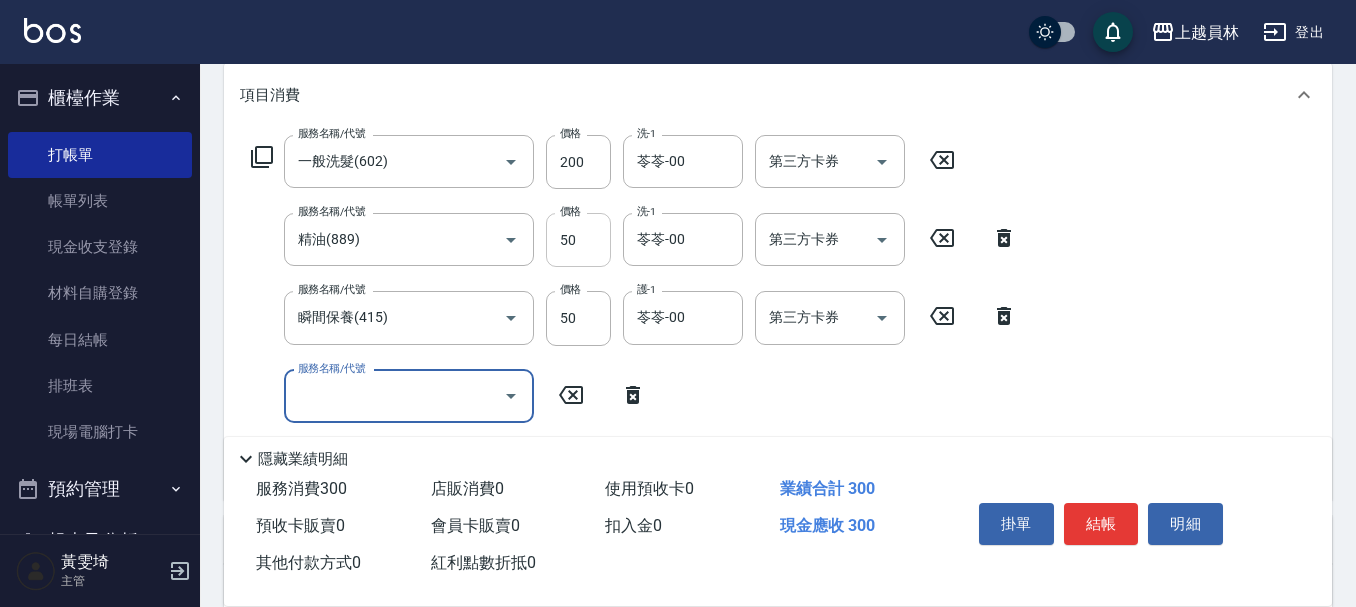 scroll, scrollTop: 300, scrollLeft: 0, axis: vertical 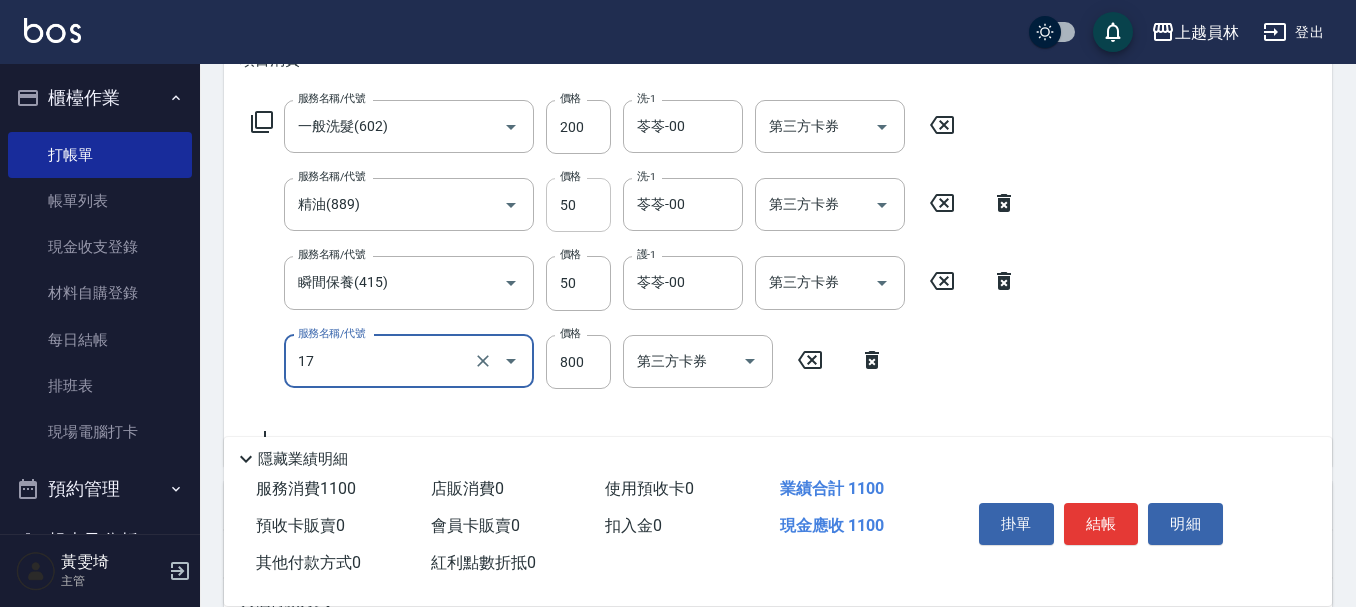 type on "染髮(17)" 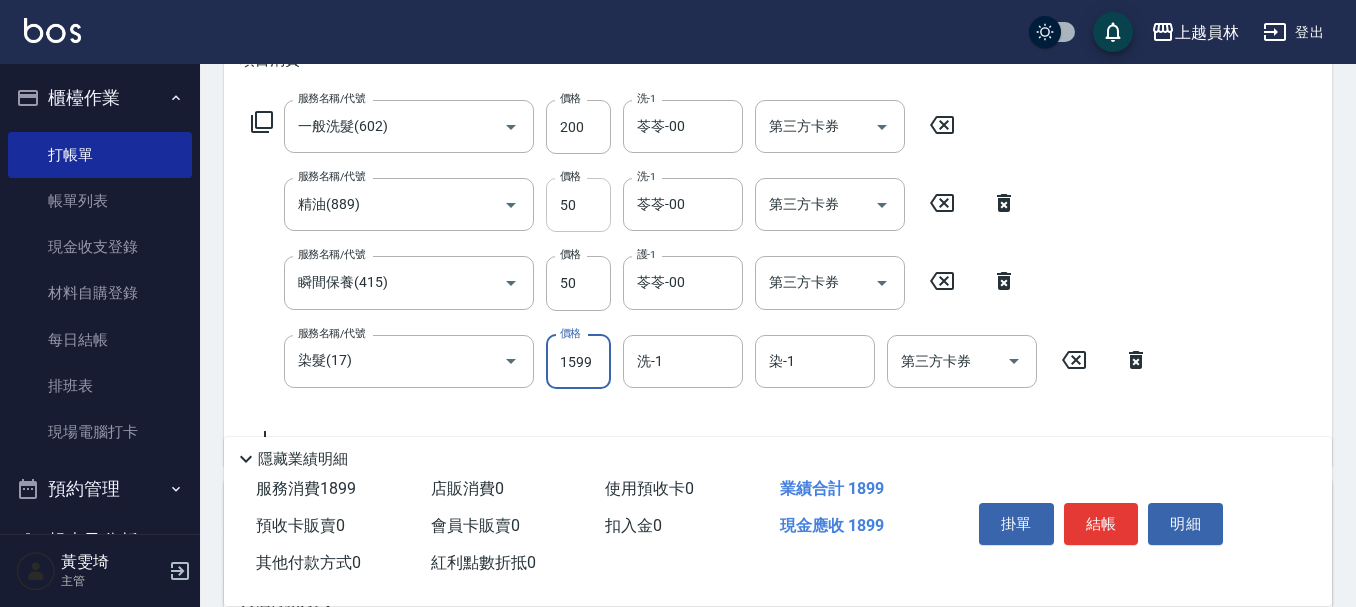 type on "1599" 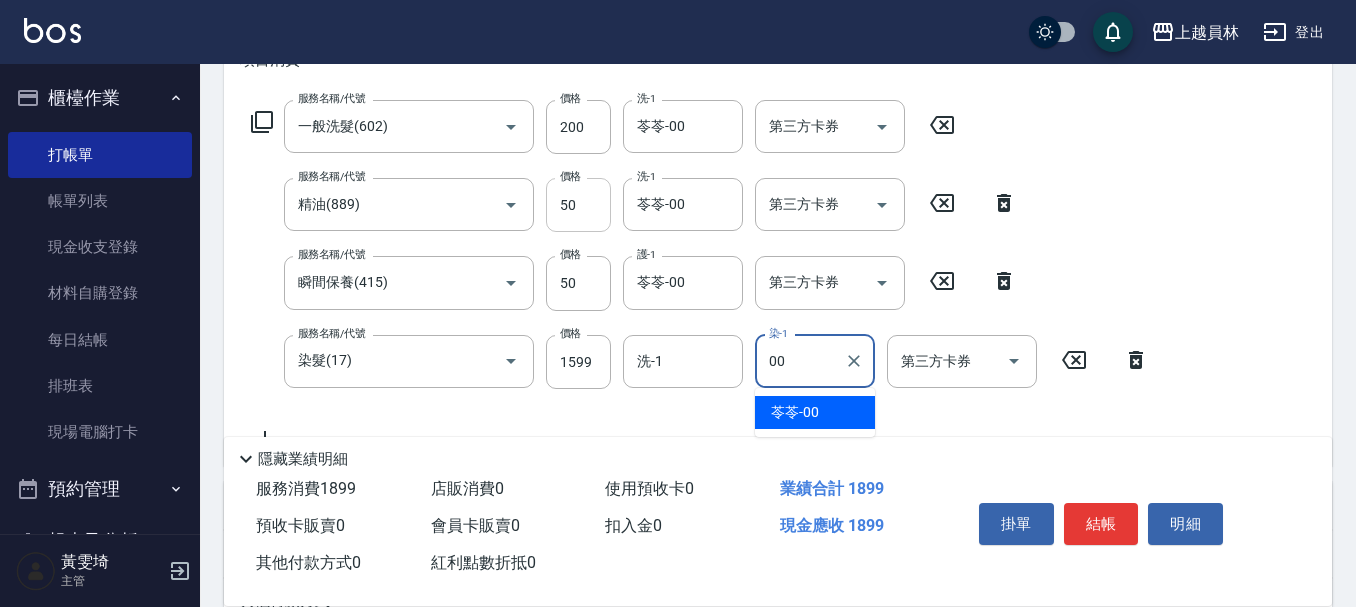 type on "苓苓-00" 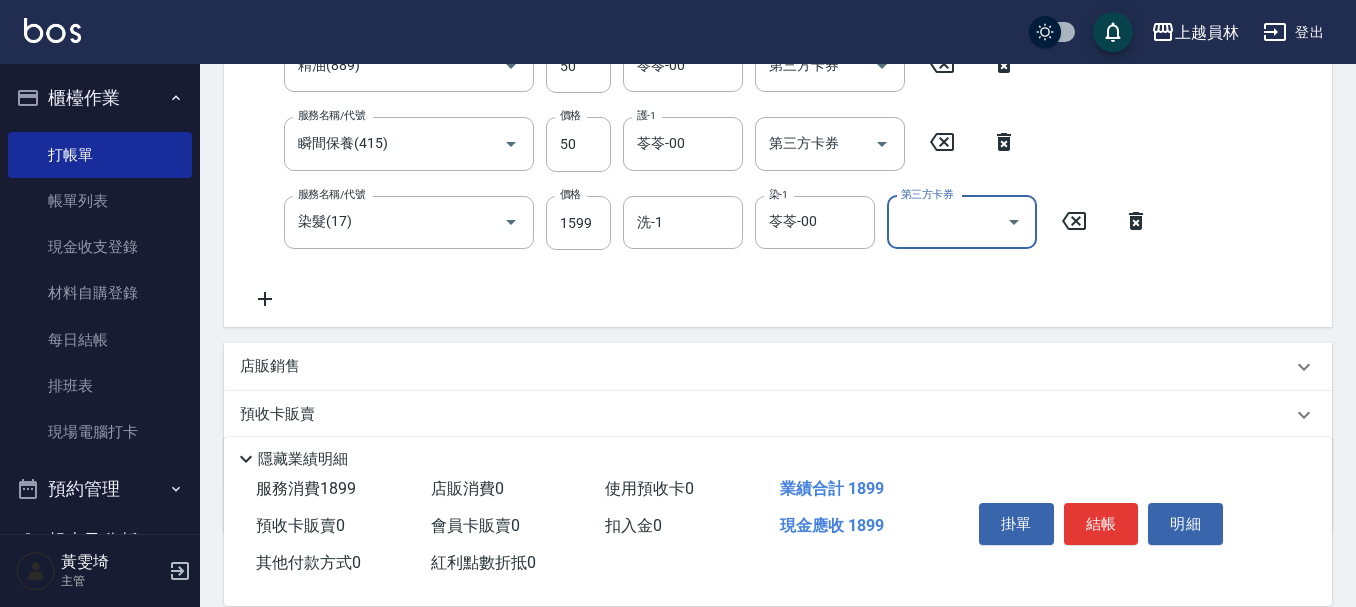 scroll, scrollTop: 500, scrollLeft: 0, axis: vertical 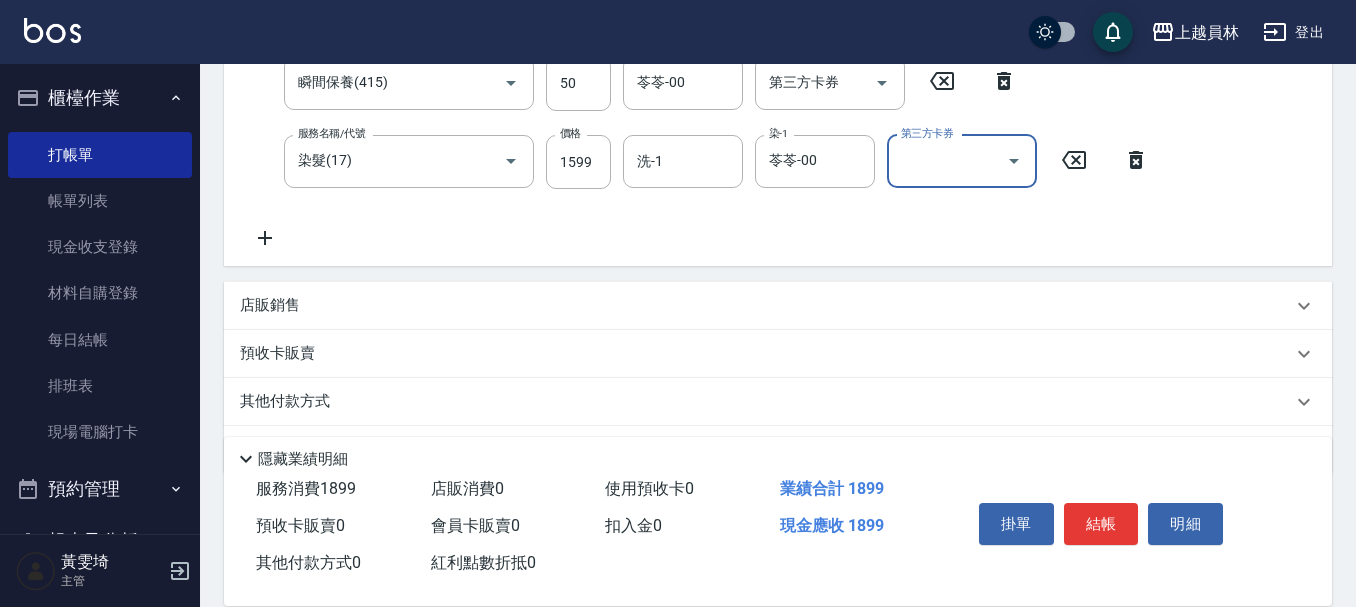 click on "店販銷售" at bounding box center (766, 305) 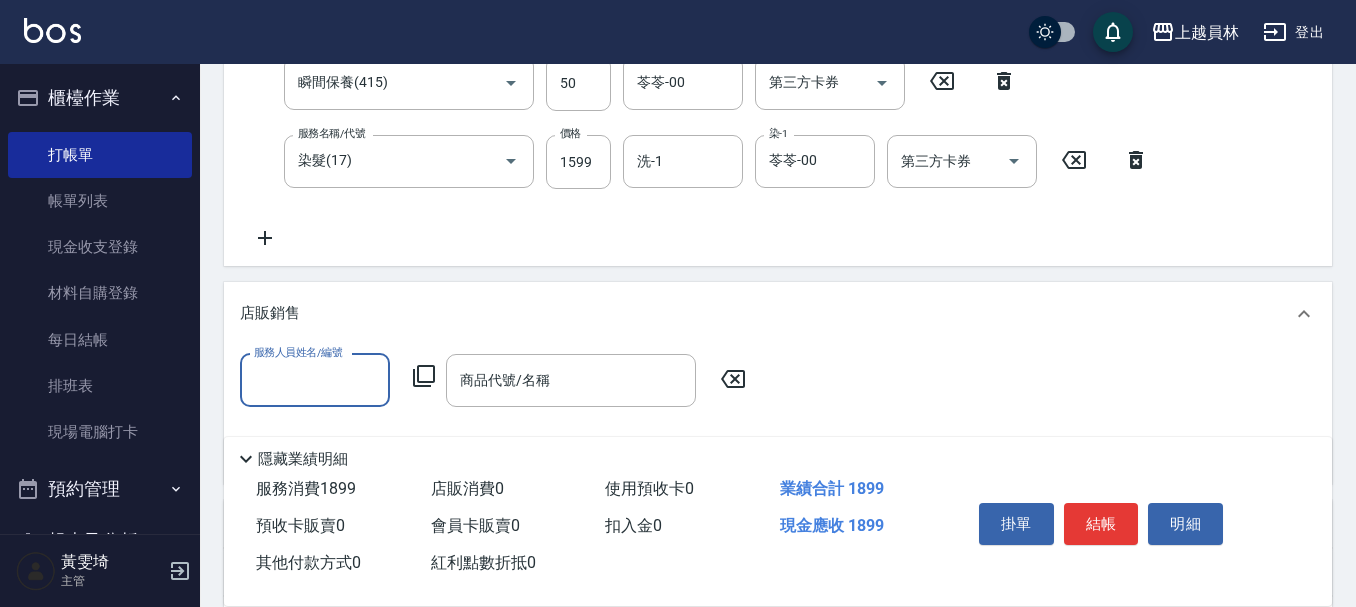scroll, scrollTop: 0, scrollLeft: 0, axis: both 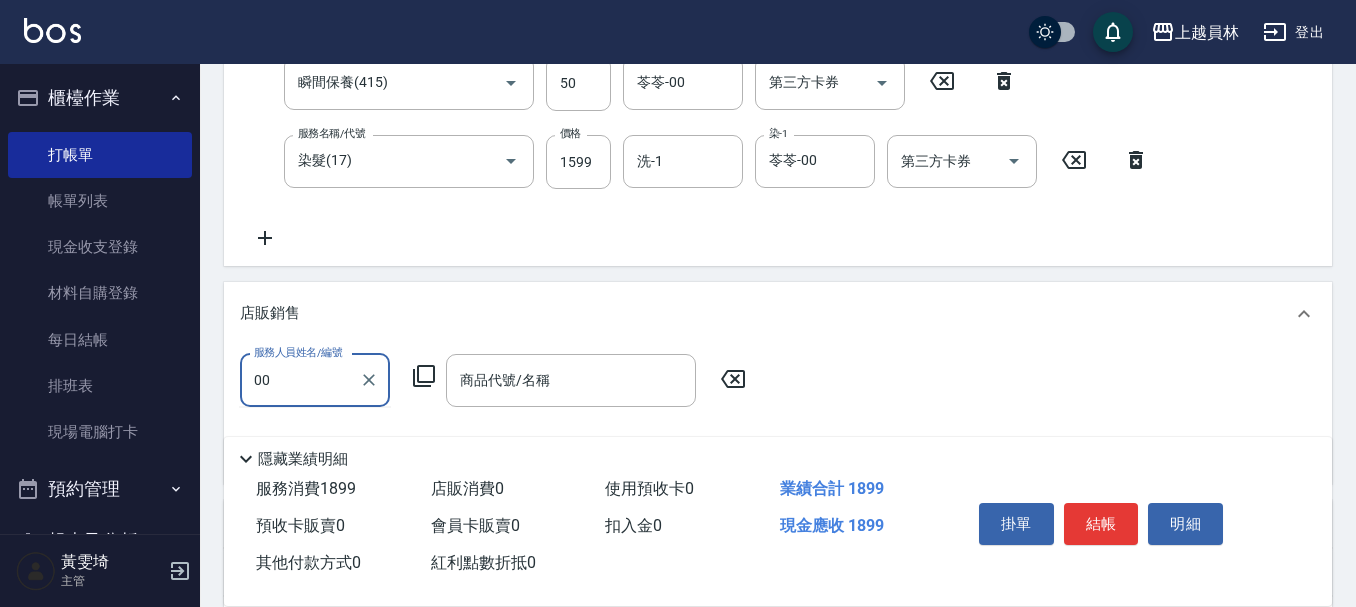 type on "苓苓-00" 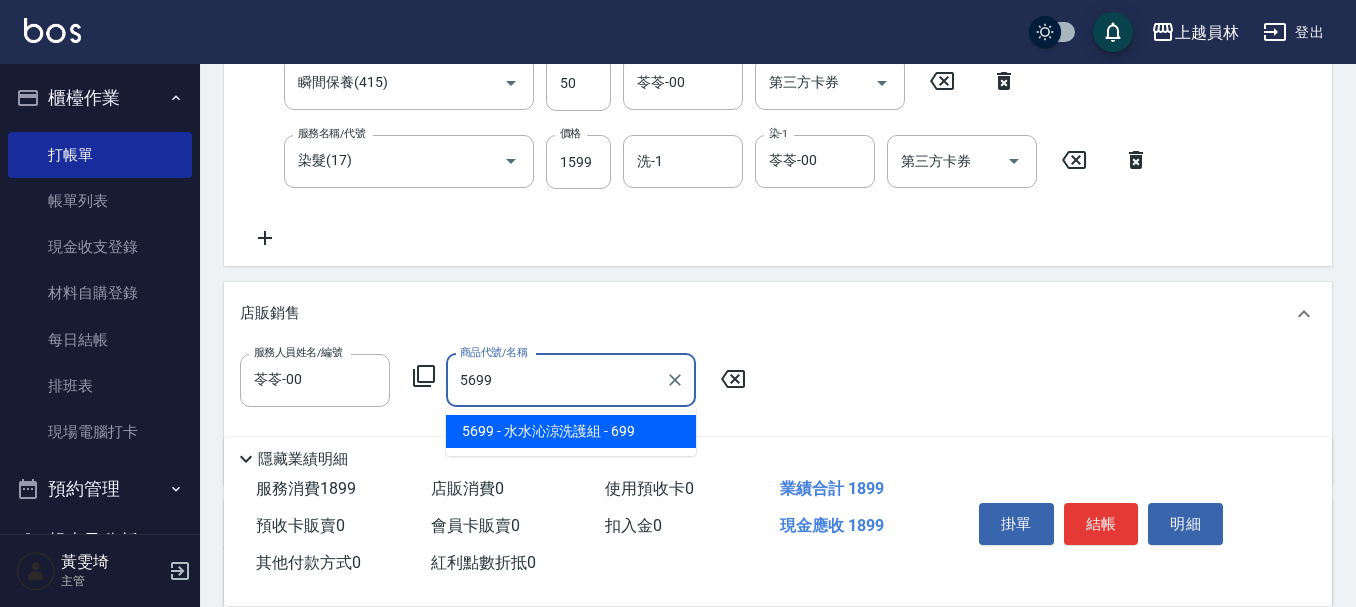 type on "水水沁涼洗護組" 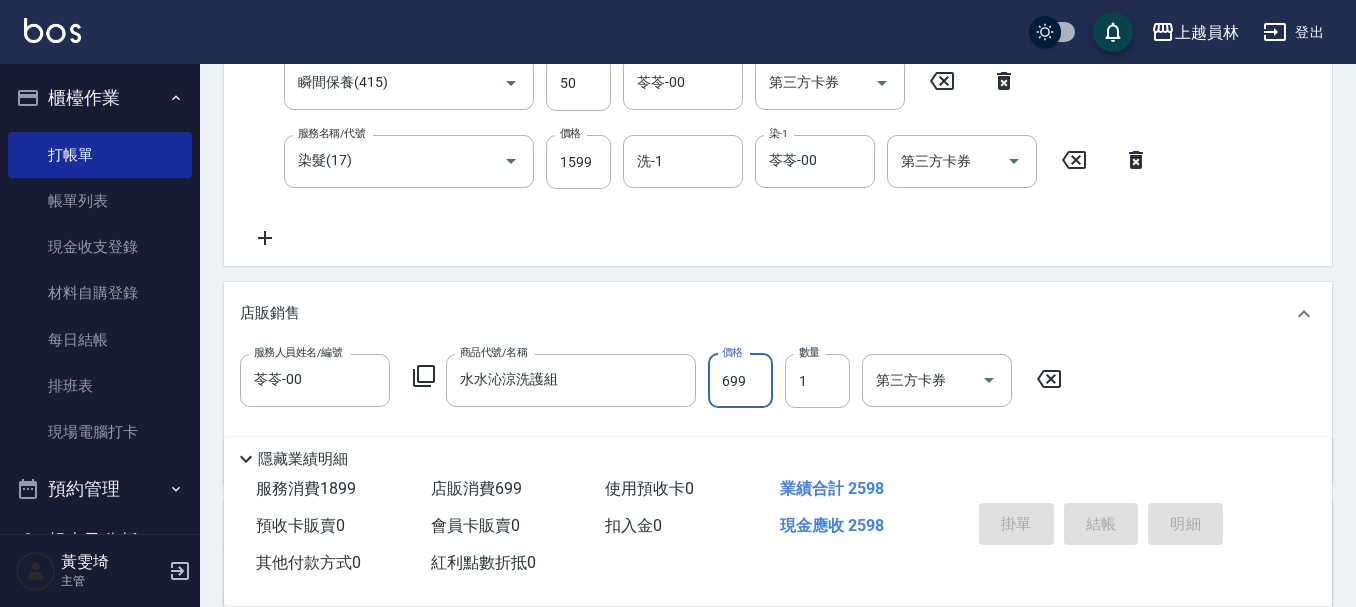 type 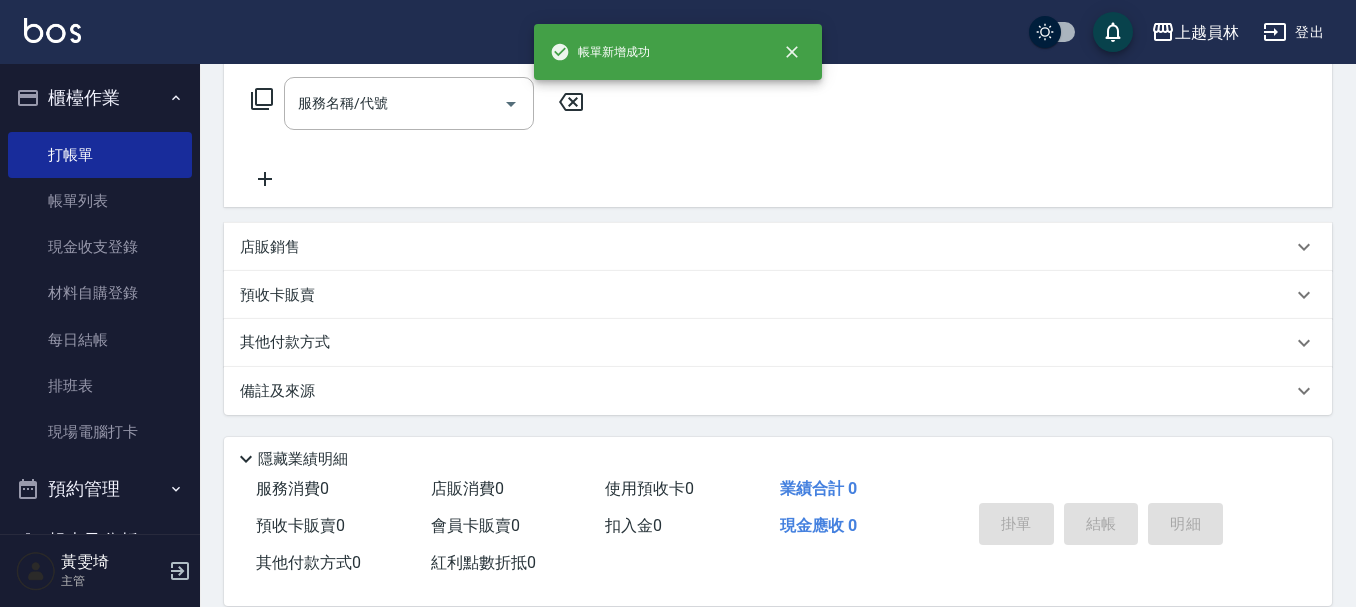 scroll, scrollTop: 0, scrollLeft: 0, axis: both 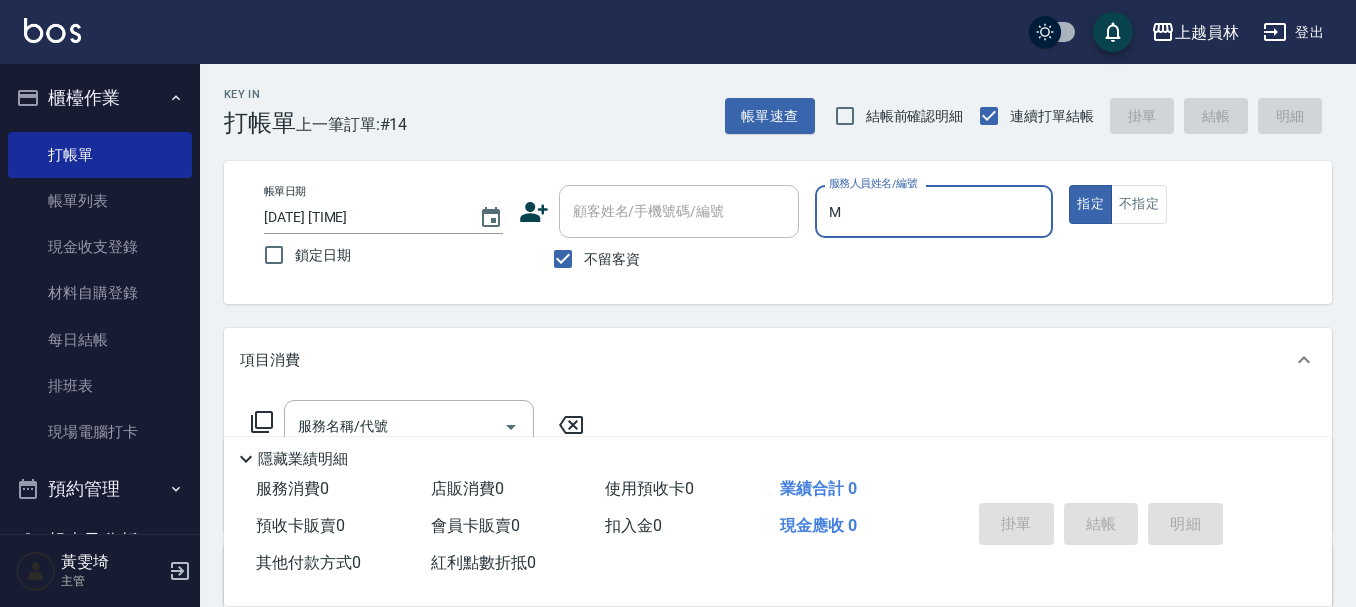type on "M-M" 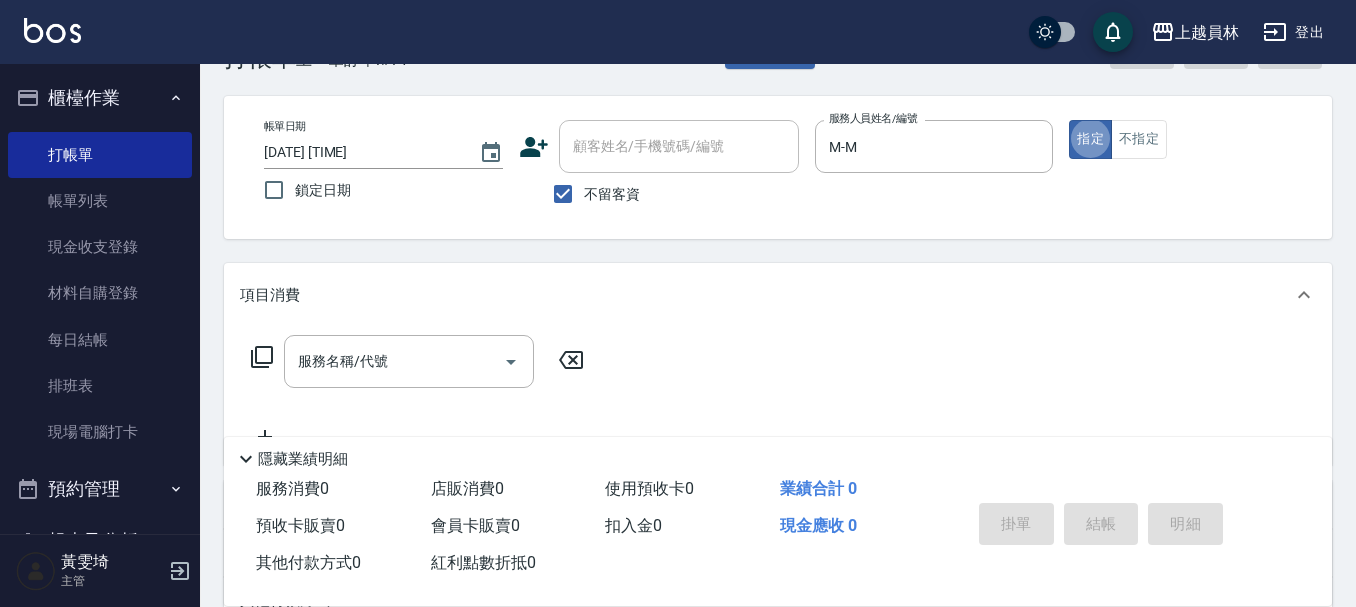 scroll, scrollTop: 100, scrollLeft: 0, axis: vertical 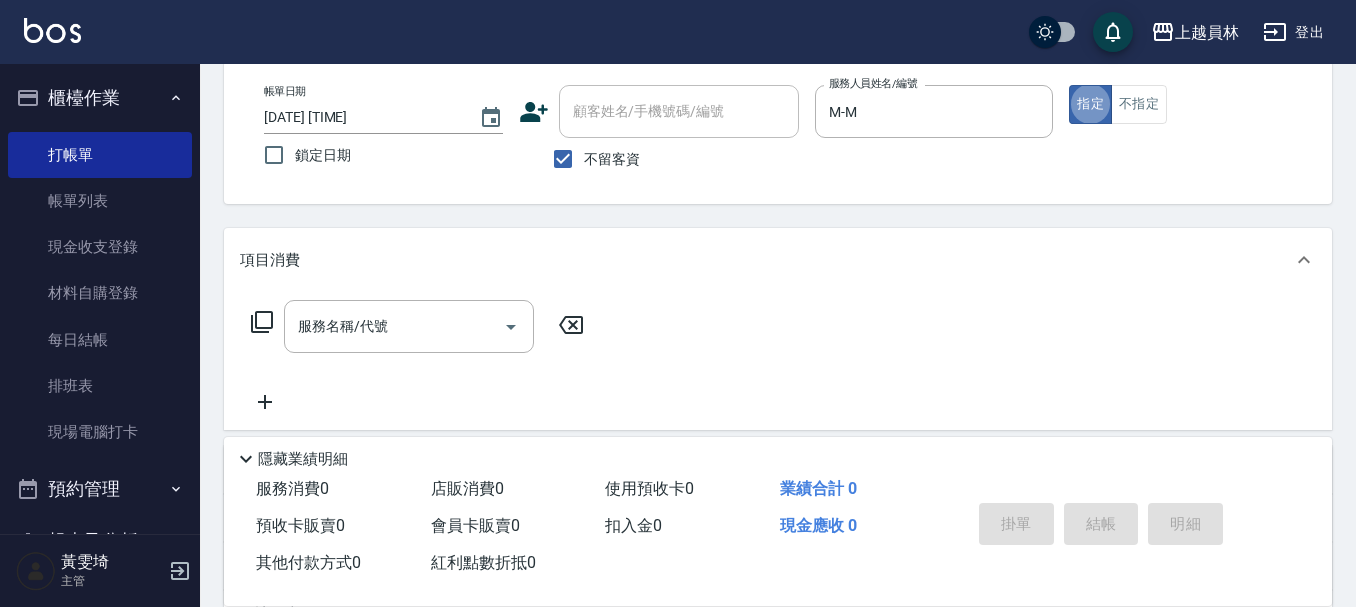 click on "服務名稱/代號 服務名稱/代號" at bounding box center [409, 326] 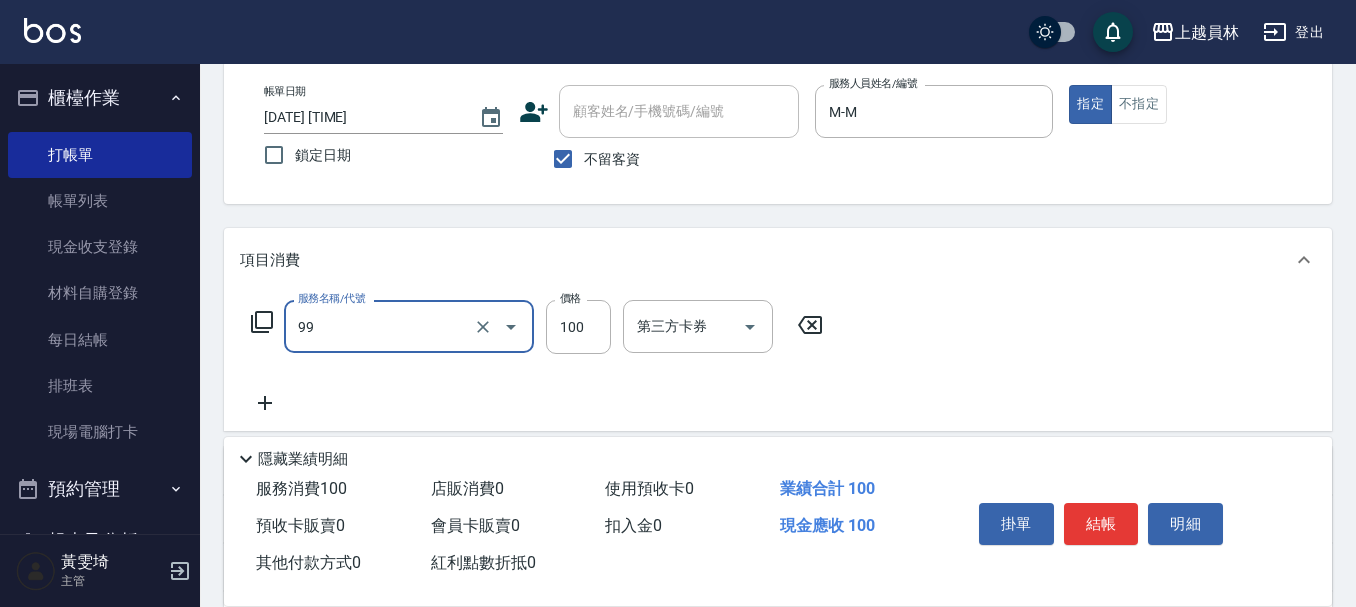 type on "VIP儲值(99)" 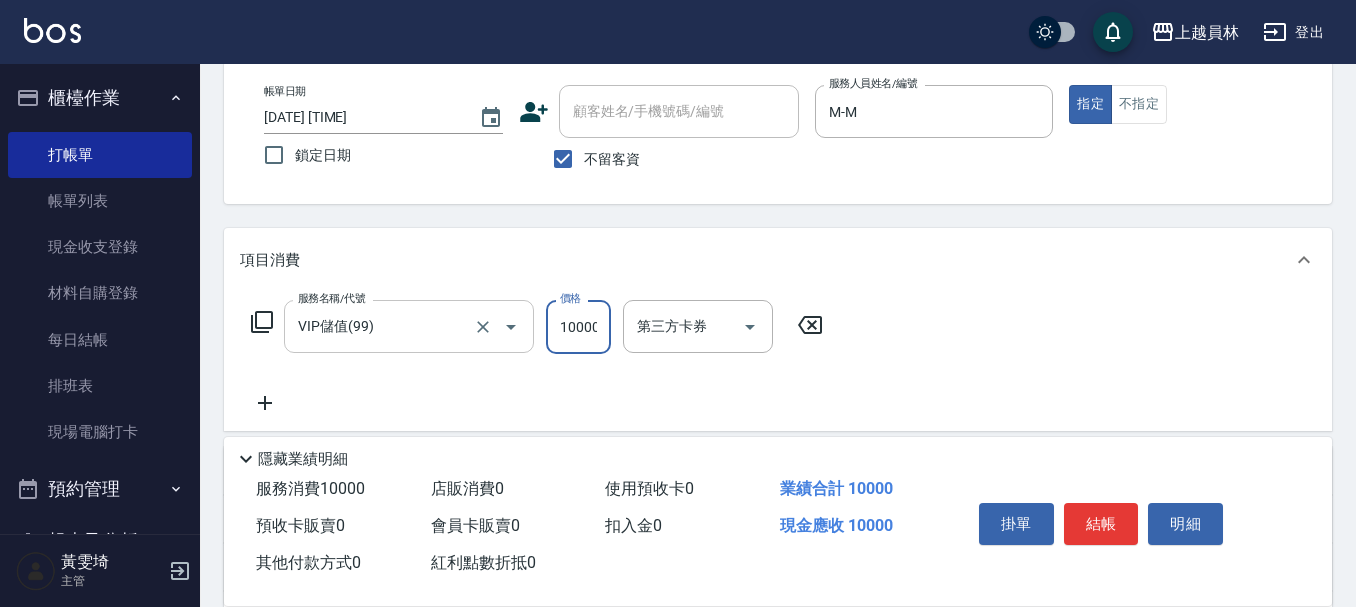 scroll, scrollTop: 0, scrollLeft: 2, axis: horizontal 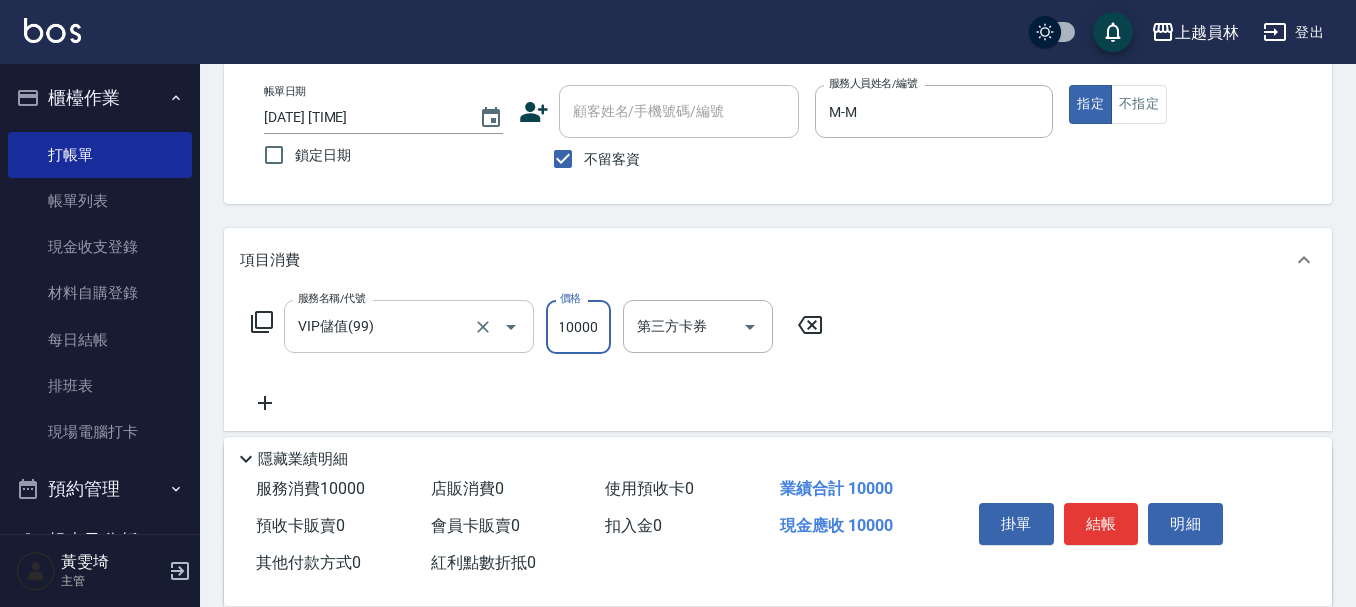 type on "10000" 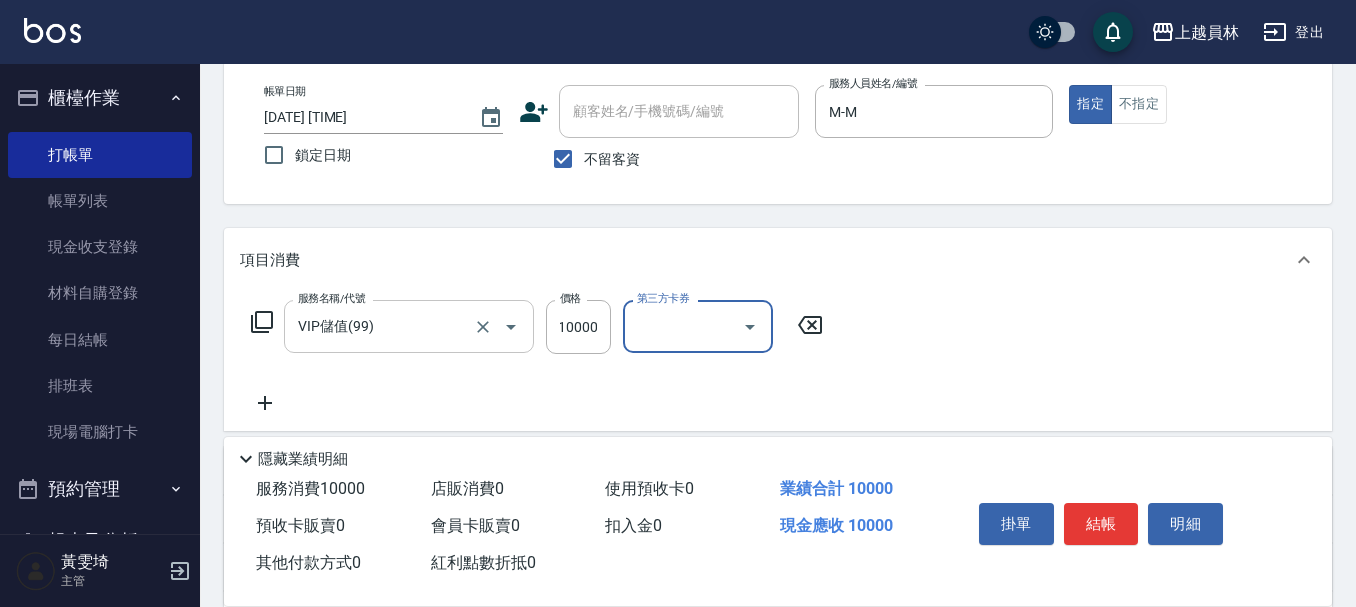 scroll, scrollTop: 0, scrollLeft: 0, axis: both 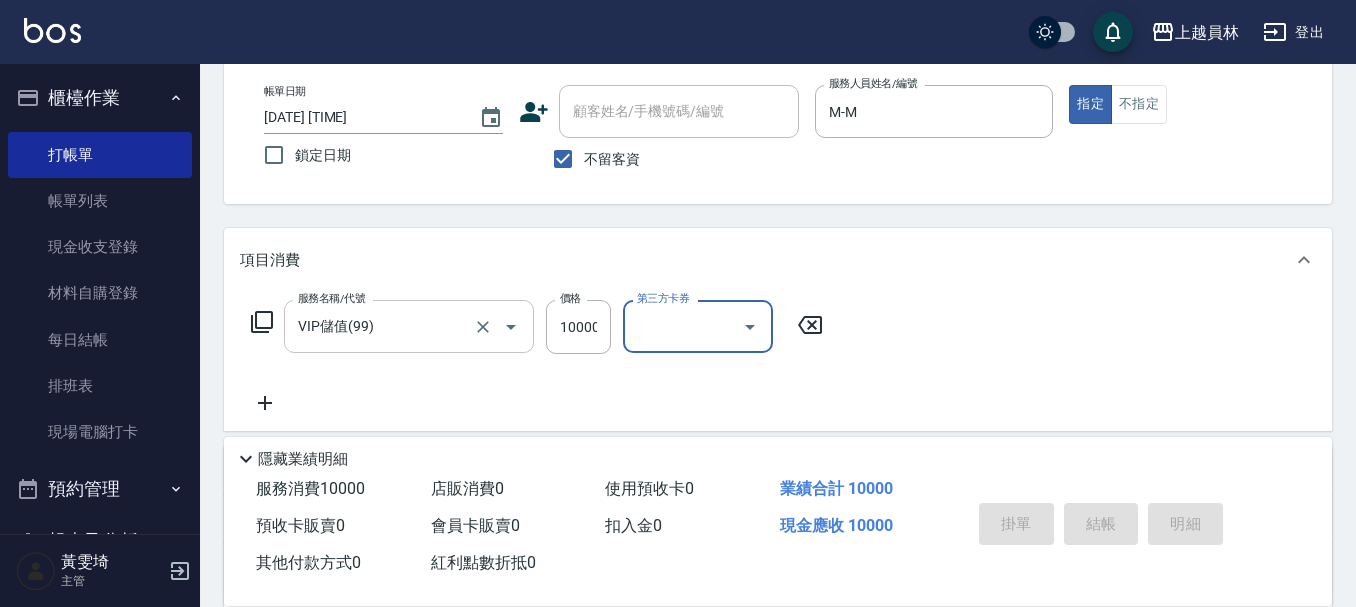 type 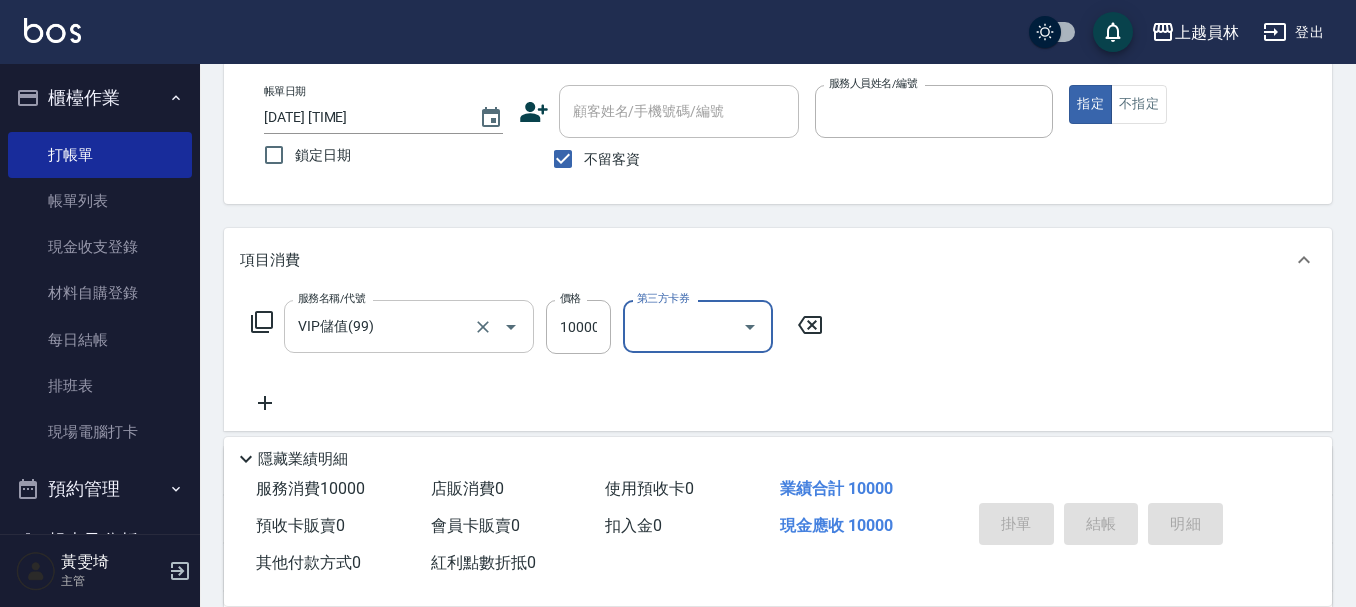 click on "指定" at bounding box center [1090, 104] 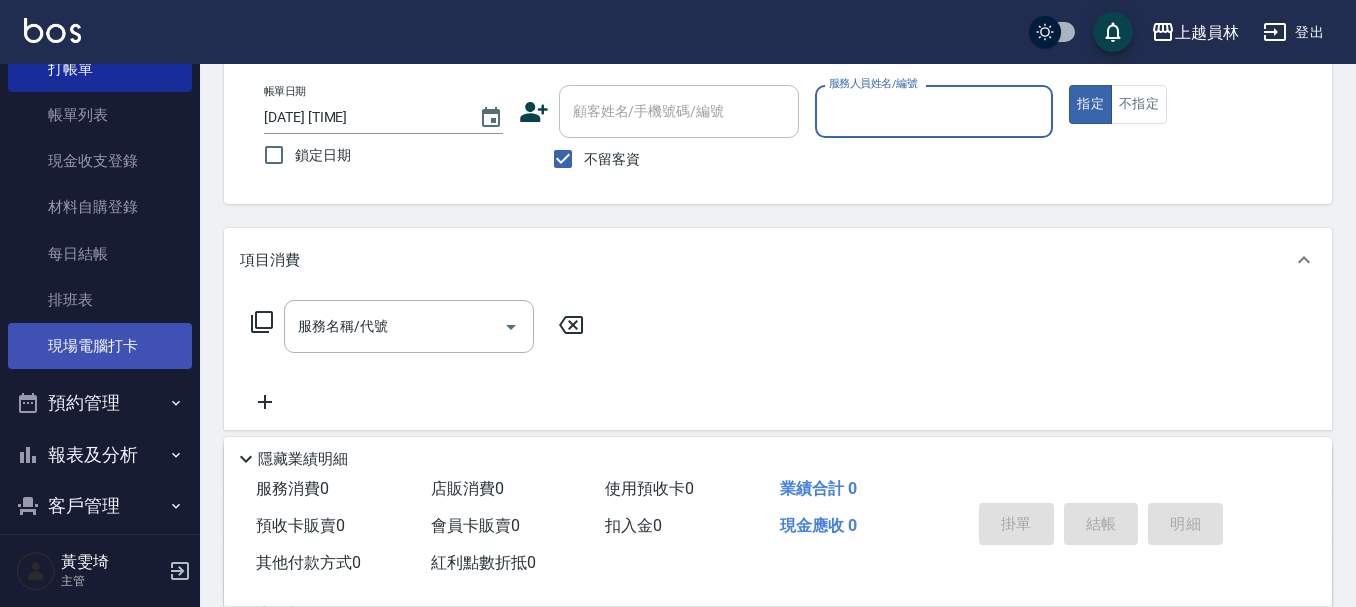 scroll, scrollTop: 200, scrollLeft: 0, axis: vertical 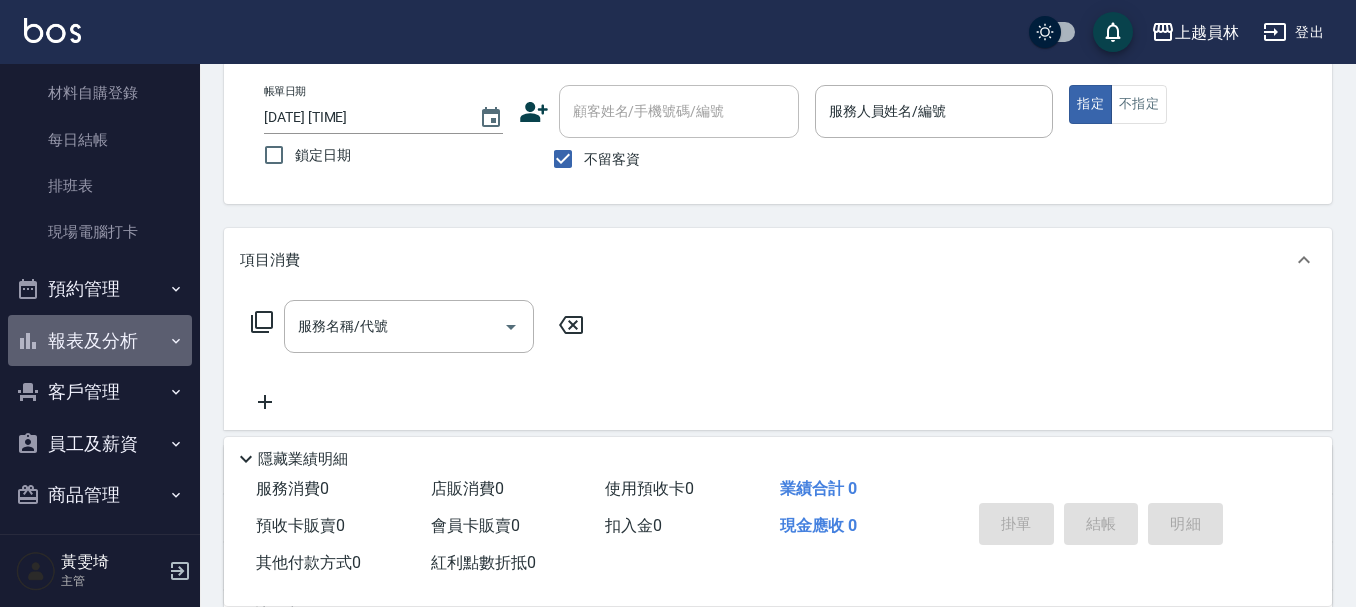 click on "報表及分析" at bounding box center (100, 341) 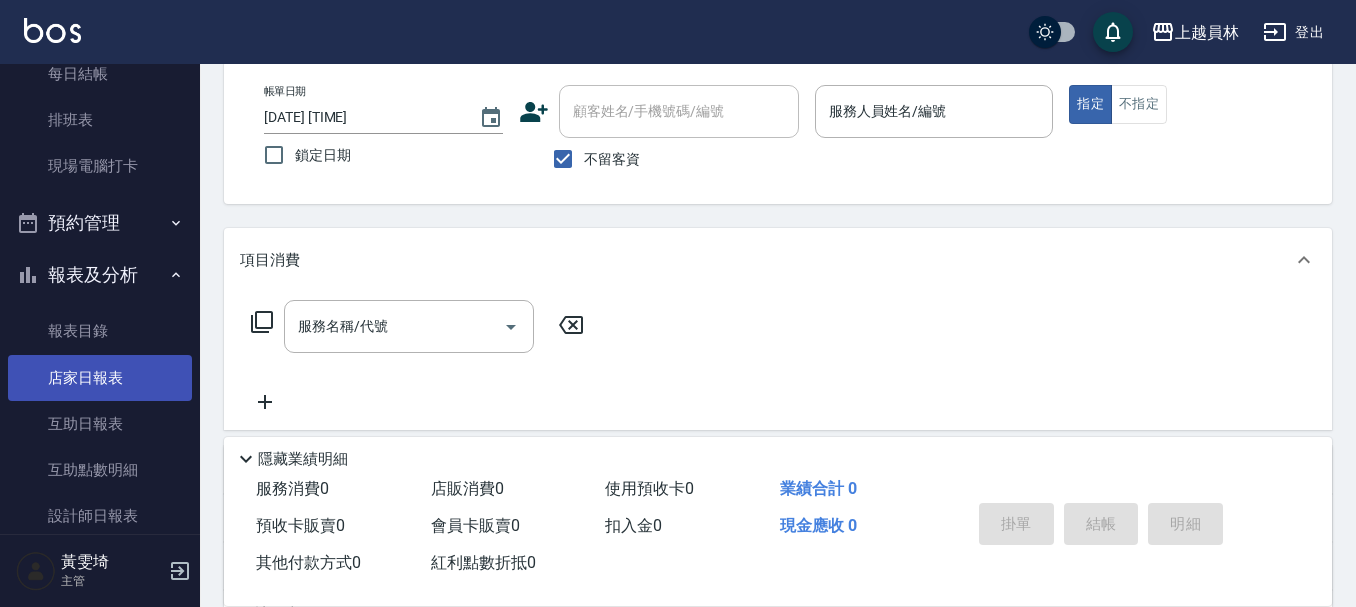 scroll, scrollTop: 300, scrollLeft: 0, axis: vertical 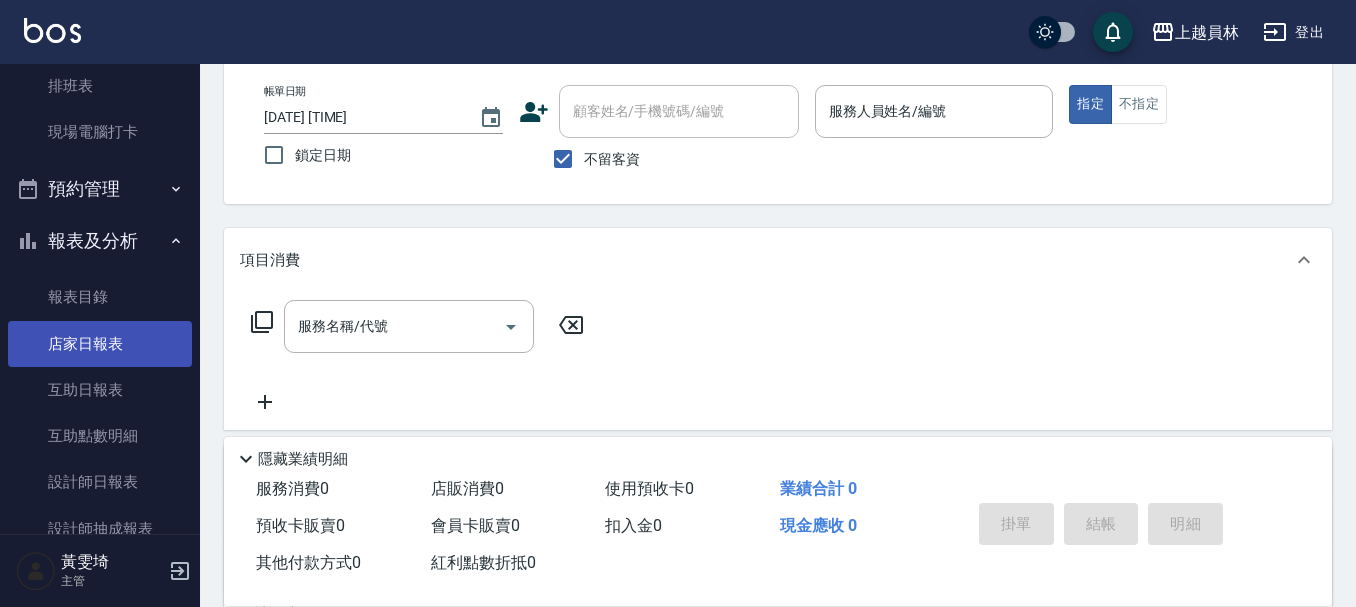 click on "店家日報表" at bounding box center (100, 344) 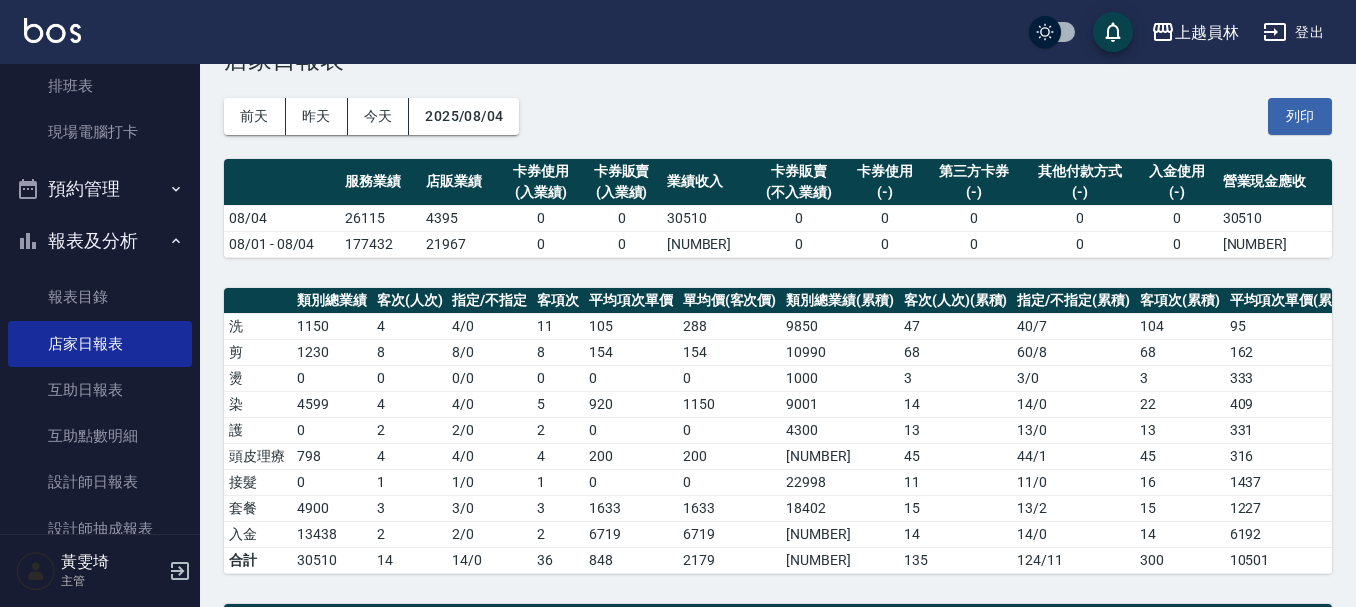 scroll, scrollTop: 0, scrollLeft: 0, axis: both 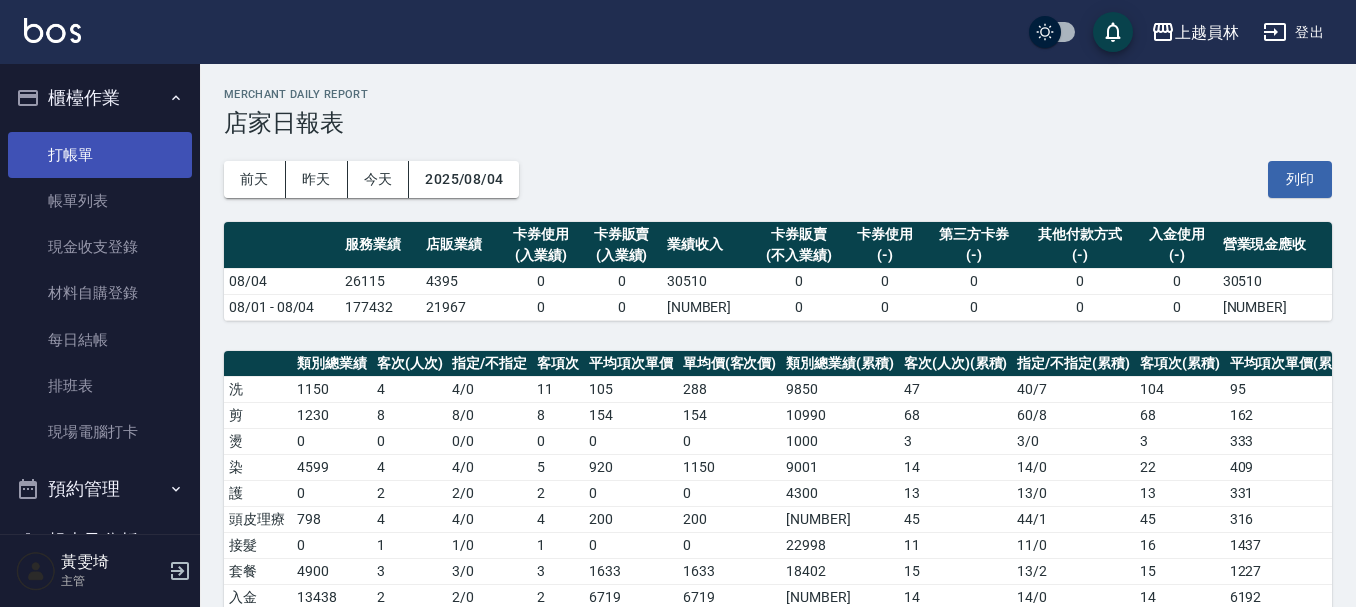 click on "打帳單" at bounding box center [100, 155] 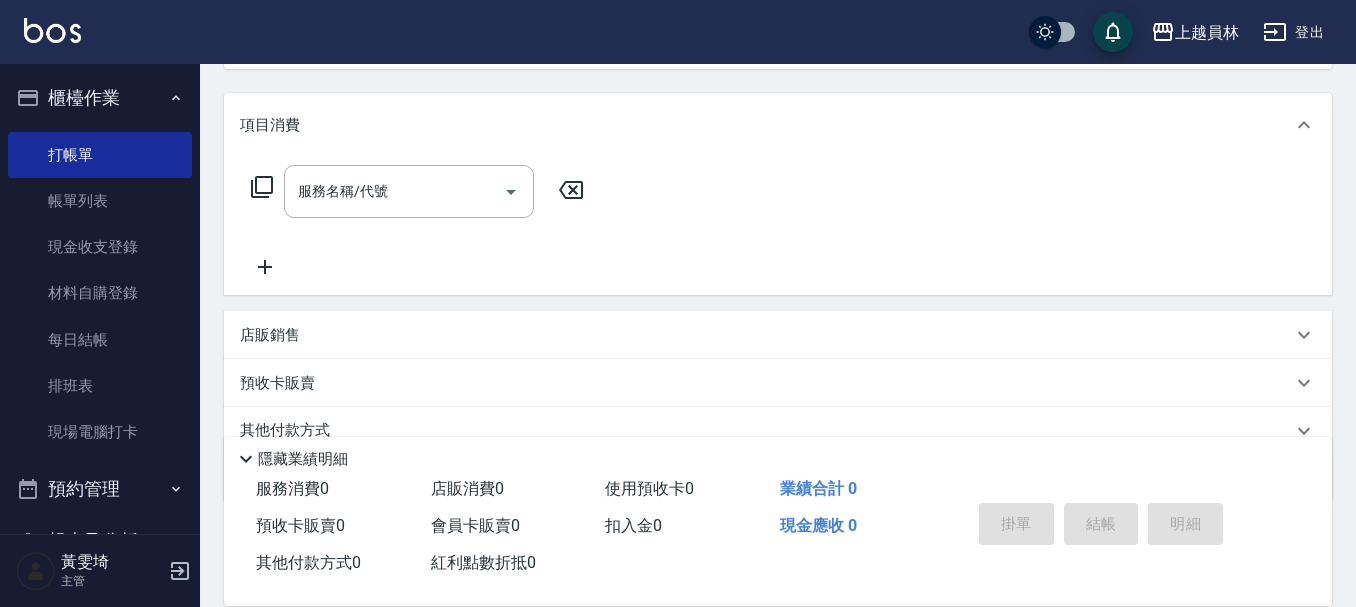 scroll, scrollTop: 200, scrollLeft: 0, axis: vertical 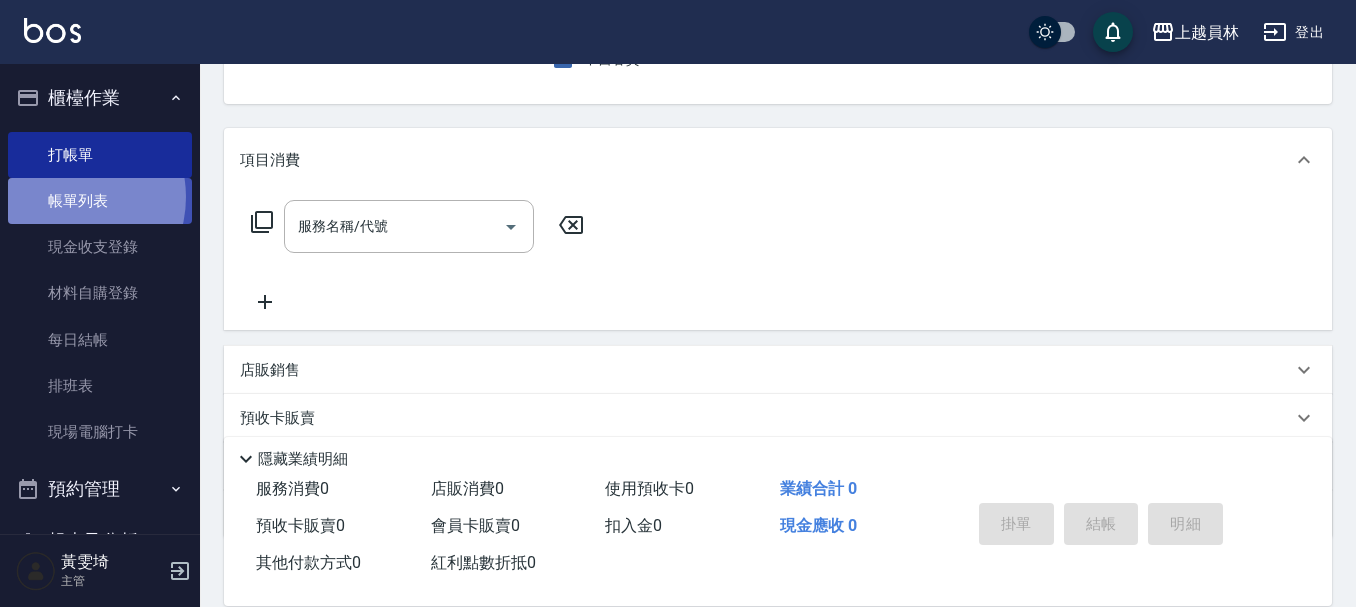 click on "帳單列表" at bounding box center (100, 201) 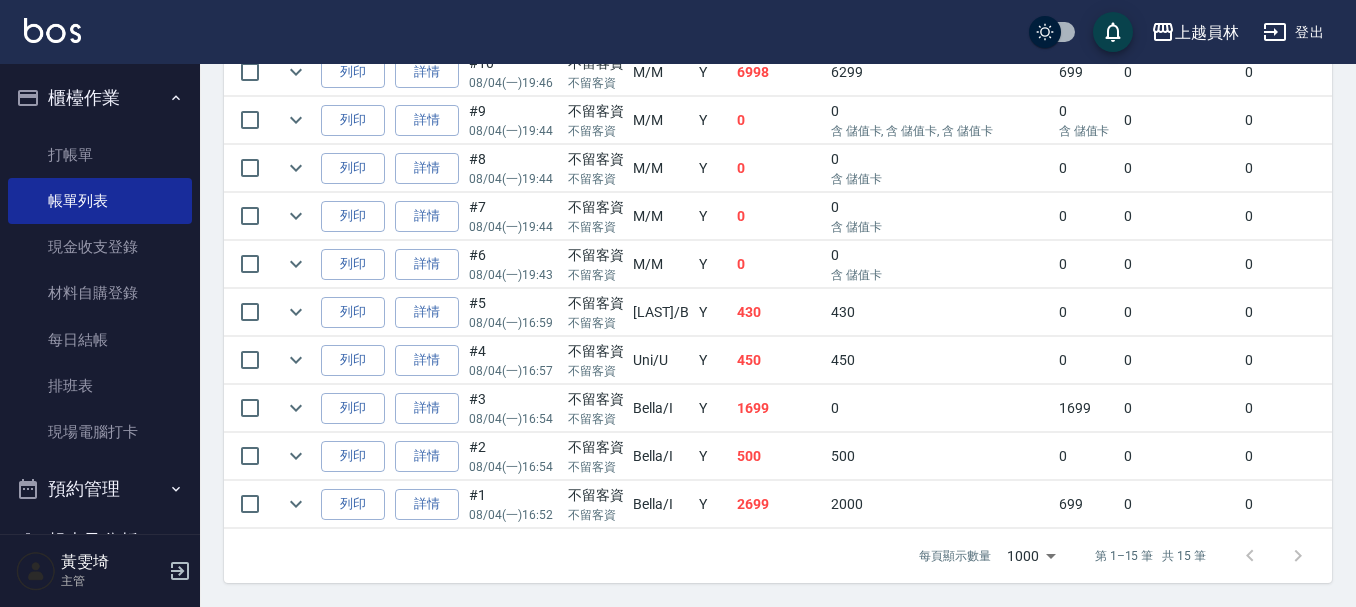 scroll, scrollTop: 371, scrollLeft: 0, axis: vertical 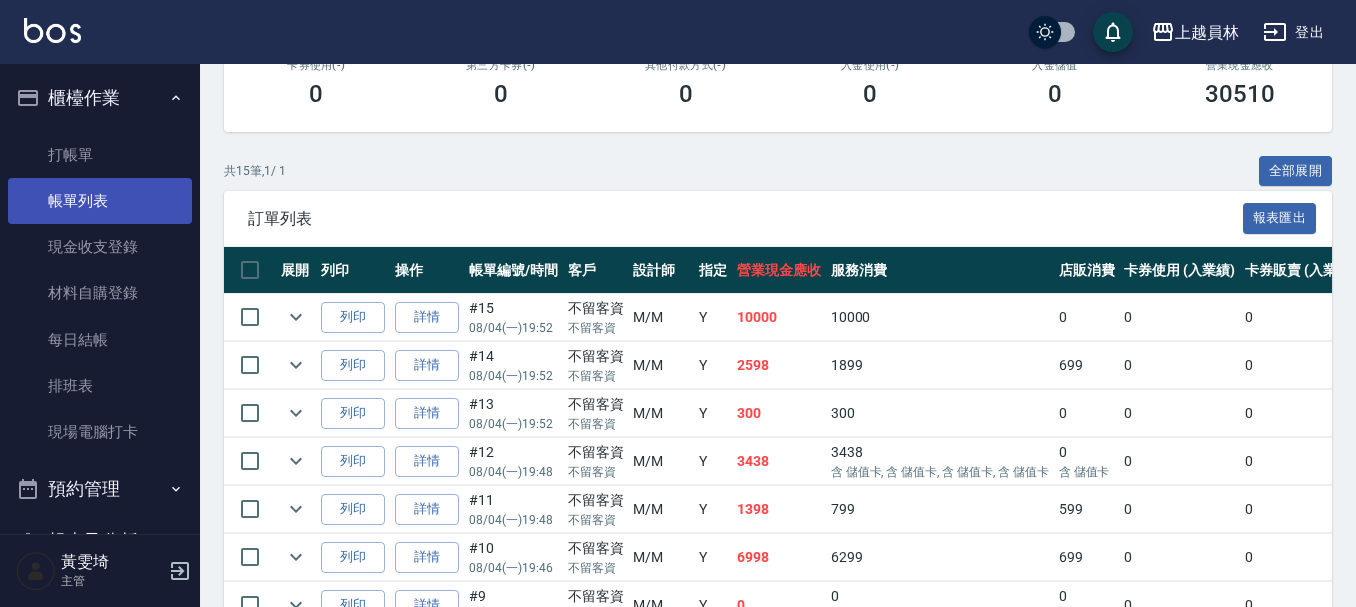 click on "帳單列表" at bounding box center [100, 201] 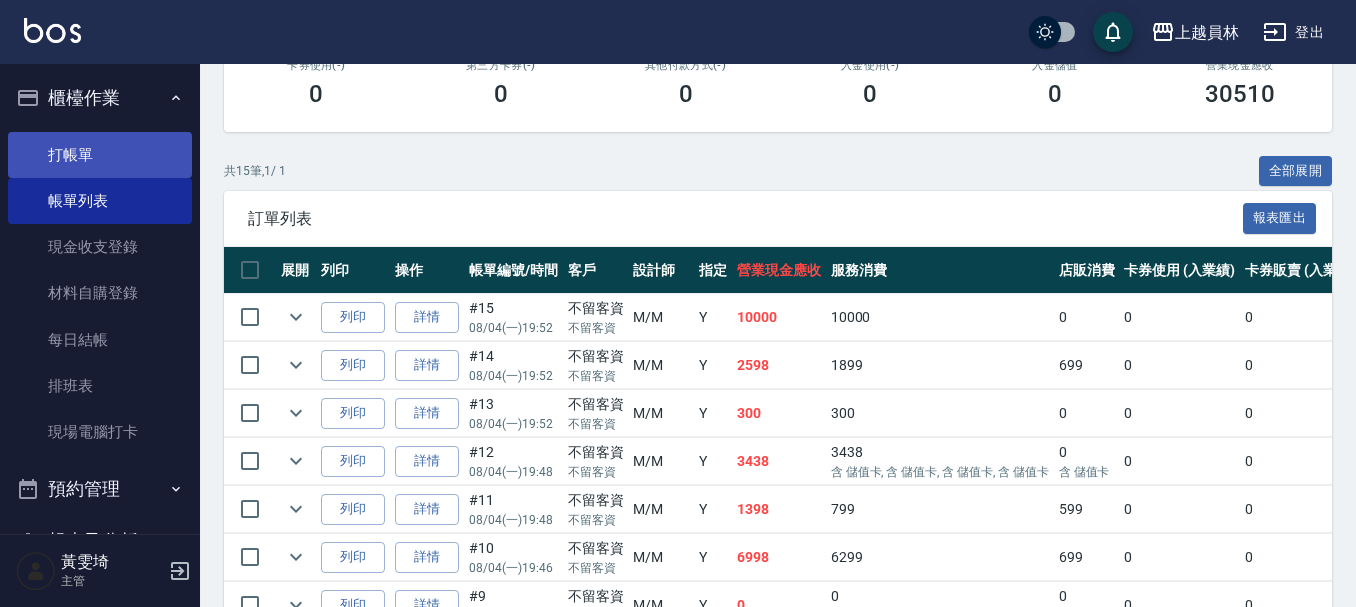 click on "打帳單" at bounding box center [100, 155] 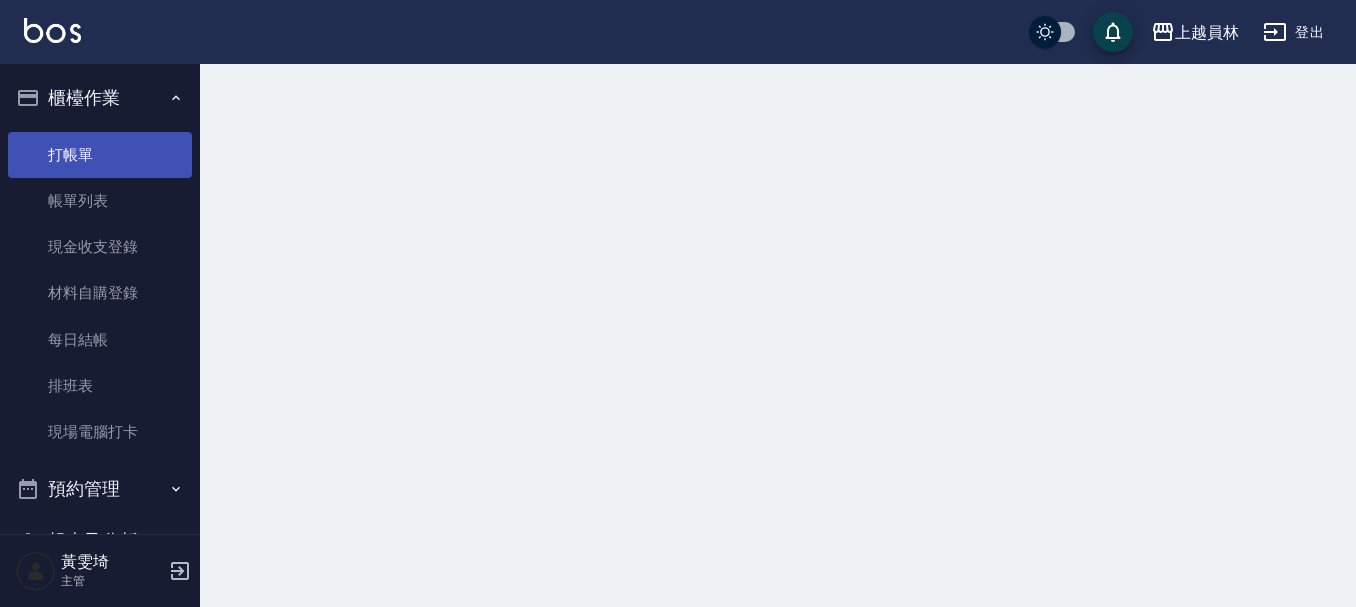 scroll, scrollTop: 0, scrollLeft: 0, axis: both 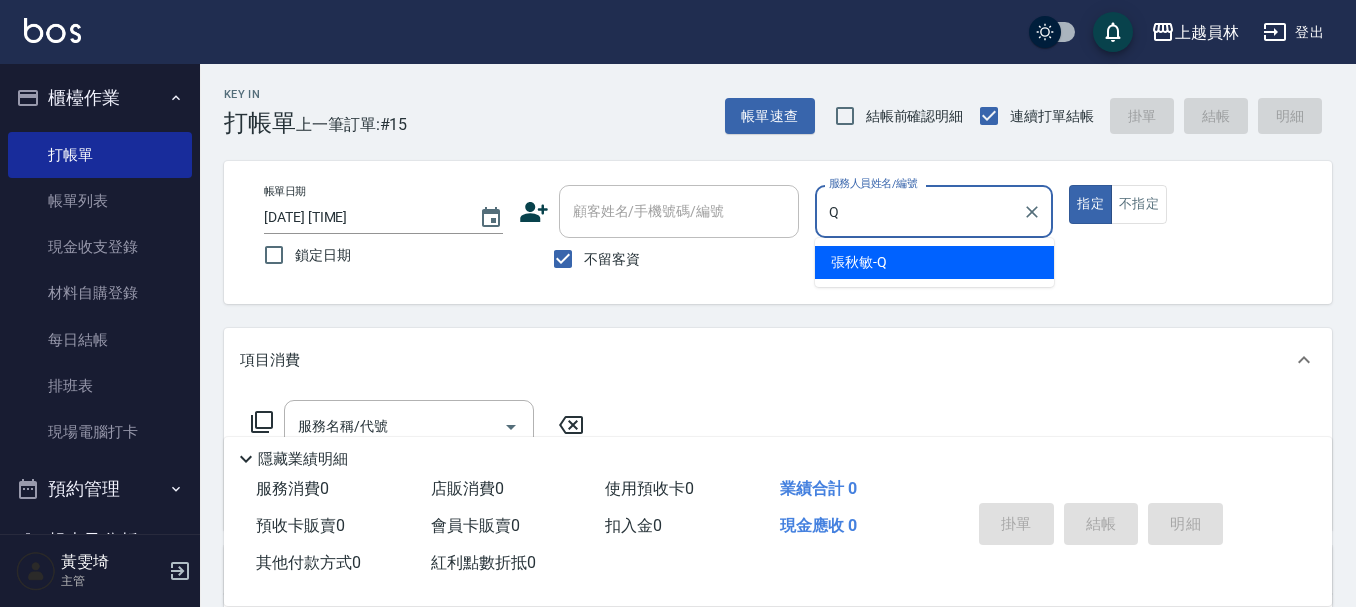 type on "[LAST]-Q" 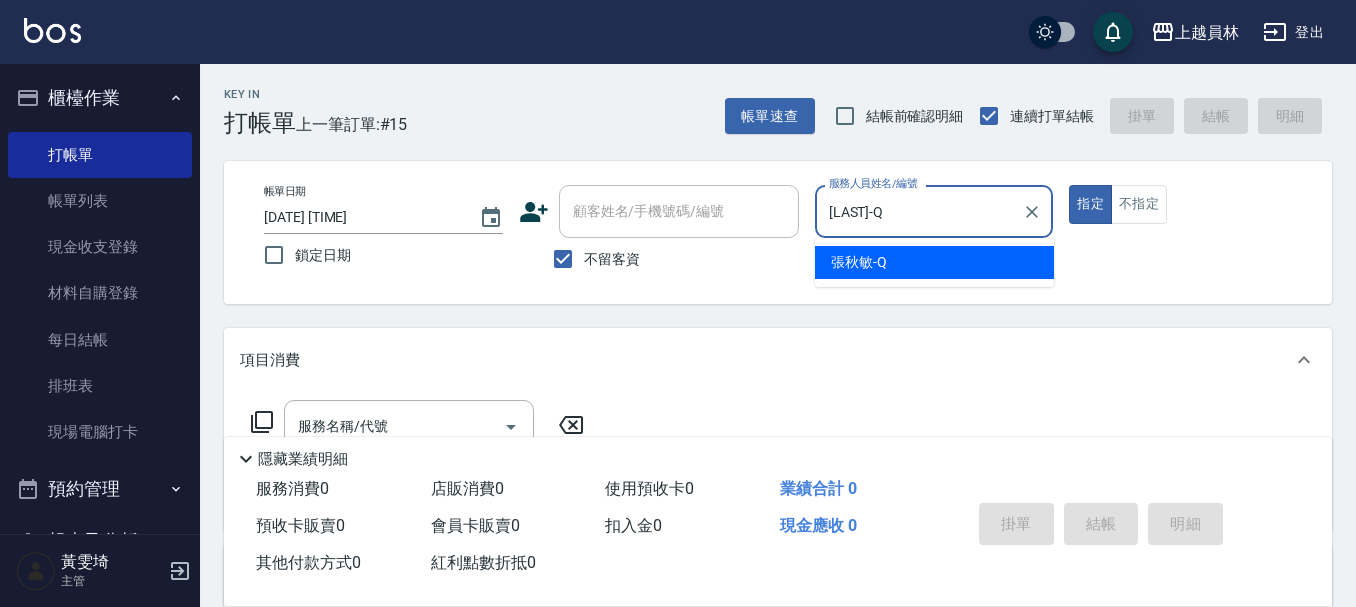 type on "true" 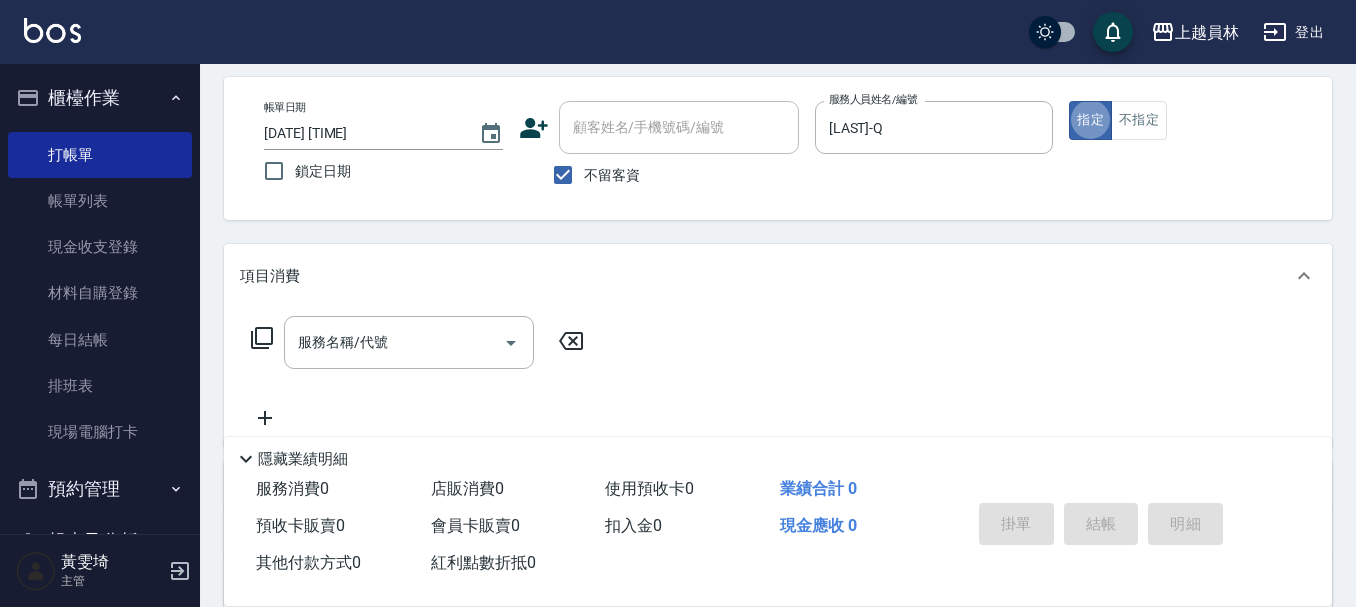 scroll, scrollTop: 200, scrollLeft: 0, axis: vertical 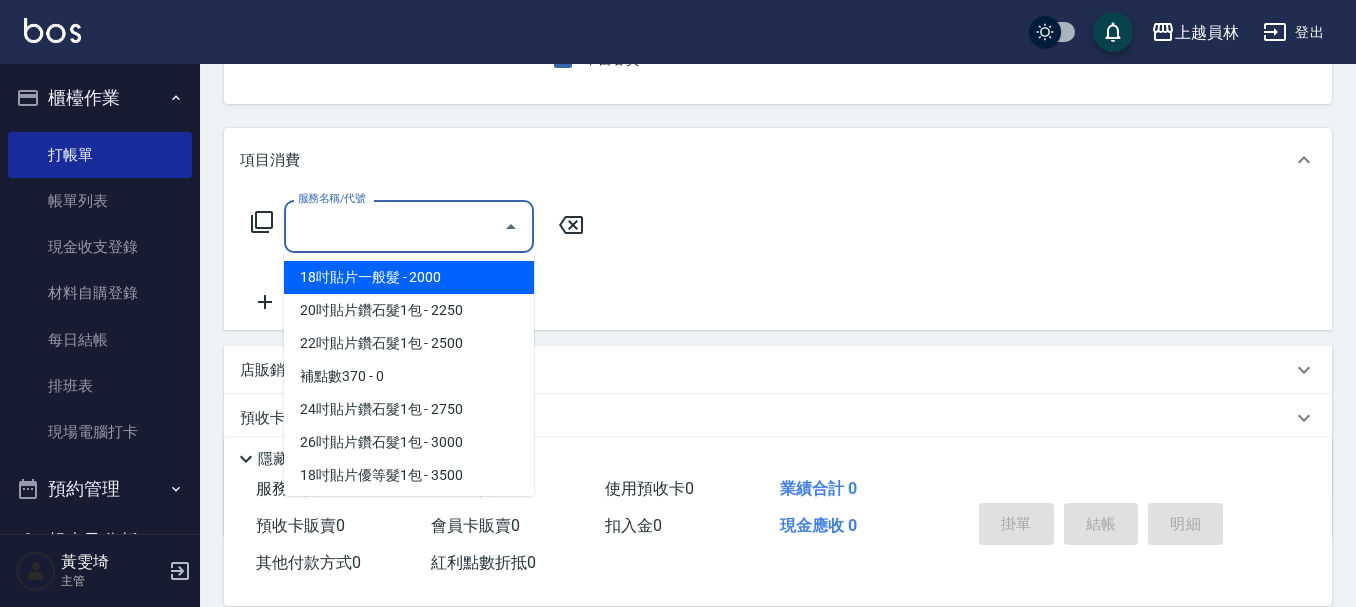 click on "服務名稱/代號" at bounding box center [394, 226] 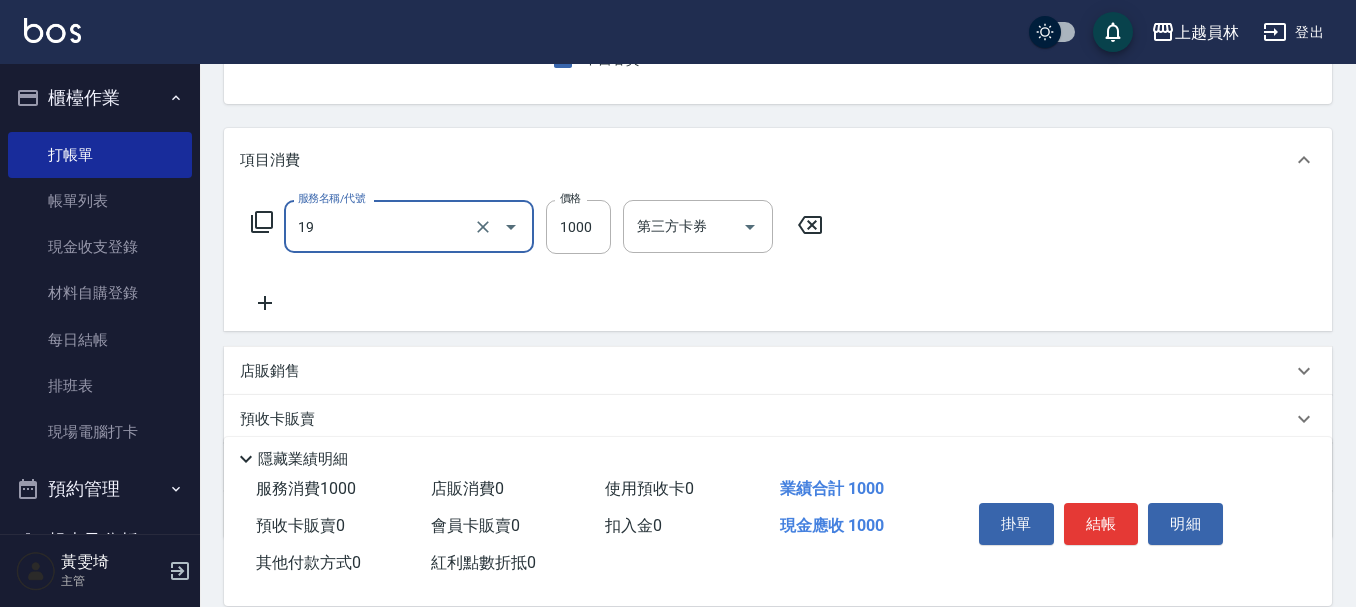 type on "一般燙髮(19)" 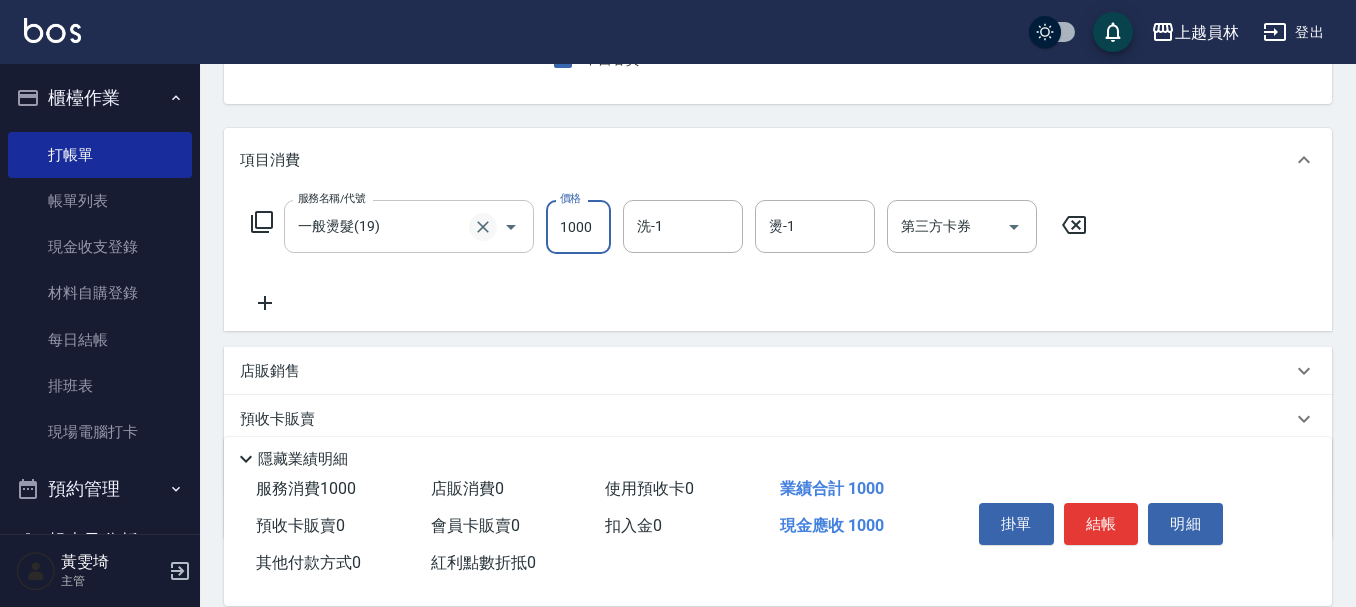 click 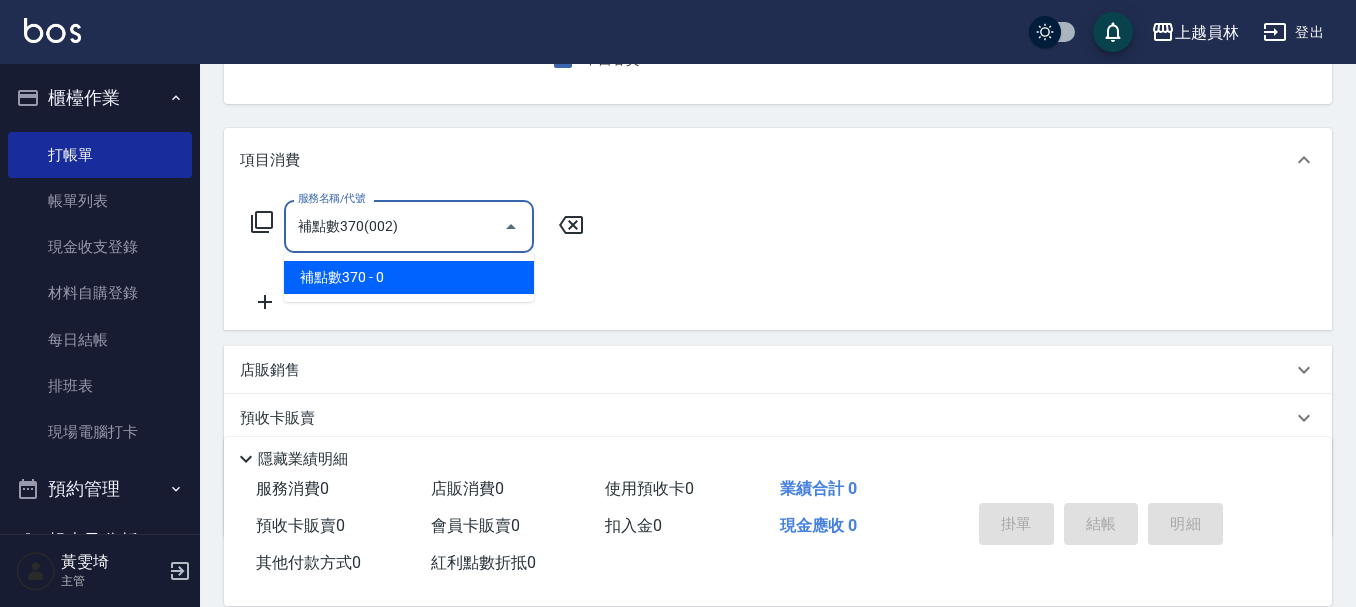 type on "補點數370(002)" 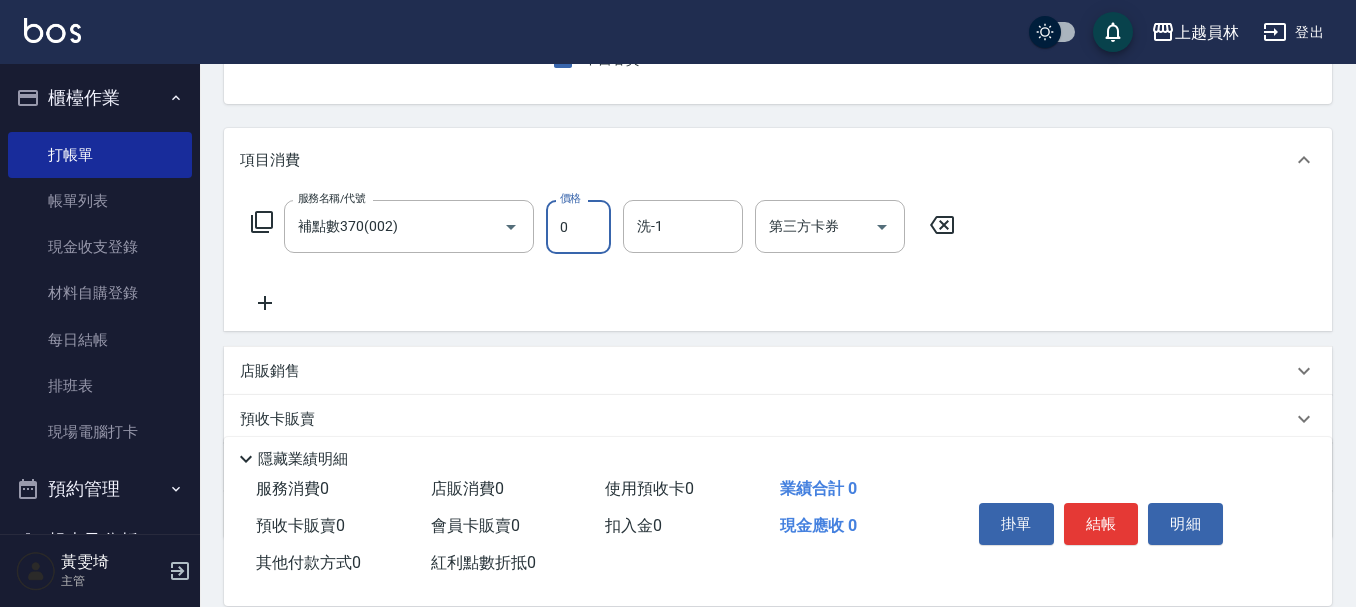 click 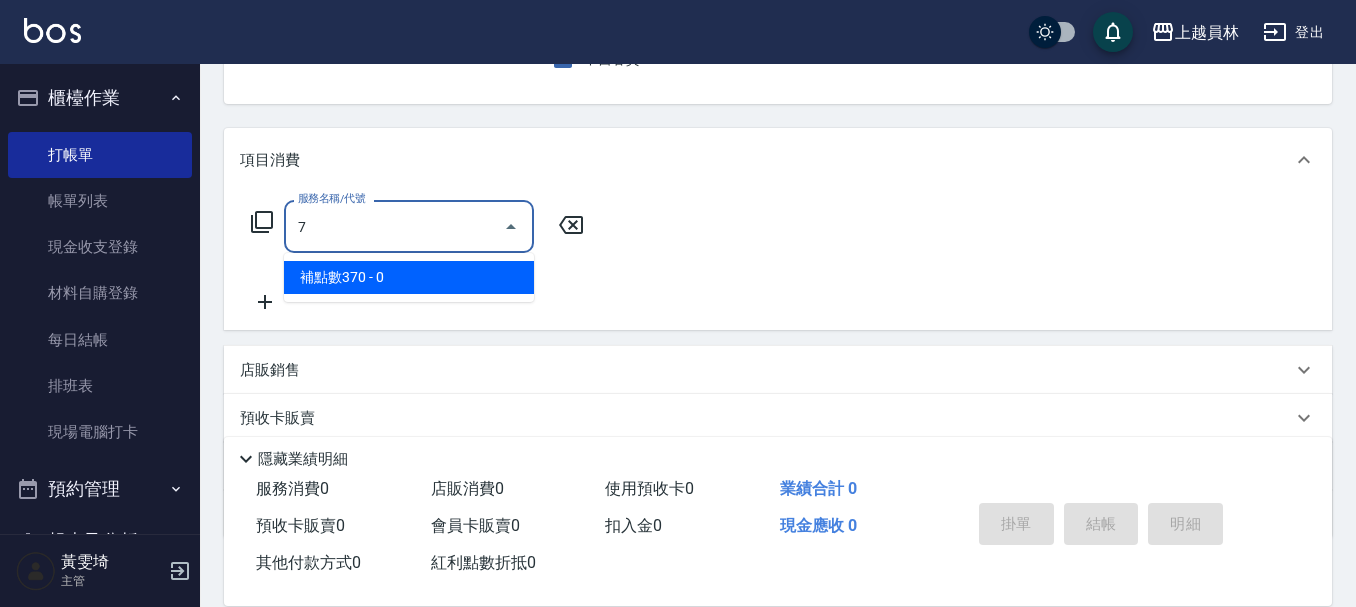 type on "補點數370(002)" 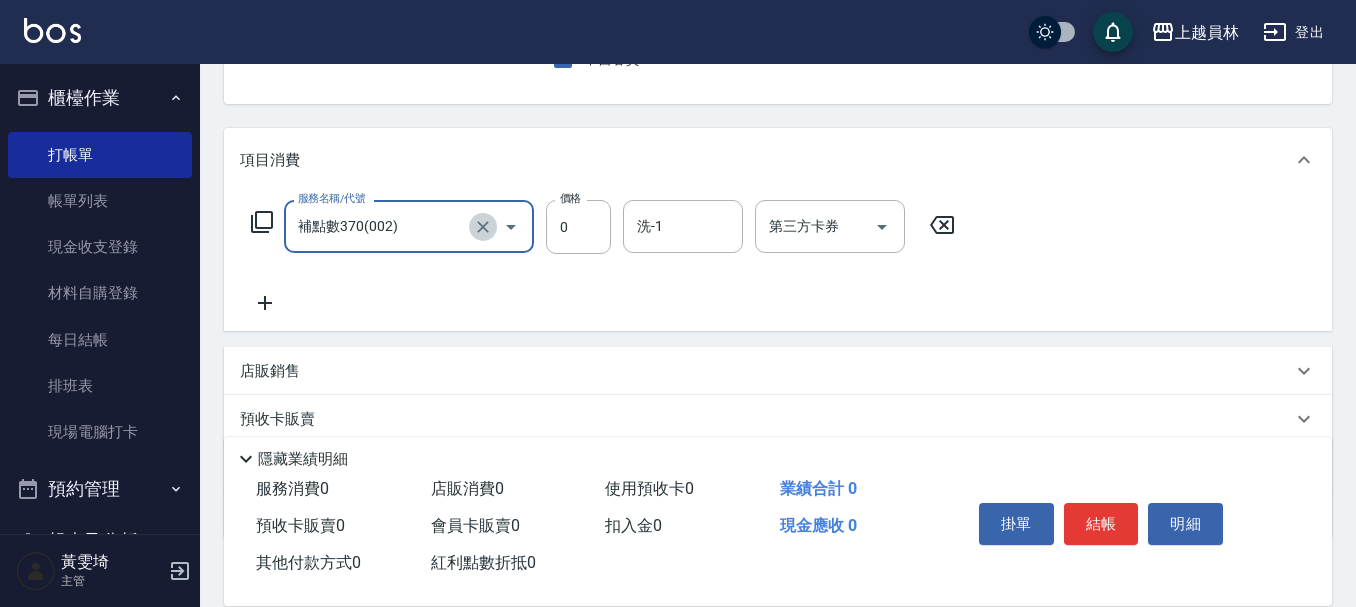 click 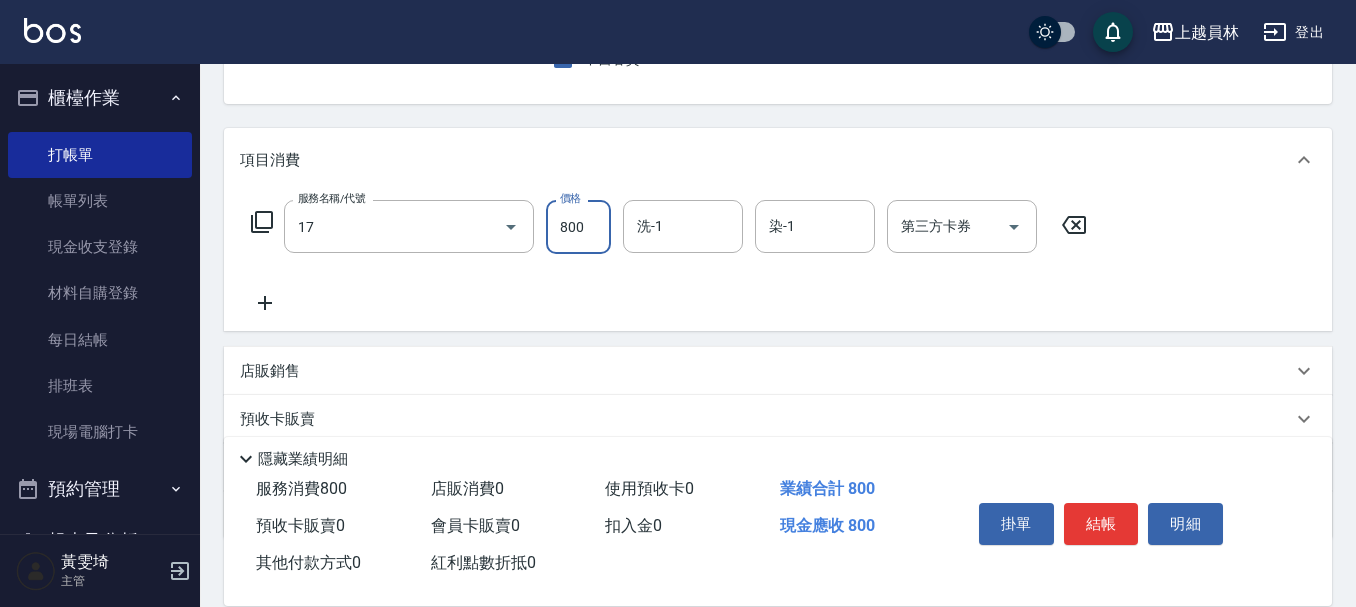 type on "染髮(17)" 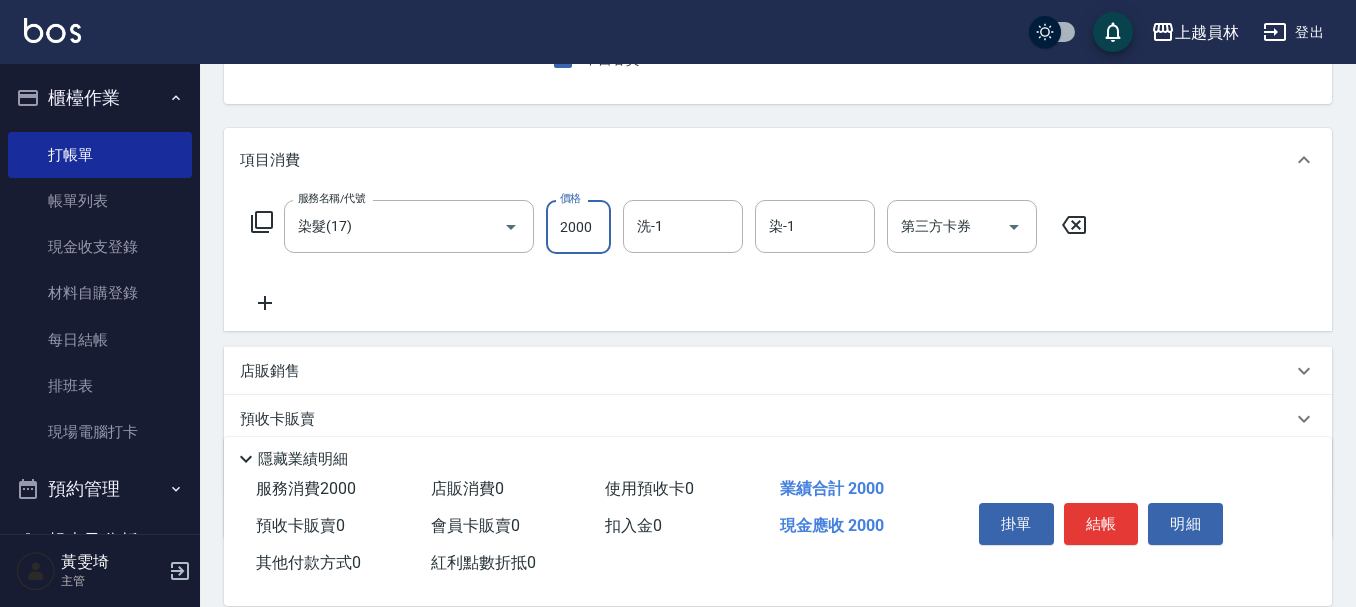 type on "2000" 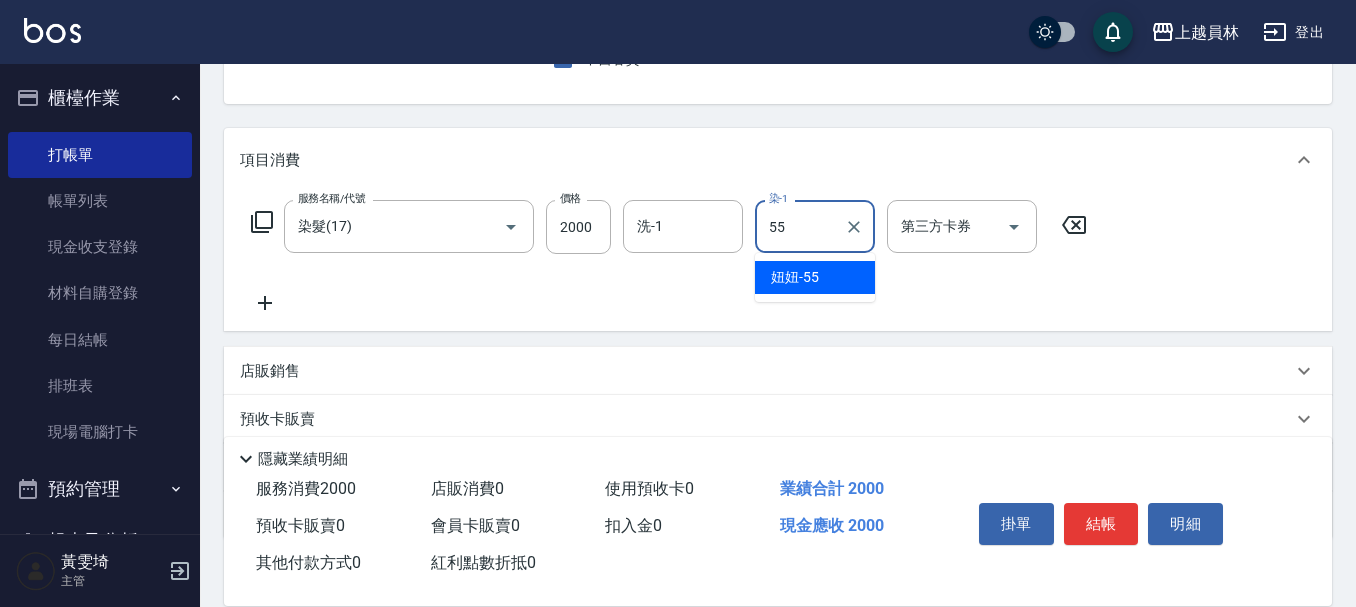 type on "[LAST]-[NUMBER]" 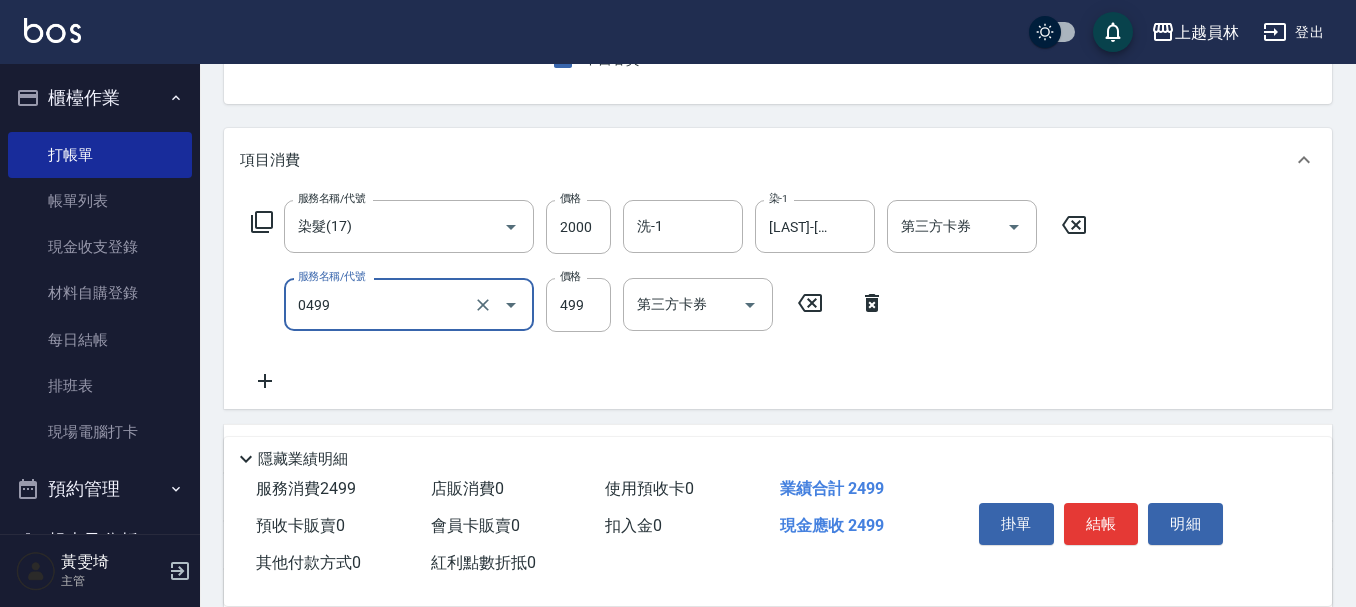 type on "去角質洗髮(0499)" 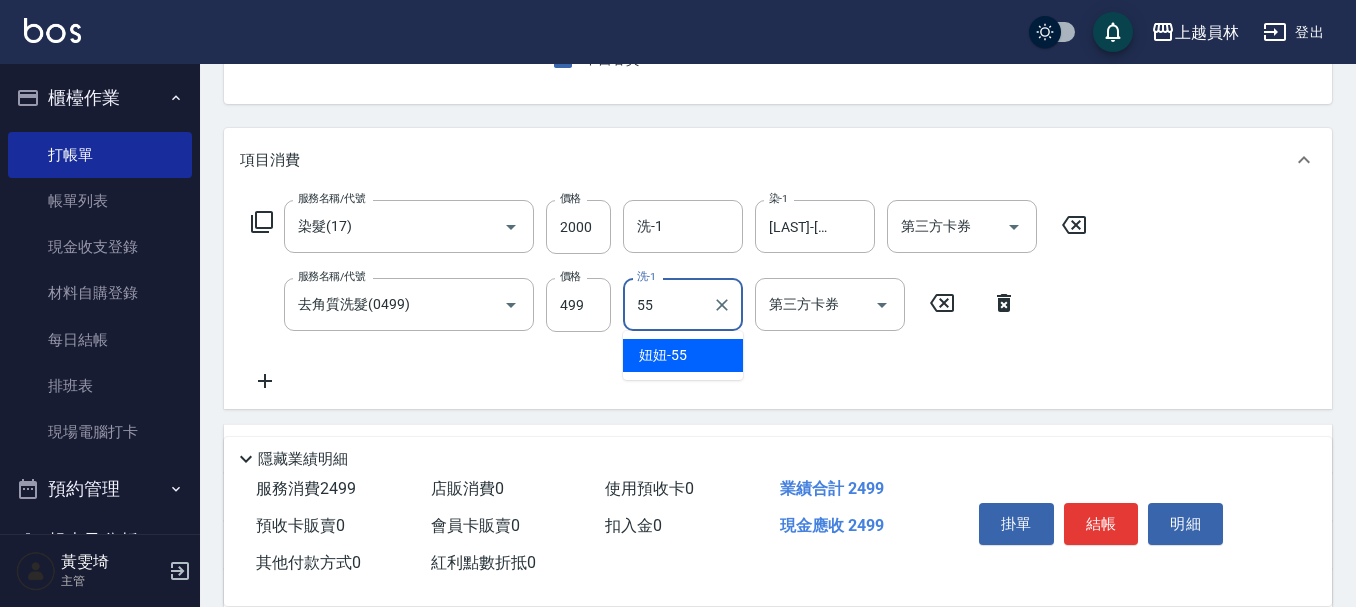 type on "[LAST]-[NUMBER]" 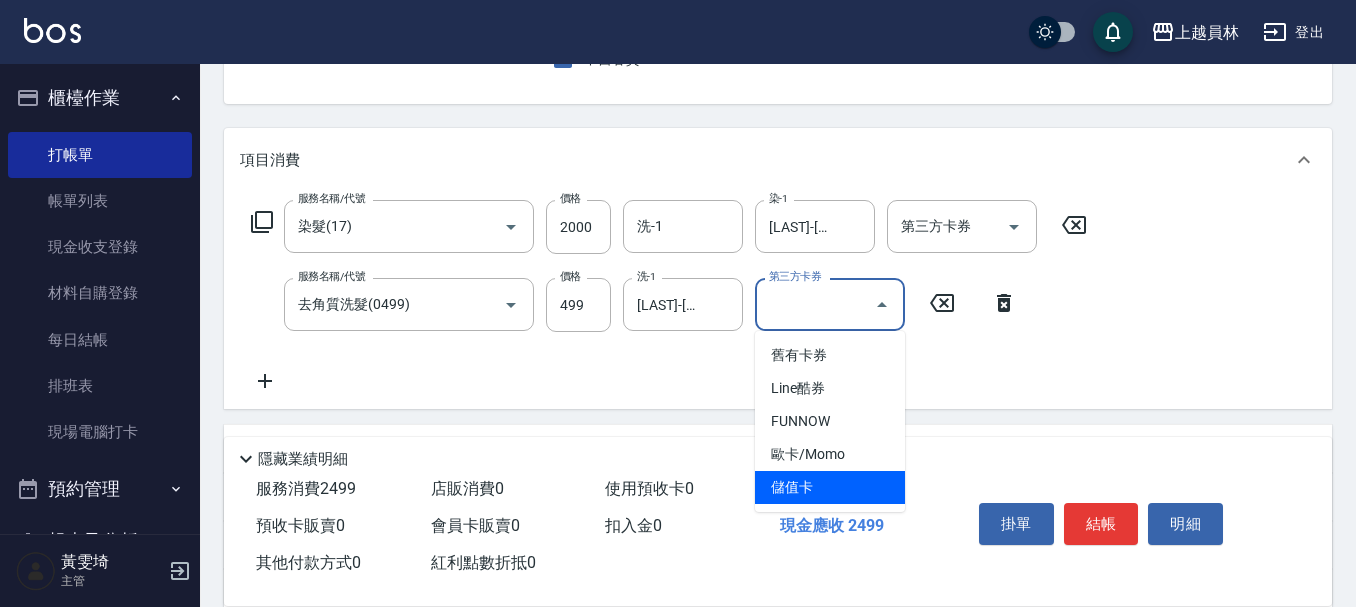 type on "儲值卡" 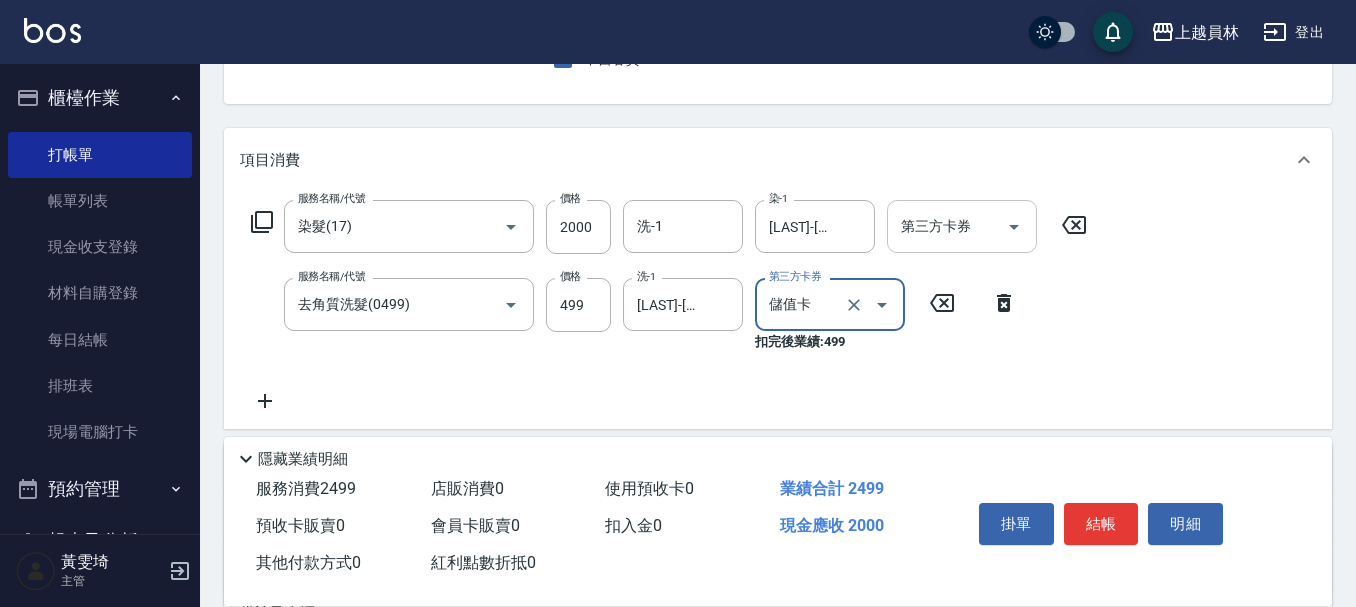 click on "第三方卡券" at bounding box center [947, 226] 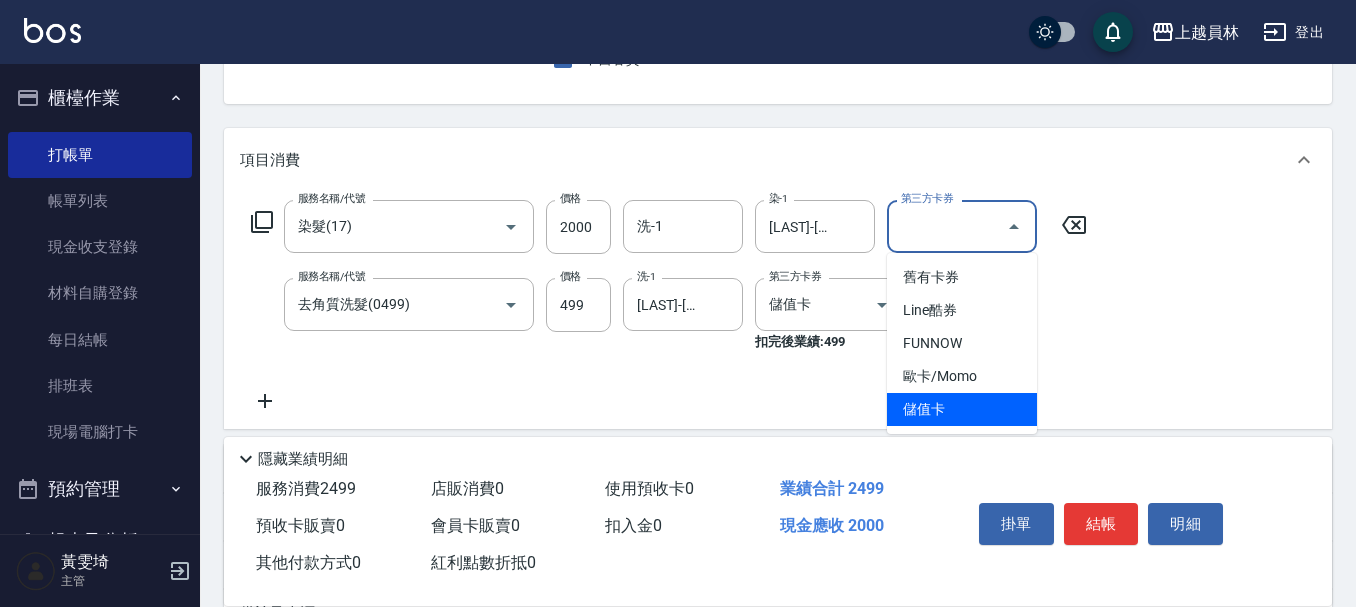 click on "舊有卡券 Line酷券 FUNNOW 歐卡/Momo 儲值卡" at bounding box center (962, 343) 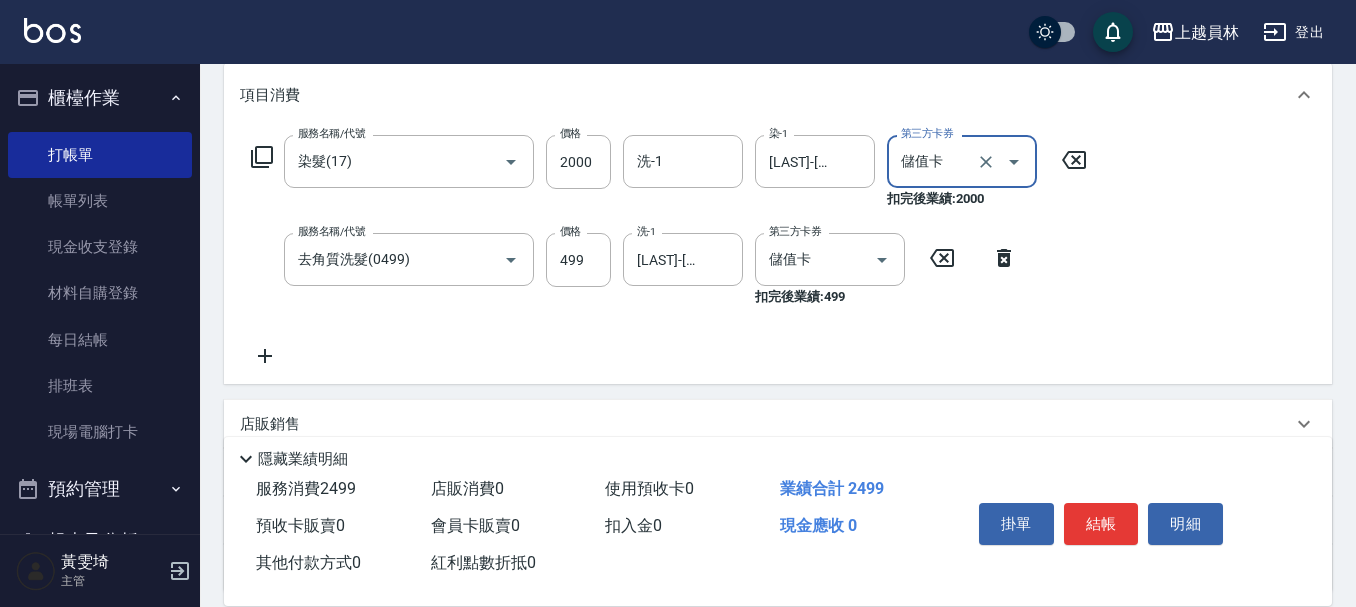 scroll, scrollTop: 300, scrollLeft: 0, axis: vertical 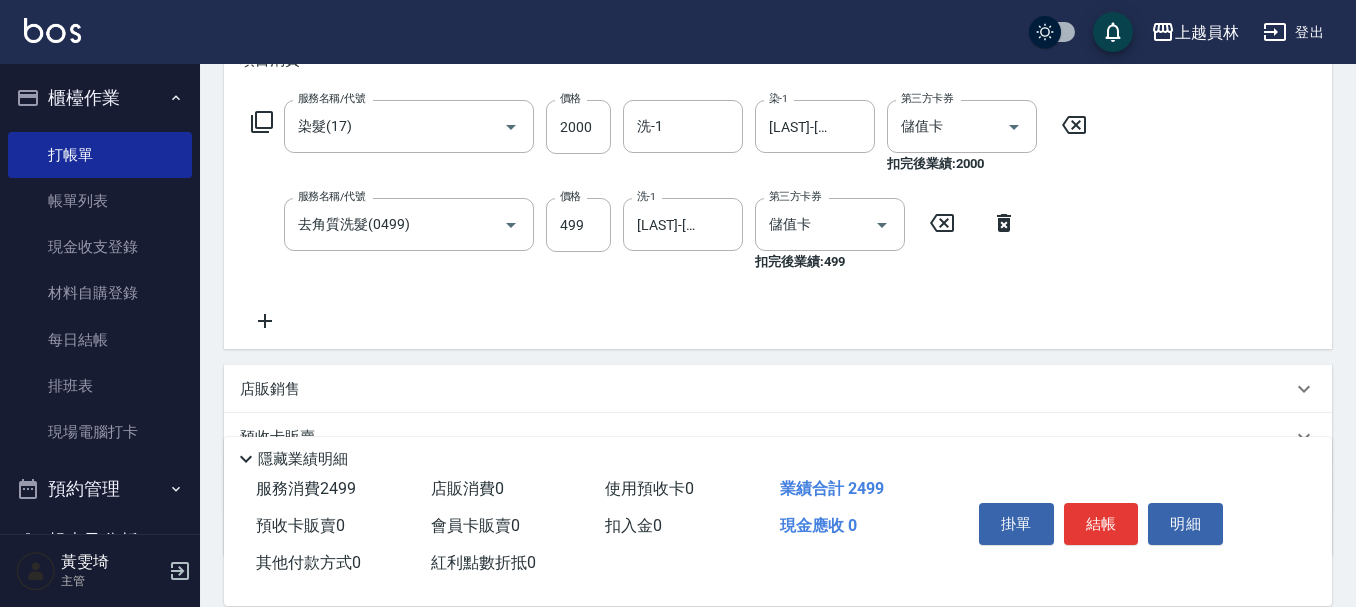 click 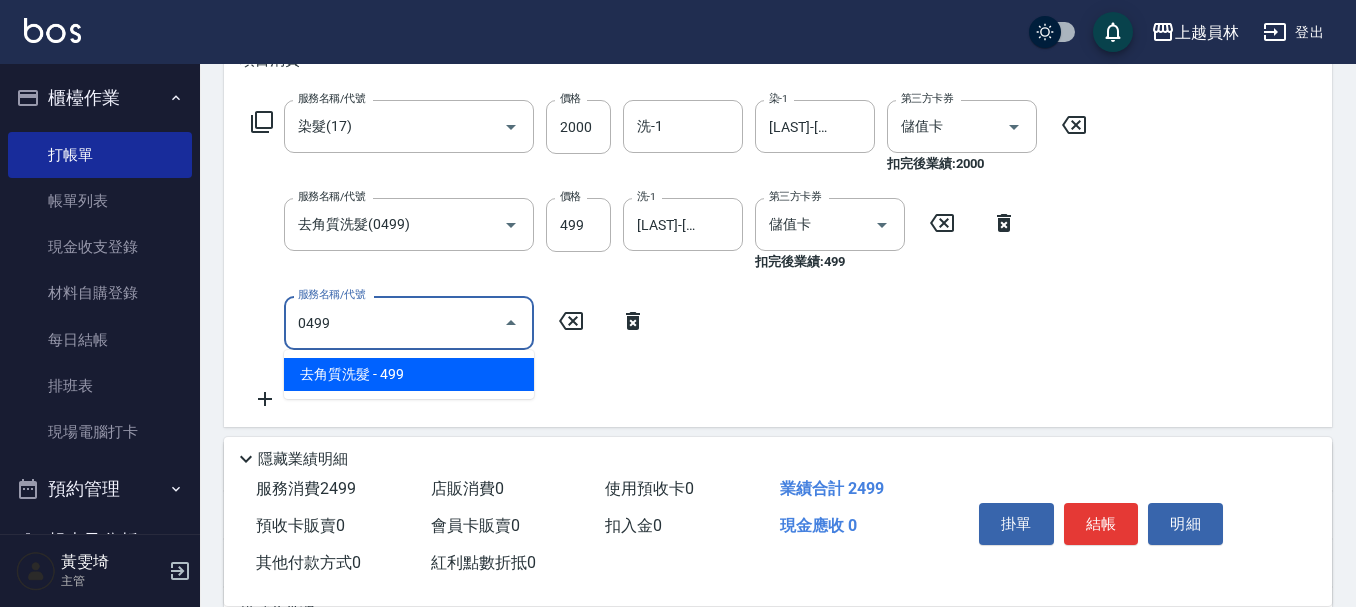 type on "去角質洗髮(0499)" 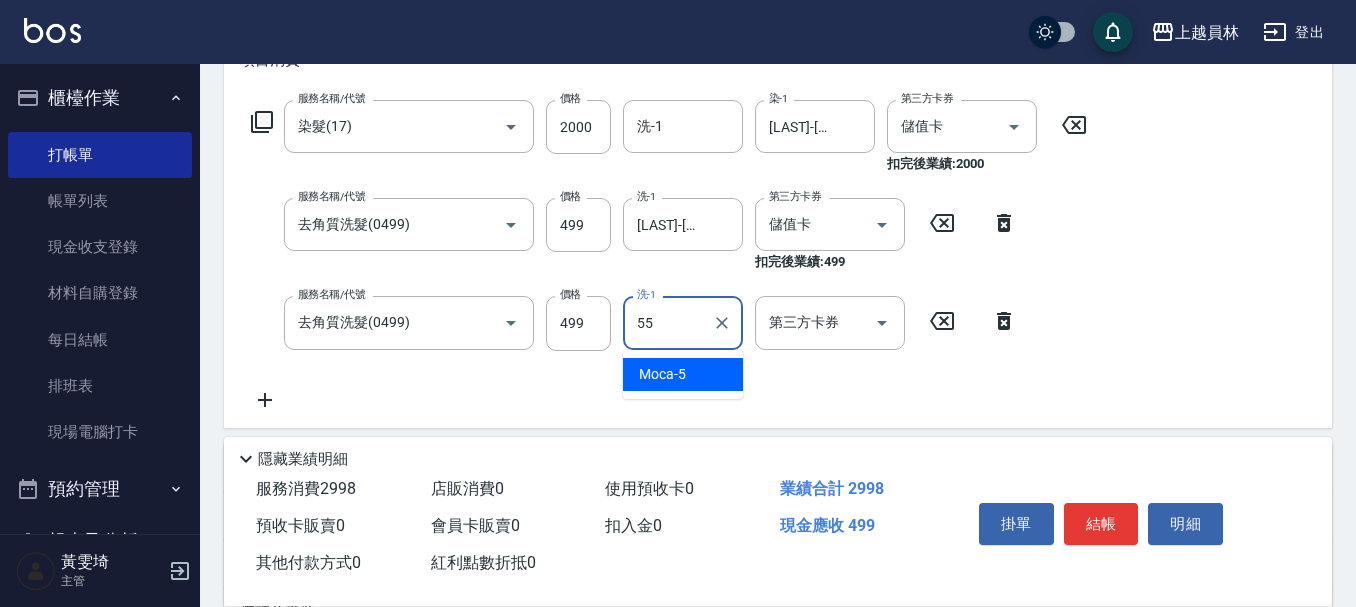 type on "[LAST]-[NUMBER]" 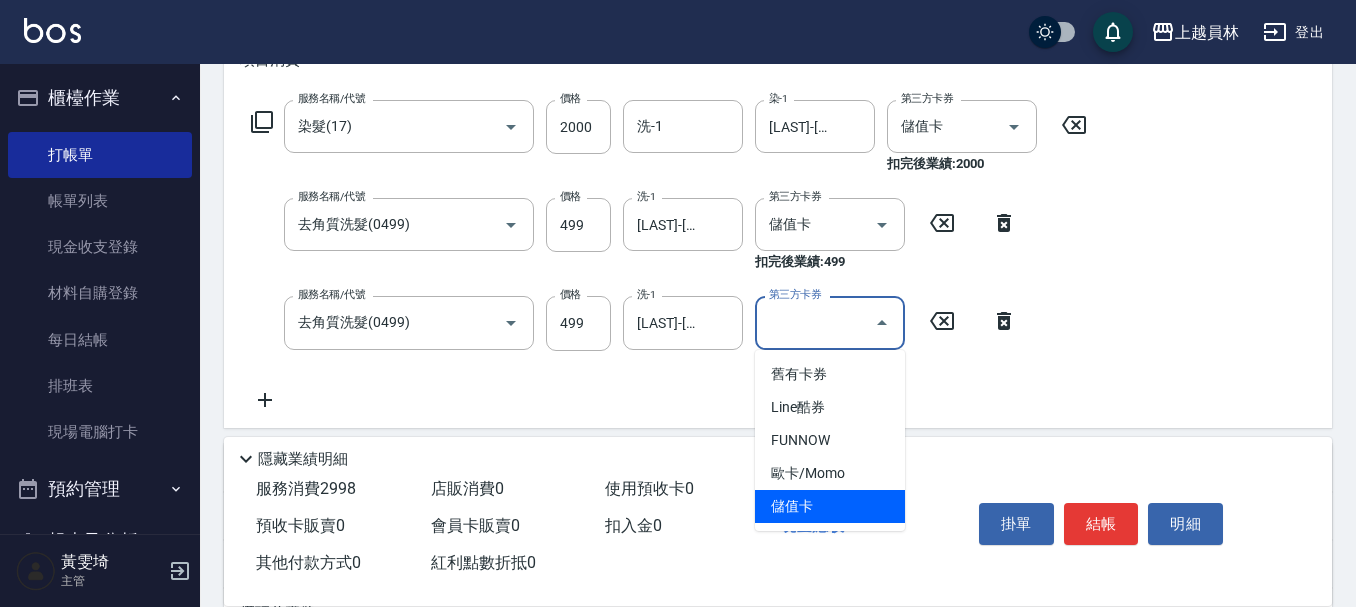 type on "儲值卡" 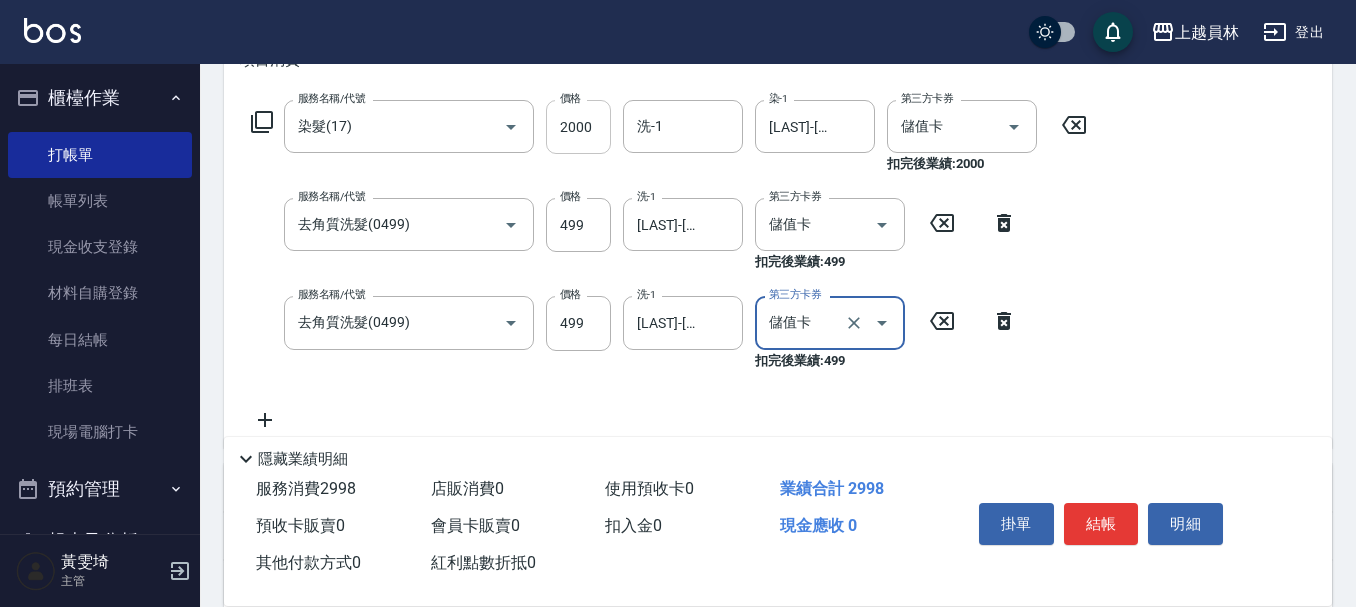 click on "2000" at bounding box center [578, 127] 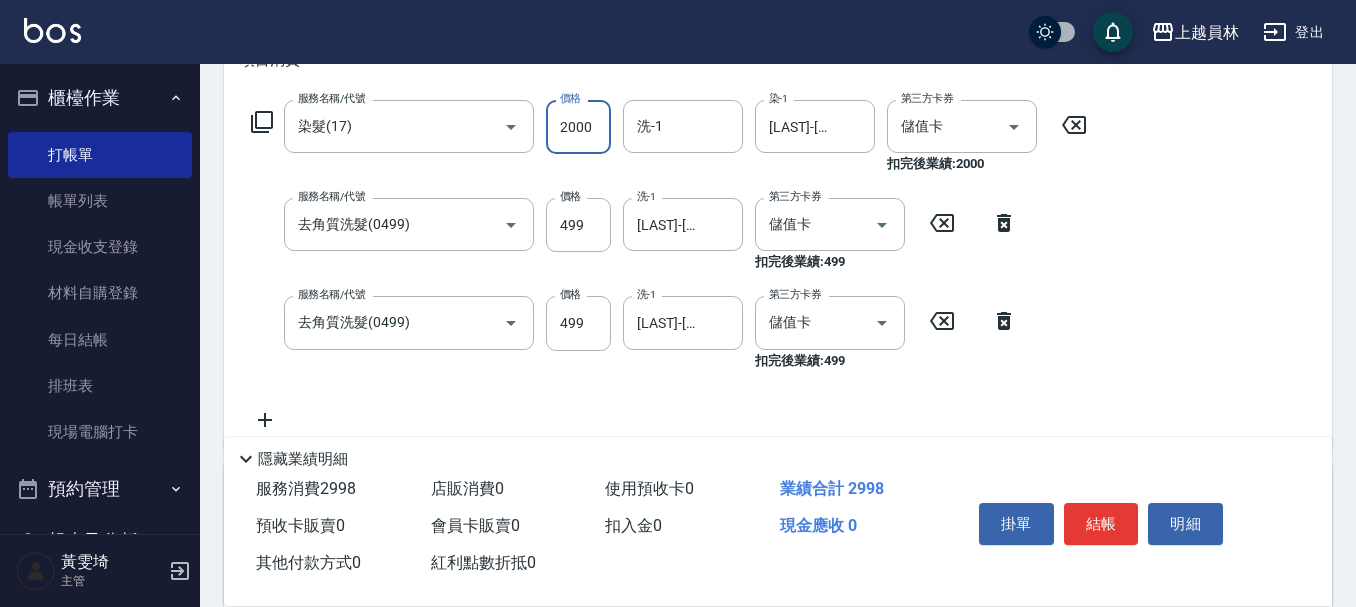 click on "2000" at bounding box center (578, 127) 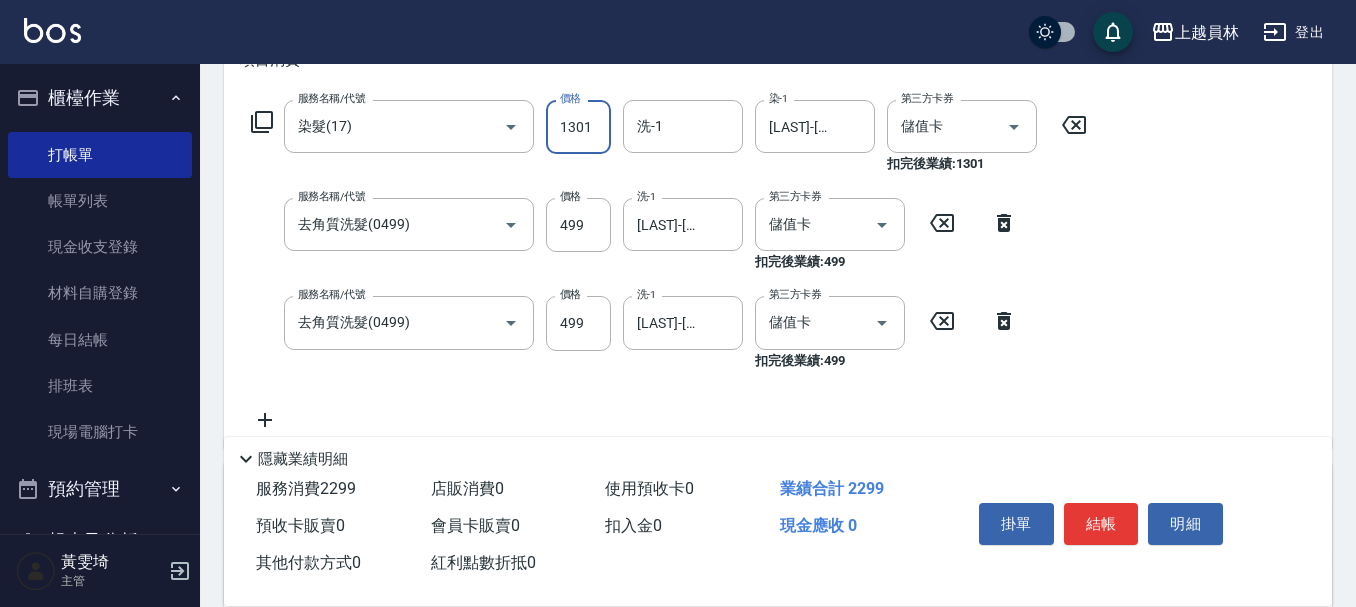 type on "1301" 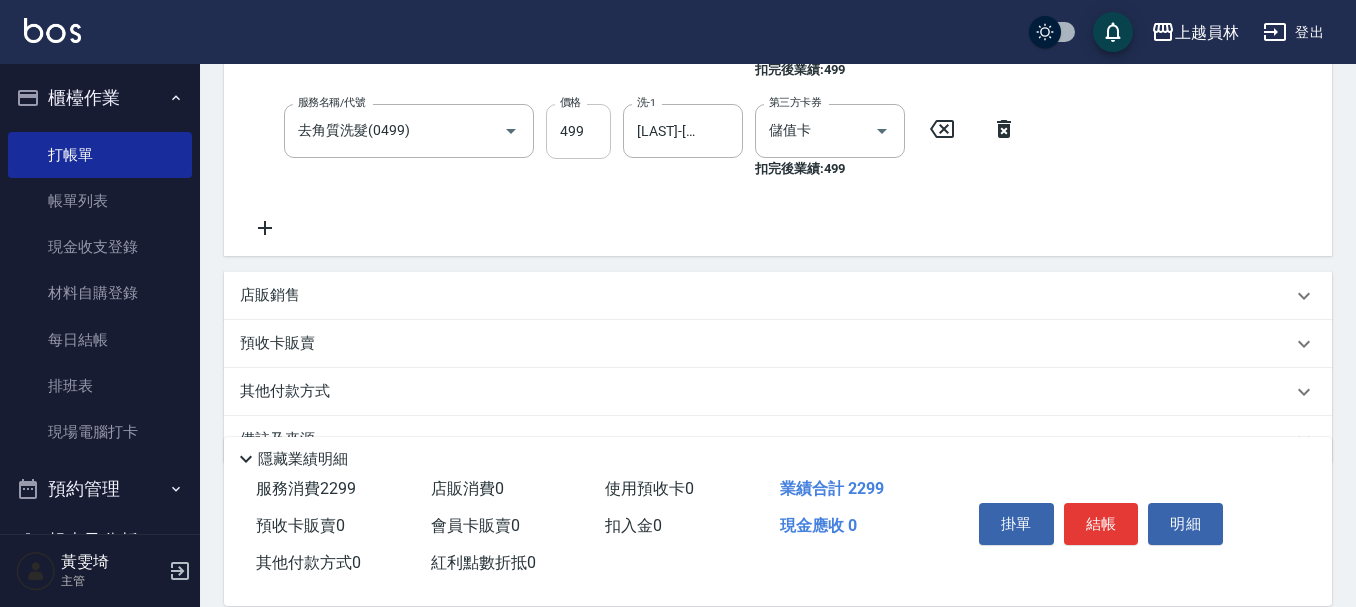scroll, scrollTop: 500, scrollLeft: 0, axis: vertical 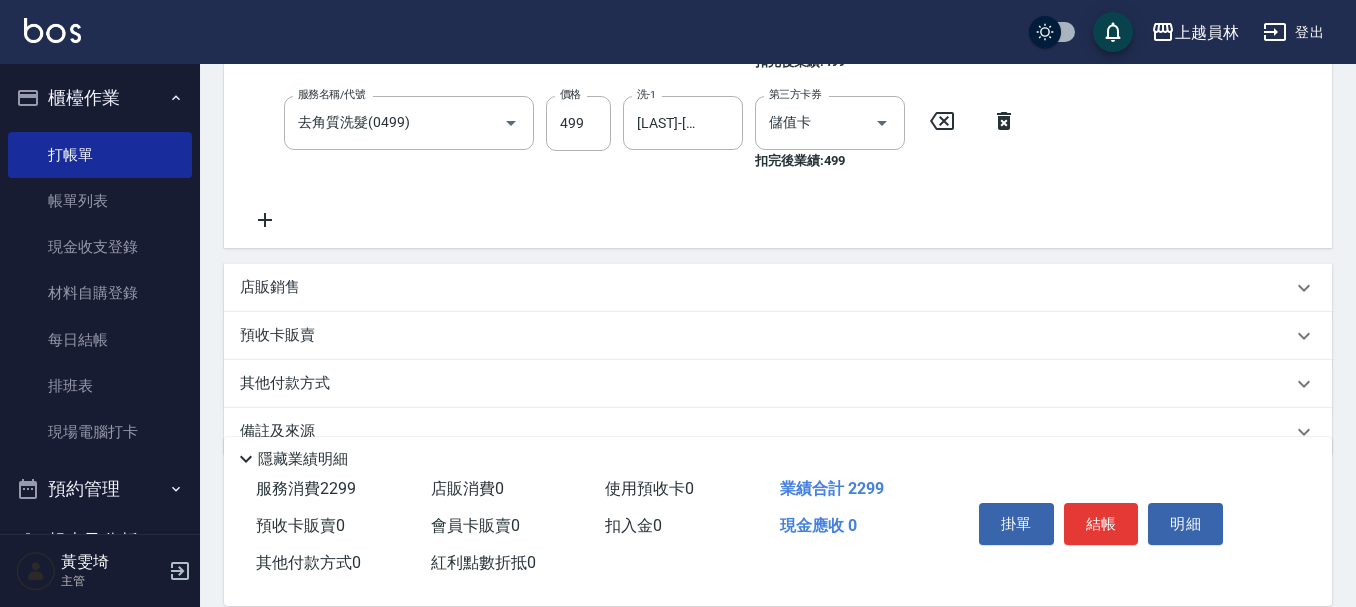 click on "店販銷售" at bounding box center (766, 287) 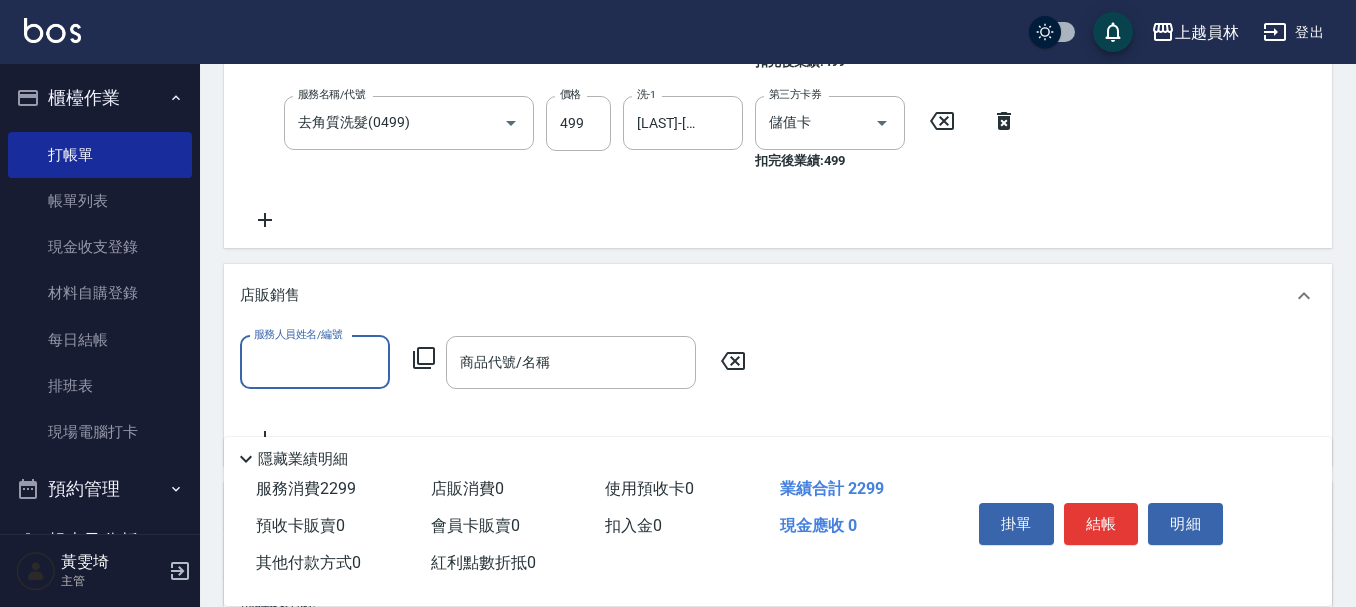 scroll, scrollTop: 0, scrollLeft: 0, axis: both 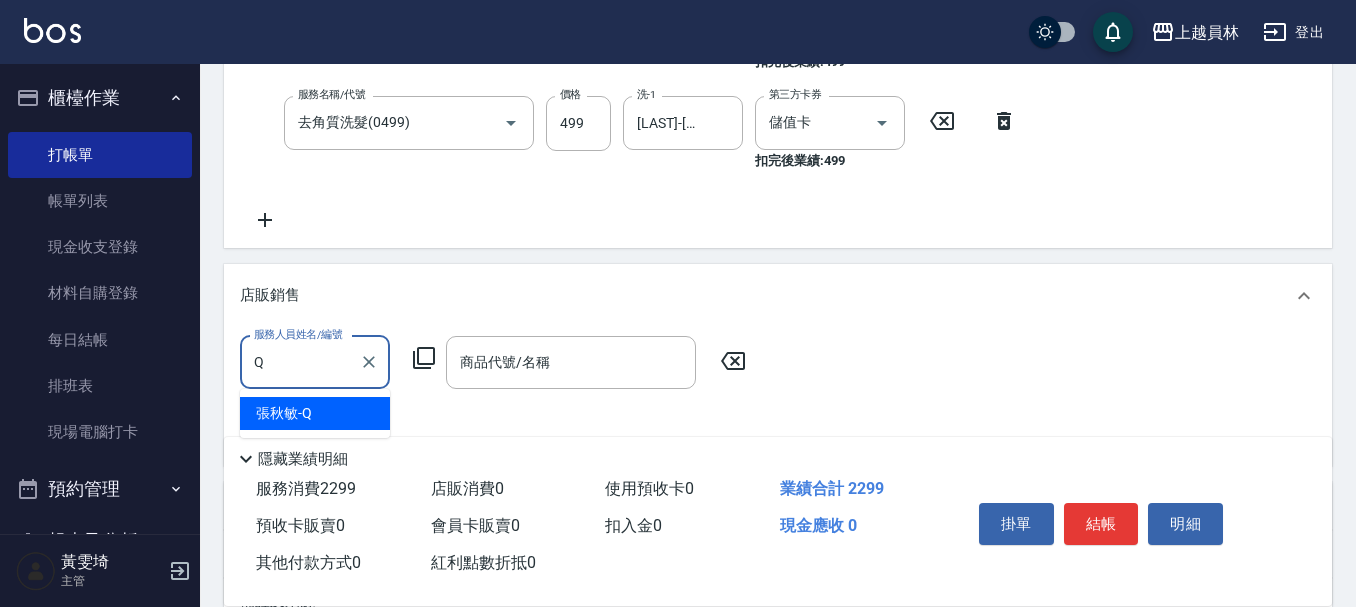 type on "[LAST]-Q" 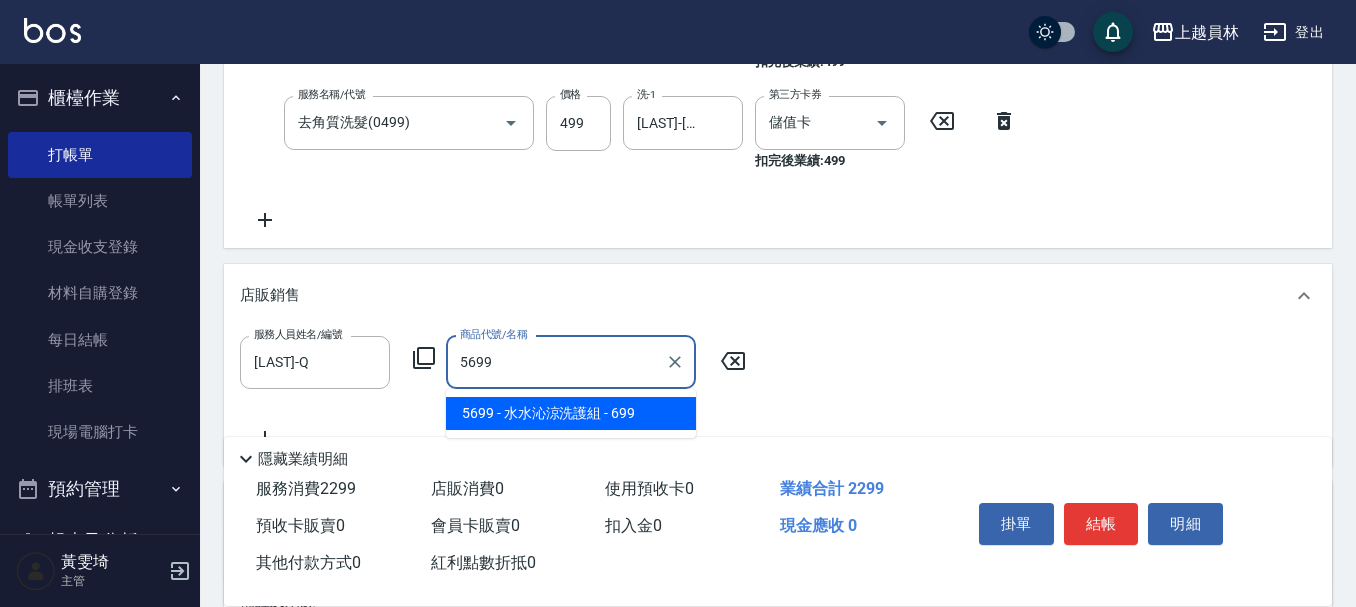 type on "水水沁涼洗護組" 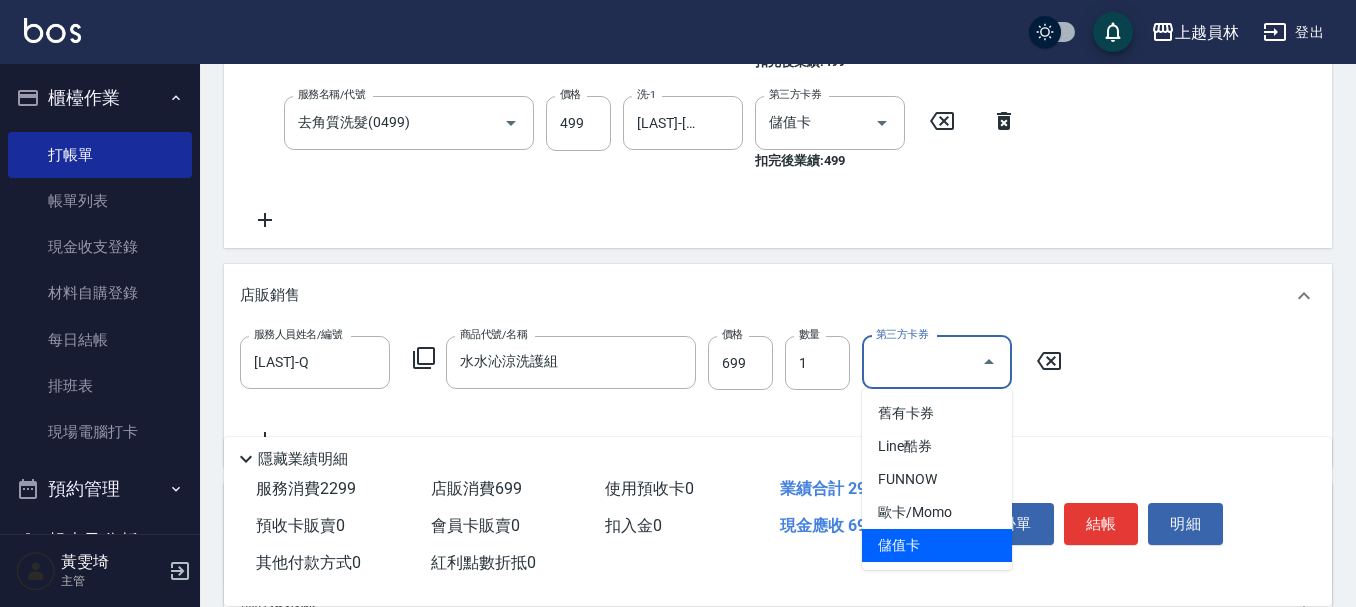 type on "儲值卡" 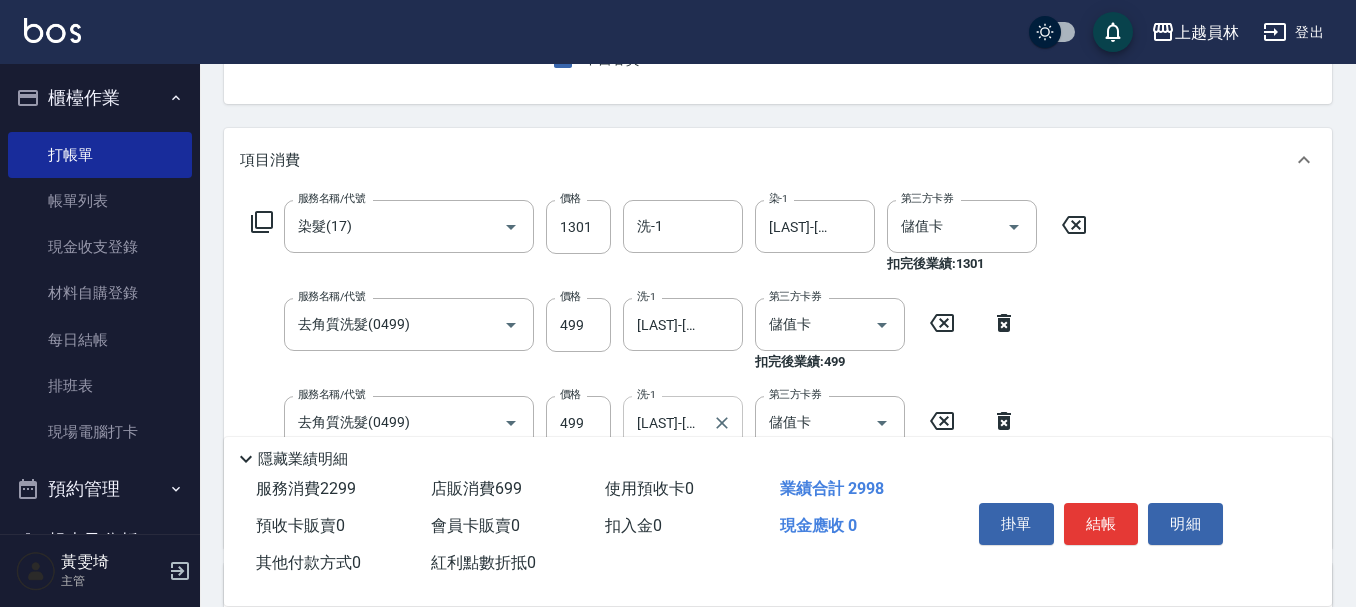 scroll, scrollTop: 300, scrollLeft: 0, axis: vertical 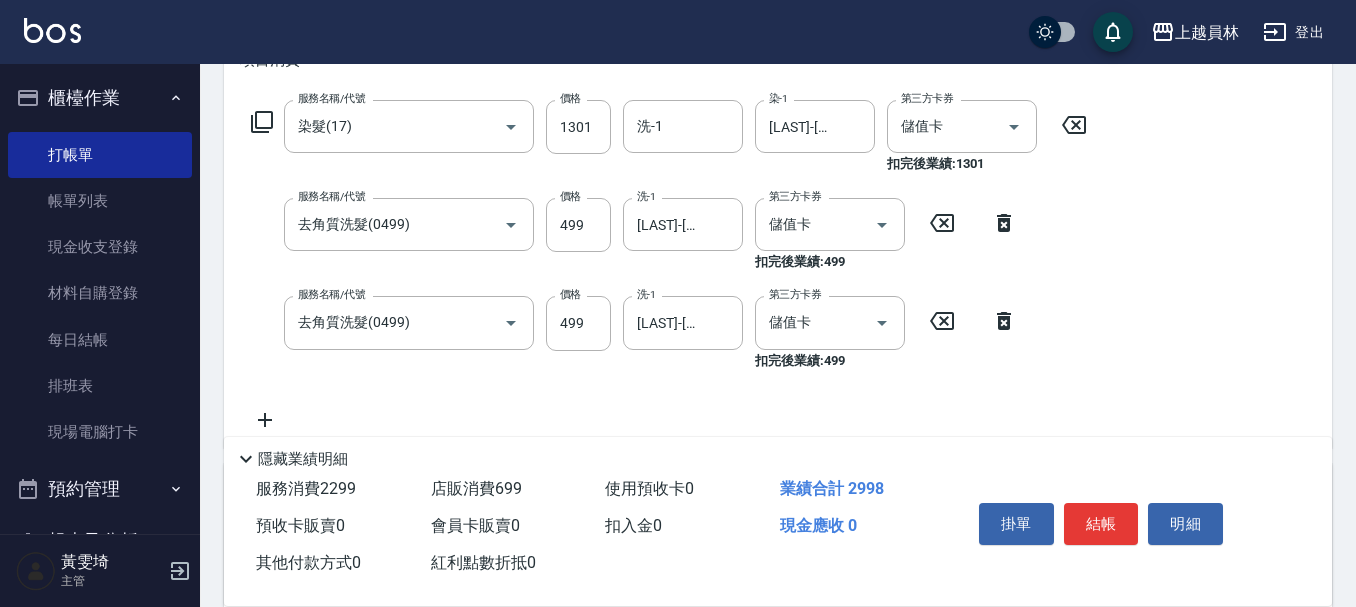 click 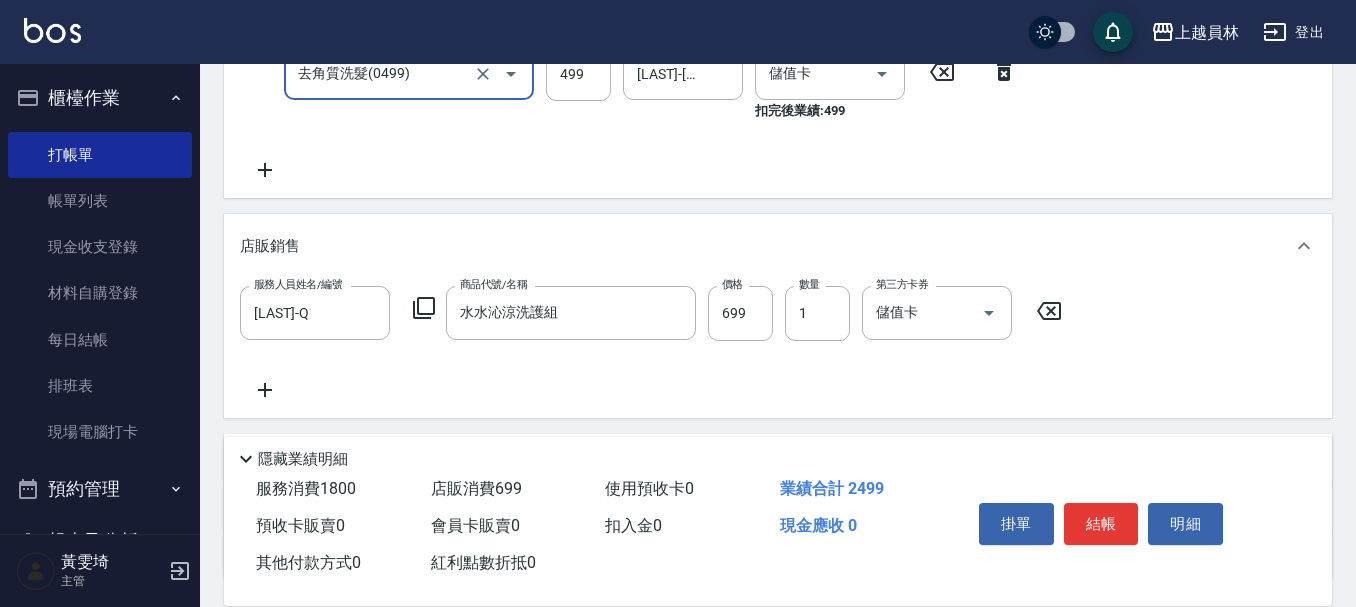 scroll, scrollTop: 500, scrollLeft: 0, axis: vertical 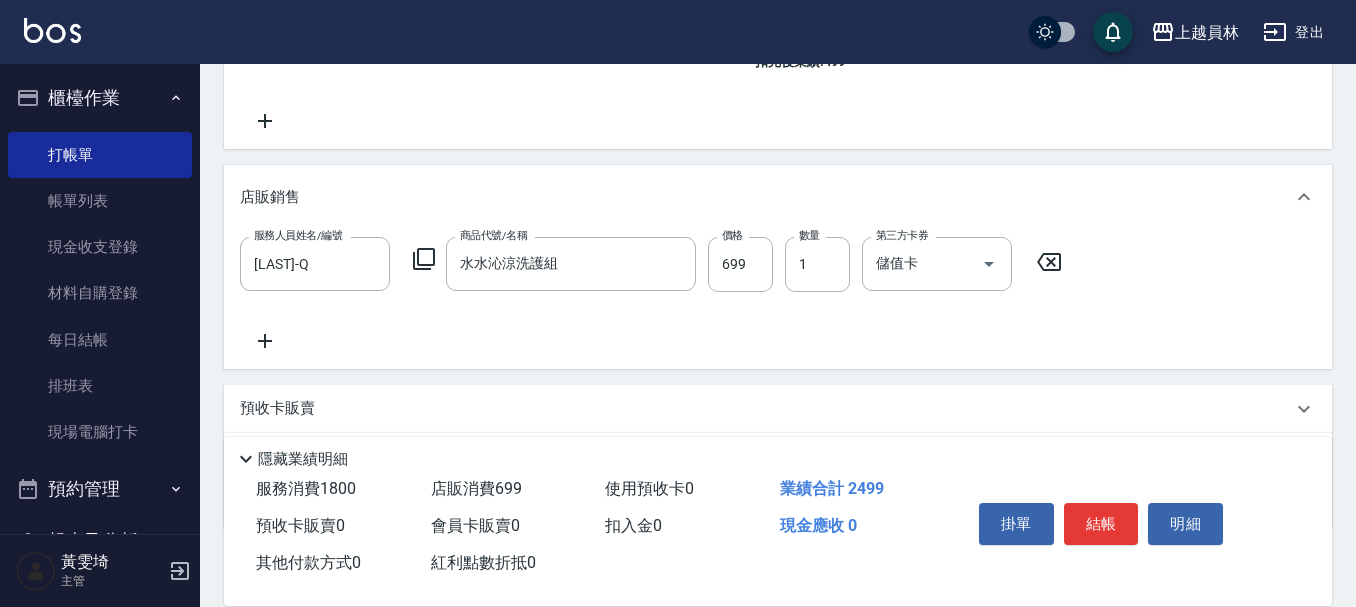 click 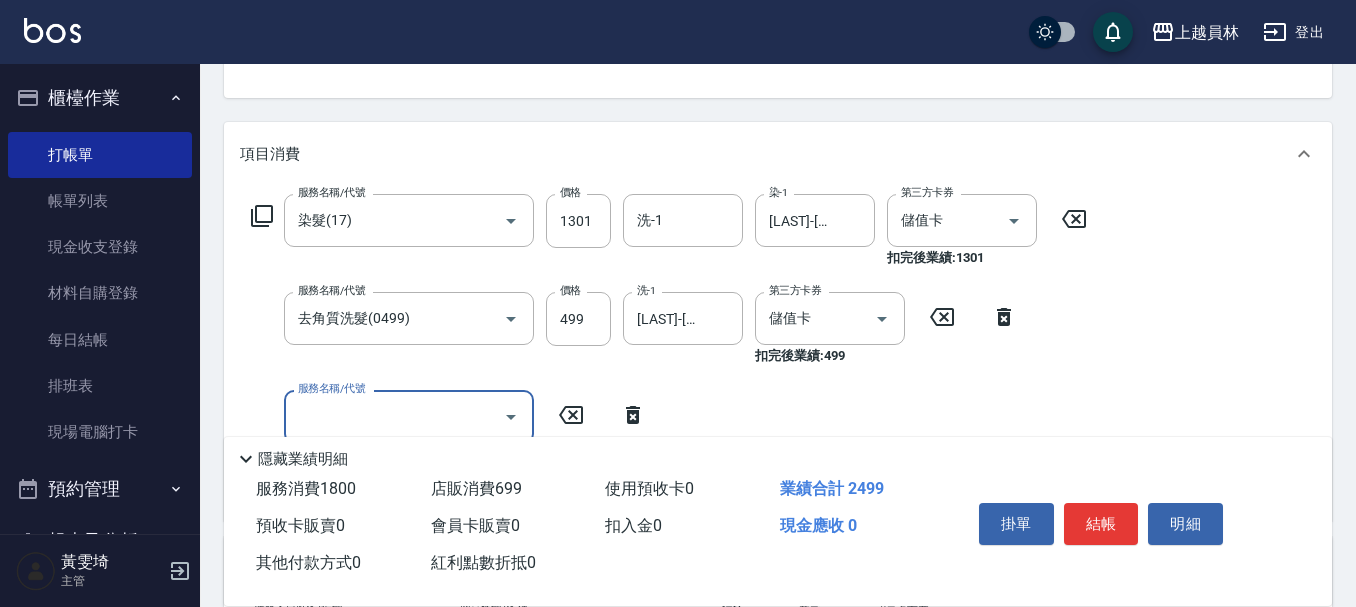 scroll, scrollTop: 200, scrollLeft: 0, axis: vertical 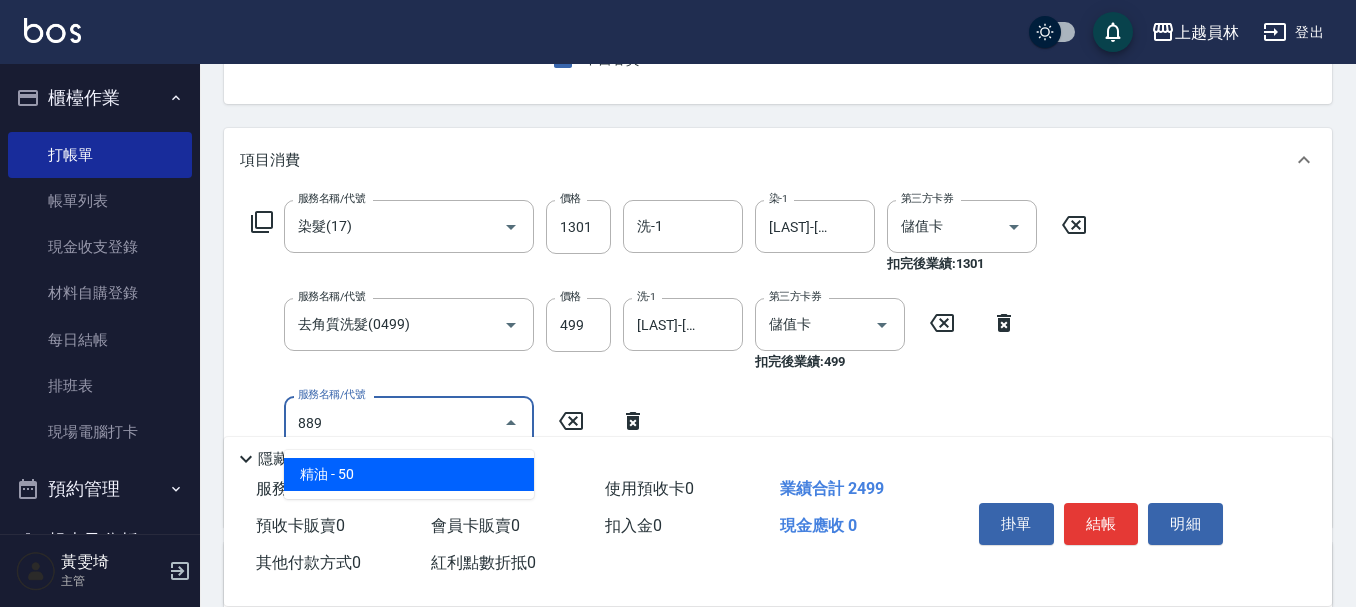 type on "精油(889)" 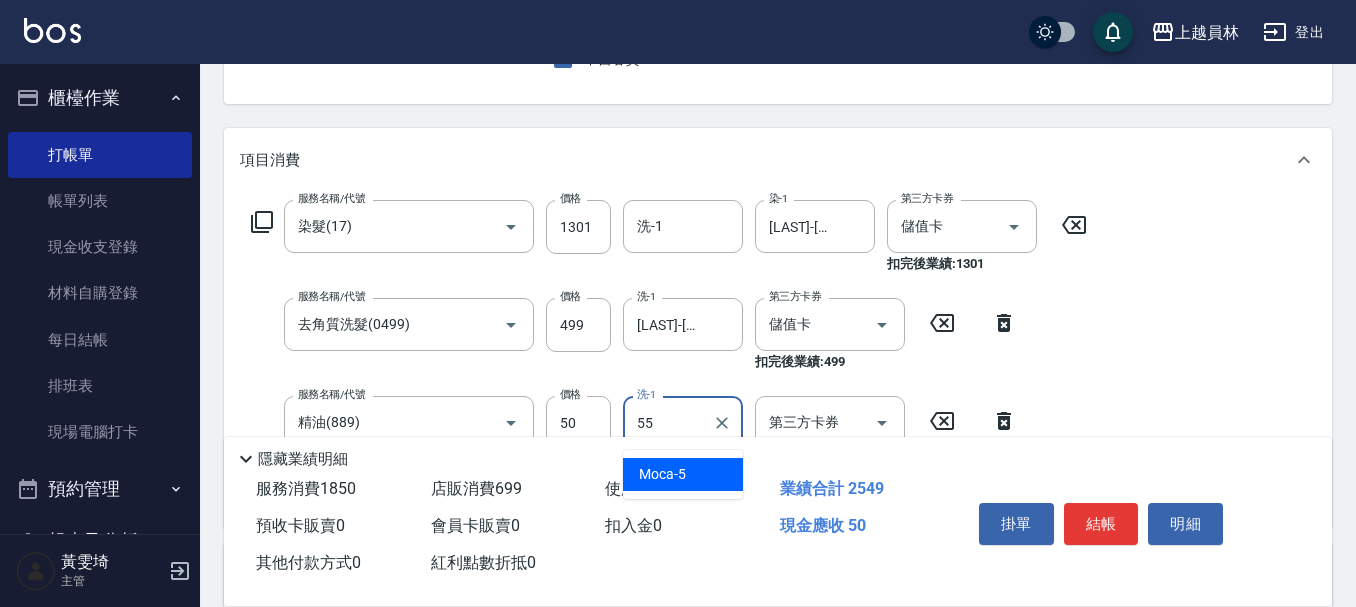 type on "[LAST]-[NUMBER]" 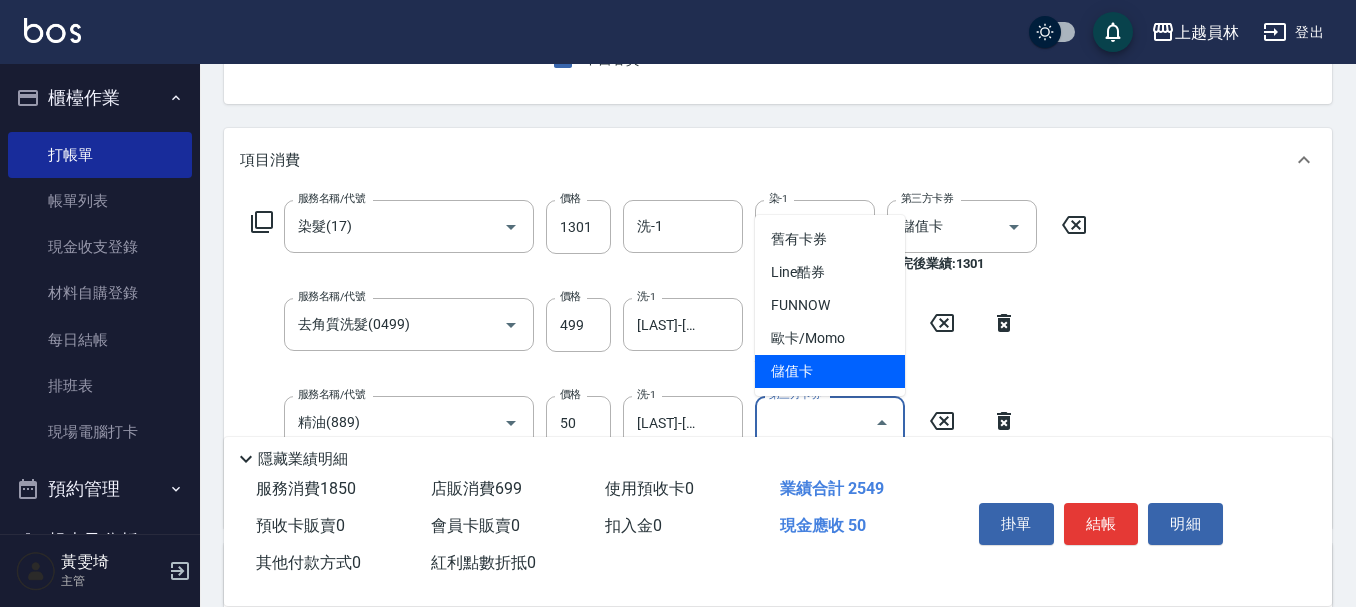 type on "儲值卡" 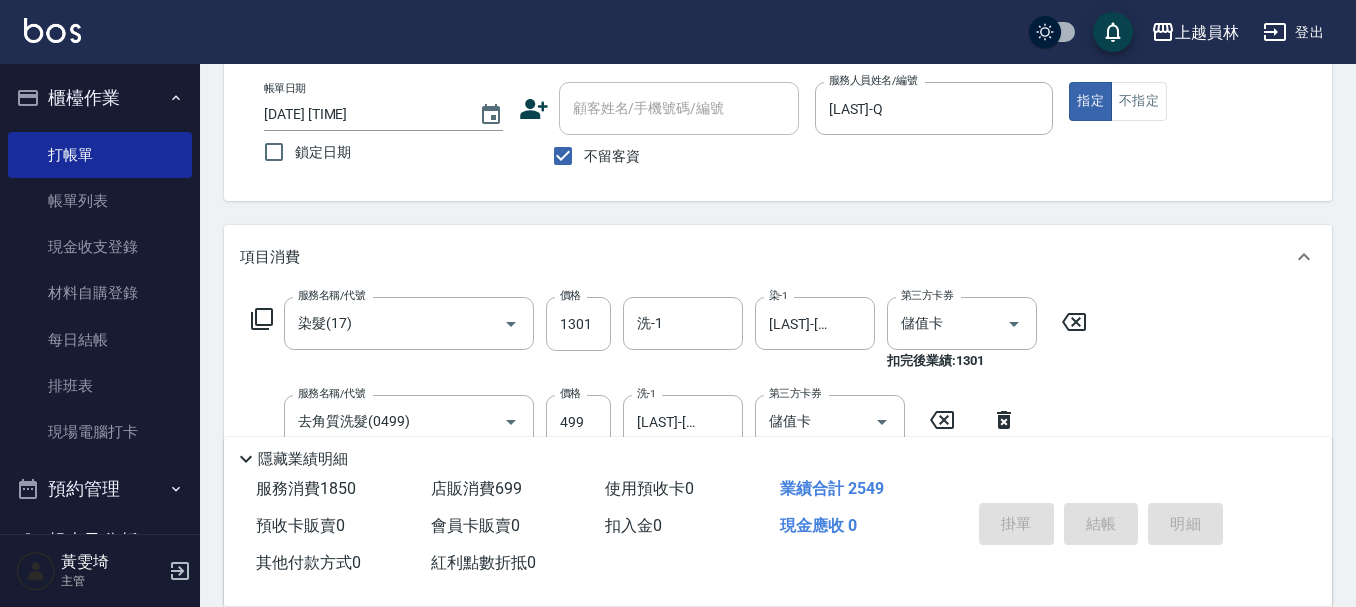 scroll, scrollTop: 12, scrollLeft: 0, axis: vertical 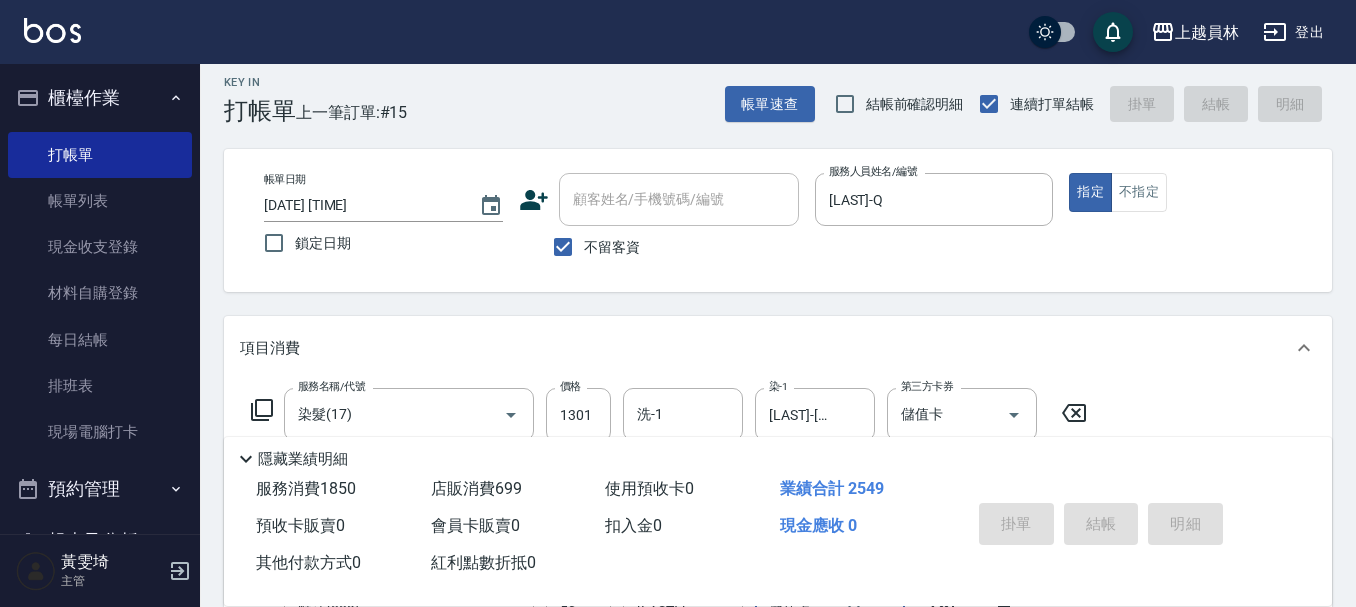type on "[DATE] [TIME]" 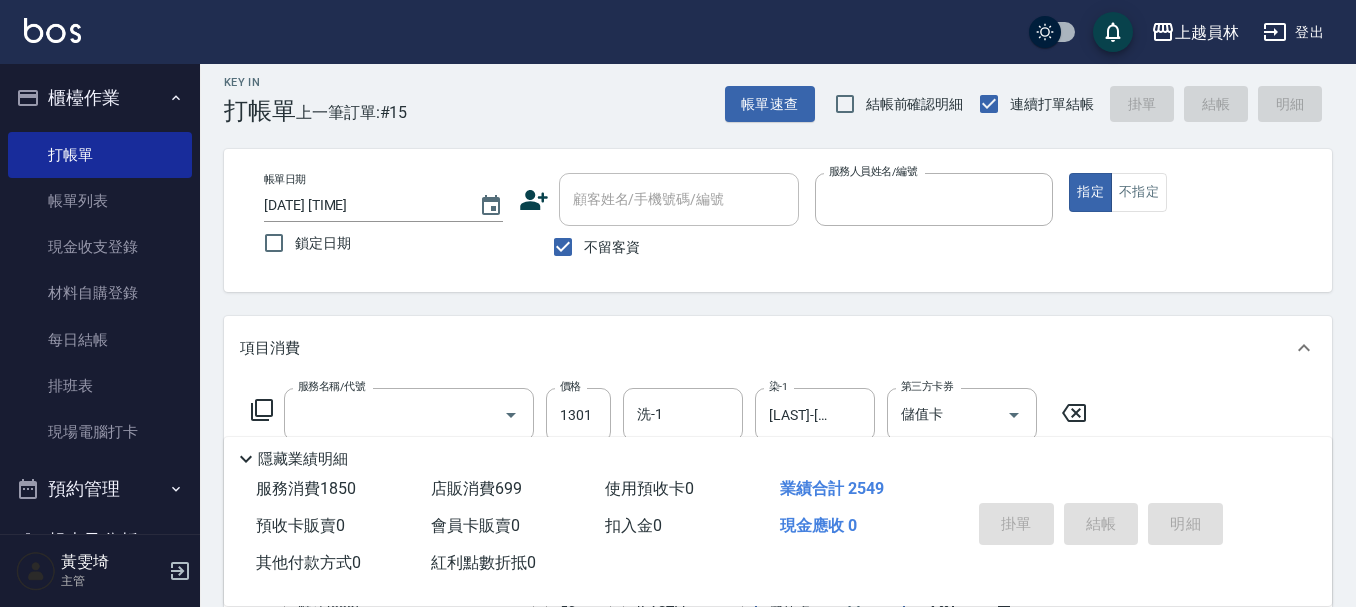 scroll, scrollTop: 0, scrollLeft: 0, axis: both 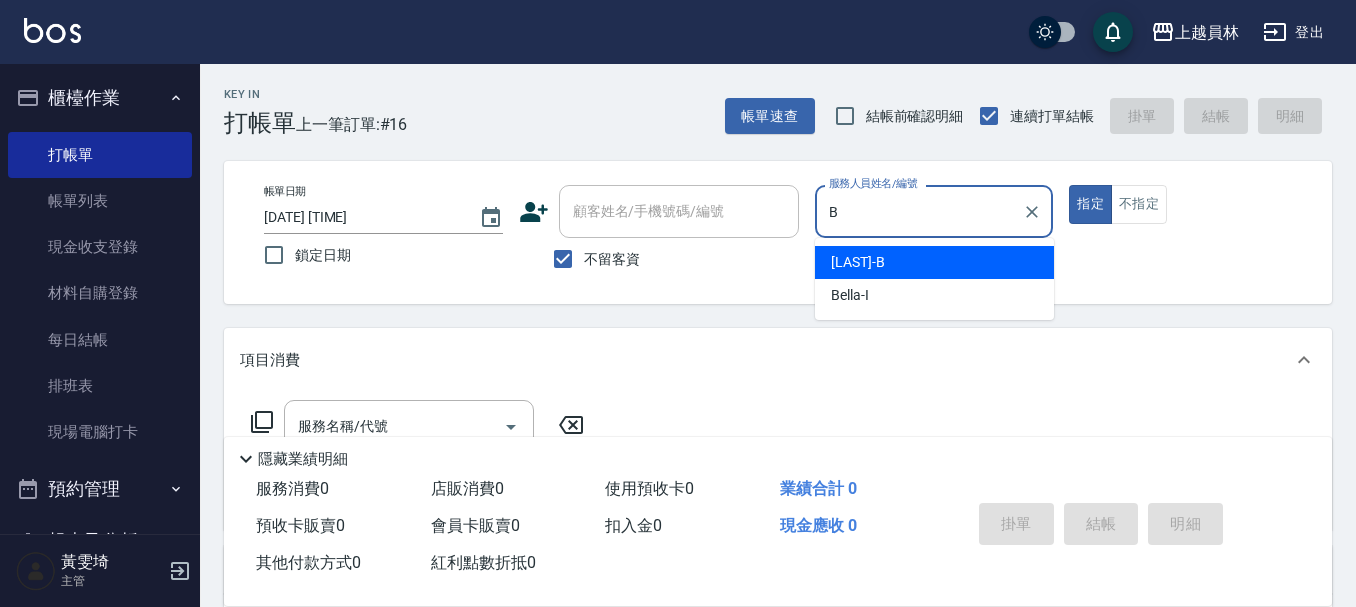 type on "Bonnie-B" 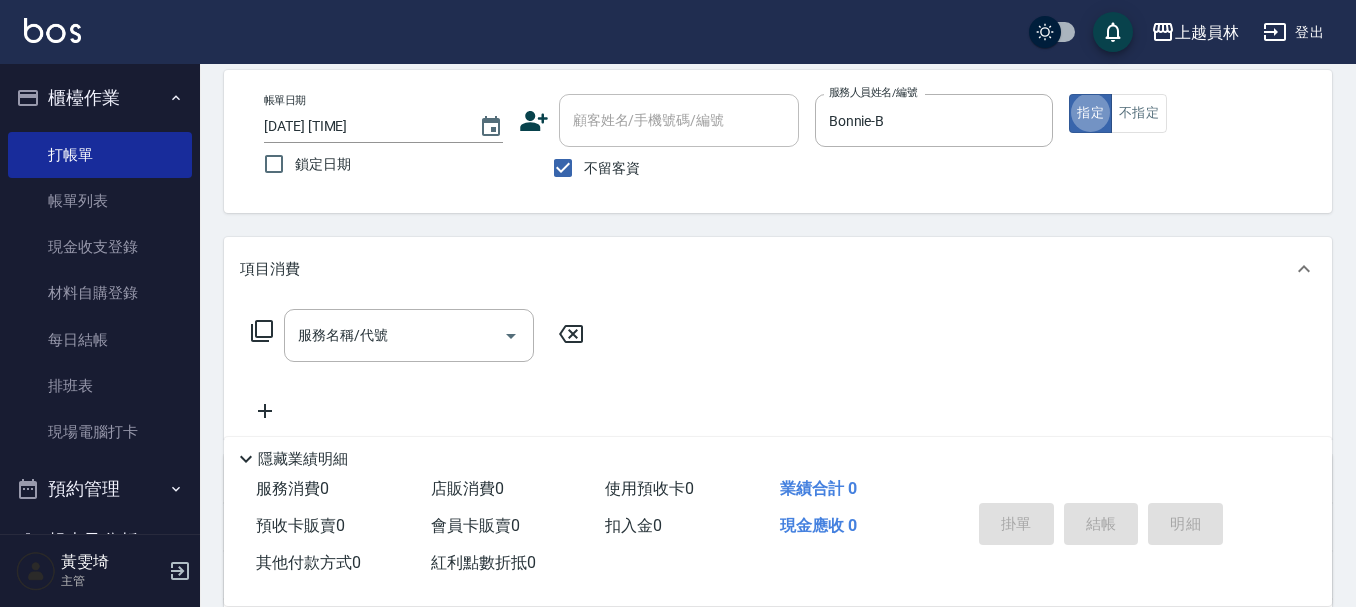 scroll, scrollTop: 200, scrollLeft: 0, axis: vertical 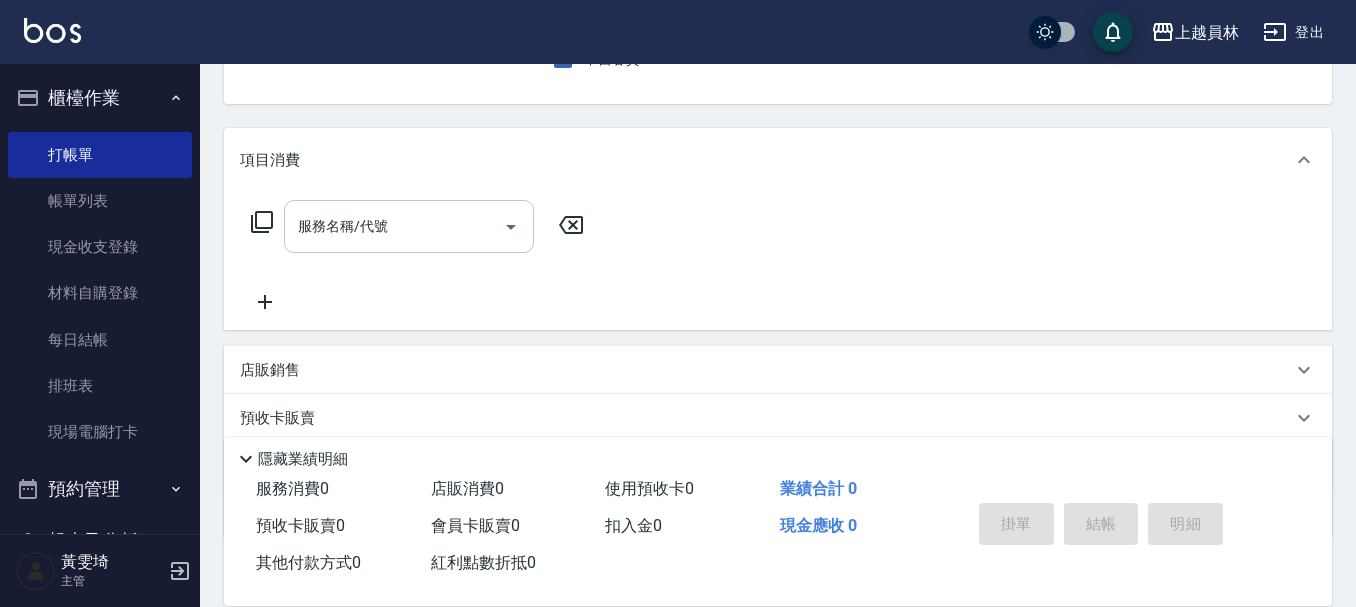 click on "服務名稱/代號" at bounding box center [394, 226] 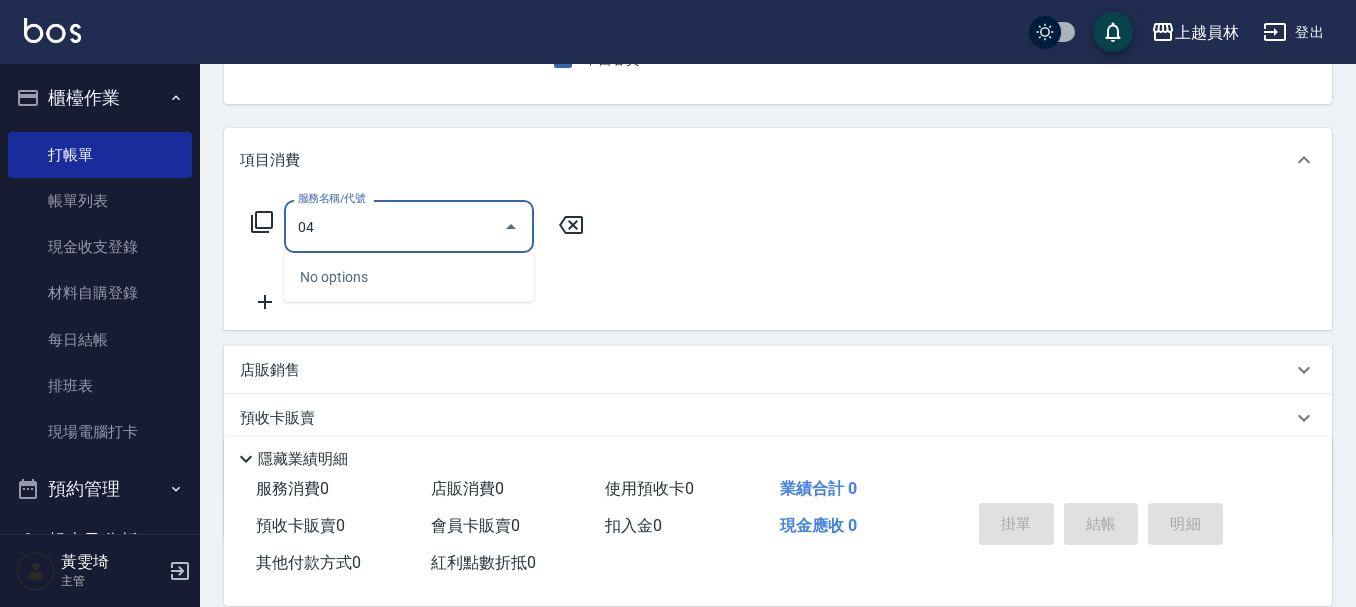 type on "0" 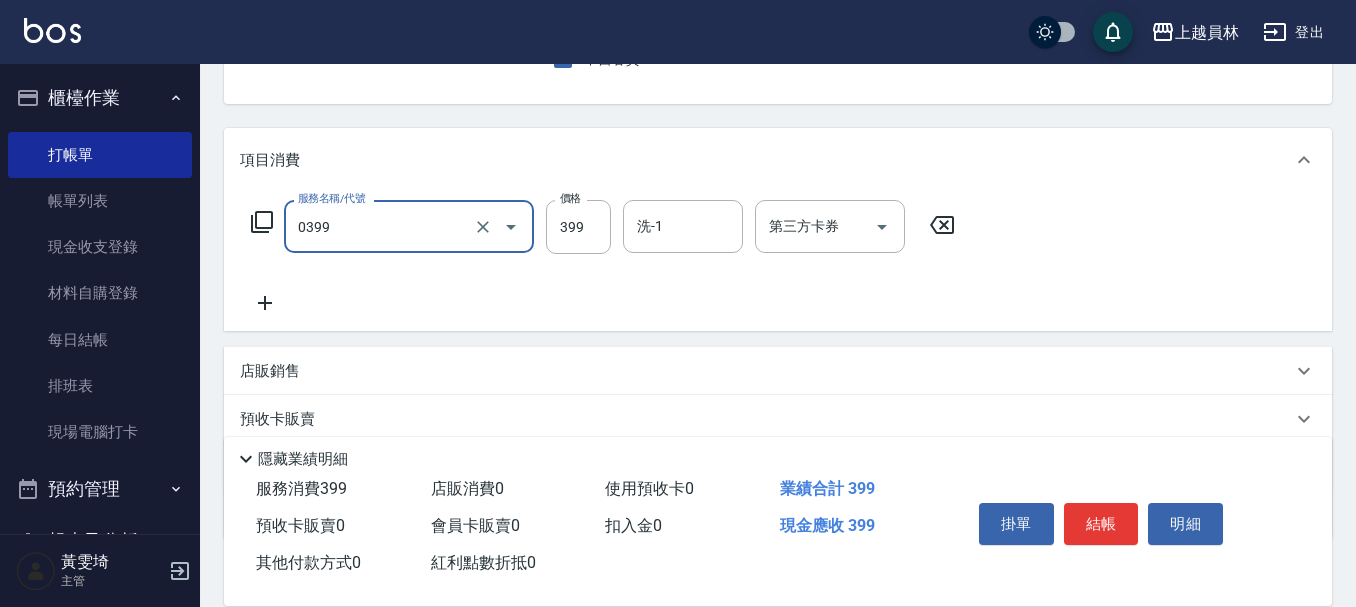 type on "海鹽SPA(0399)" 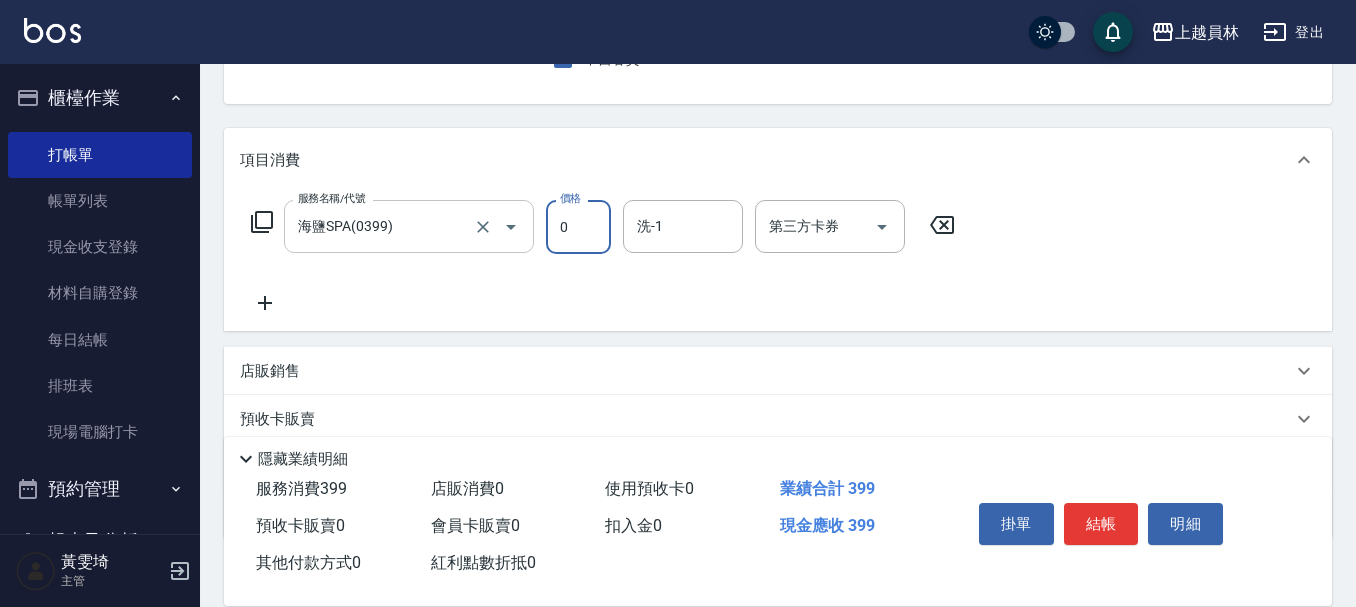 type on "0" 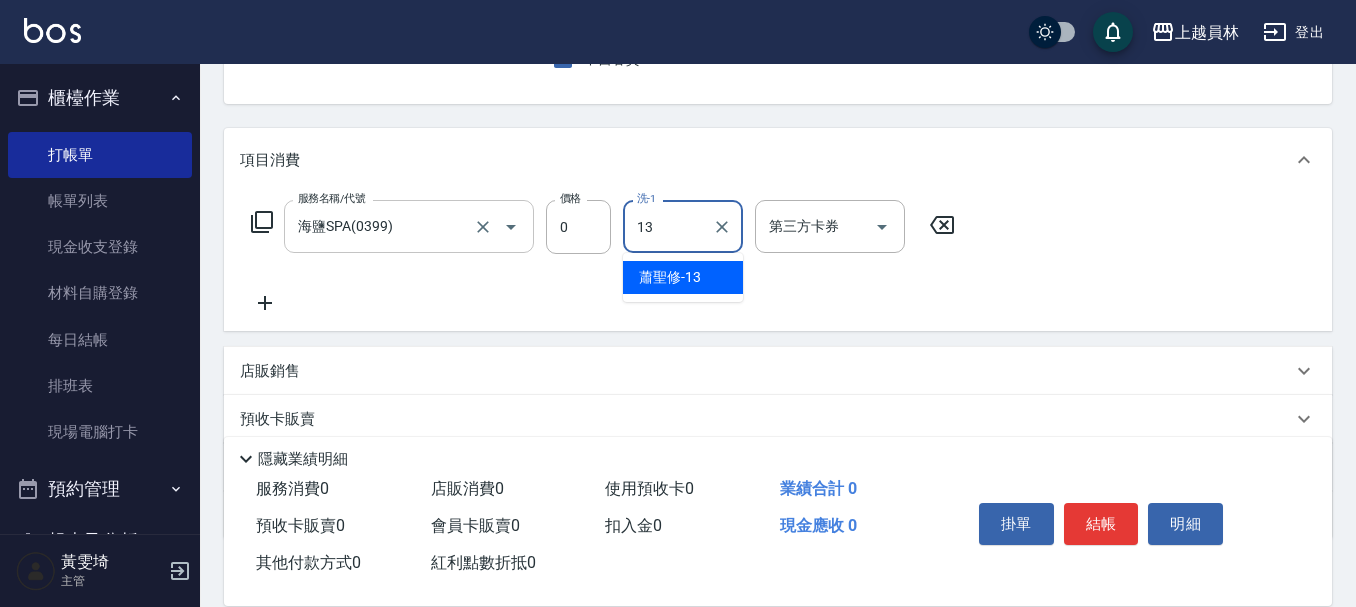 type on "[LAST]-[NUMBER]" 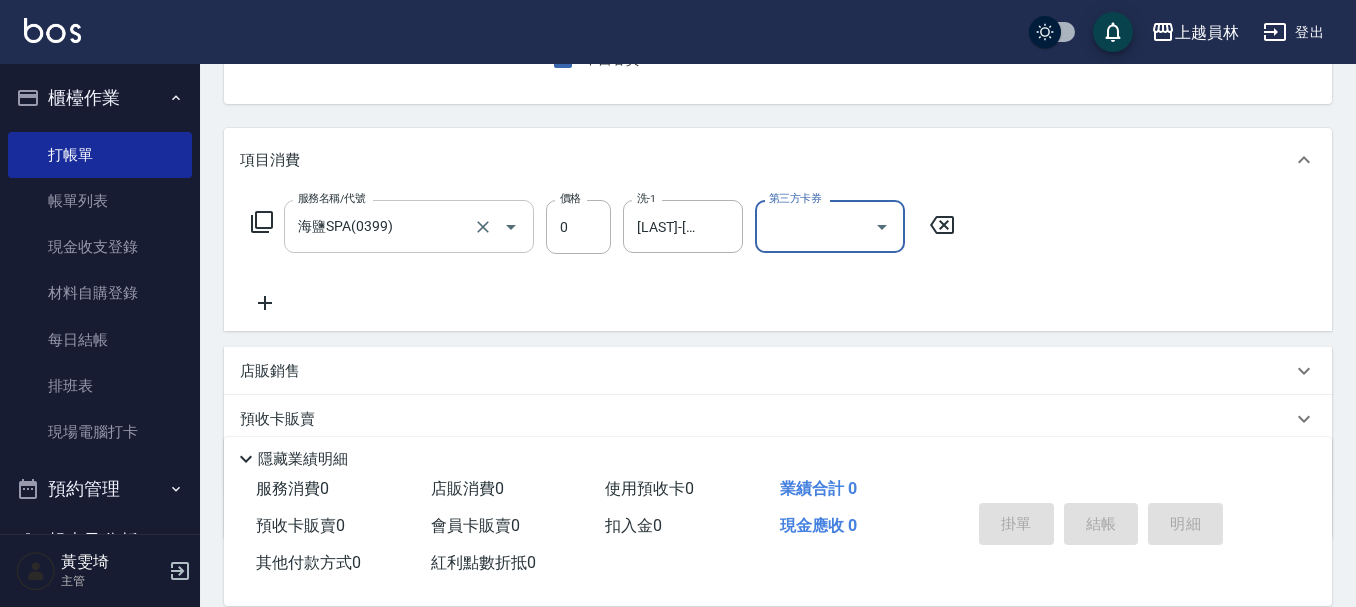 type 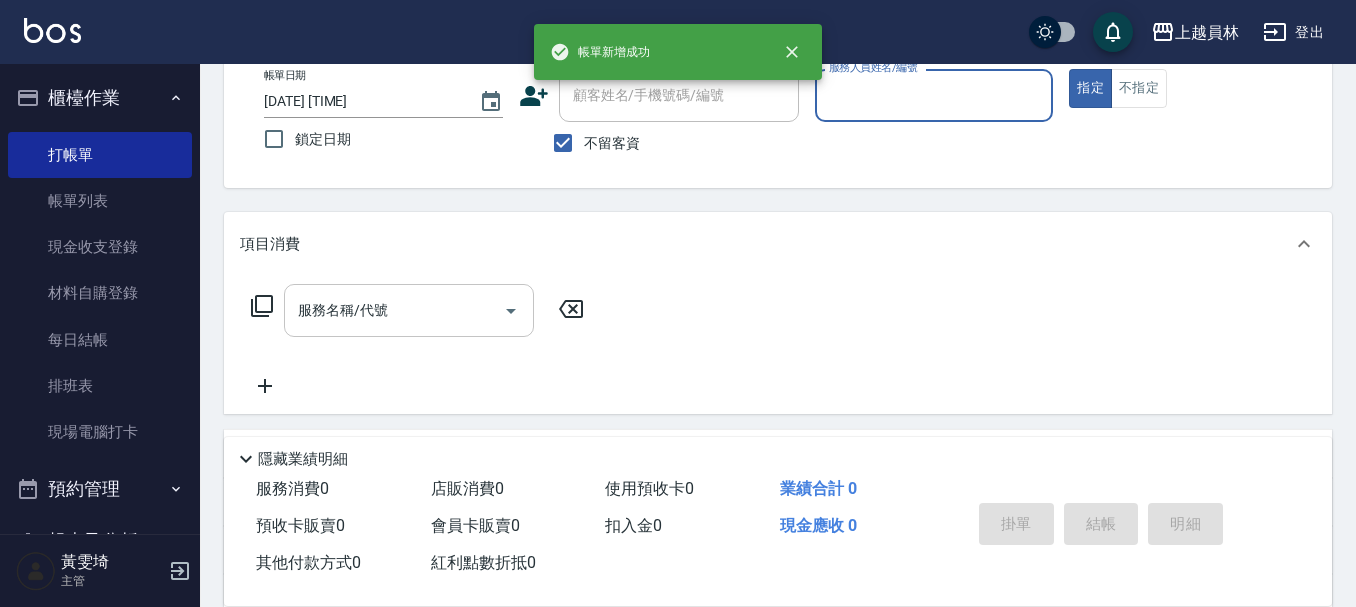 scroll, scrollTop: 0, scrollLeft: 0, axis: both 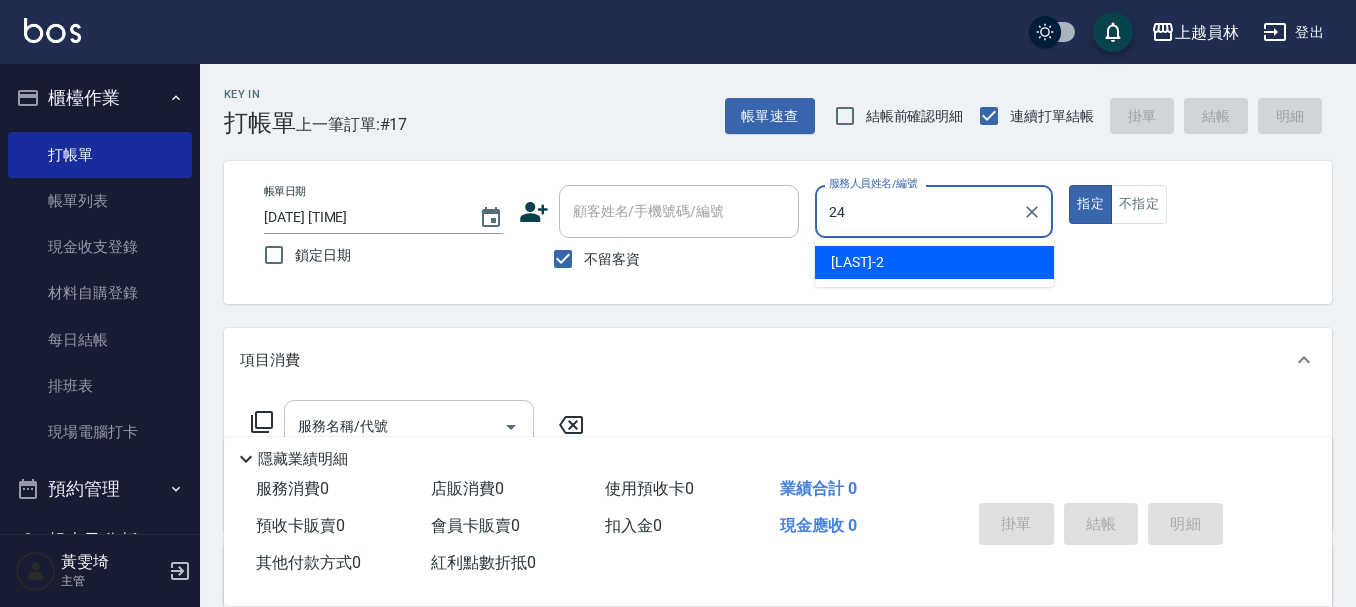 type on "[LAST]-[NUMBER]" 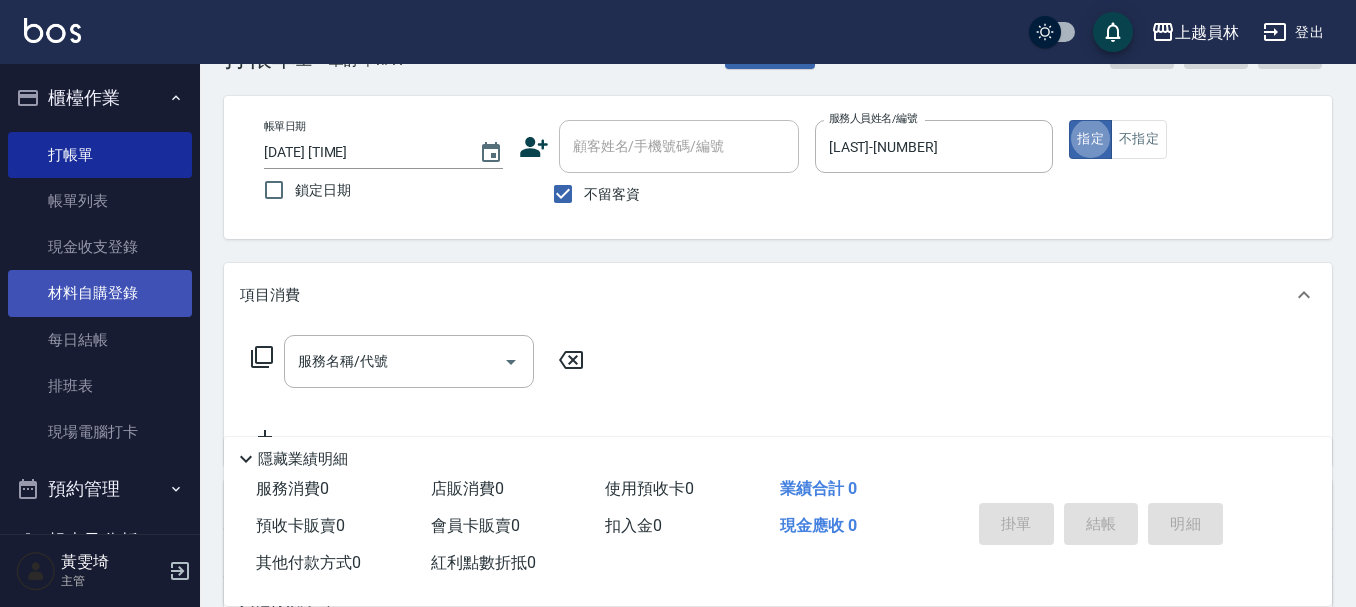 scroll, scrollTop: 100, scrollLeft: 0, axis: vertical 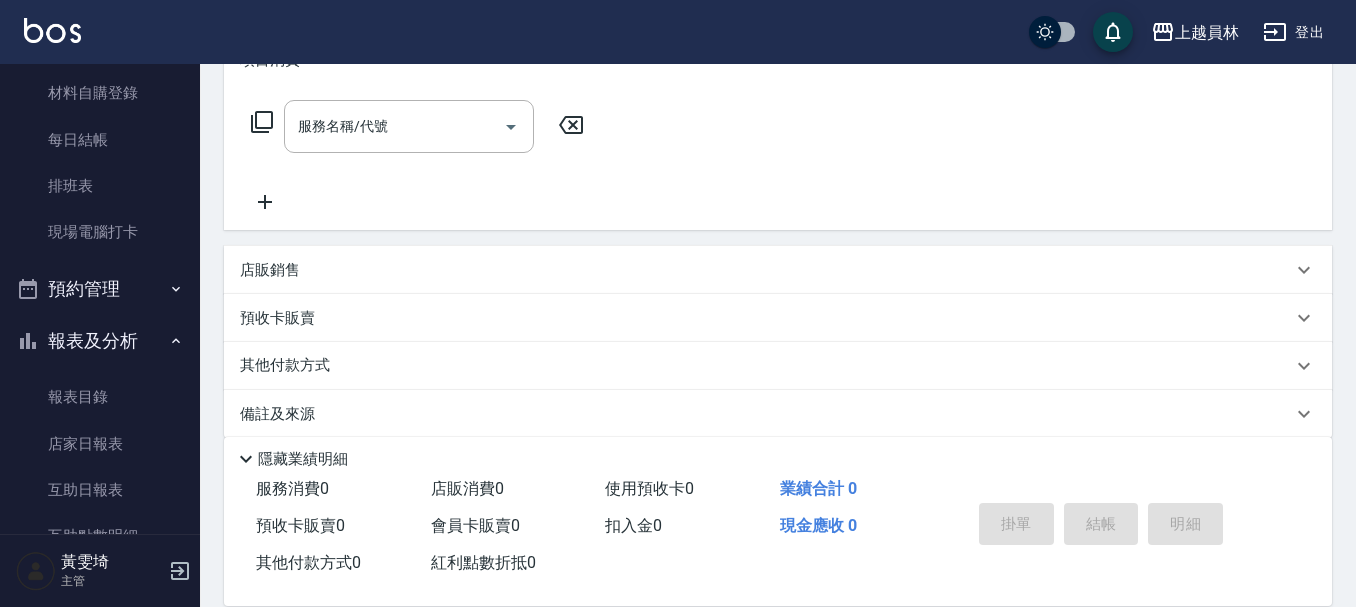 click on "店販銷售" at bounding box center (766, 270) 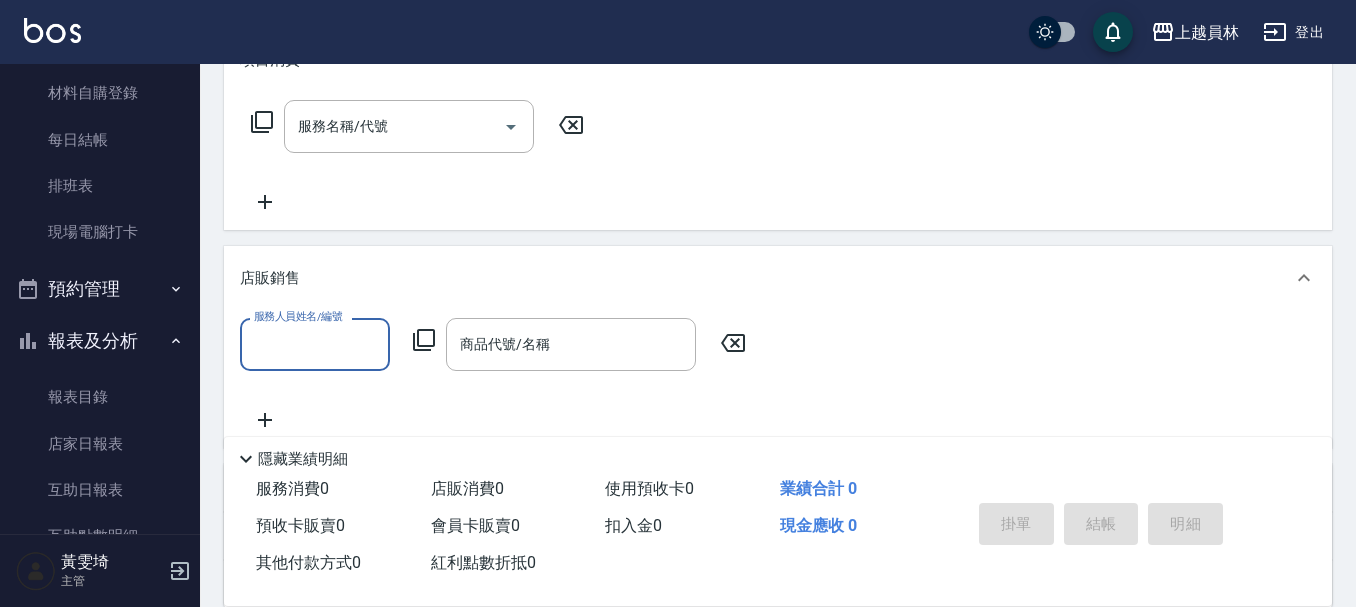 scroll, scrollTop: 0, scrollLeft: 0, axis: both 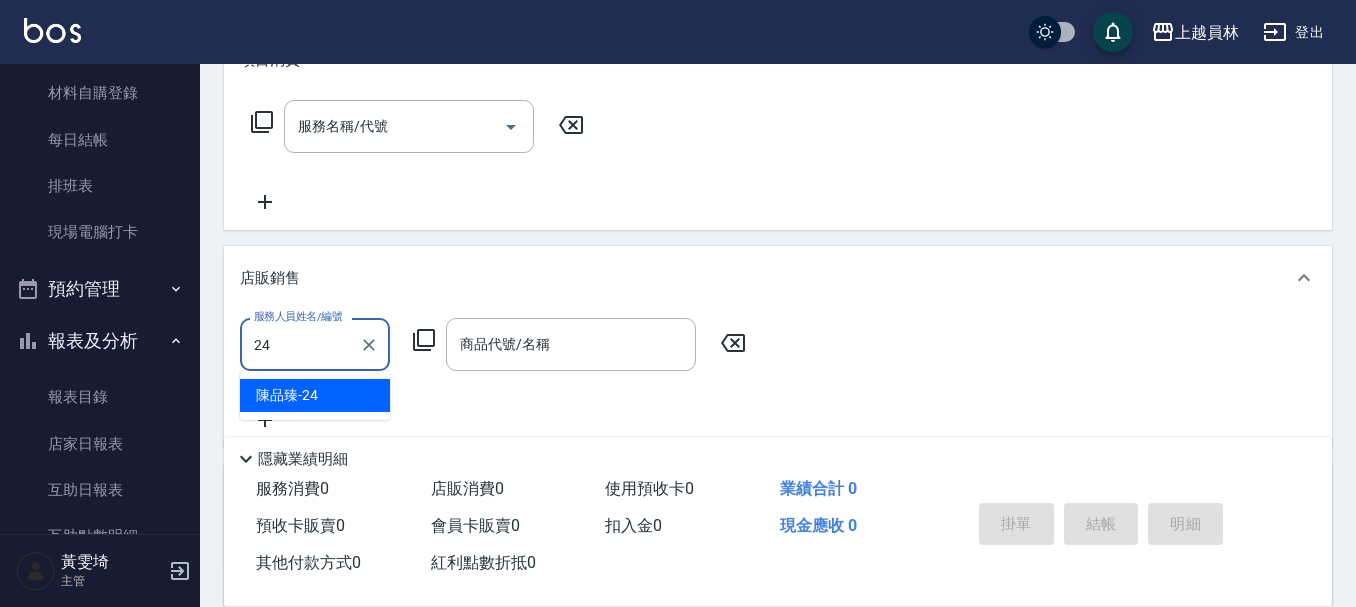 type on "[LAST]-[NUMBER]" 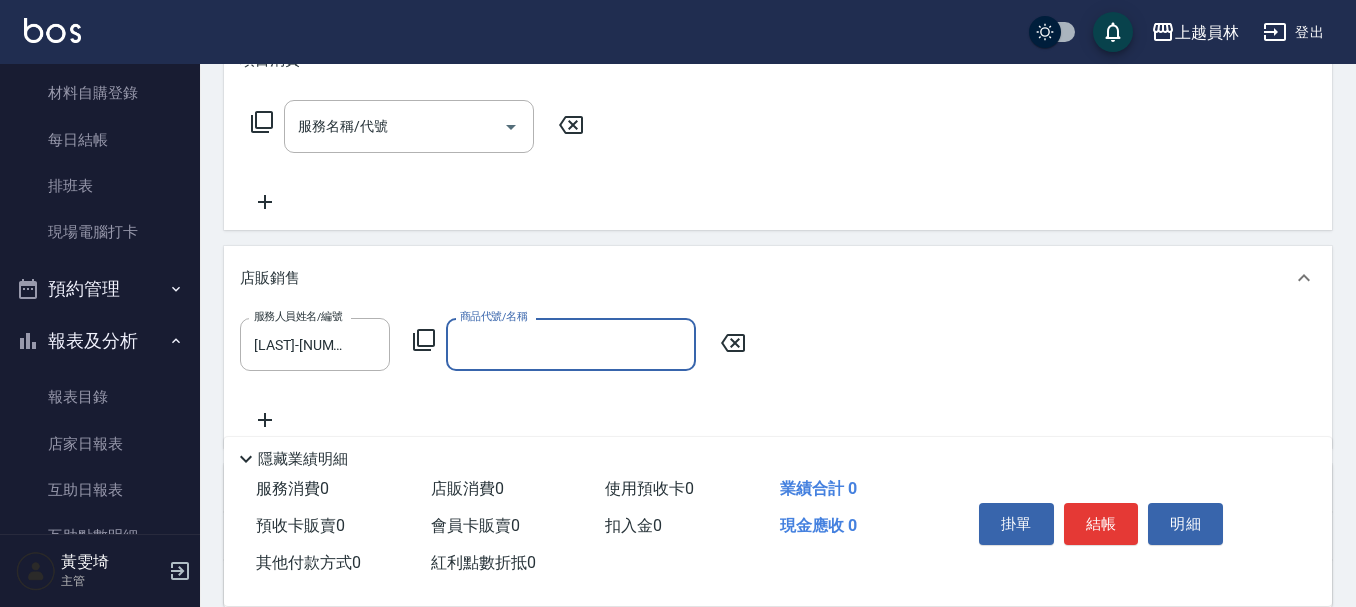 type on "9" 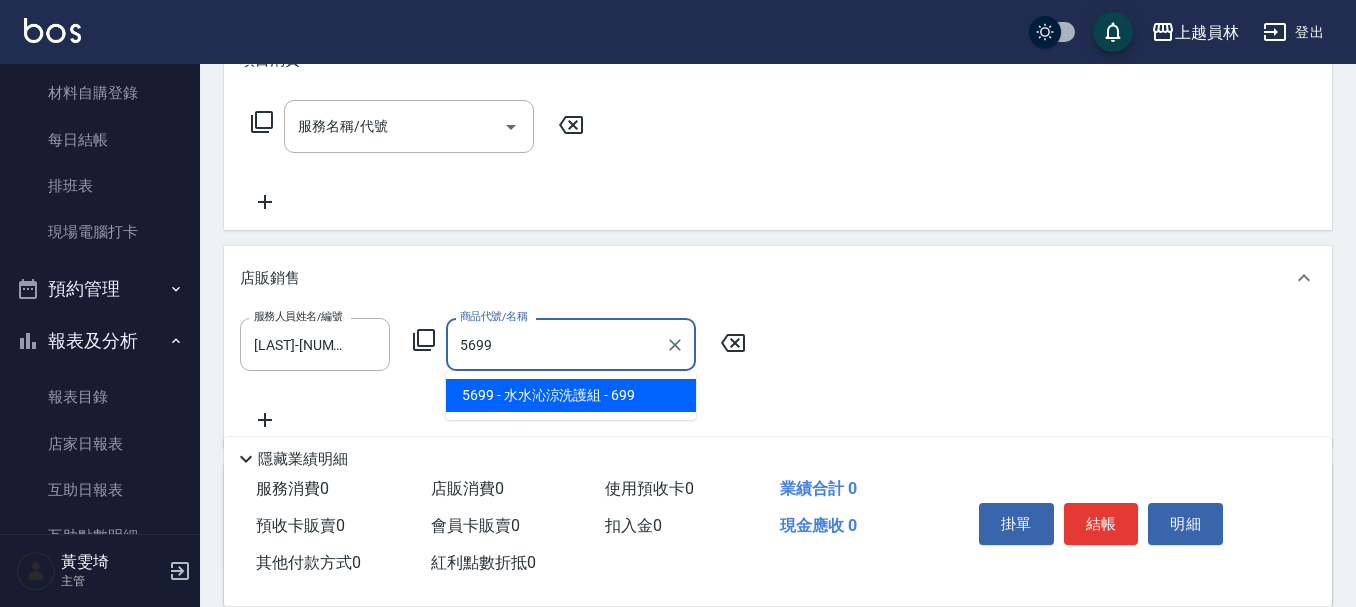 type on "水水沁涼洗護組" 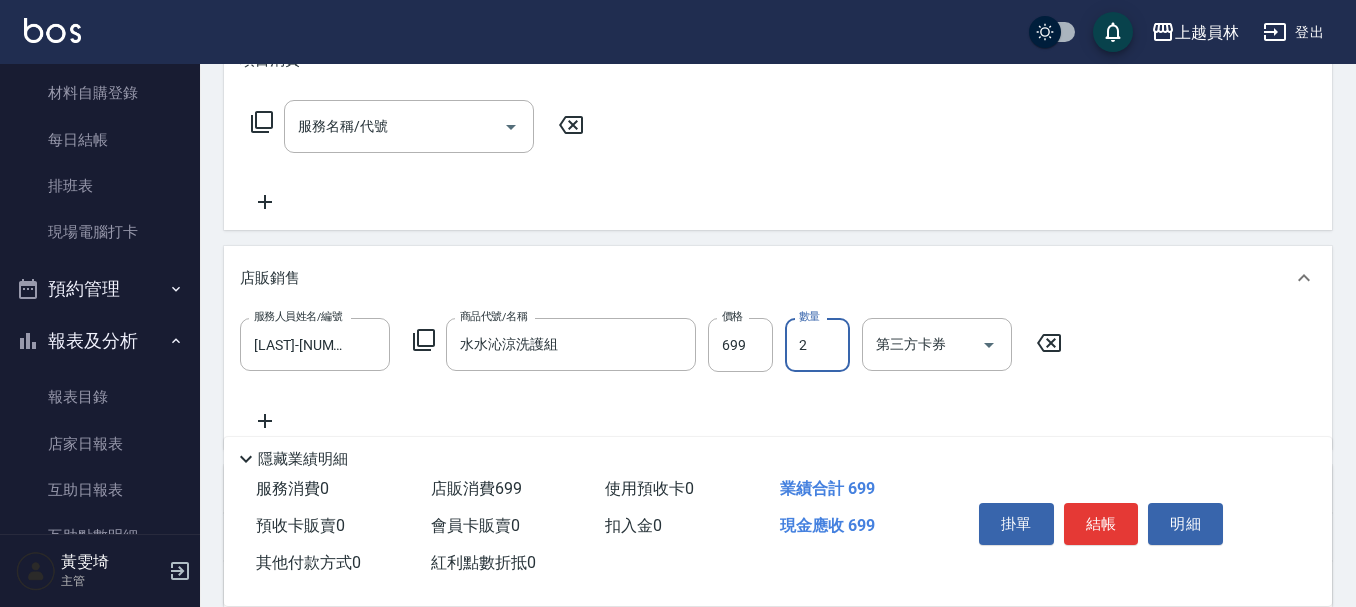 type on "2" 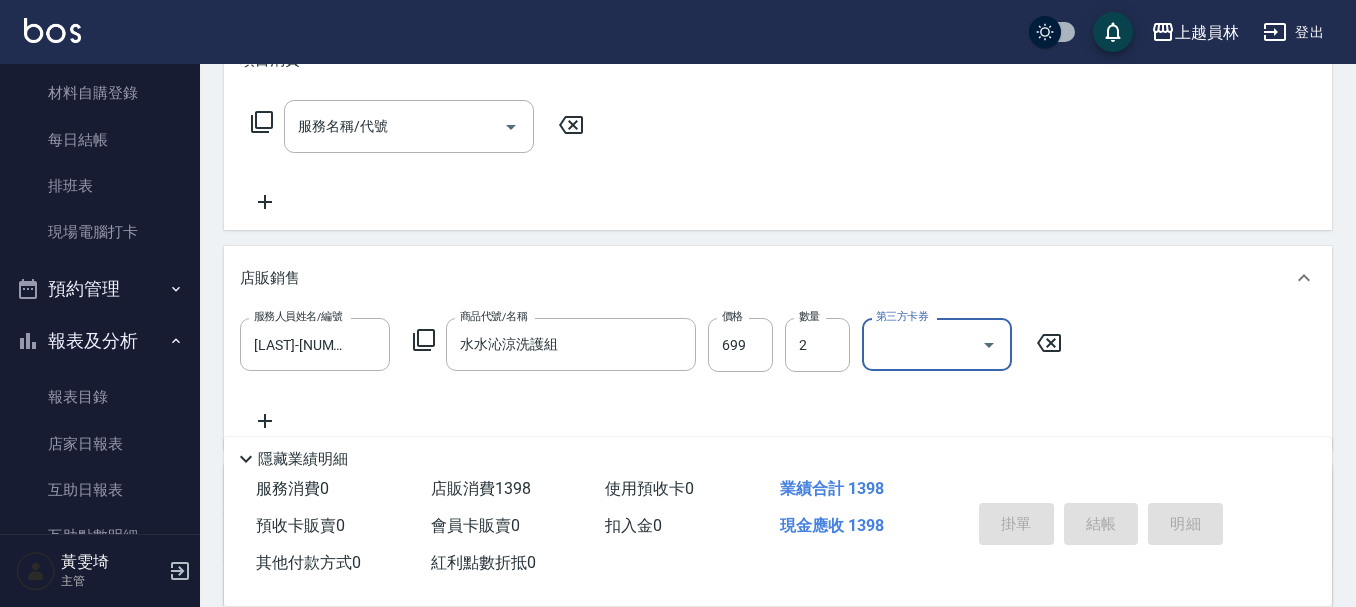 type 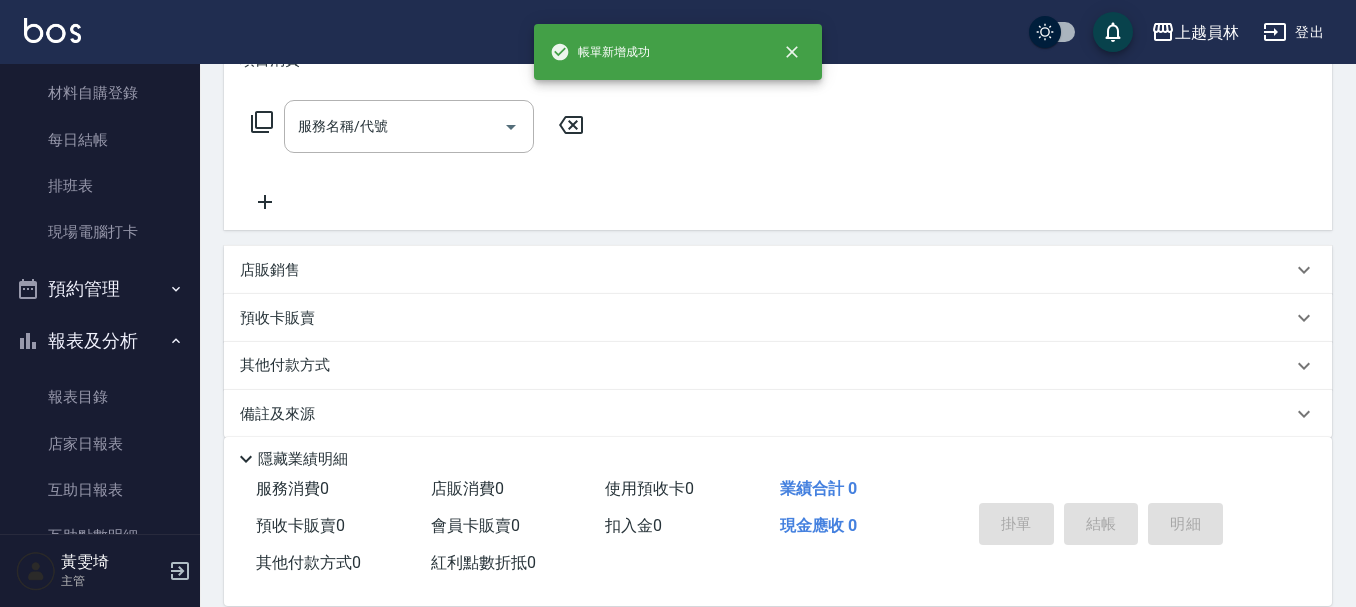 scroll, scrollTop: 0, scrollLeft: 0, axis: both 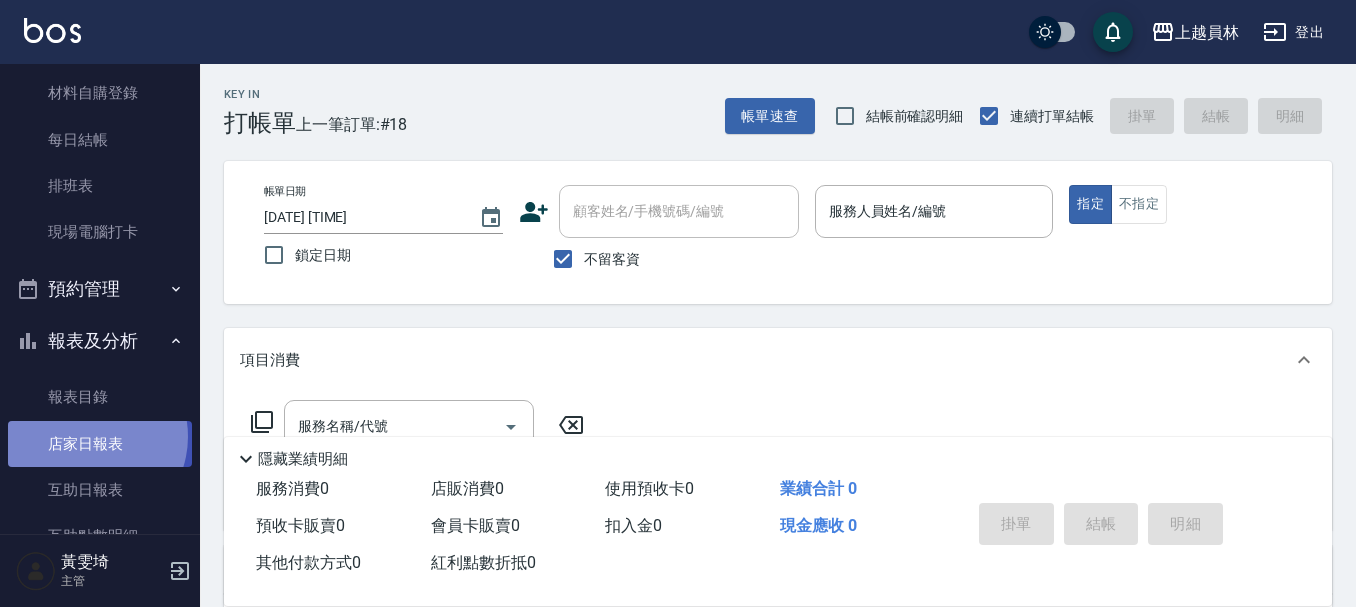 click on "店家日報表" at bounding box center (100, 444) 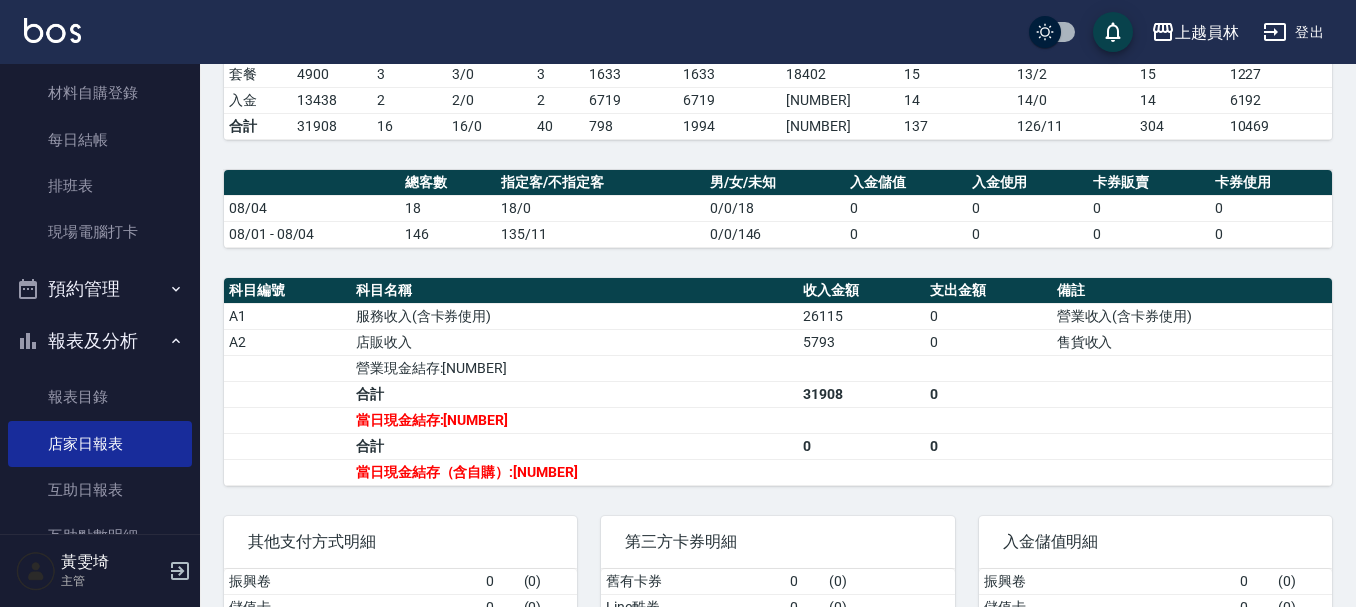 scroll, scrollTop: 600, scrollLeft: 0, axis: vertical 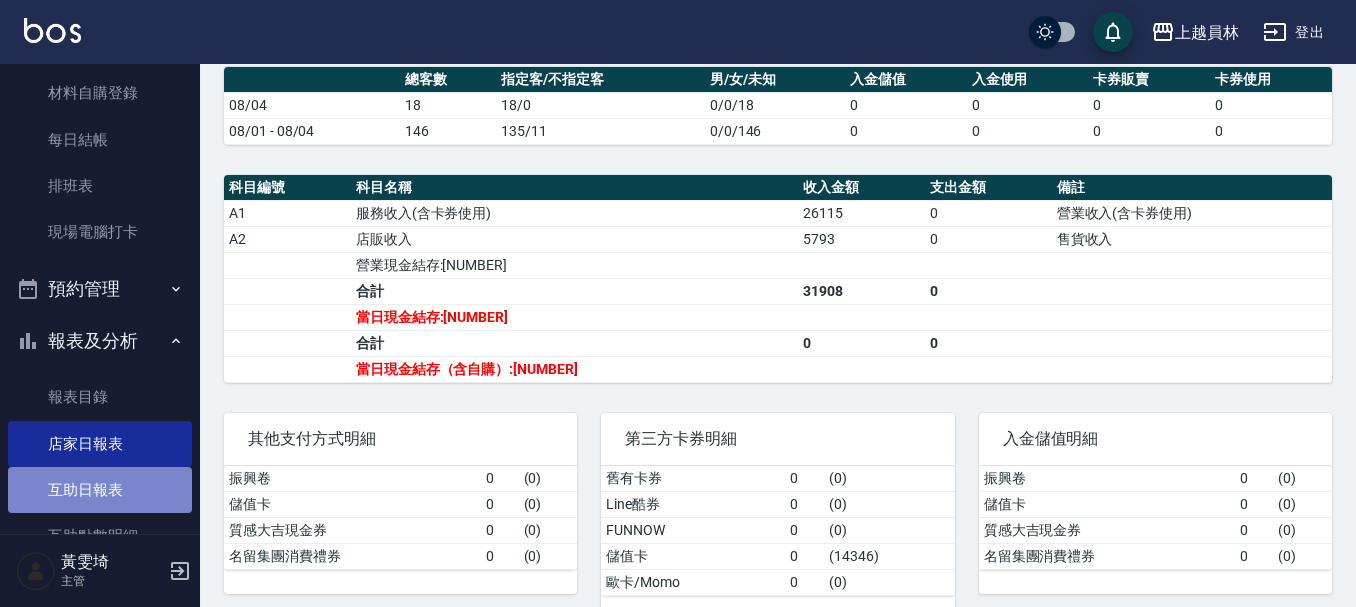 click on "互助日報表" at bounding box center (100, 490) 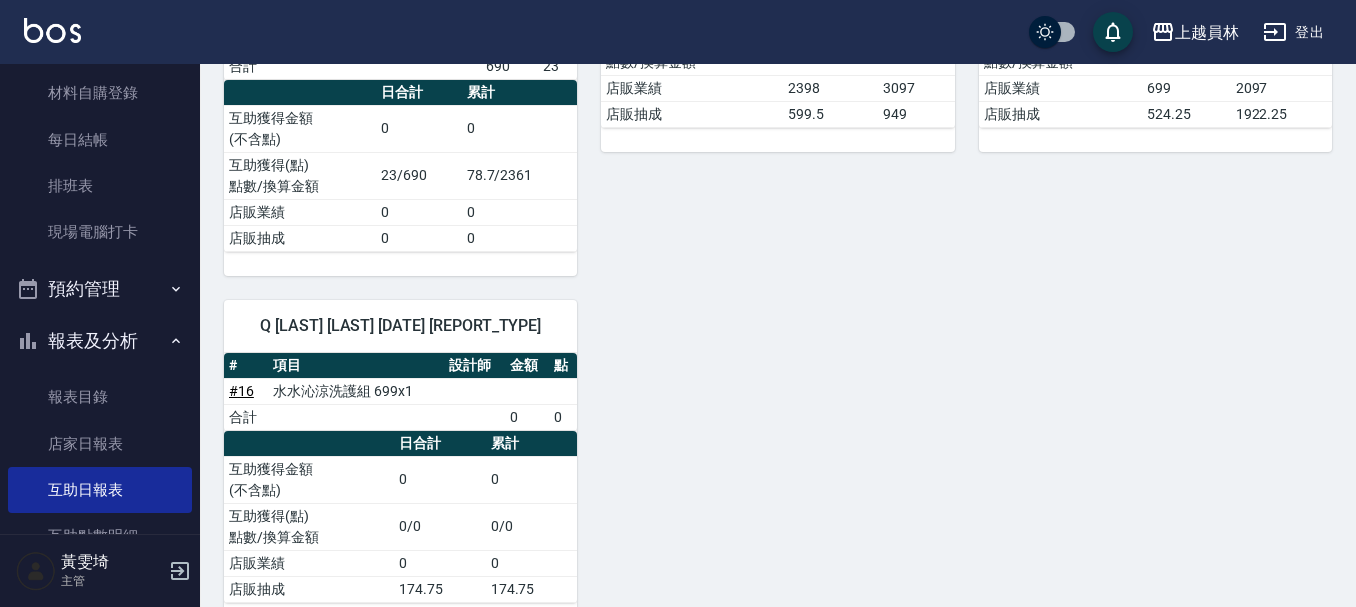 scroll, scrollTop: 1560, scrollLeft: 0, axis: vertical 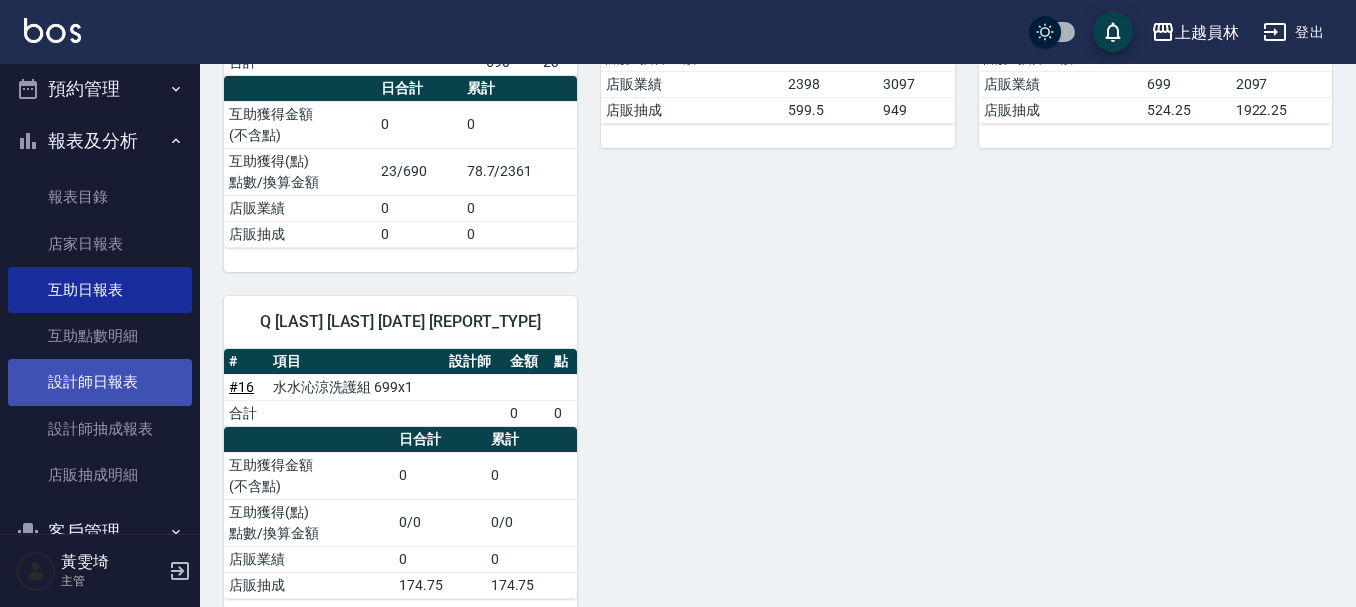 click on "設計師日報表" at bounding box center [100, 382] 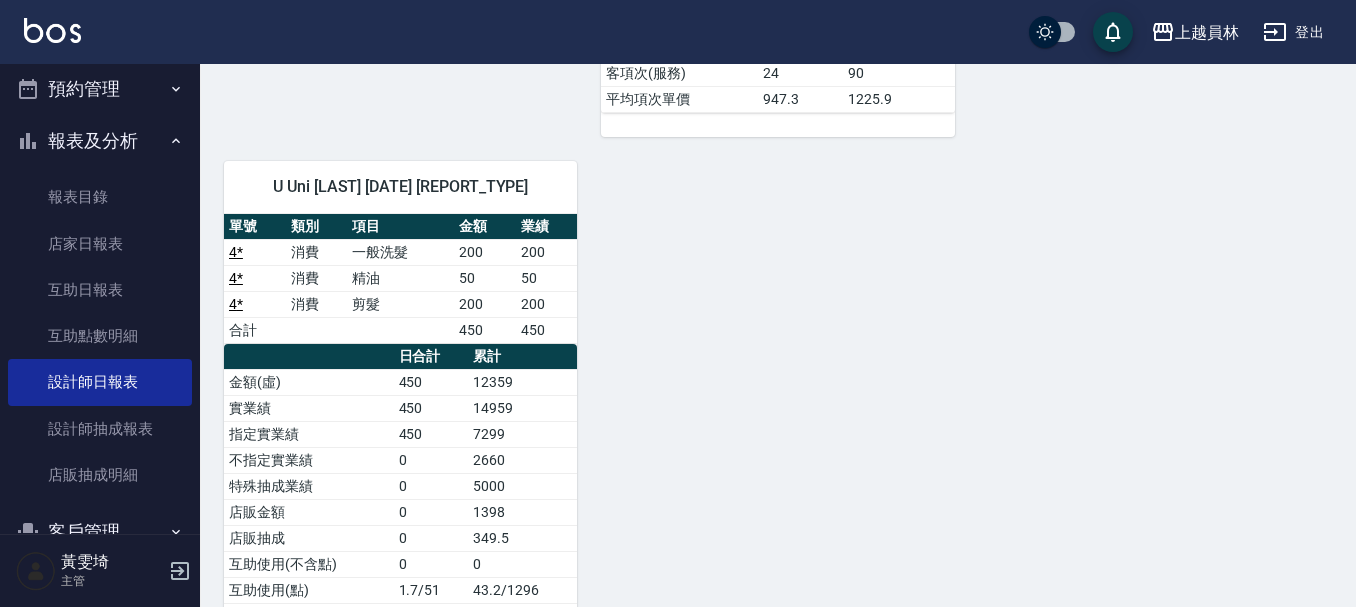 scroll, scrollTop: 1880, scrollLeft: 0, axis: vertical 